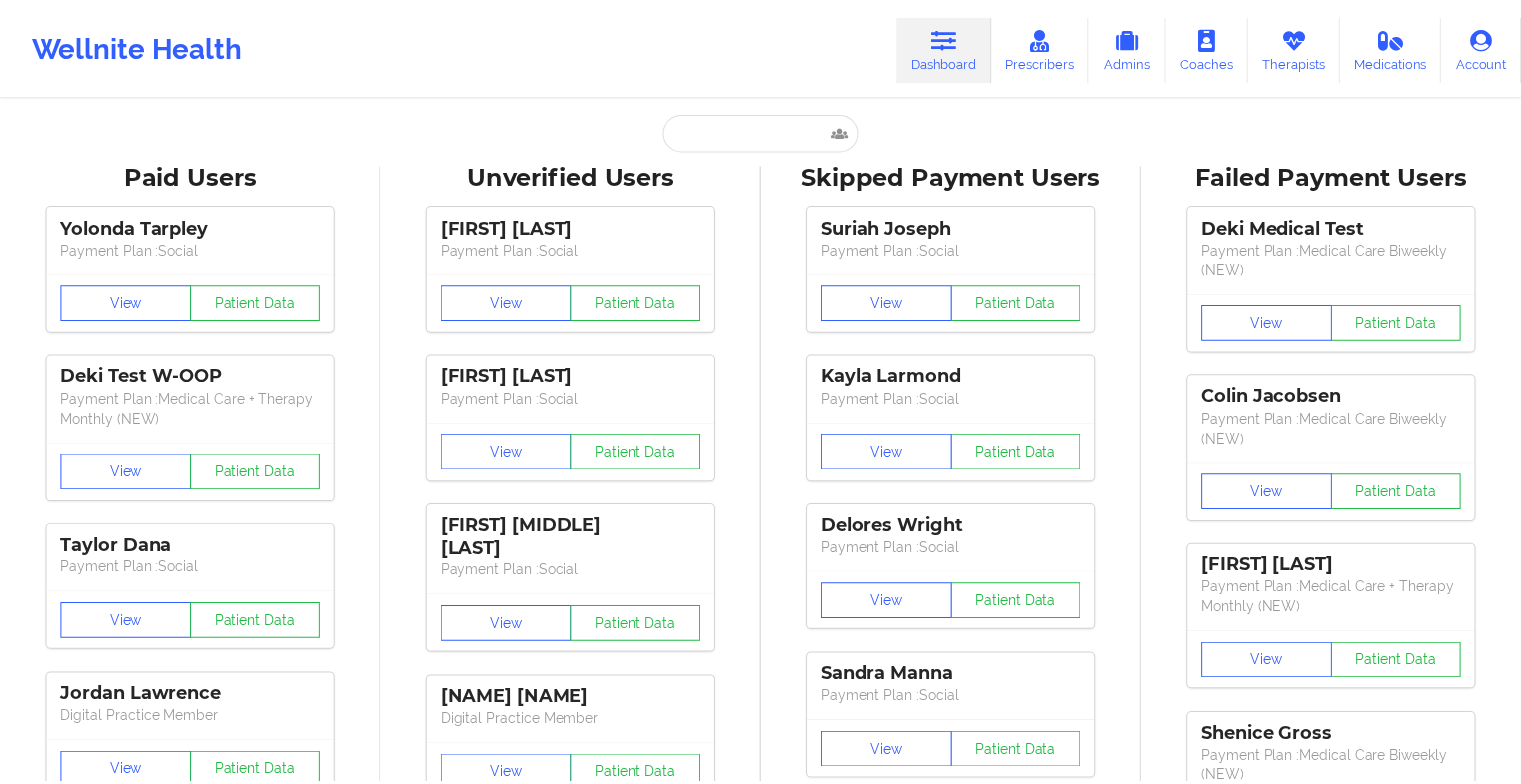 scroll, scrollTop: 0, scrollLeft: 0, axis: both 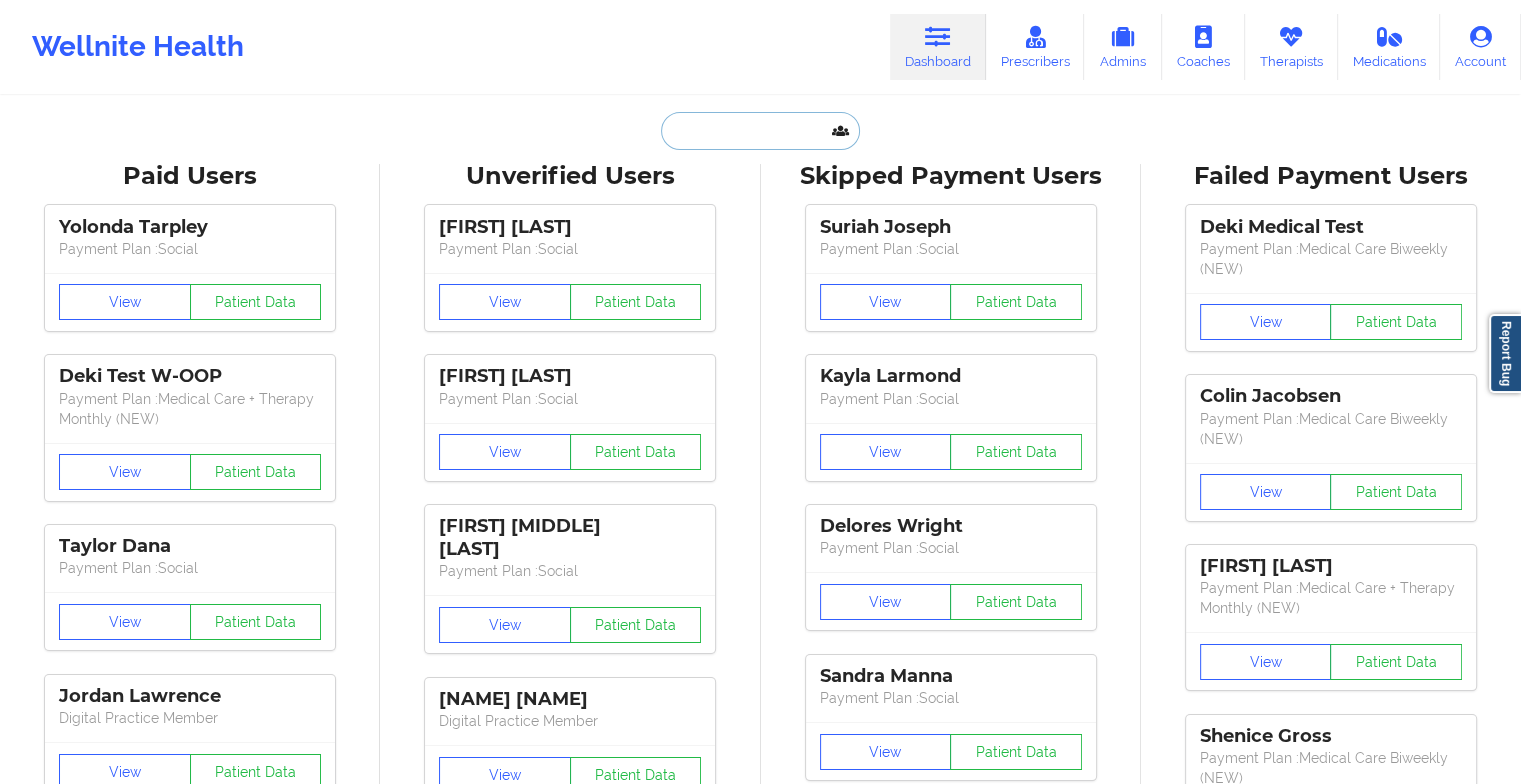 click at bounding box center [760, 131] 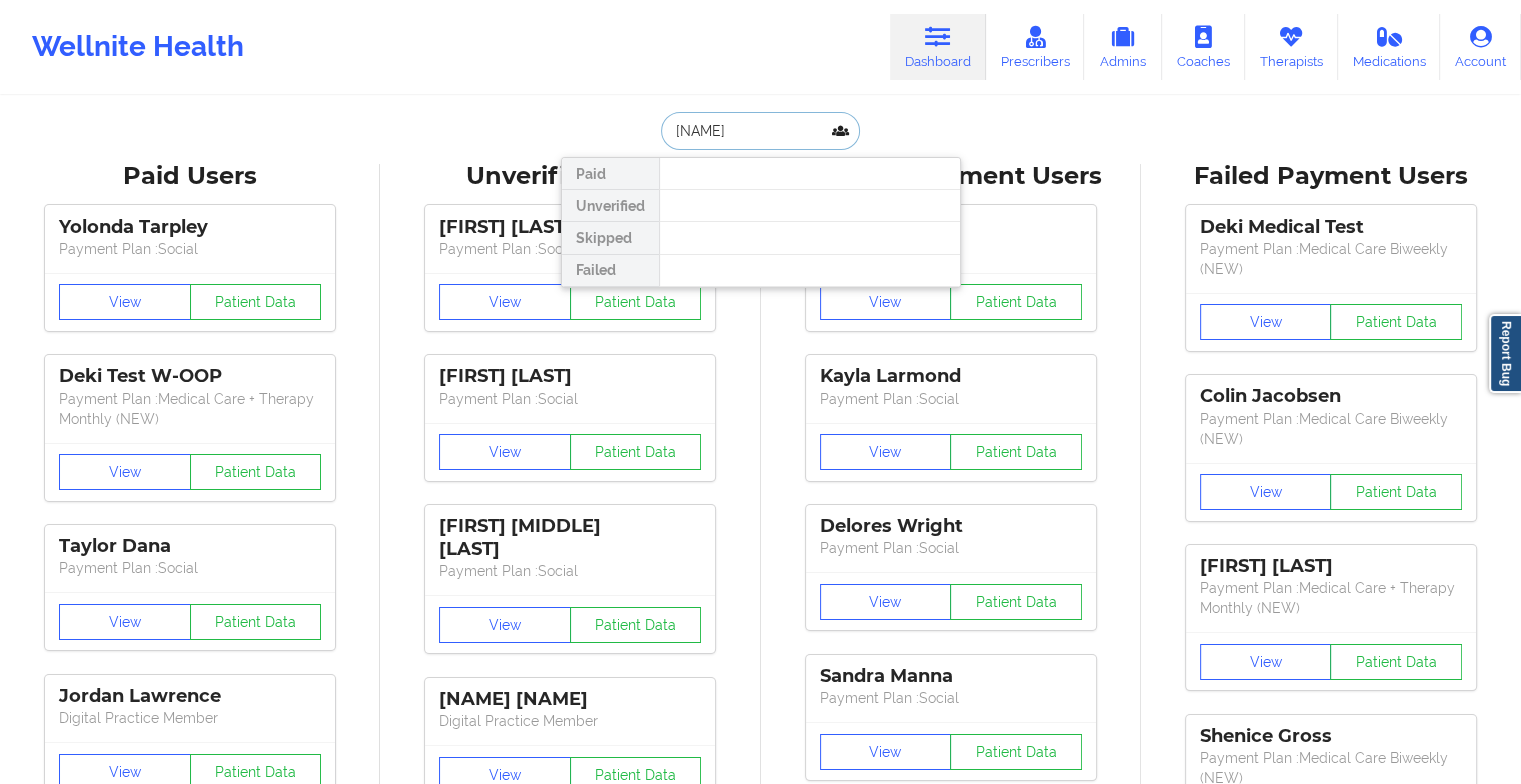 type on "[NAME]" 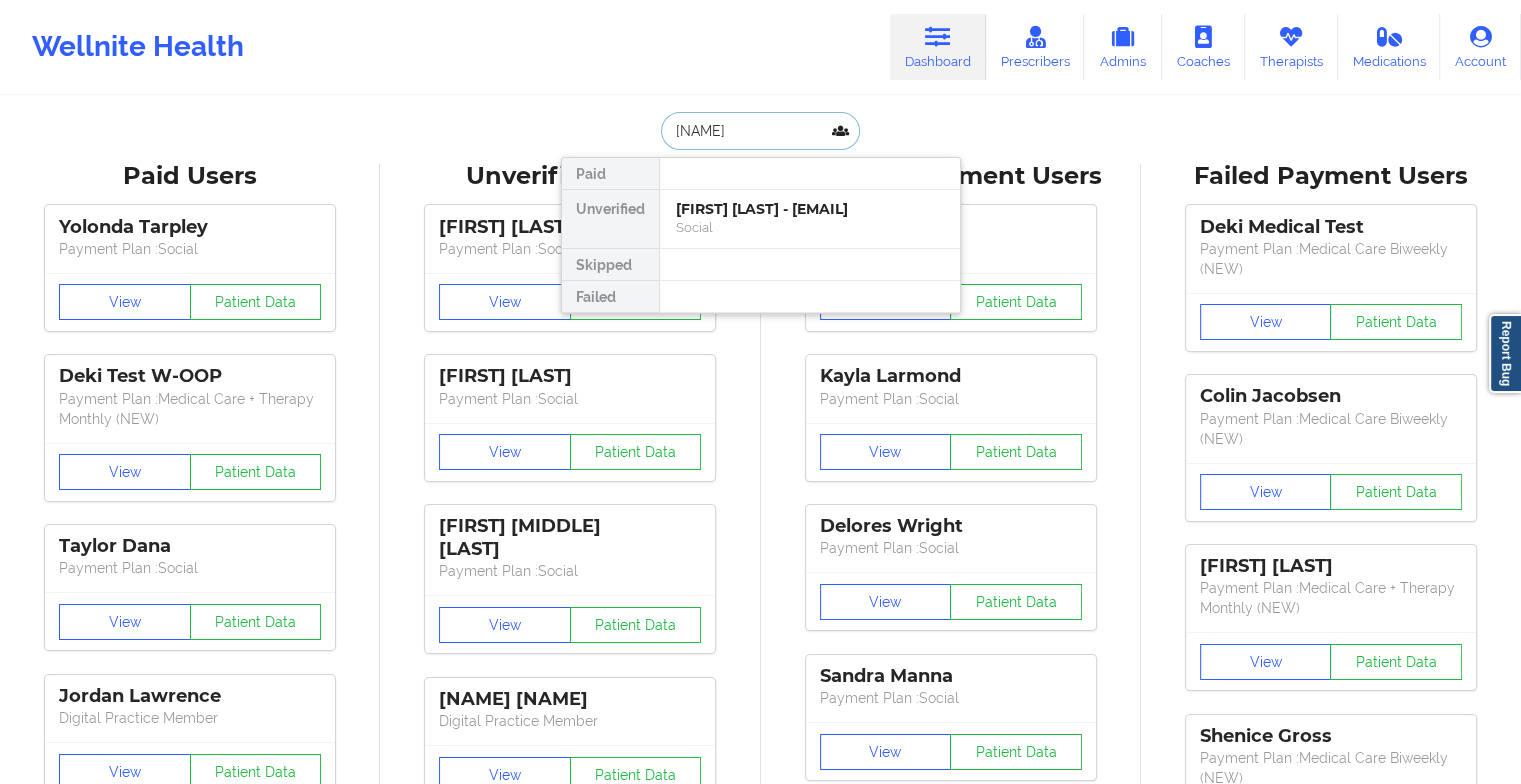 click on "[FIRST] [LAST] - [EMAIL]" at bounding box center [810, 209] 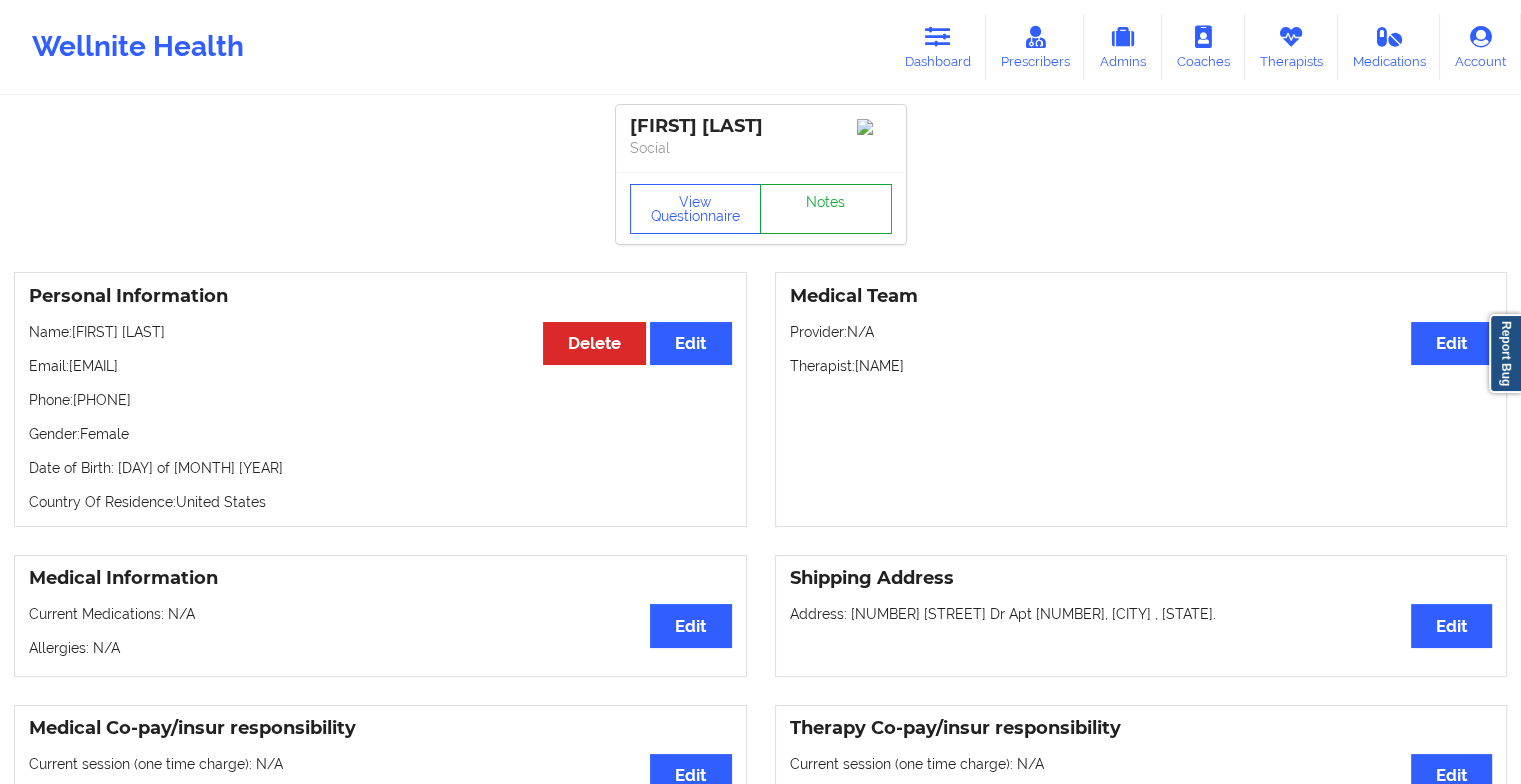 click on "Notes" at bounding box center (826, 209) 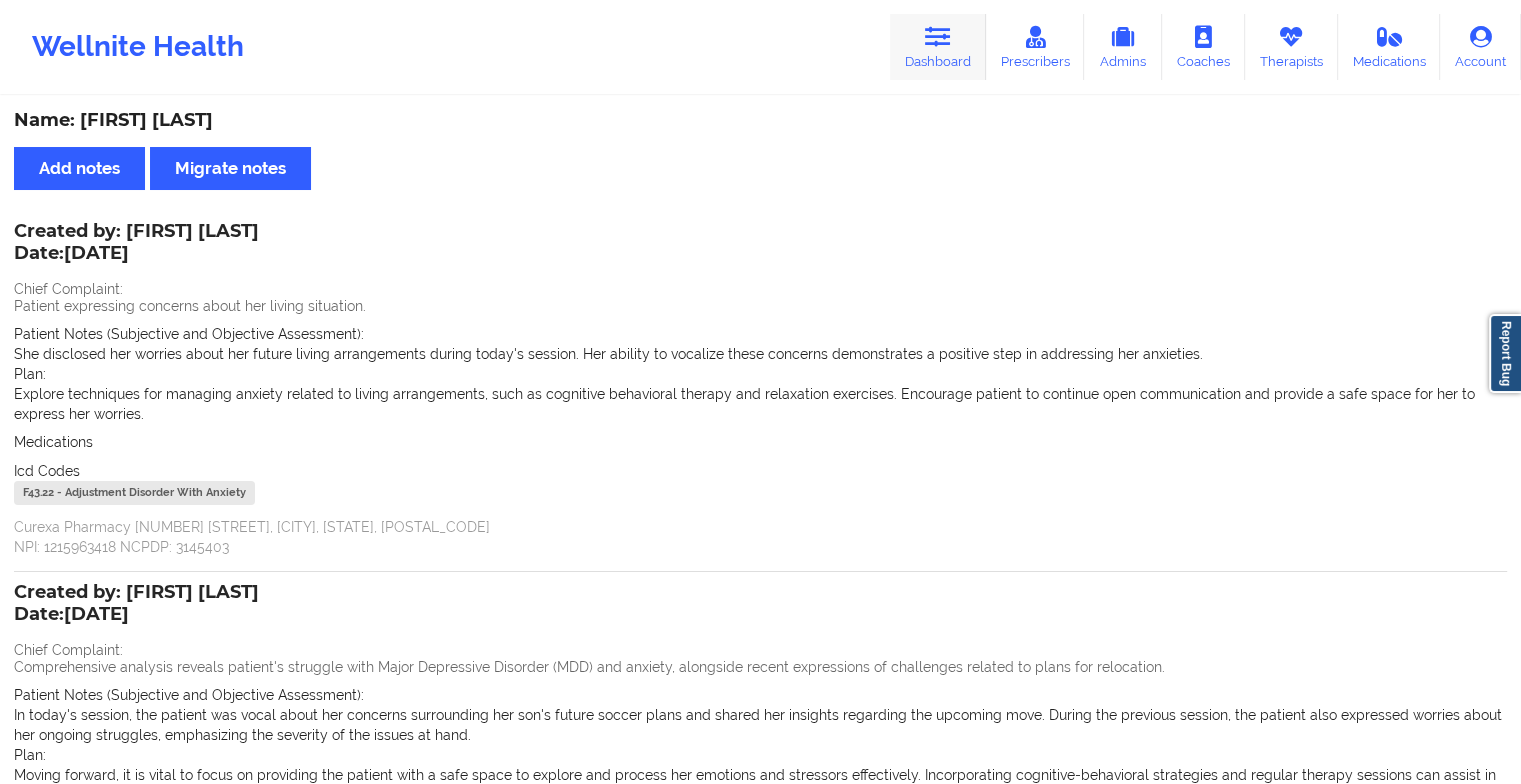 click at bounding box center (938, 37) 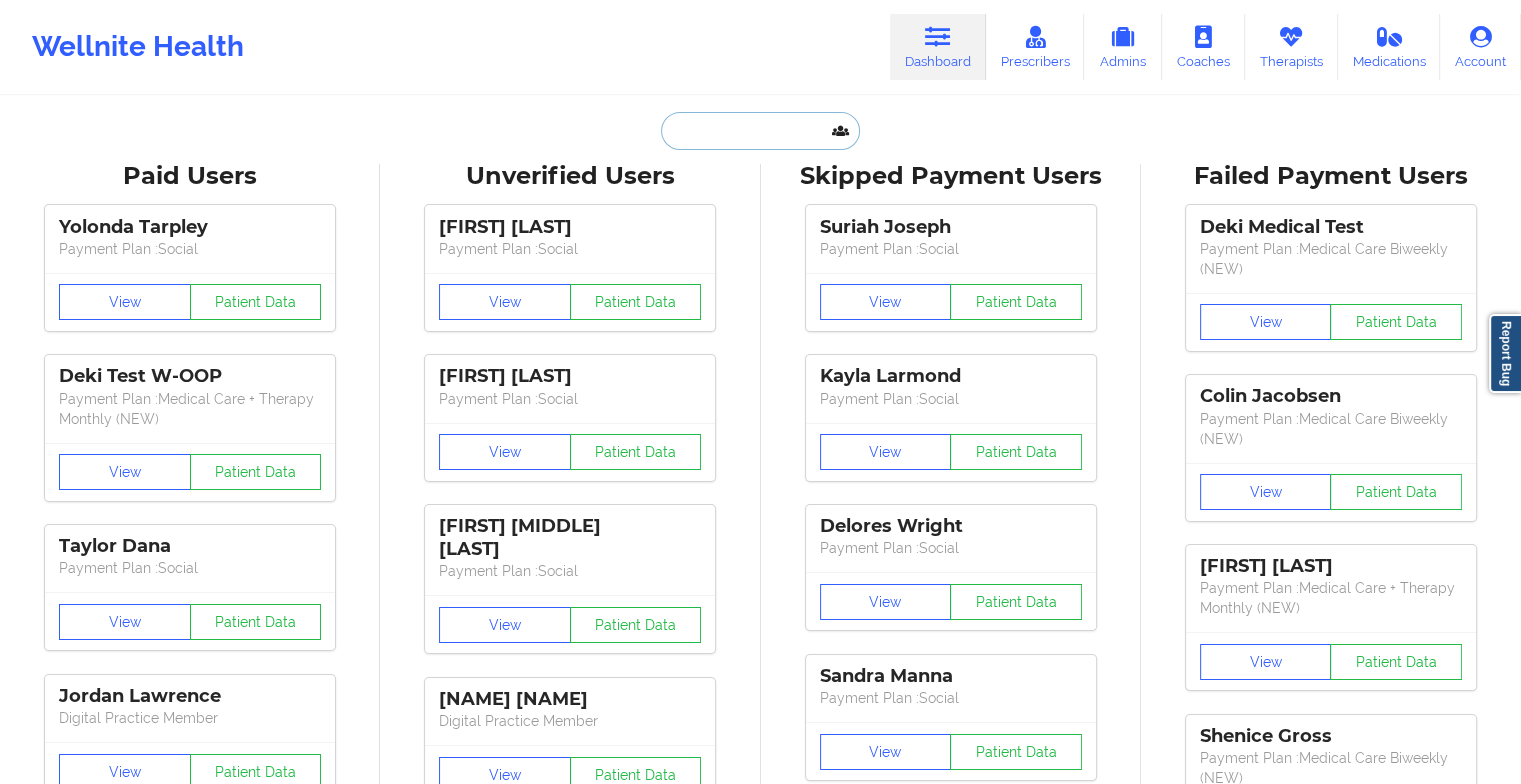 click at bounding box center (760, 131) 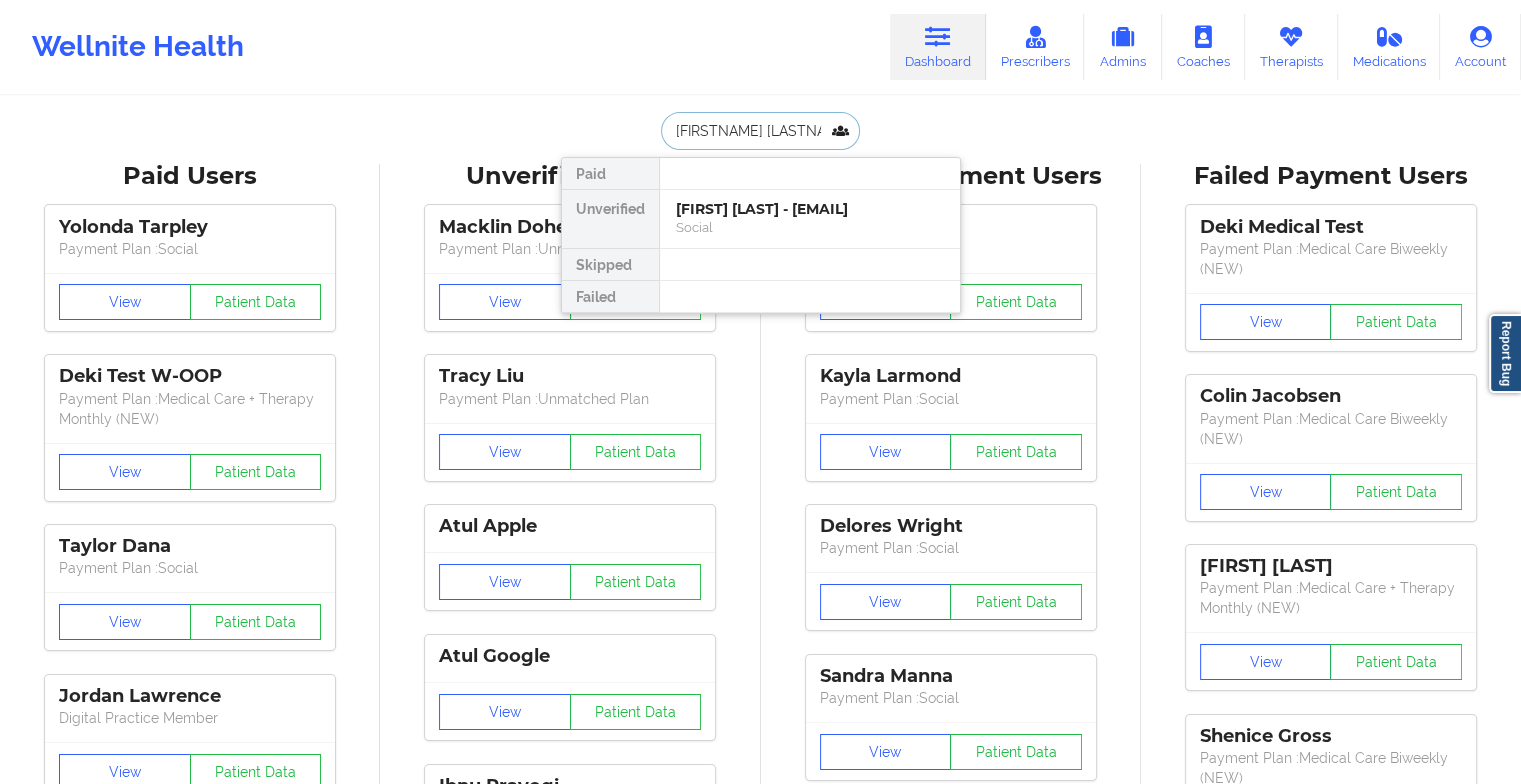 type on "[FIRST] [LAST]" 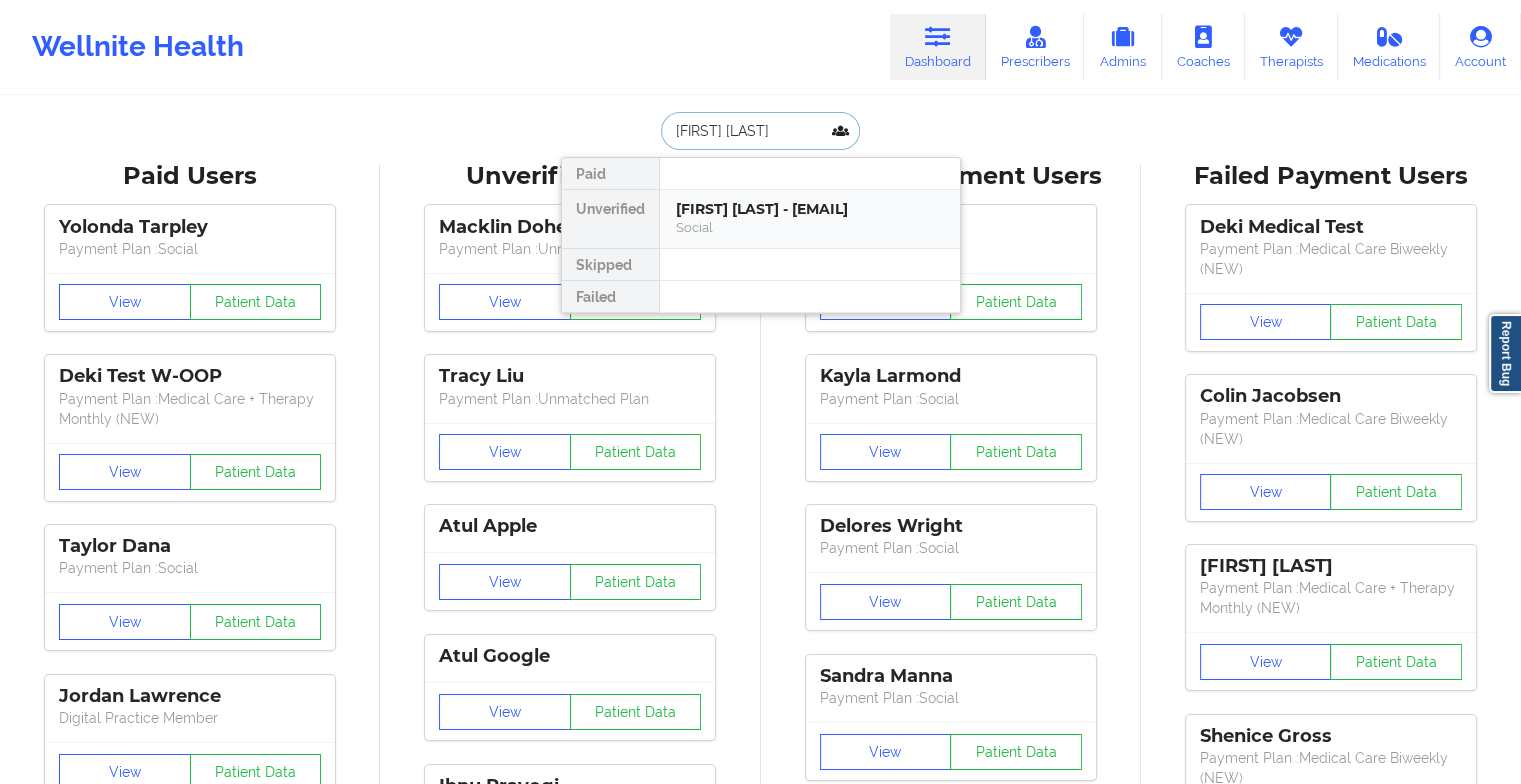 click on "[FIRST] [LAST] - [EMAIL]" at bounding box center [810, 209] 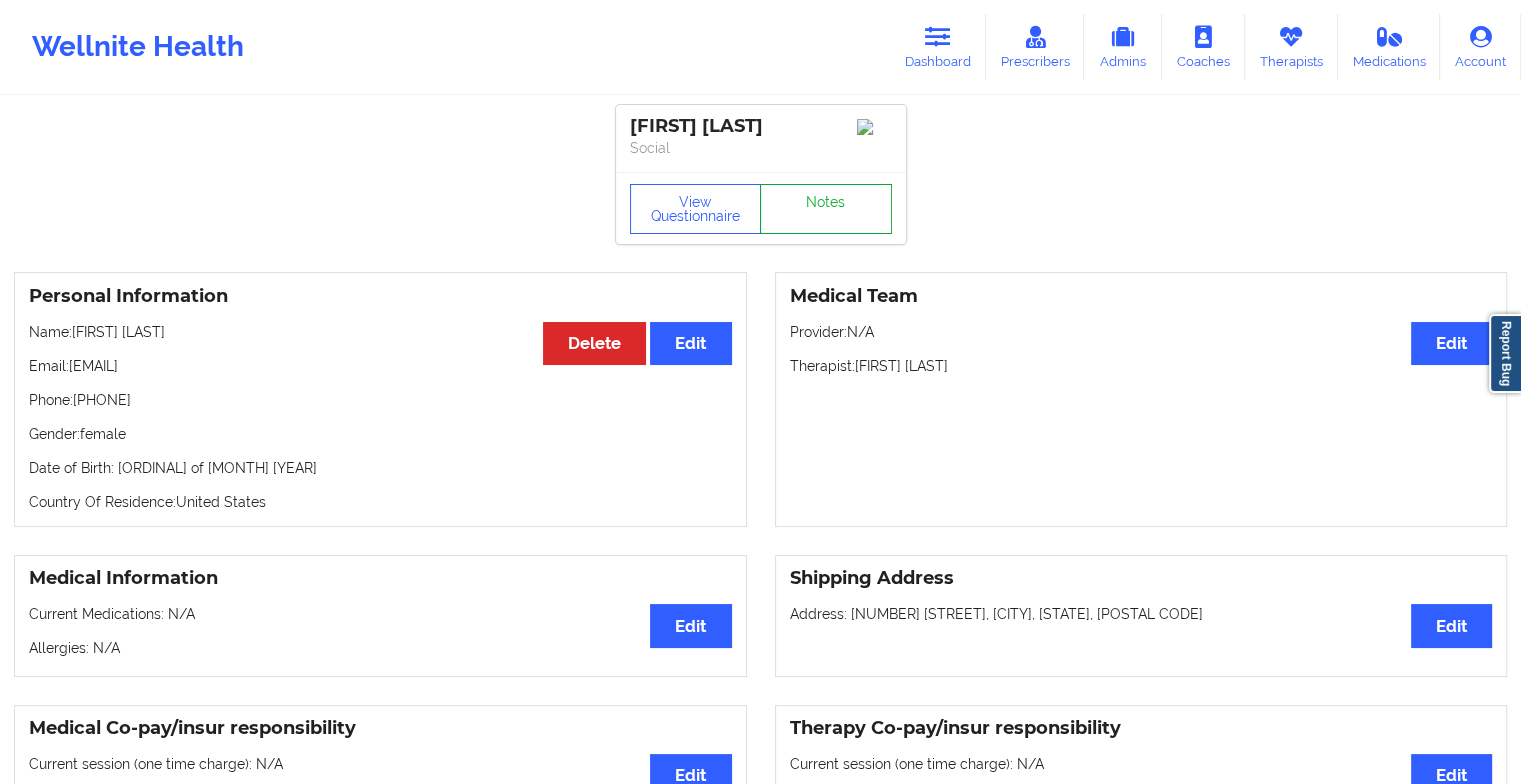click on "Notes" at bounding box center (826, 209) 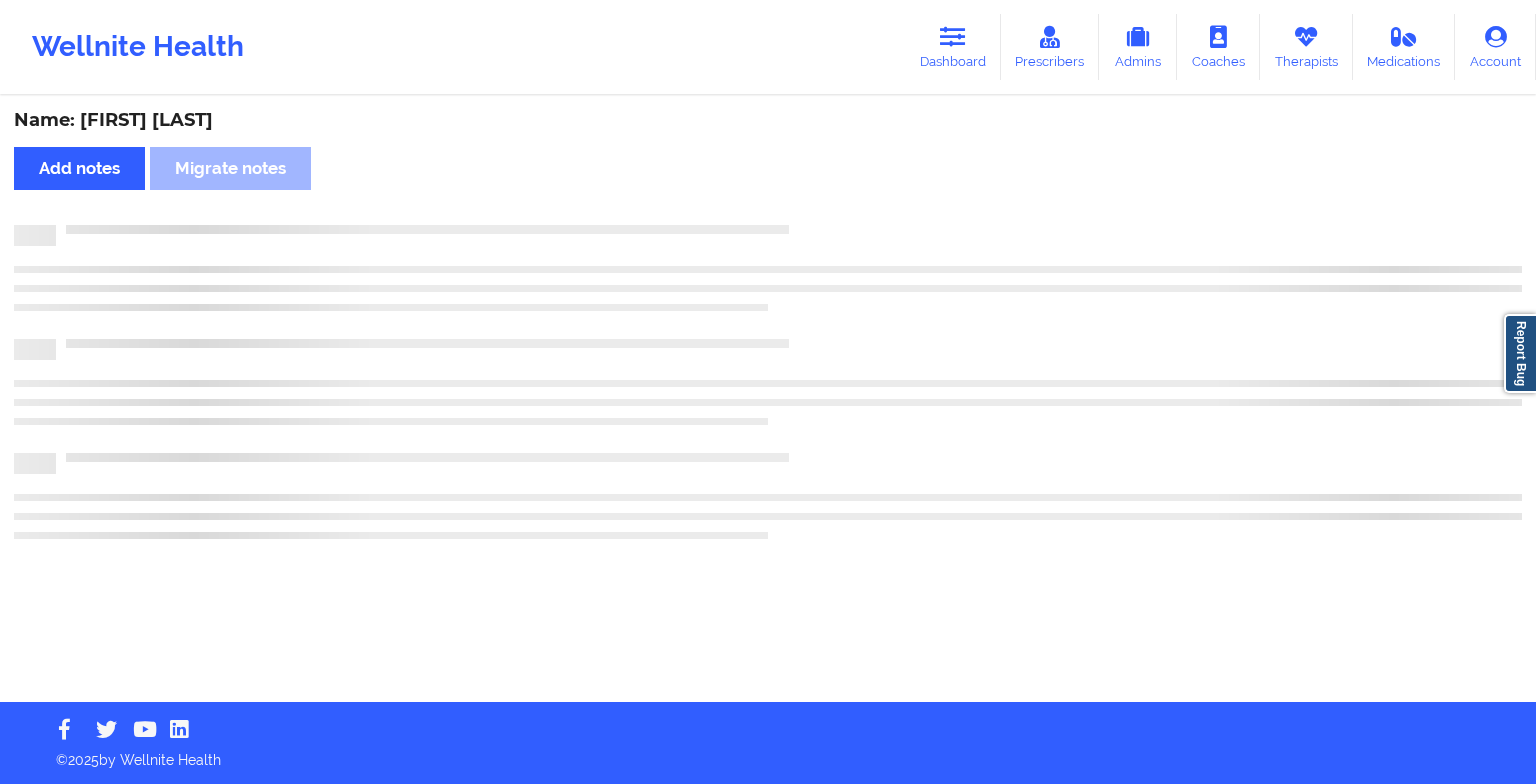 click on "Name: [FIRST] [LAST] Add notes Migrate notes" at bounding box center (768, 400) 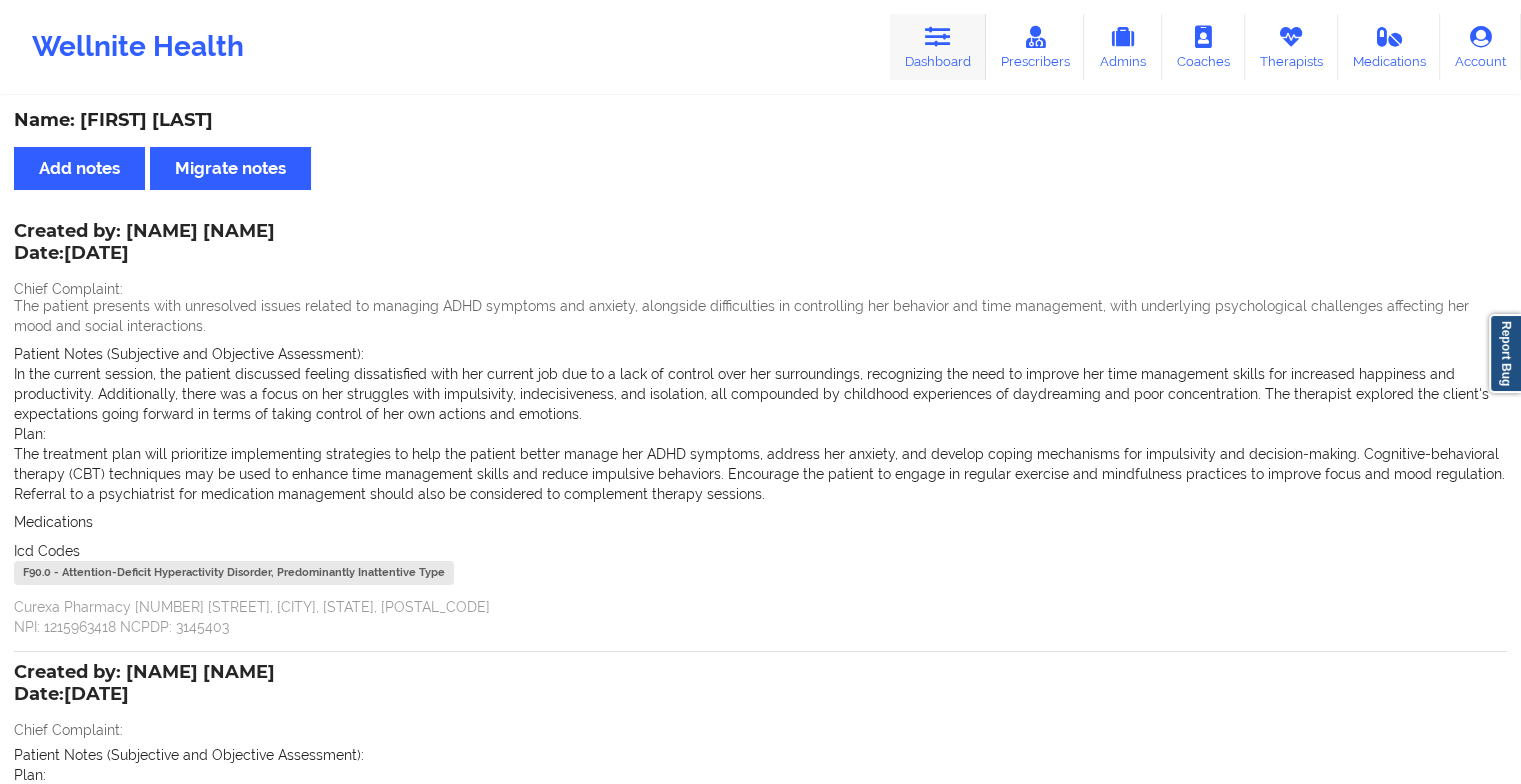 click at bounding box center [938, 37] 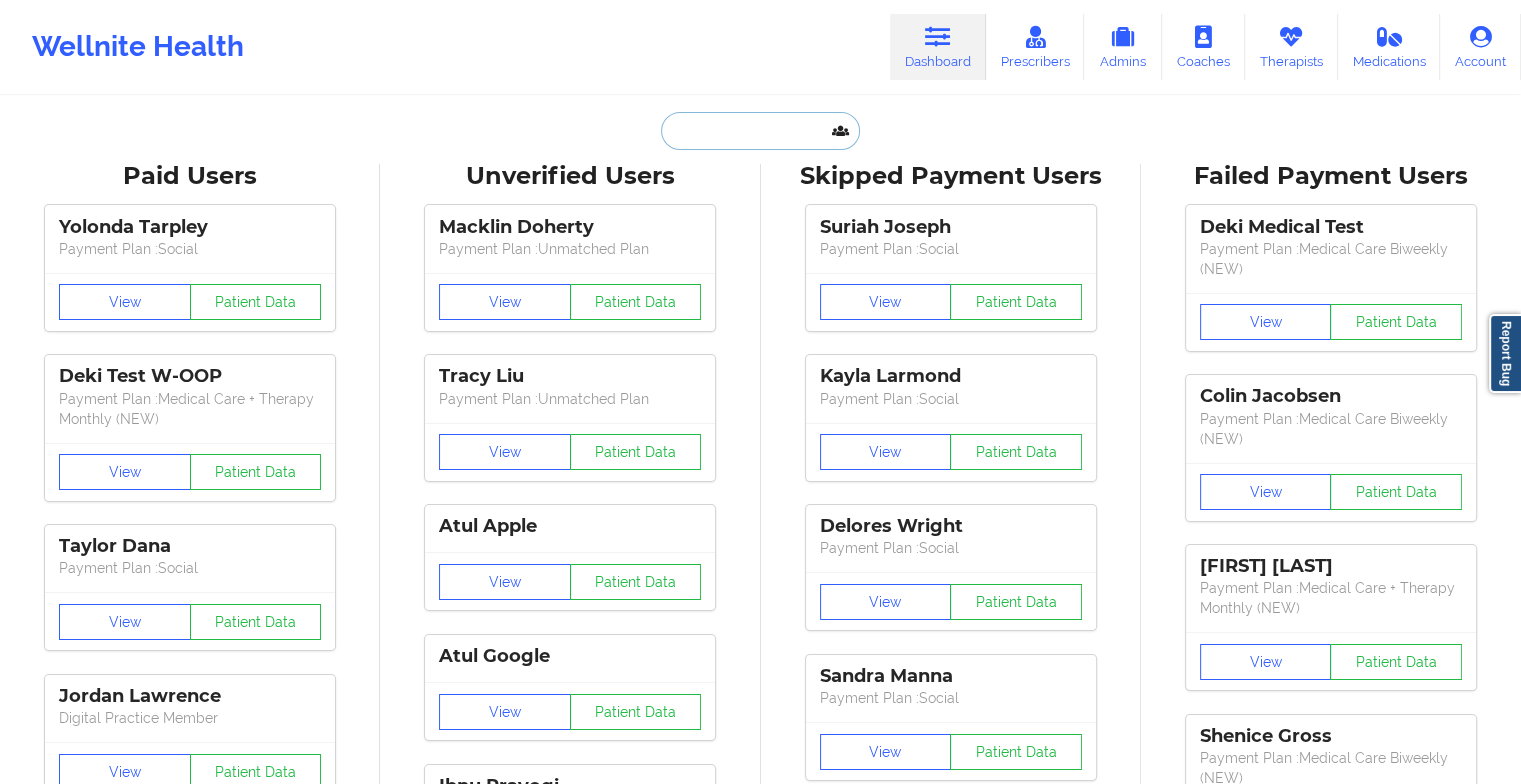 click at bounding box center [760, 131] 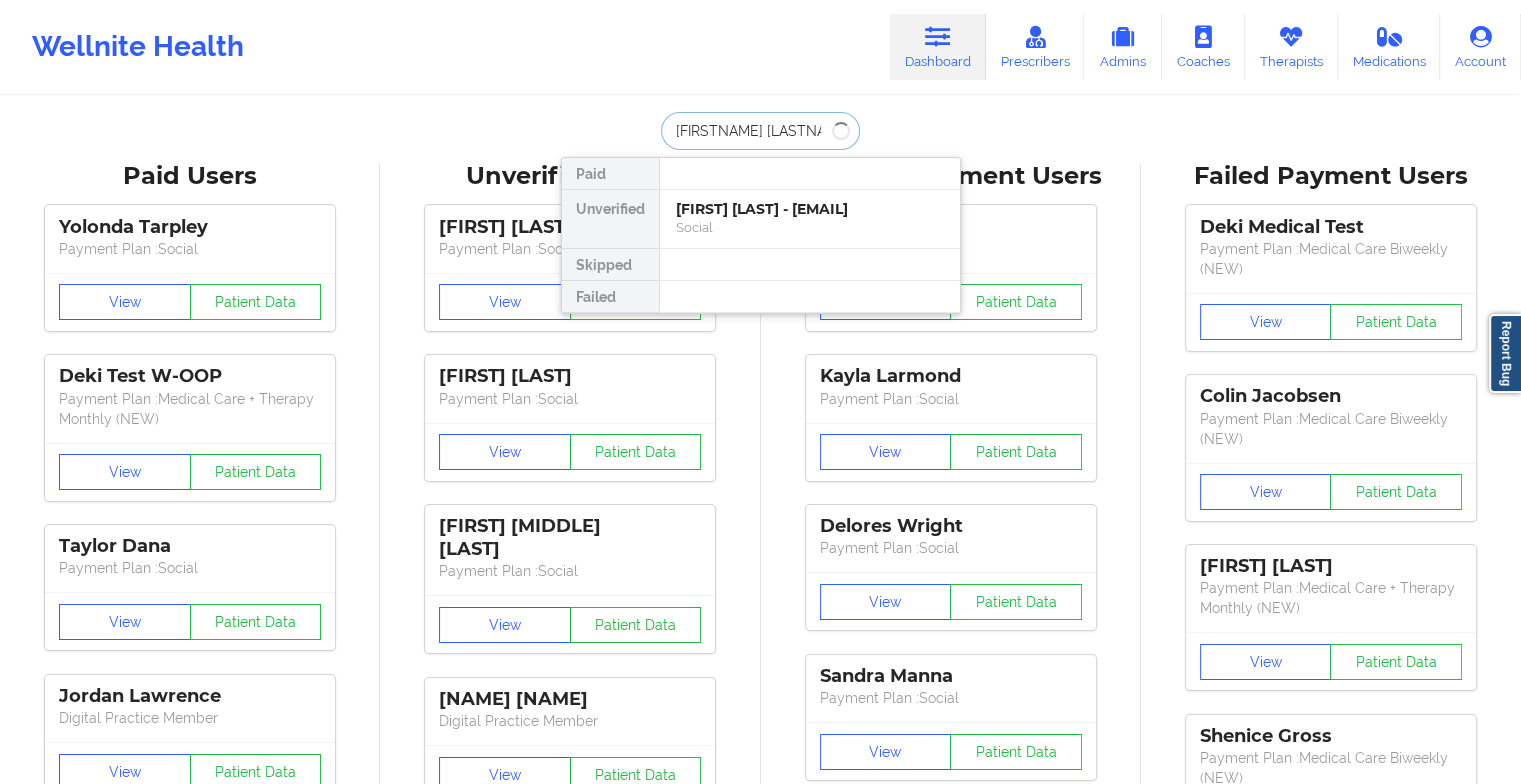 type on "[FIRST] [LAST]" 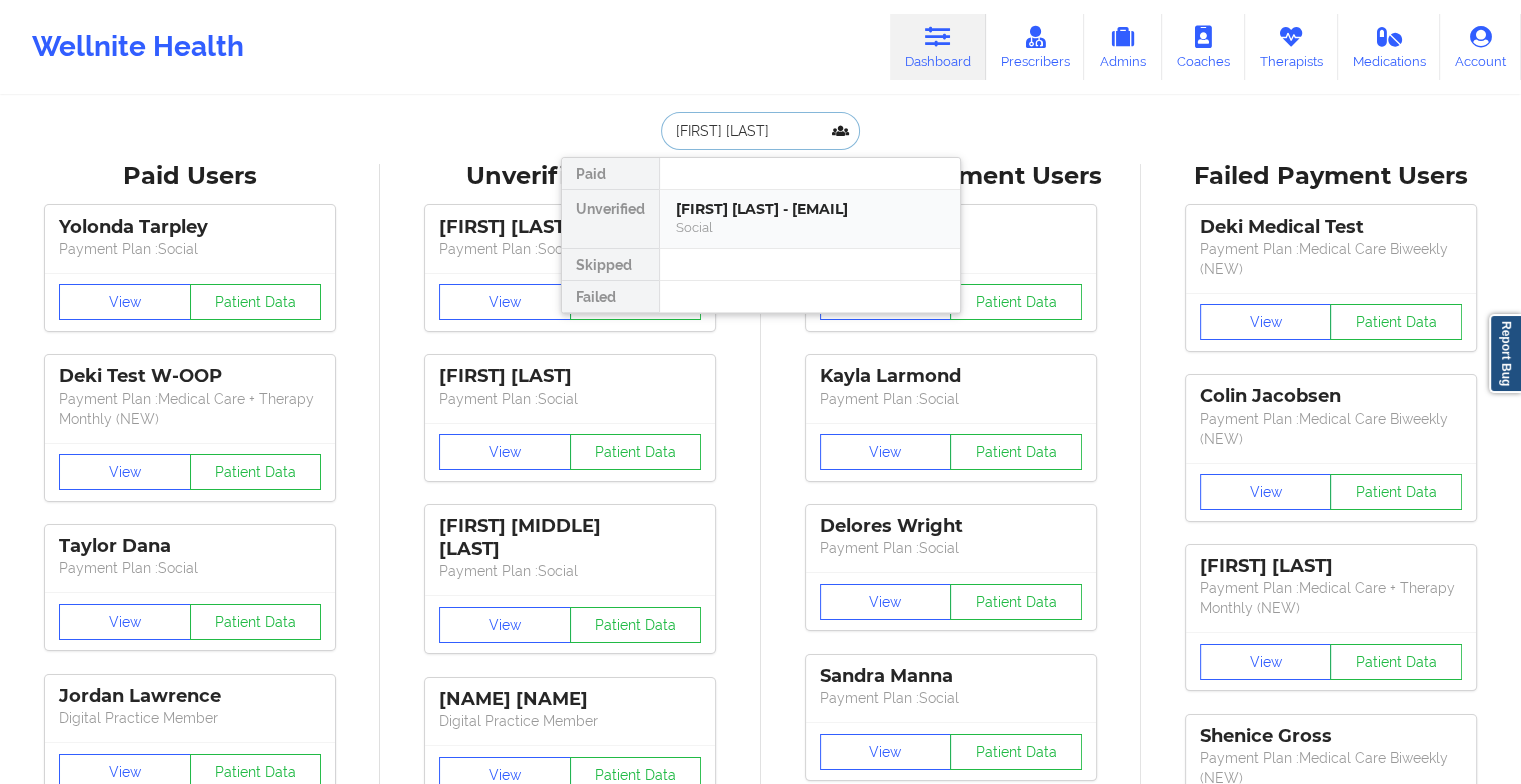 click on "[FIRST] [LAST] - [EMAIL]" at bounding box center (810, 209) 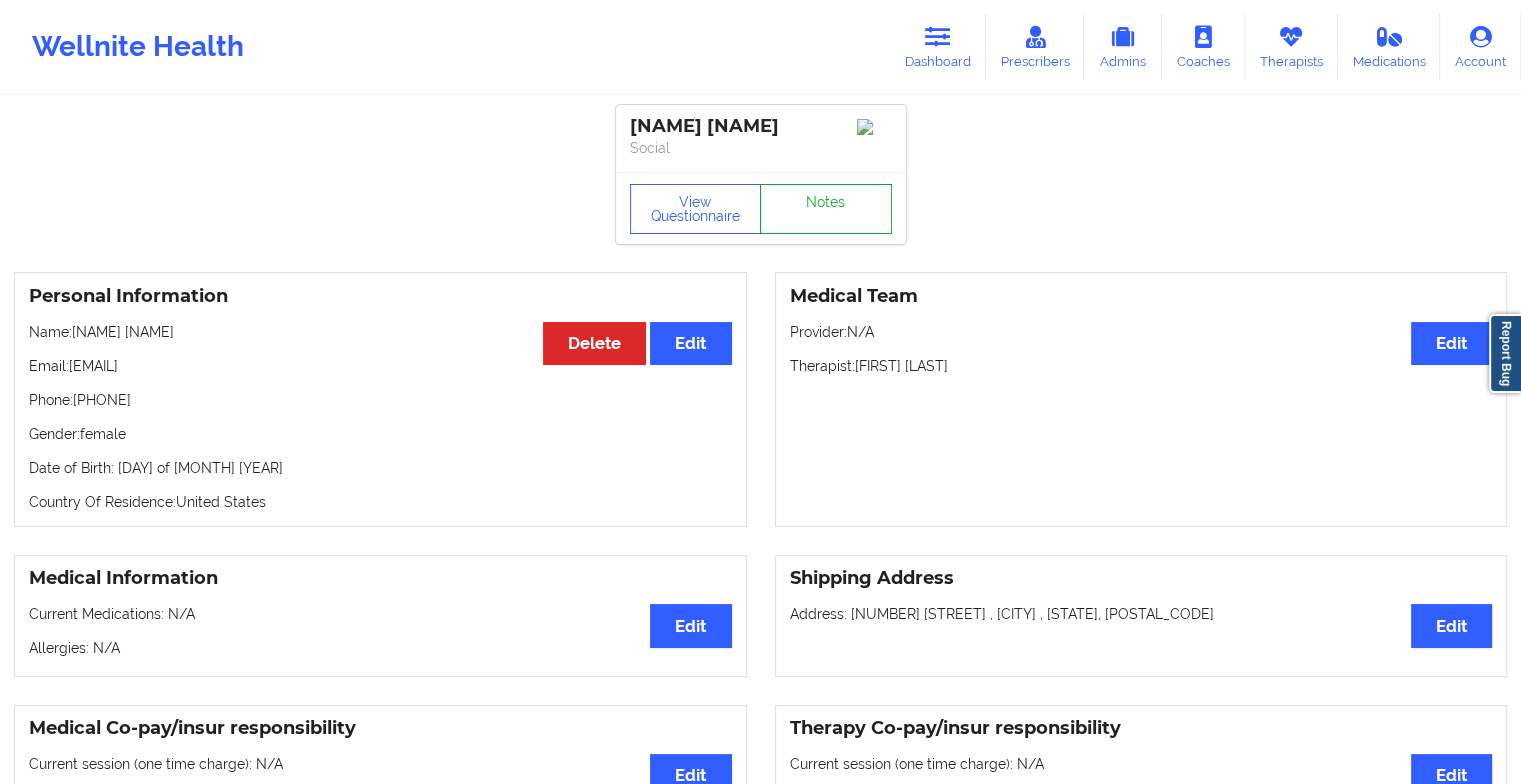 click on "Notes" at bounding box center [826, 209] 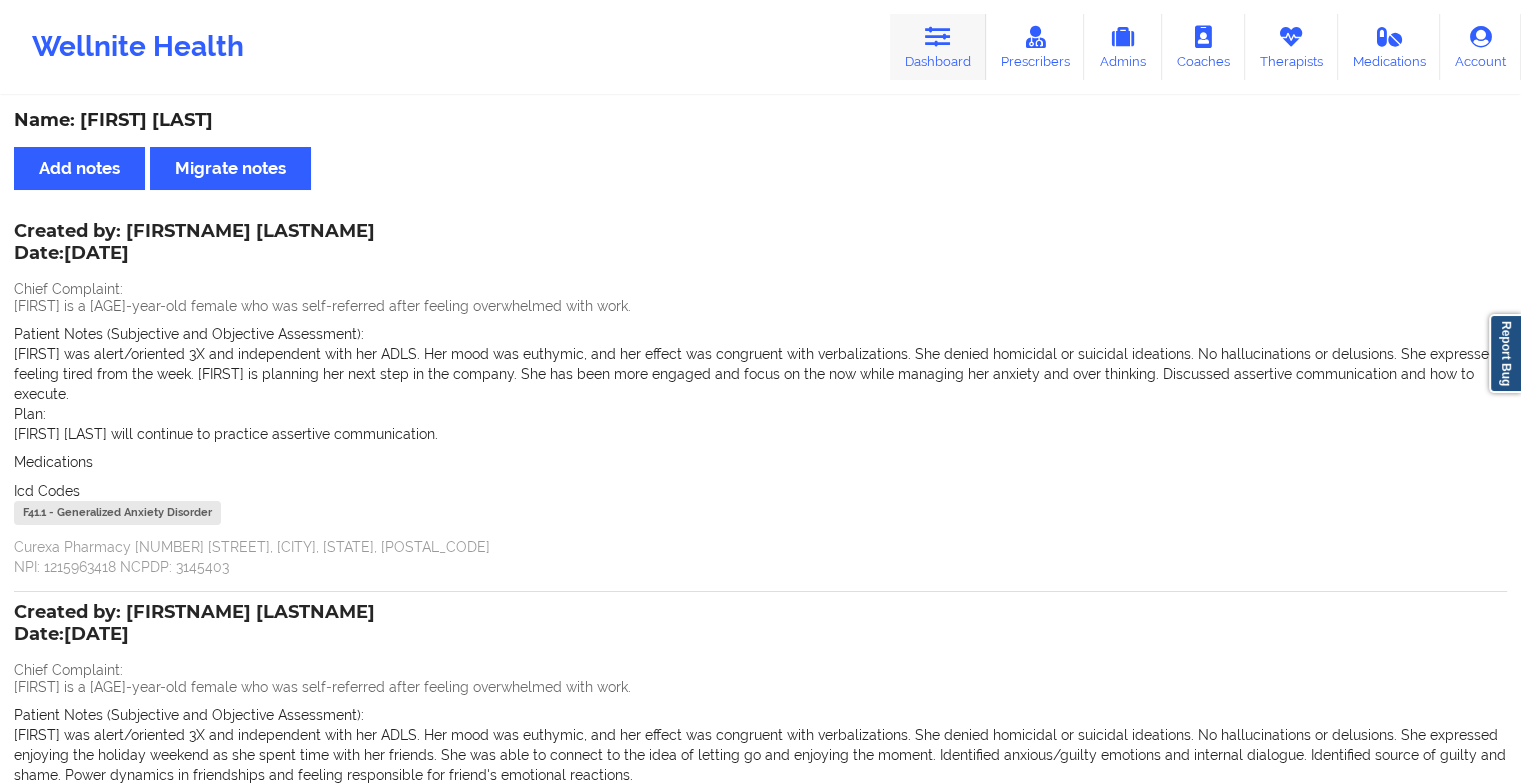 click at bounding box center [938, 37] 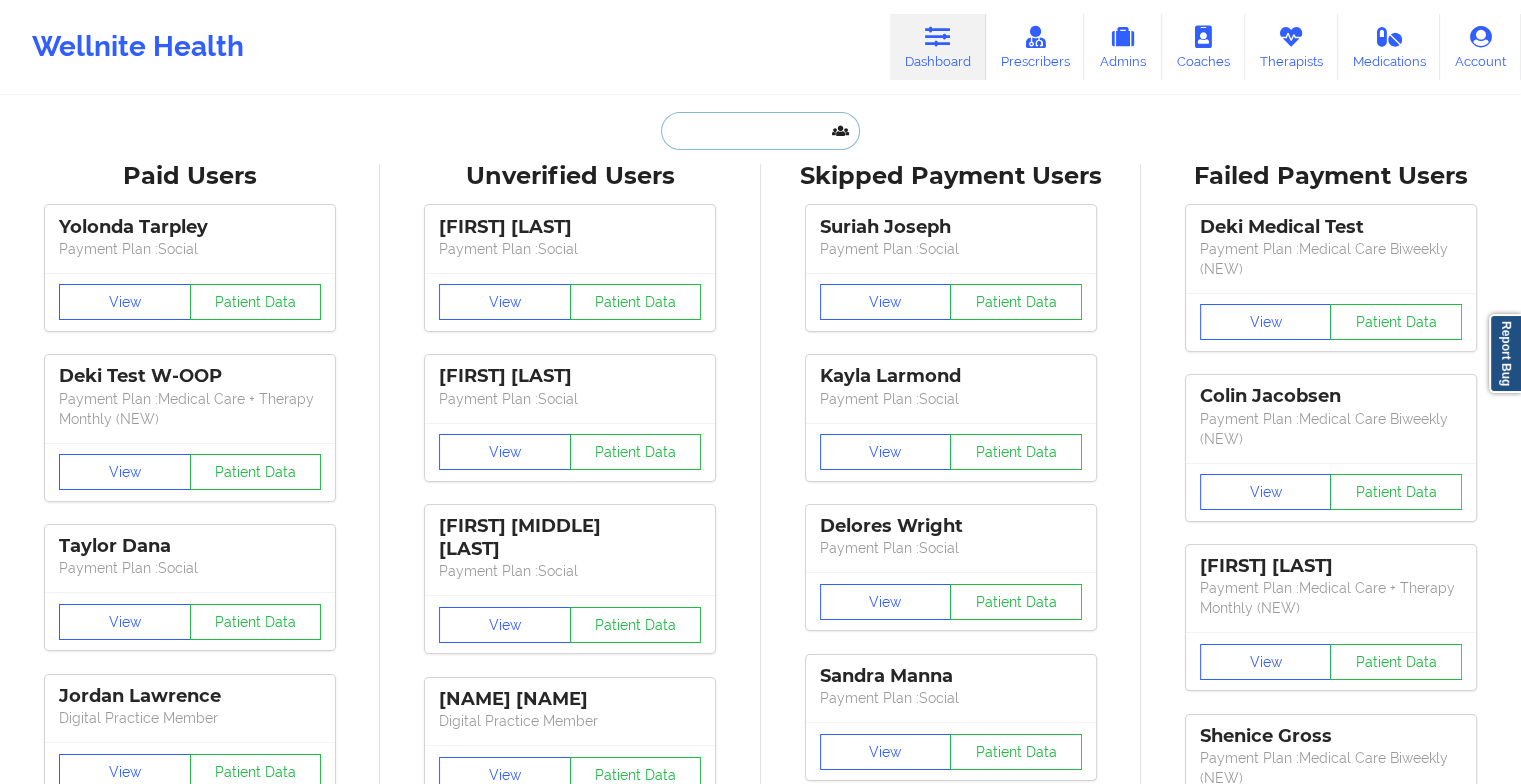 click at bounding box center [760, 131] 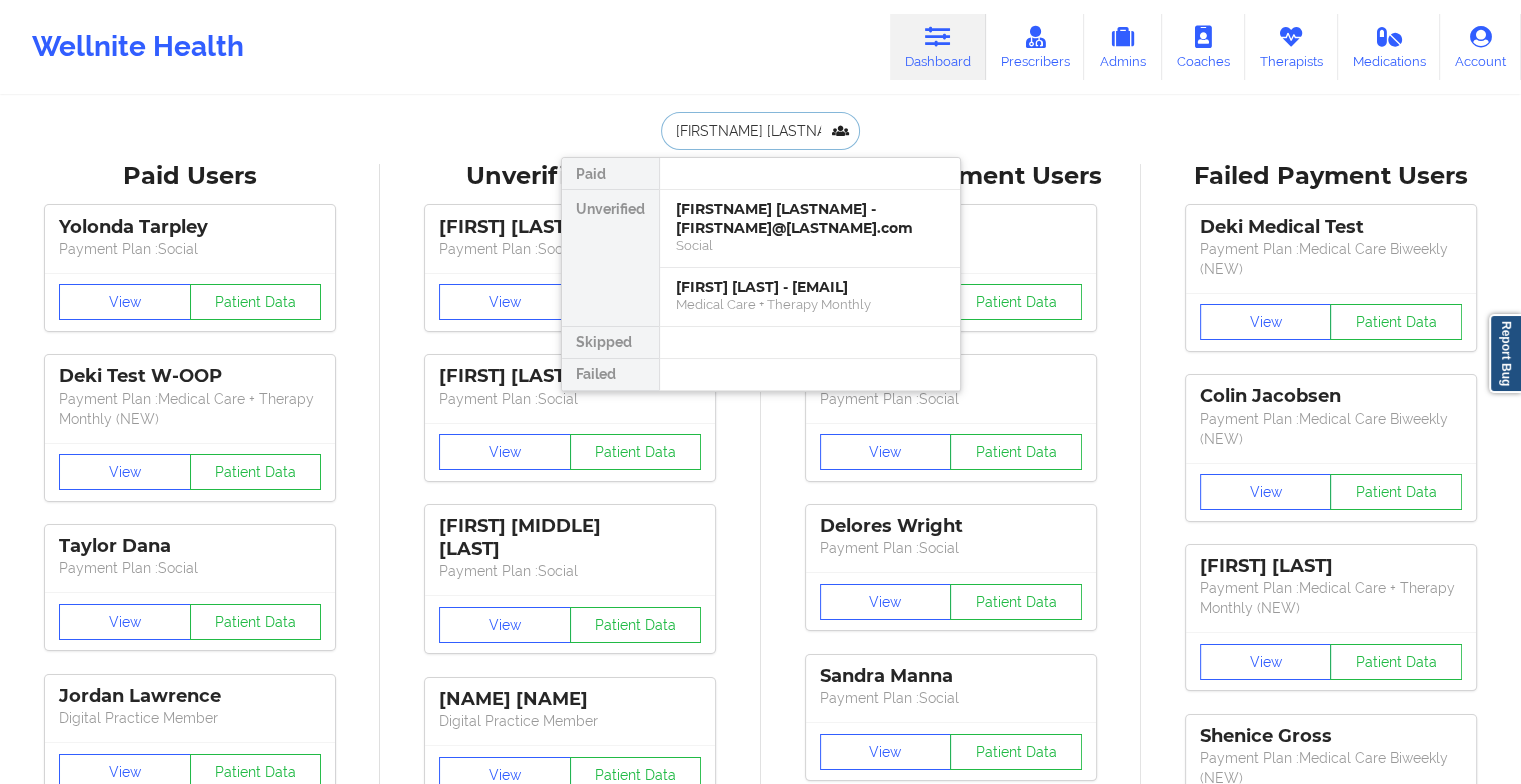 type on "[FIRST] [LAST]" 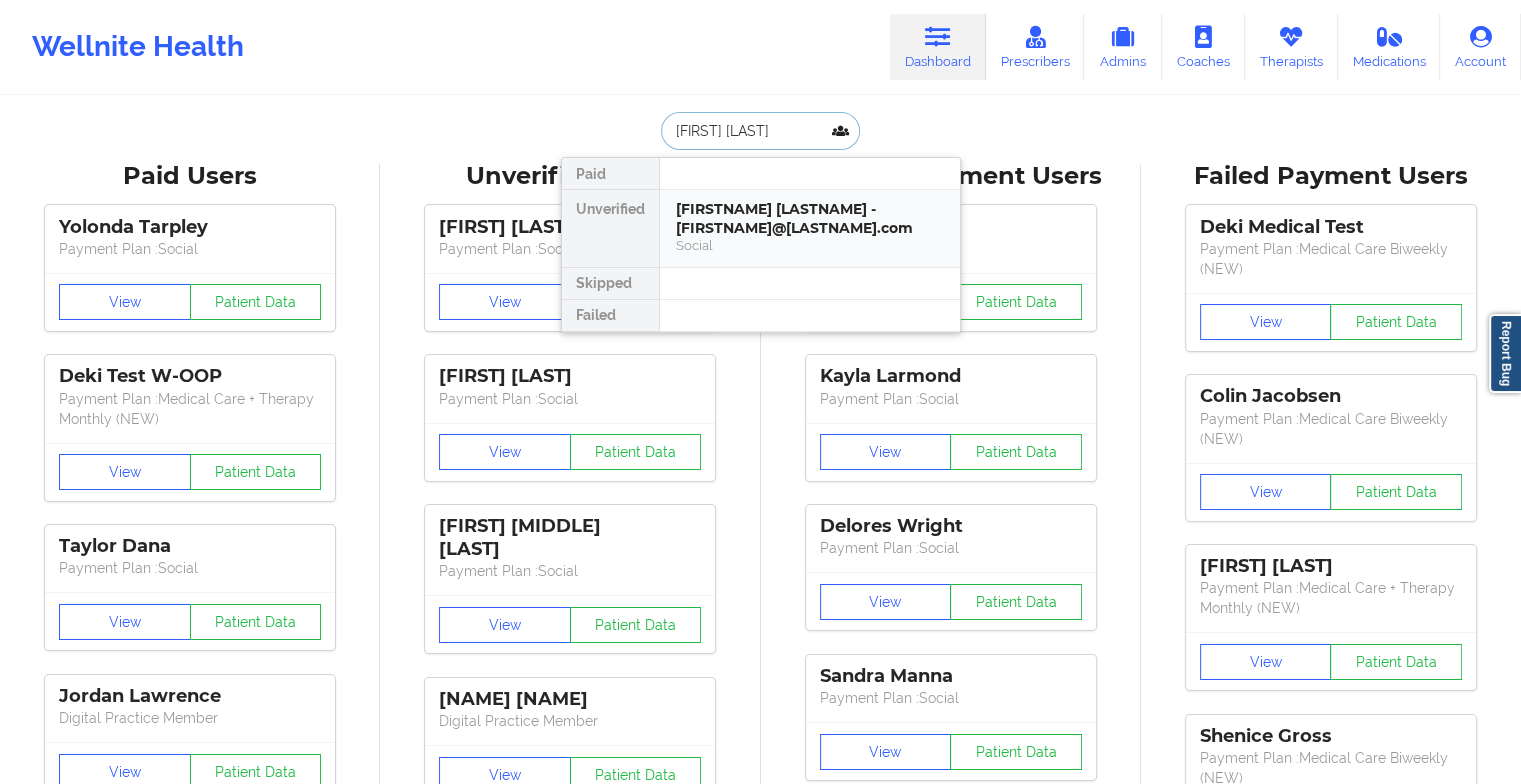 click on "[FIRSTNAME] [LASTNAME] - [FIRSTNAME]@[LASTNAME].com" at bounding box center (810, 218) 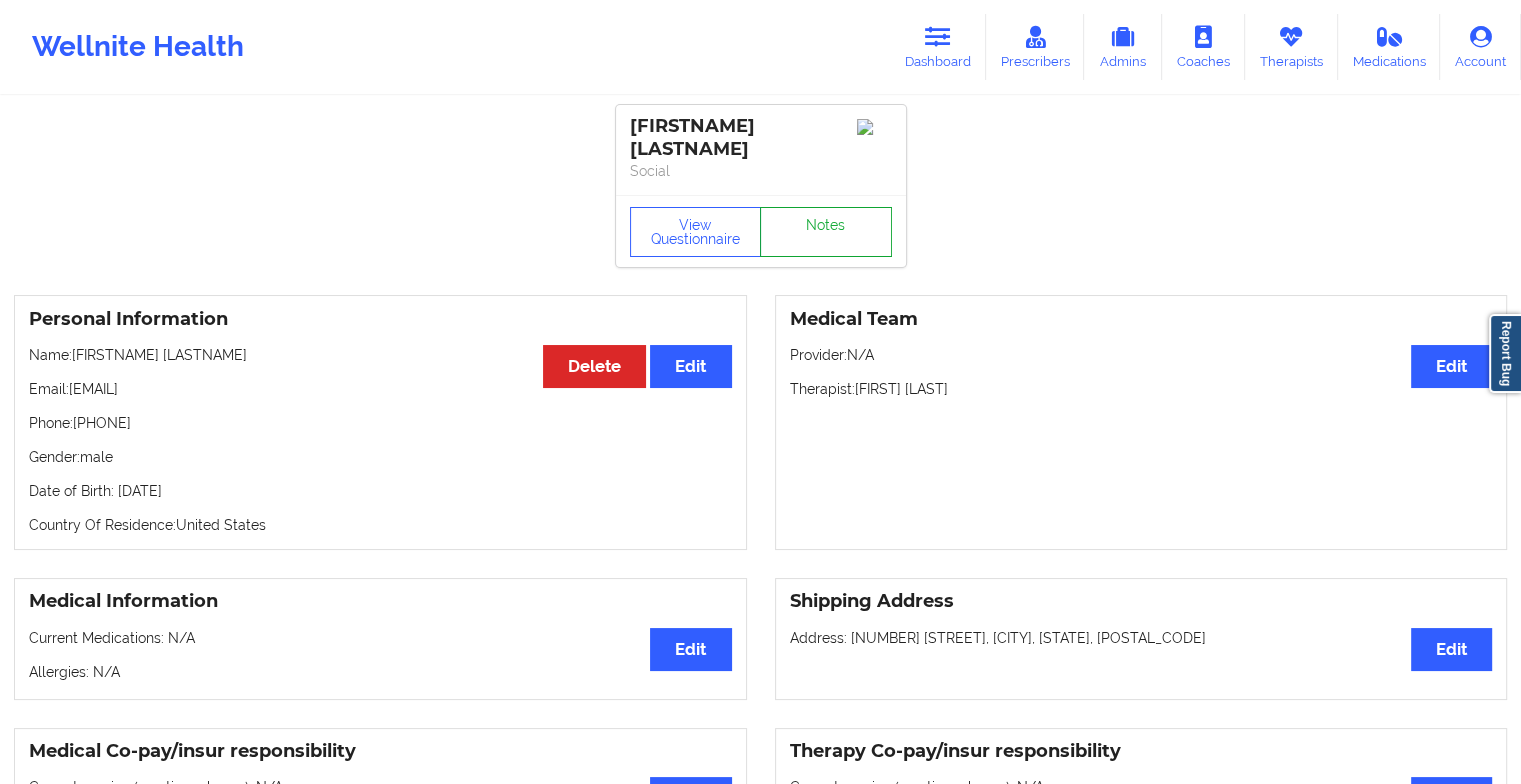 click on "Notes" at bounding box center (826, 232) 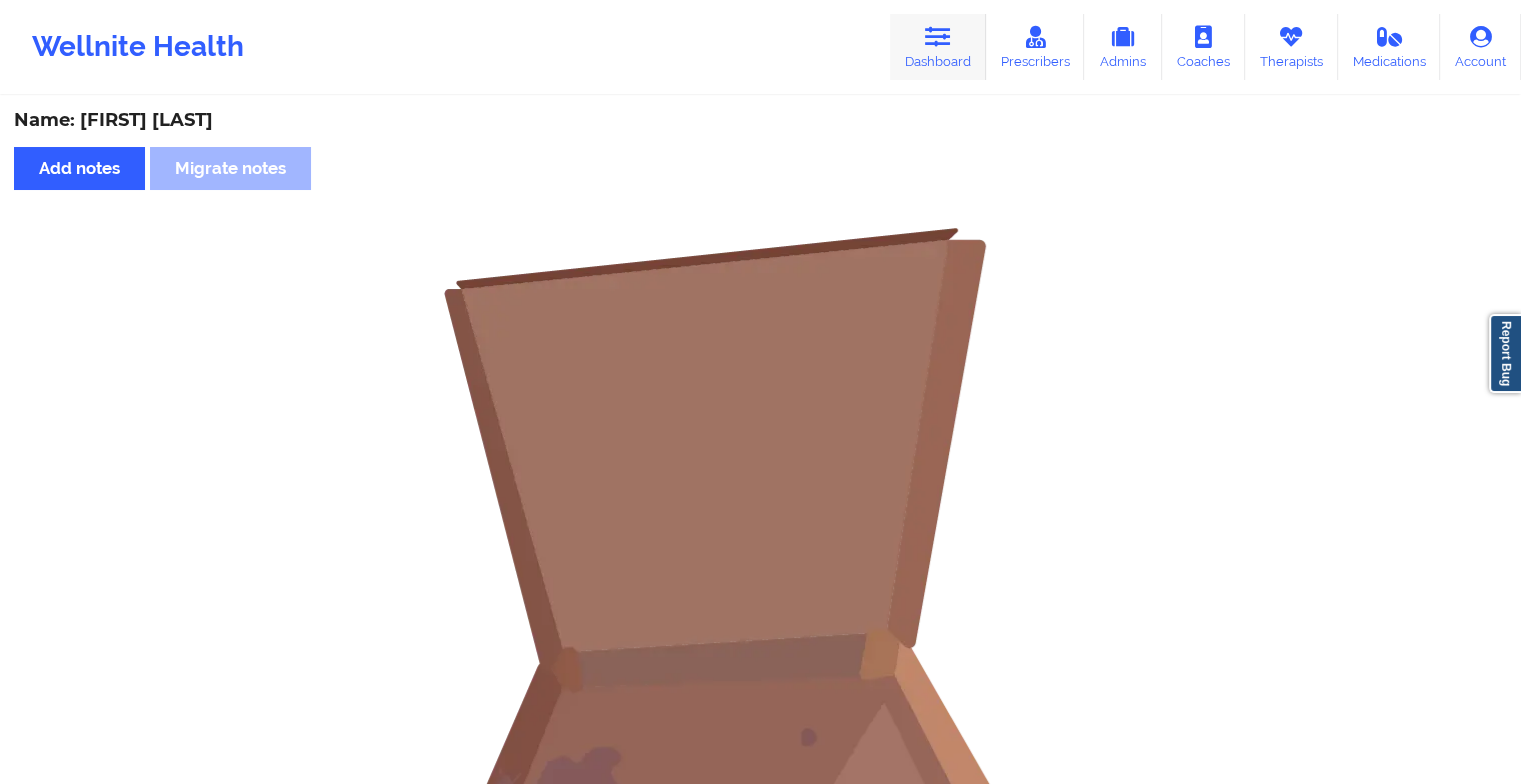 click at bounding box center [938, 37] 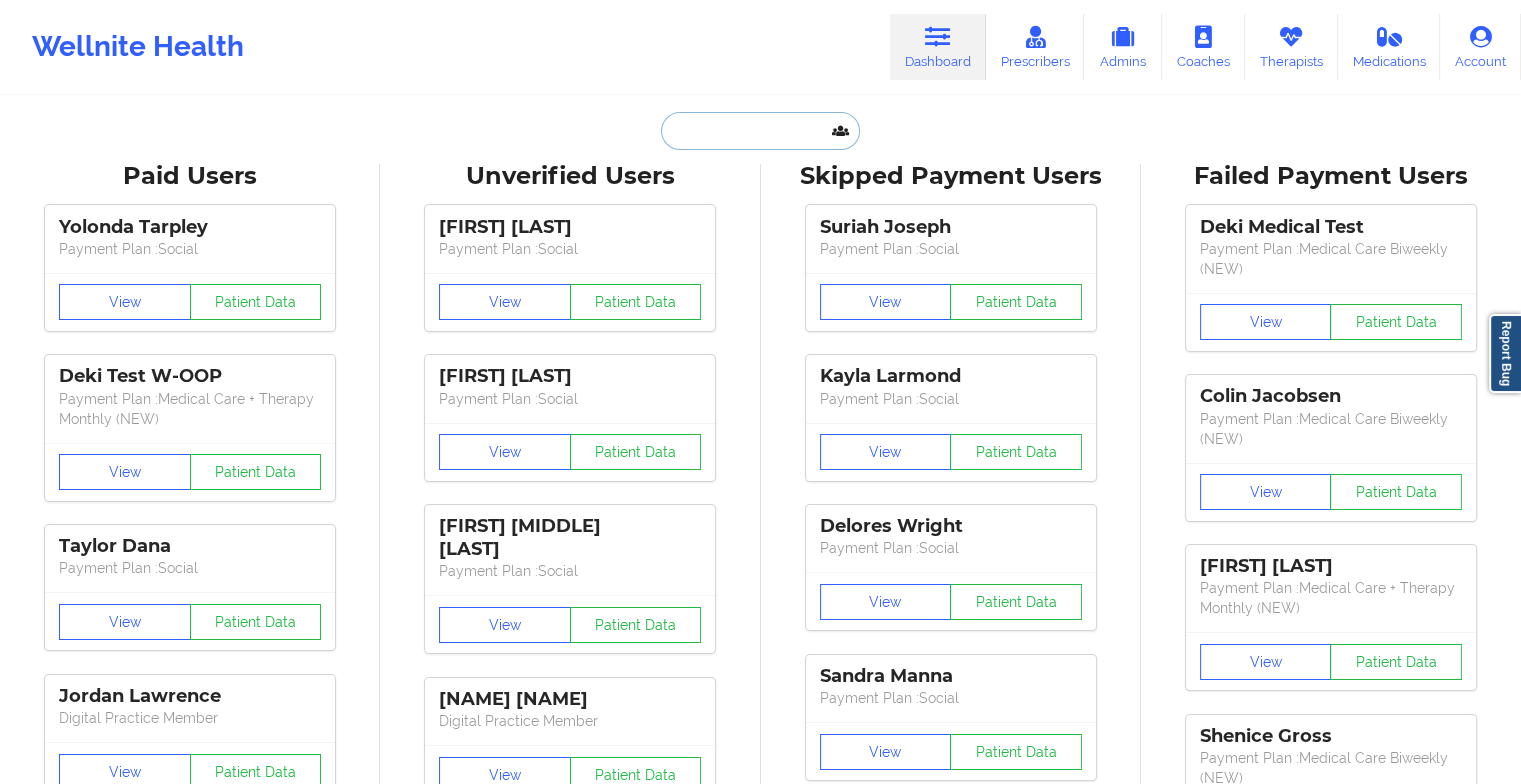 click at bounding box center [760, 131] 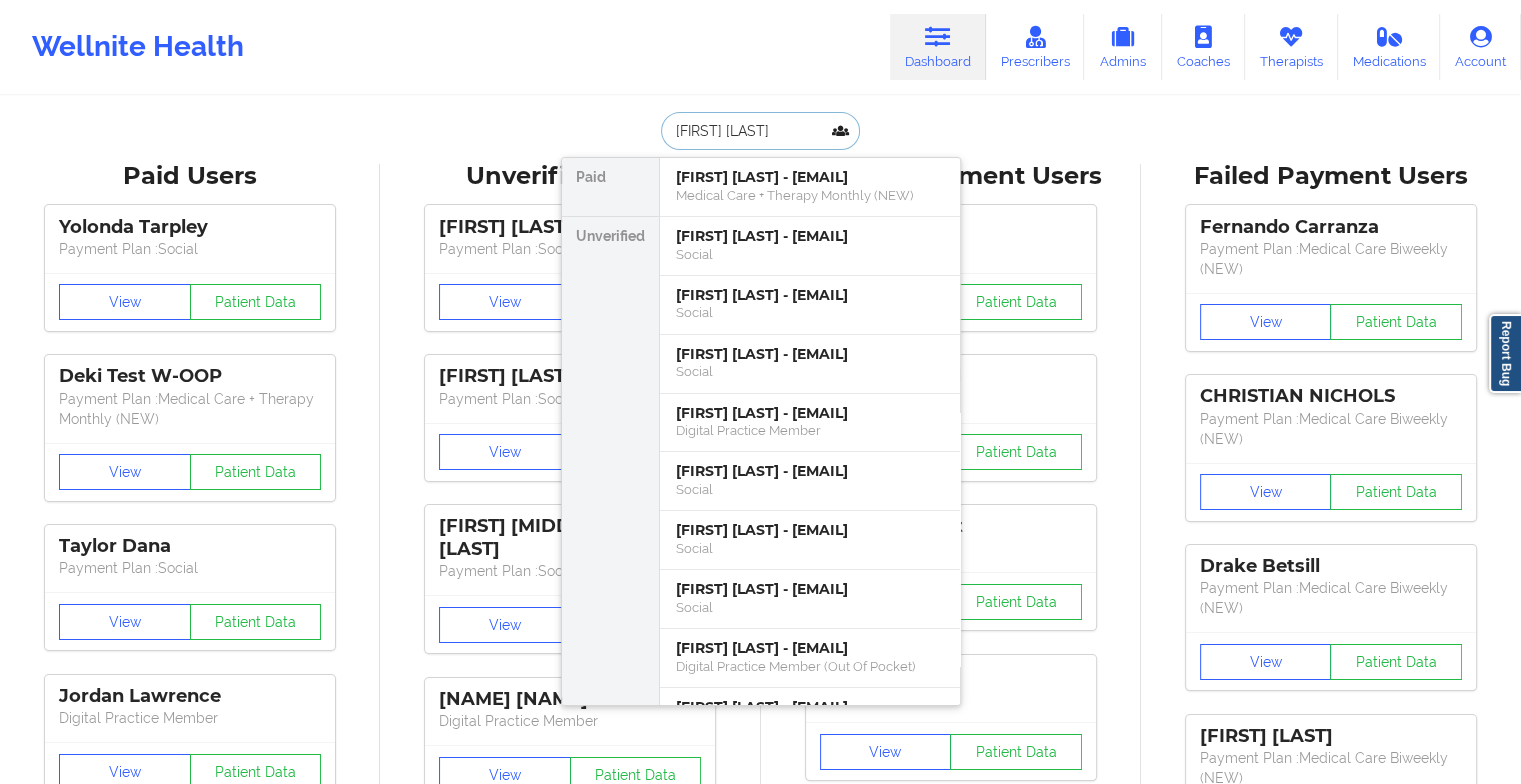 type on "[FIRST] [LAST]" 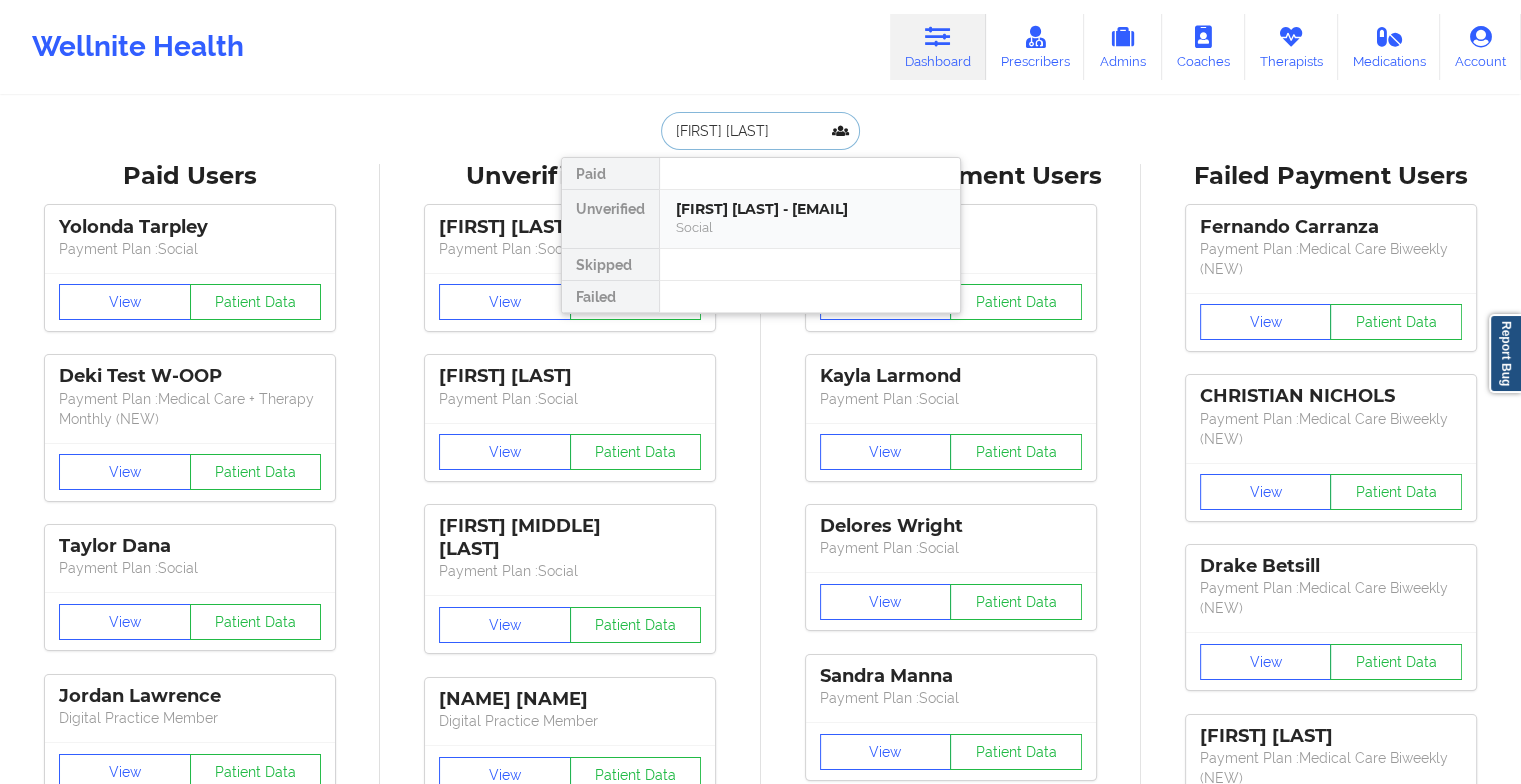 click on "[FIRST] [LAST] - [EMAIL]" at bounding box center (810, 209) 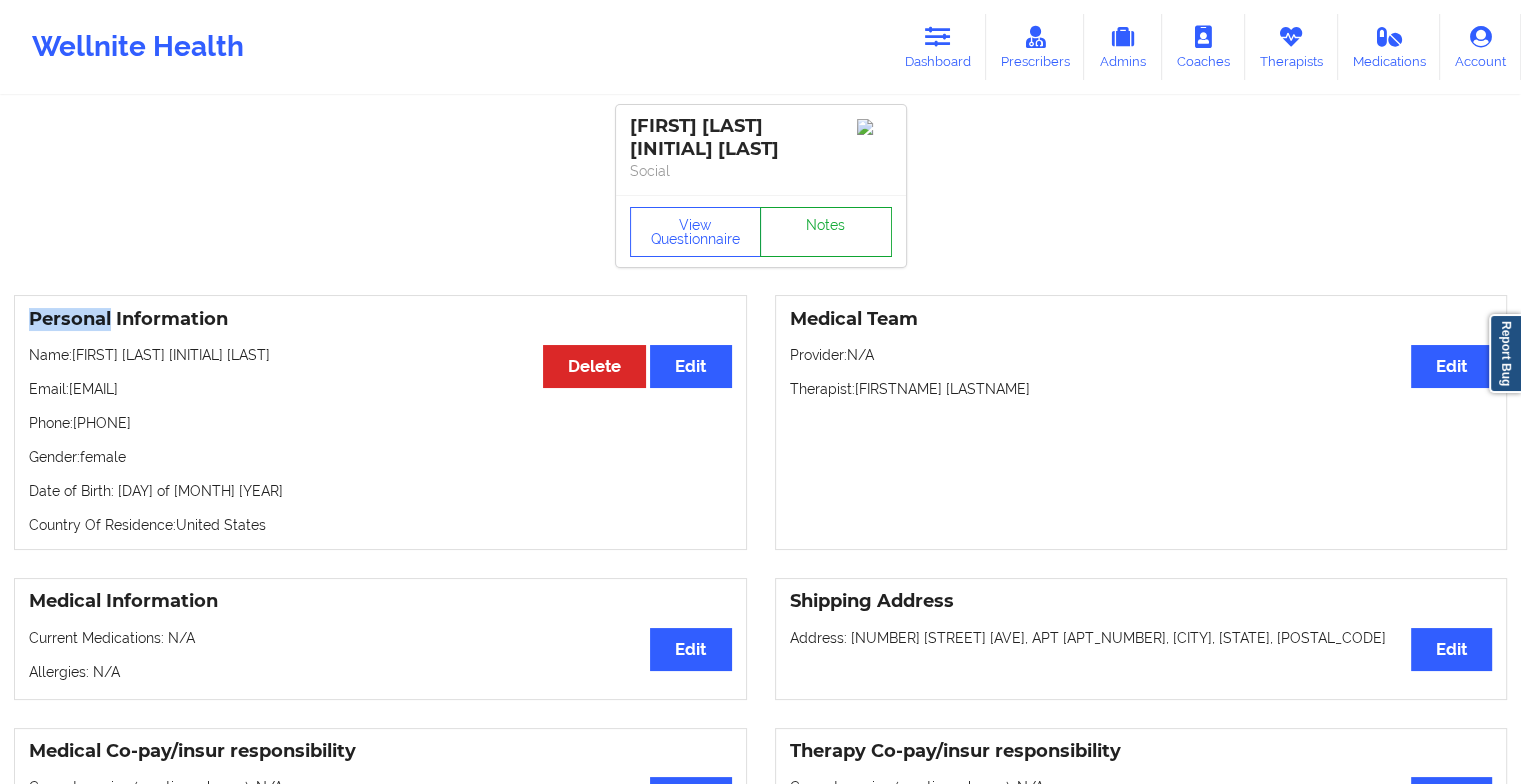 drag, startPoint x: 739, startPoint y: 208, endPoint x: 813, endPoint y: 208, distance: 74 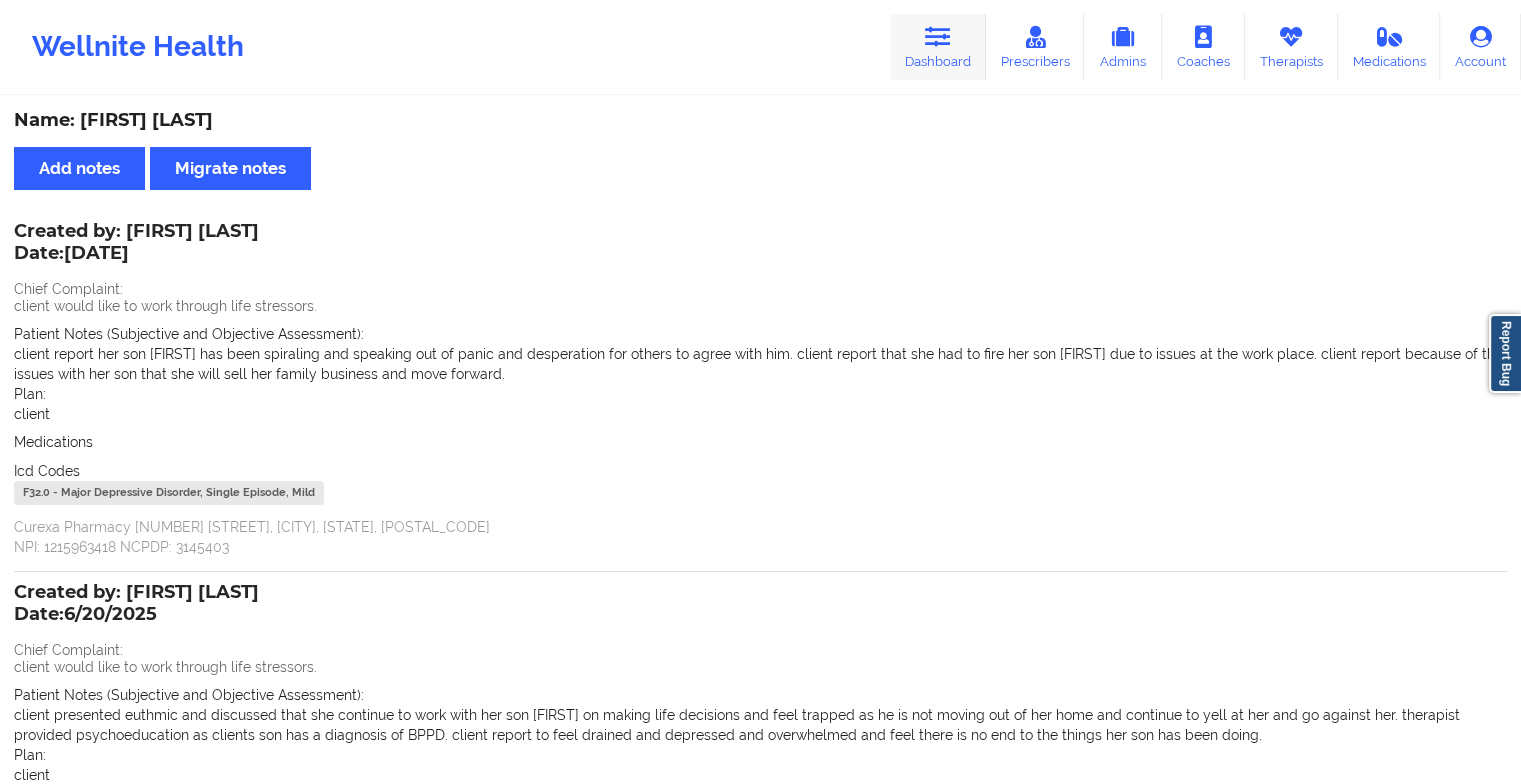 click on "Dashboard" at bounding box center (938, 47) 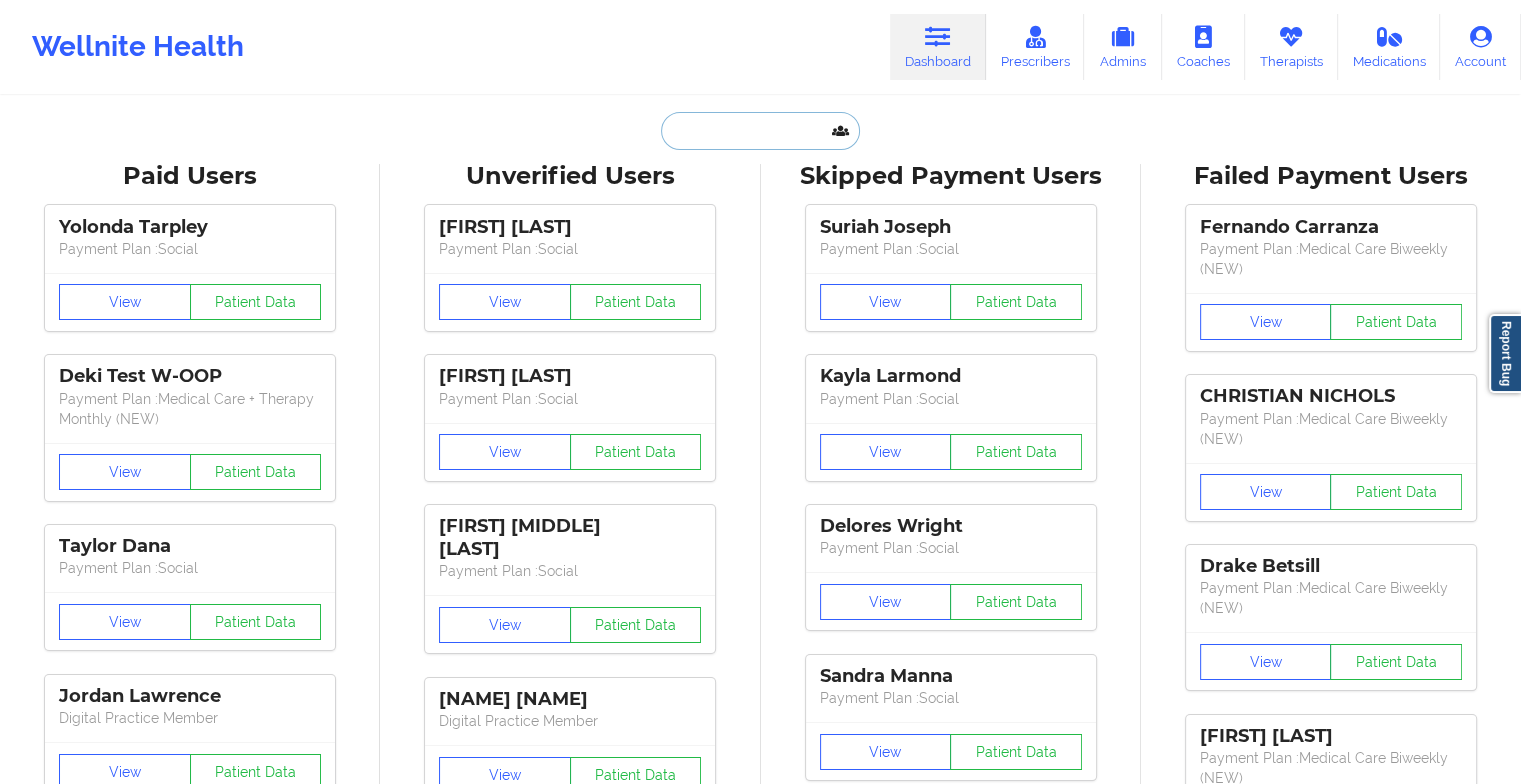 click at bounding box center [760, 131] 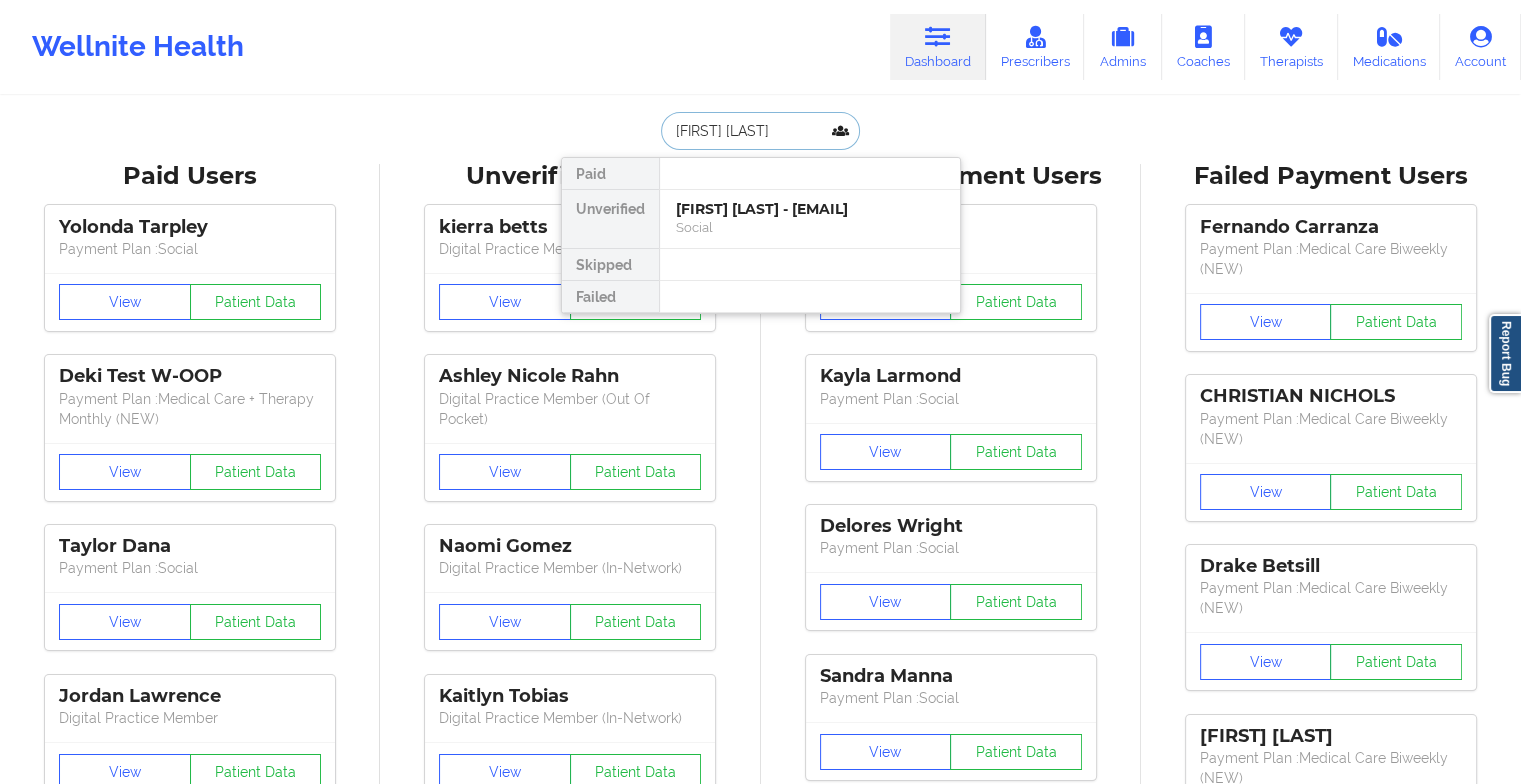 type on "[FIRST] [LAST]" 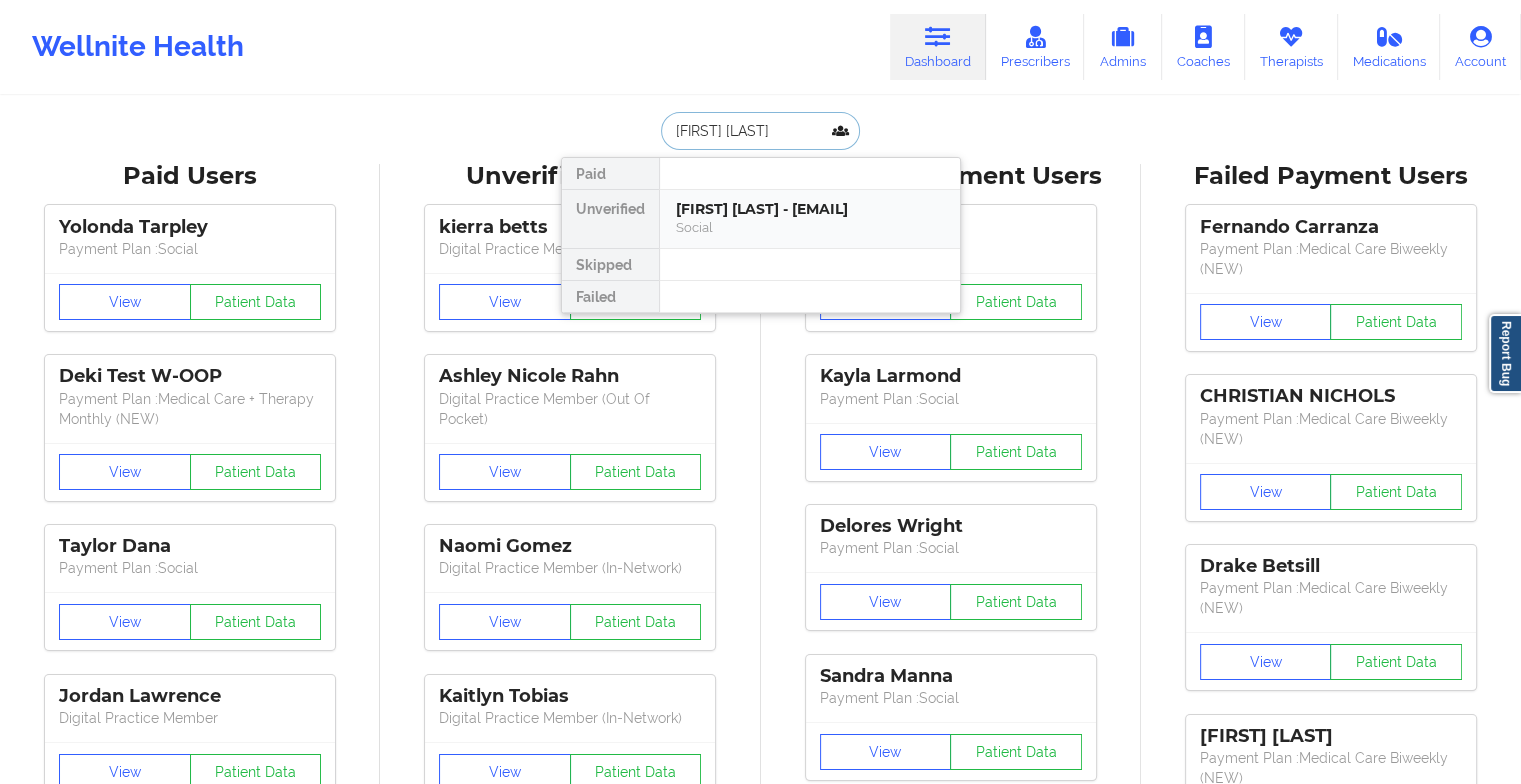 click on "[FIRST] [LAST] - [EMAIL]" at bounding box center (810, 209) 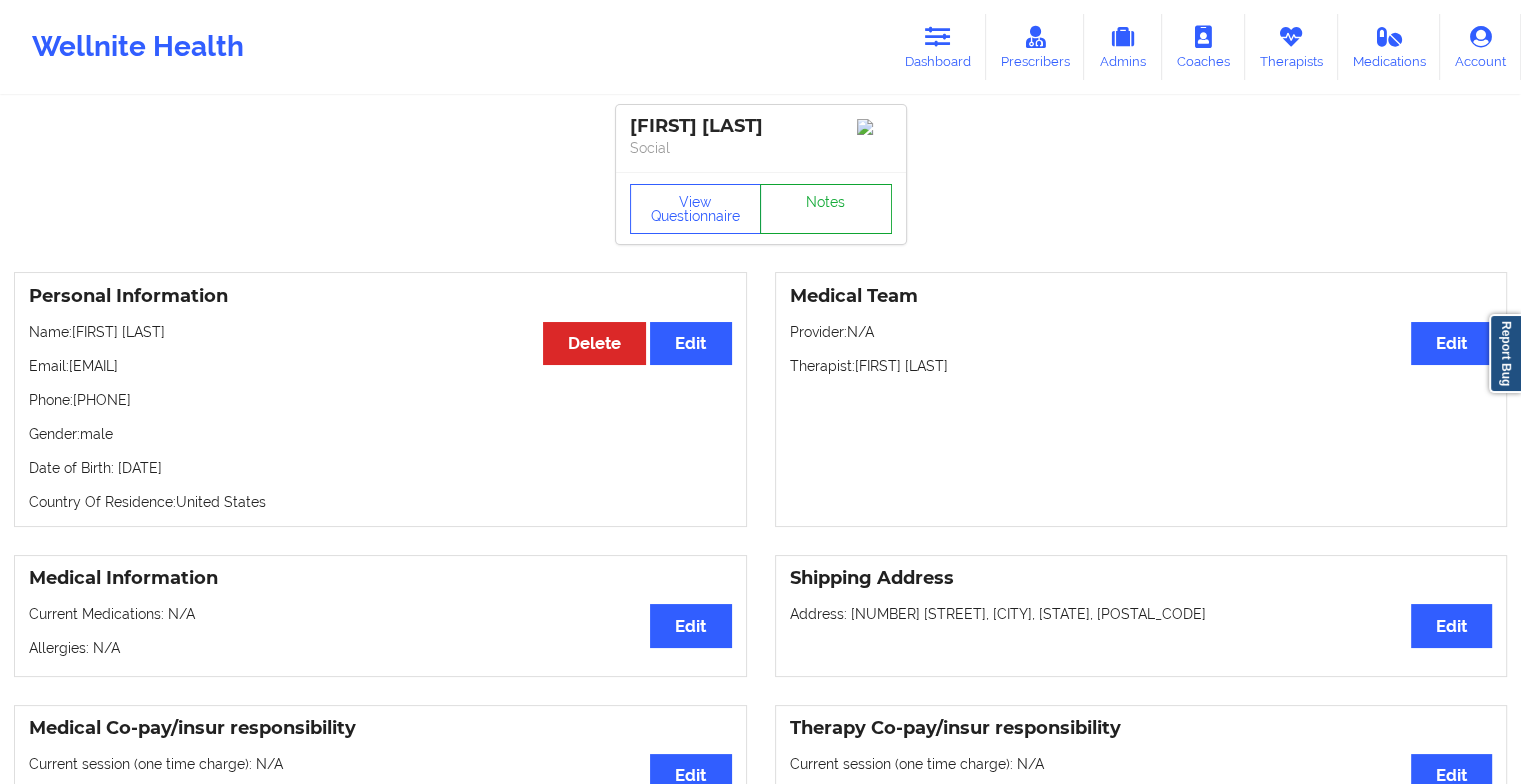 click on "Notes" at bounding box center [826, 209] 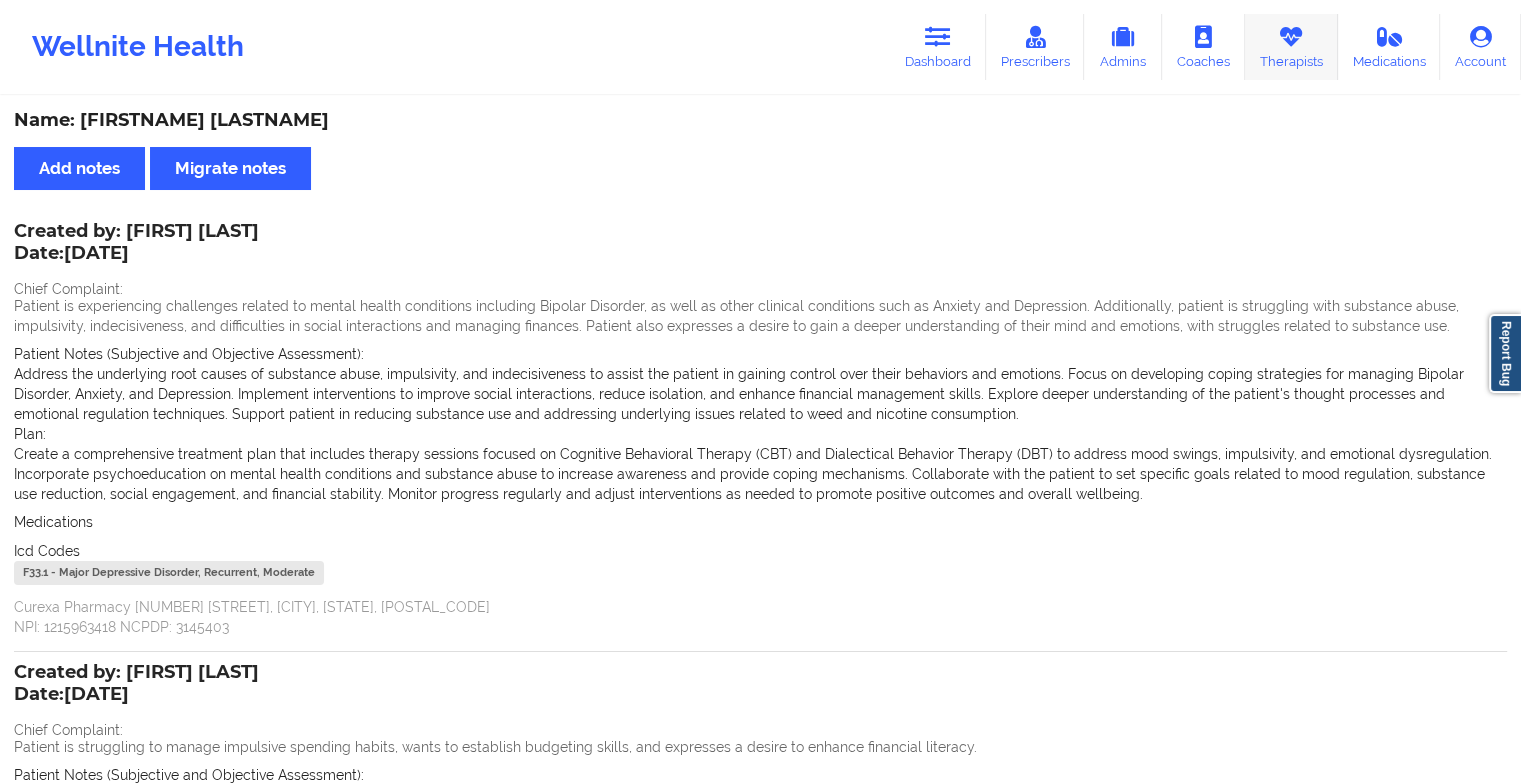 click at bounding box center [1291, 37] 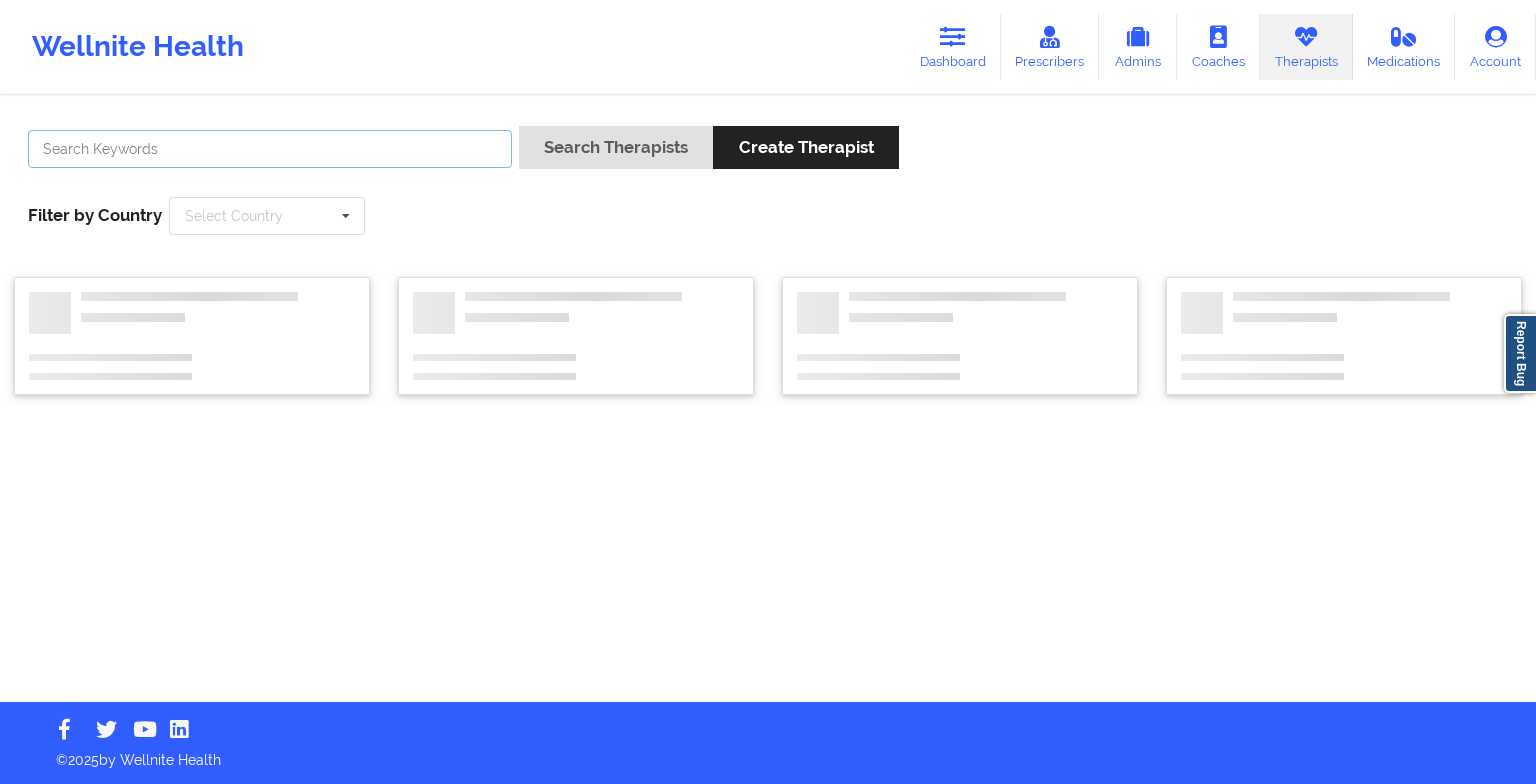 click at bounding box center (270, 149) 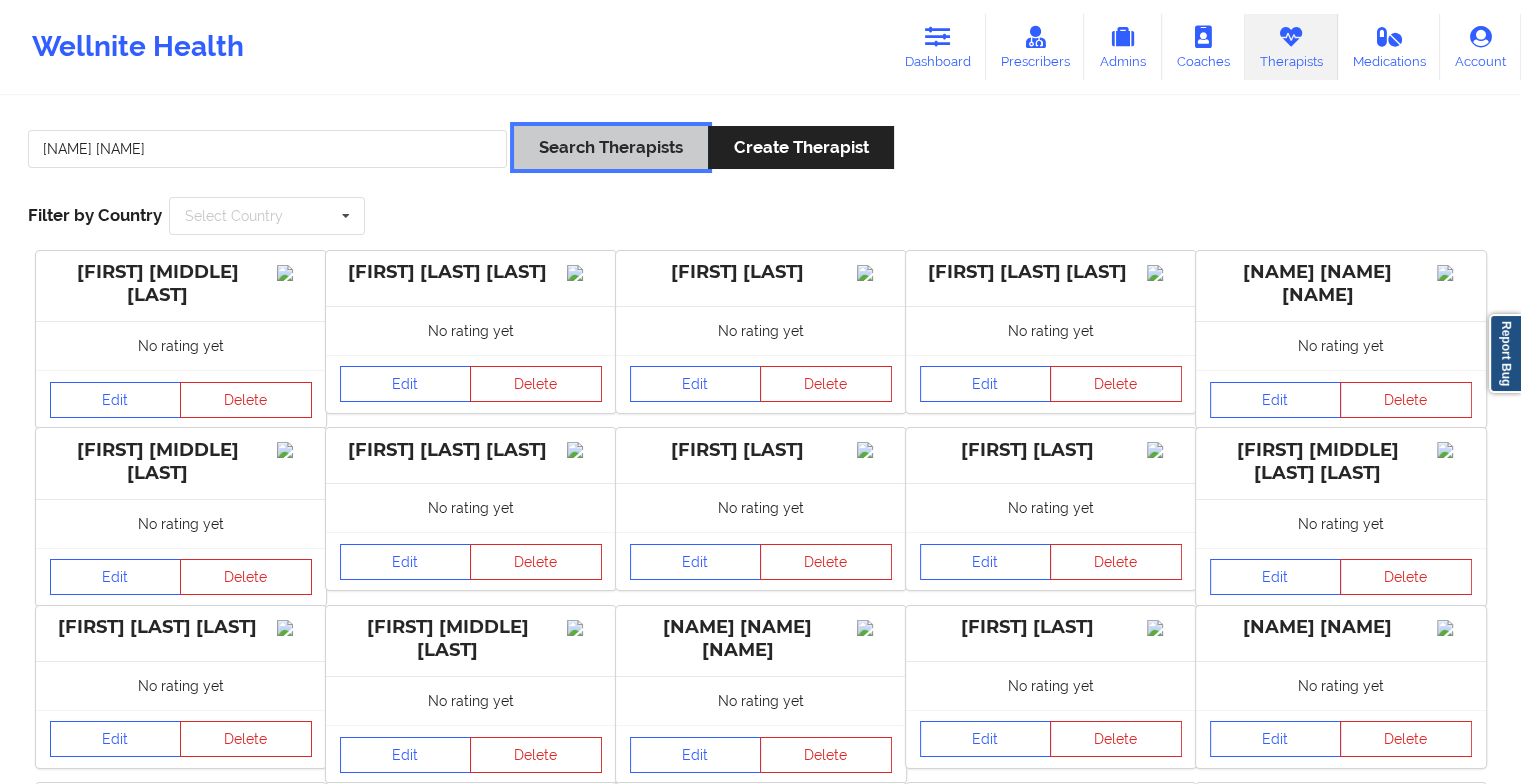 click on "Search Therapists" at bounding box center (611, 147) 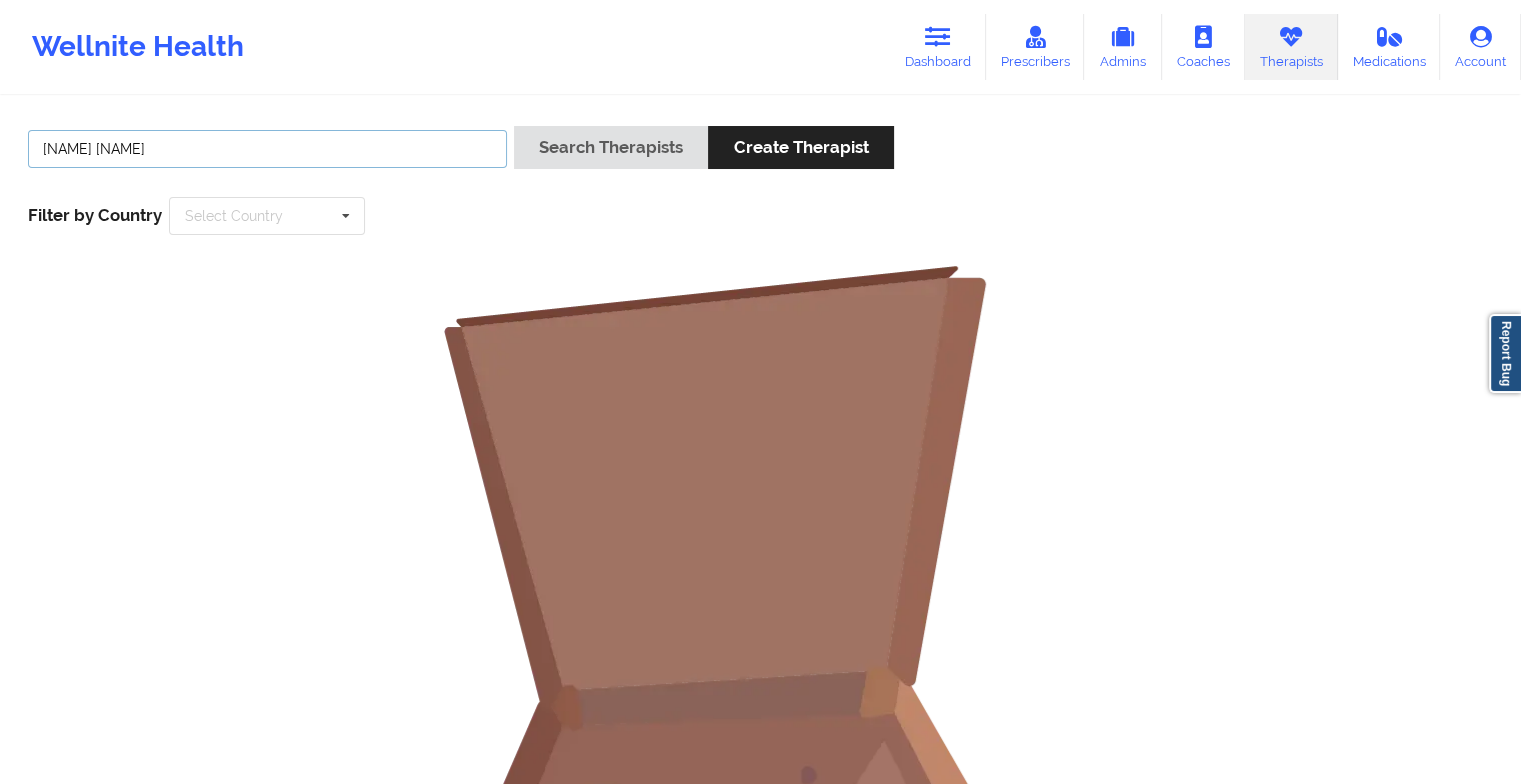click on "[NAME] [NAME]" at bounding box center [267, 149] 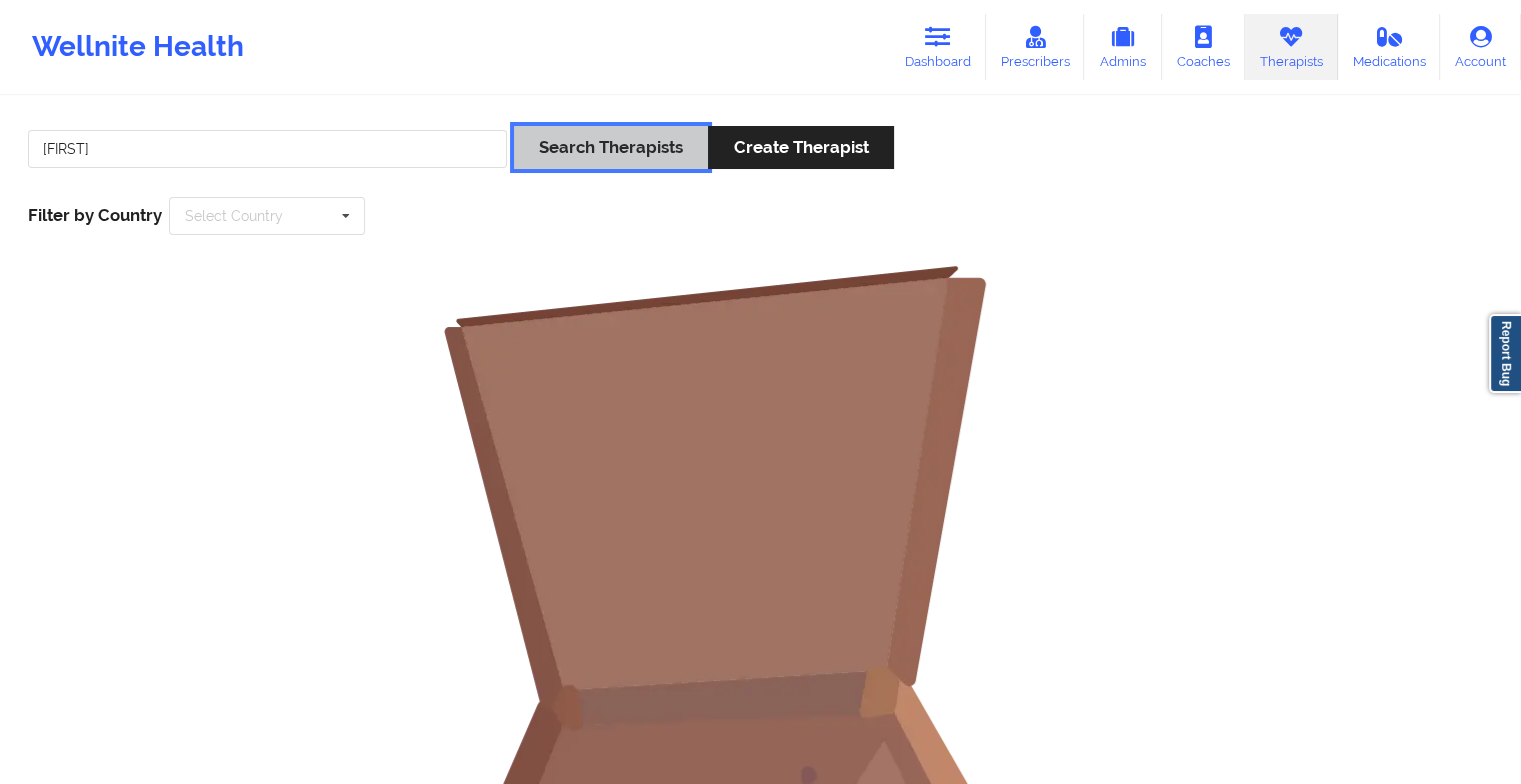 click on "Search Therapists" at bounding box center [611, 147] 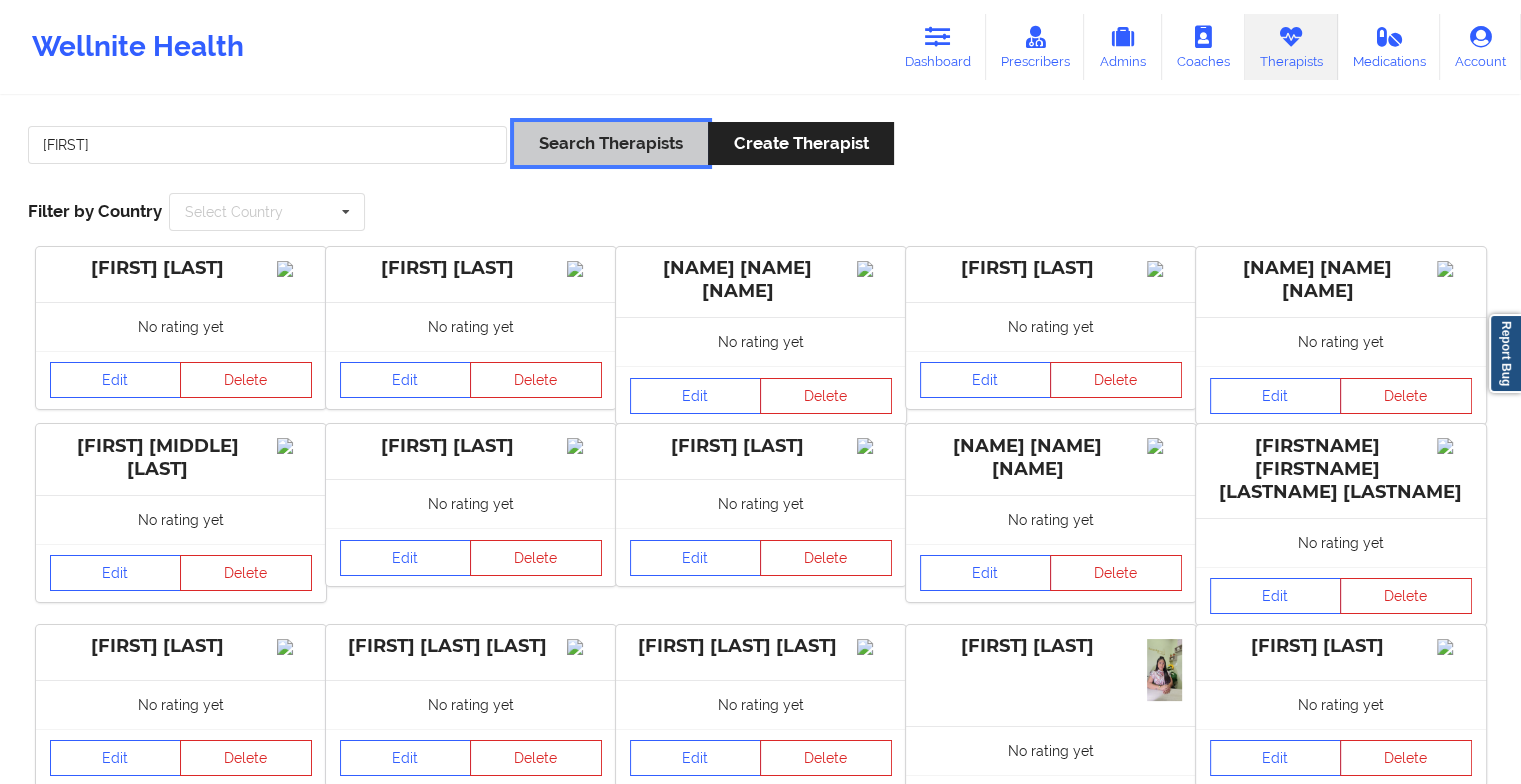 scroll, scrollTop: 0, scrollLeft: 0, axis: both 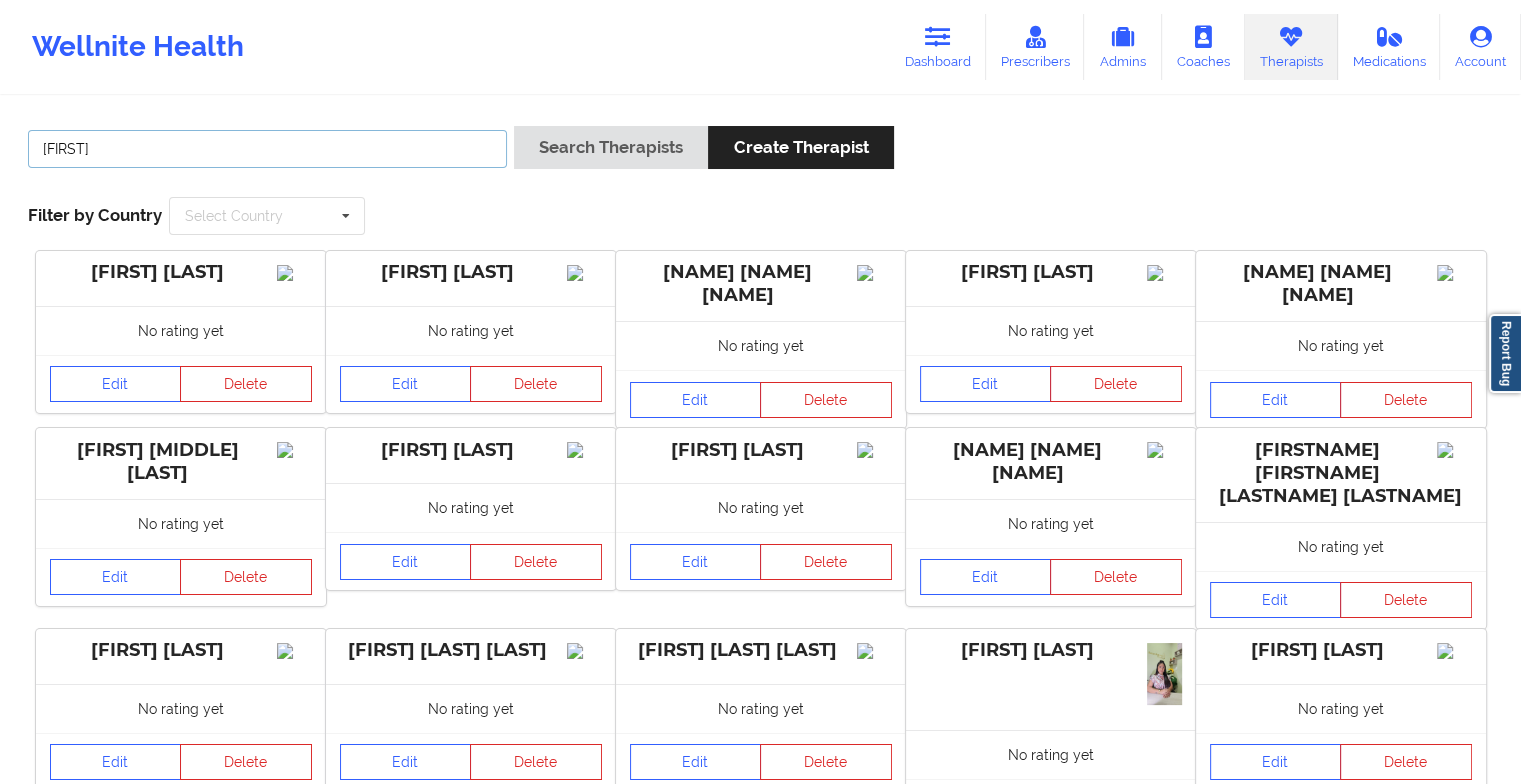 drag, startPoint x: 139, startPoint y: 148, endPoint x: 0, endPoint y: 164, distance: 139.91783 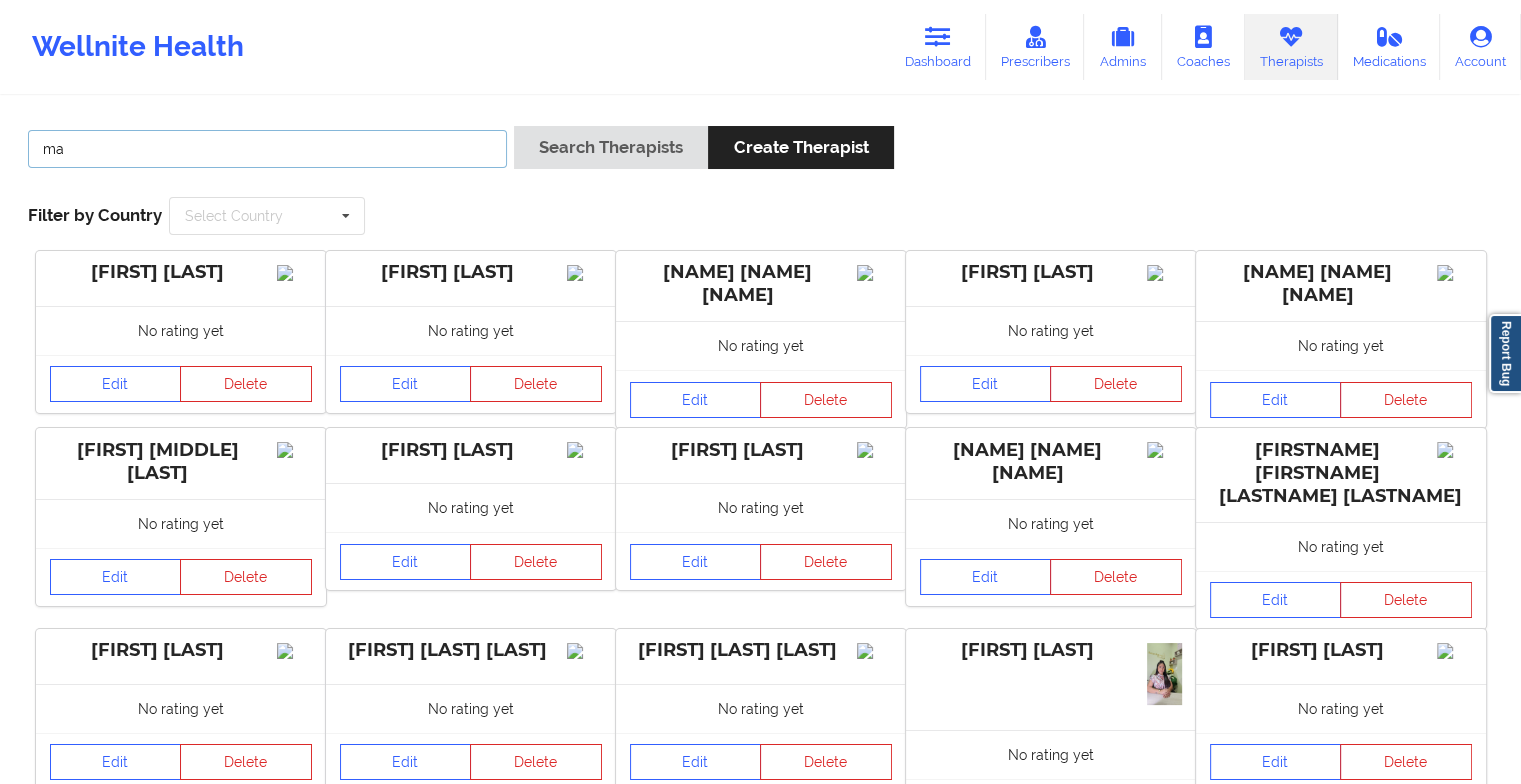 type on "m" 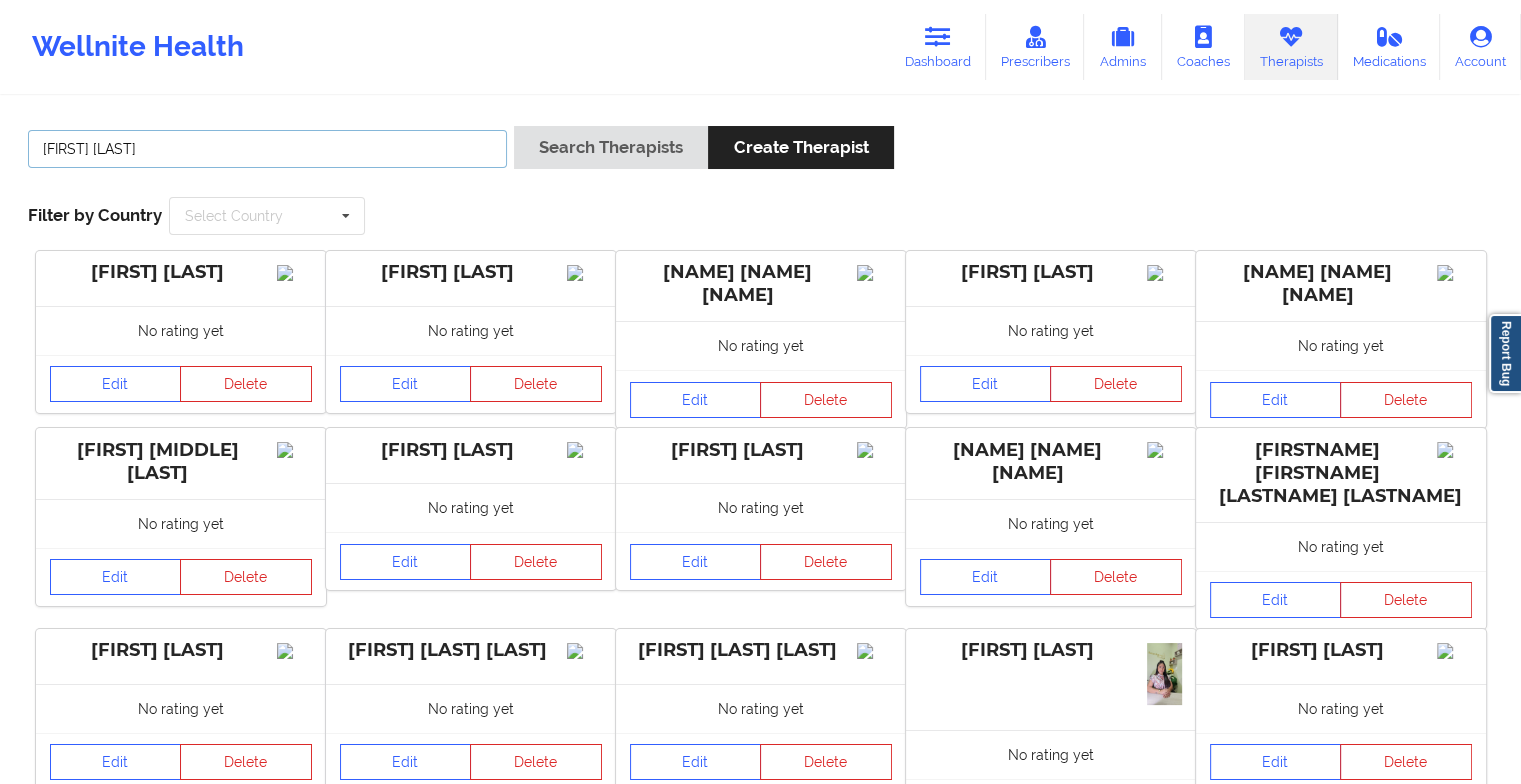type on "[FIRST] [LAST]" 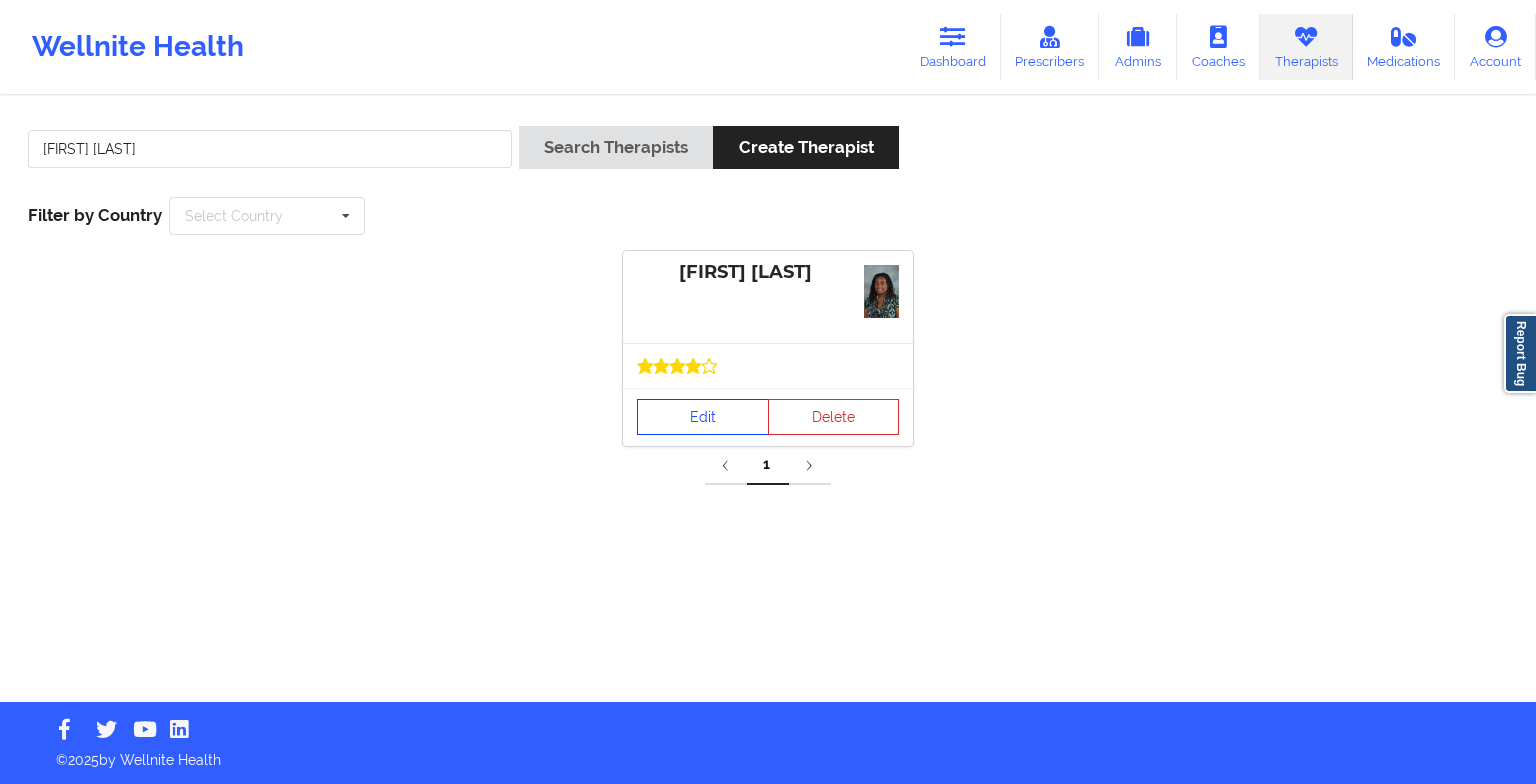 click on "Edit" at bounding box center (703, 417) 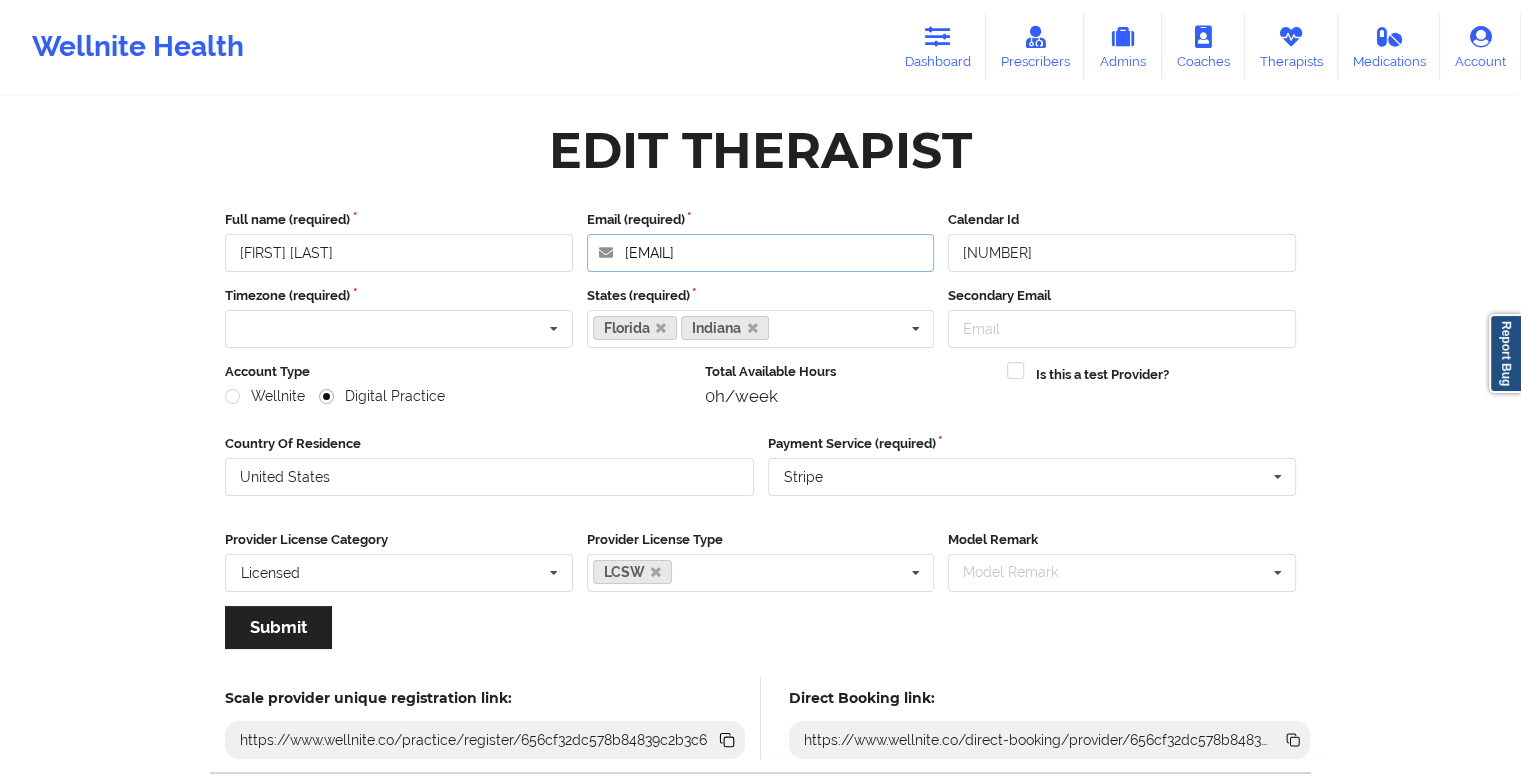 drag, startPoint x: 850, startPoint y: 246, endPoint x: 601, endPoint y: 249, distance: 249.01807 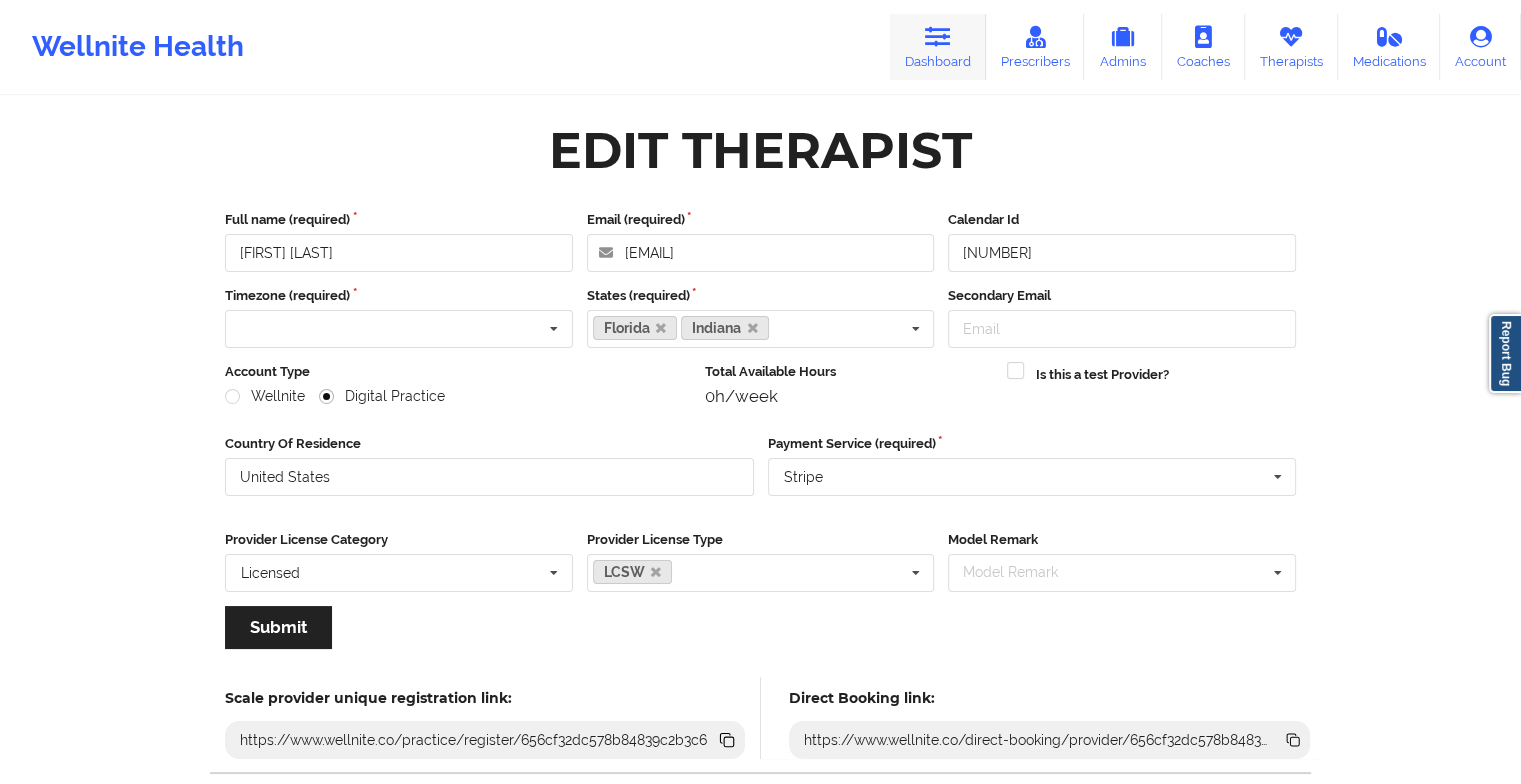 click on "Dashboard" at bounding box center [938, 47] 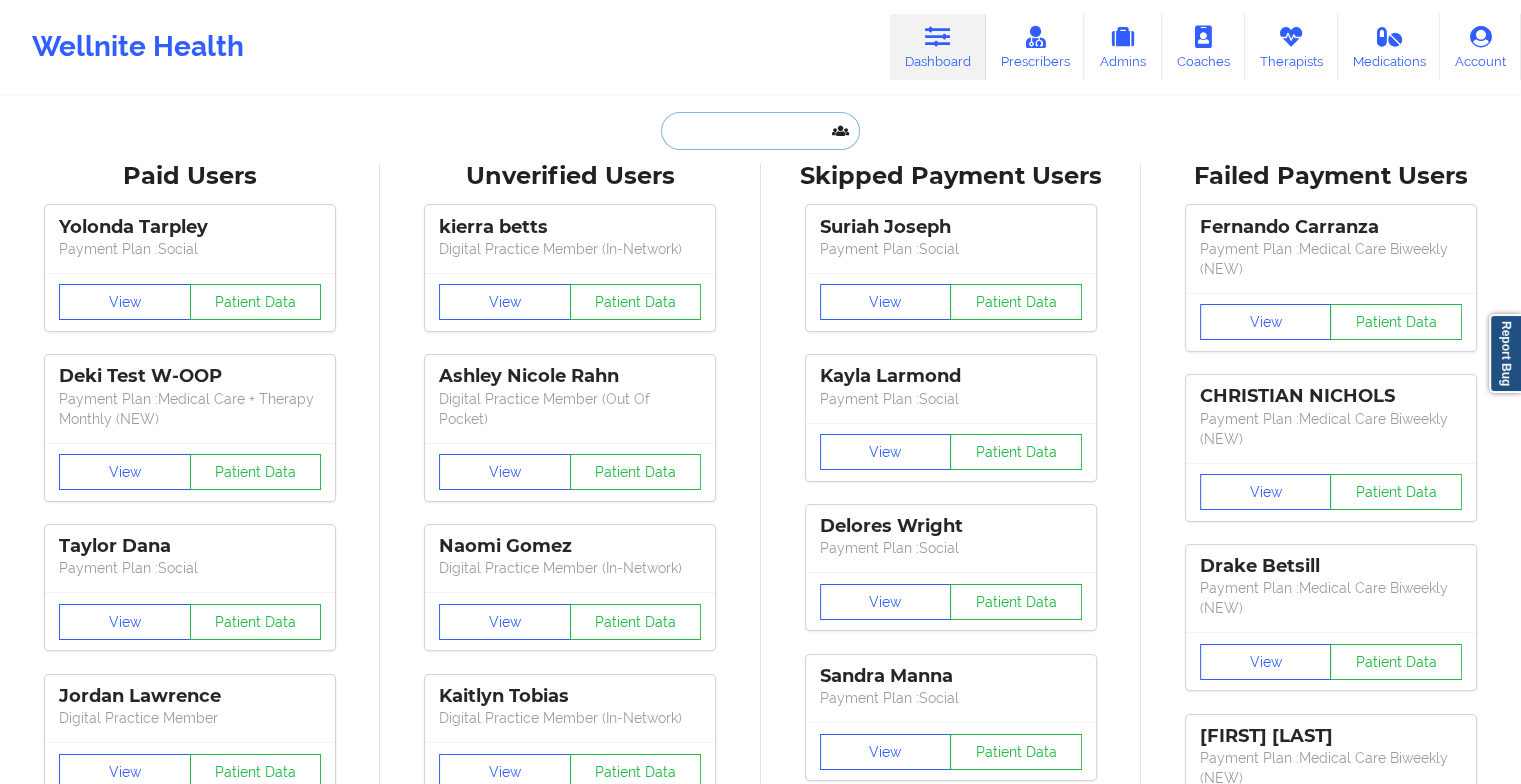 click at bounding box center (760, 131) 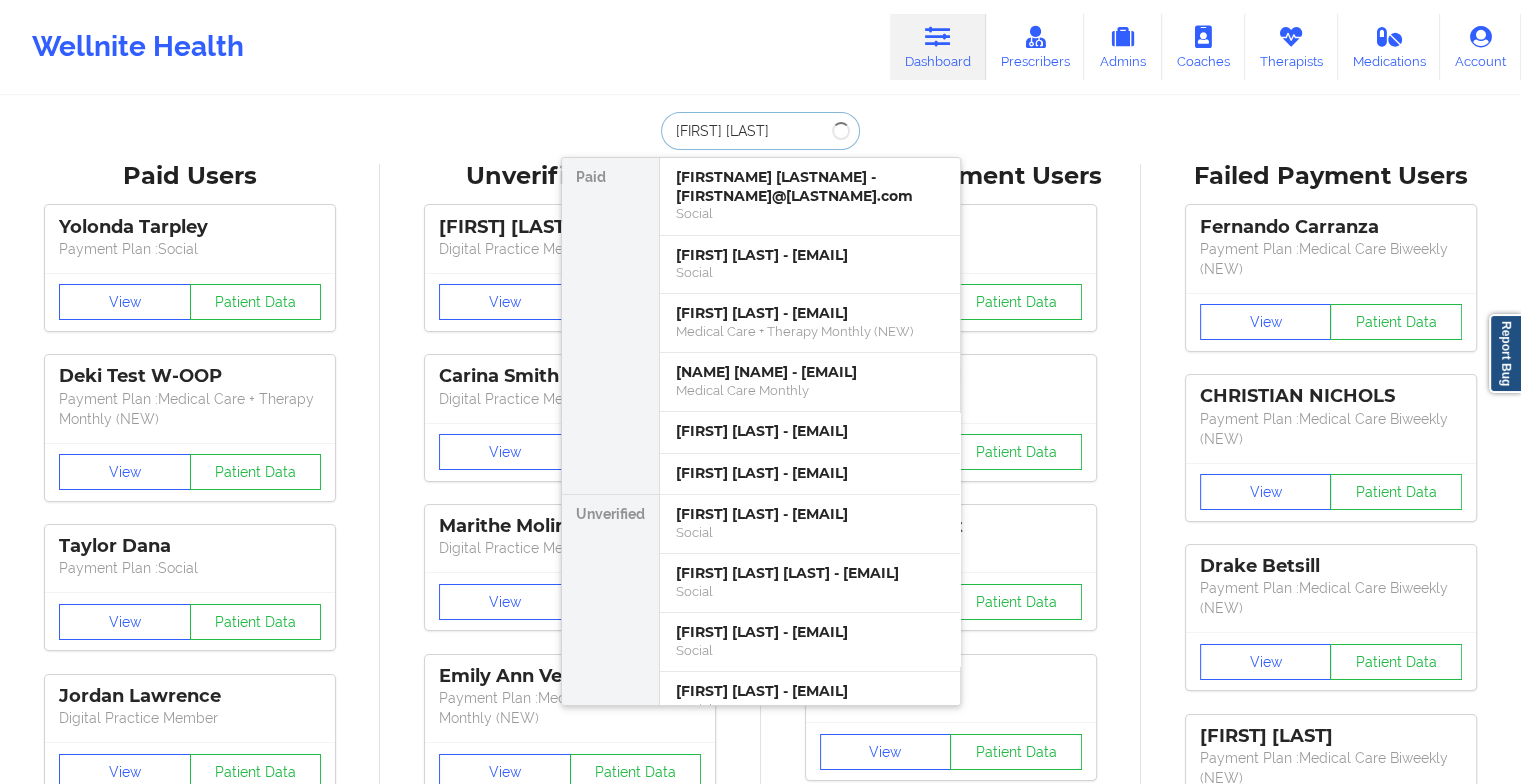 type on "[FIRST] [LAST]" 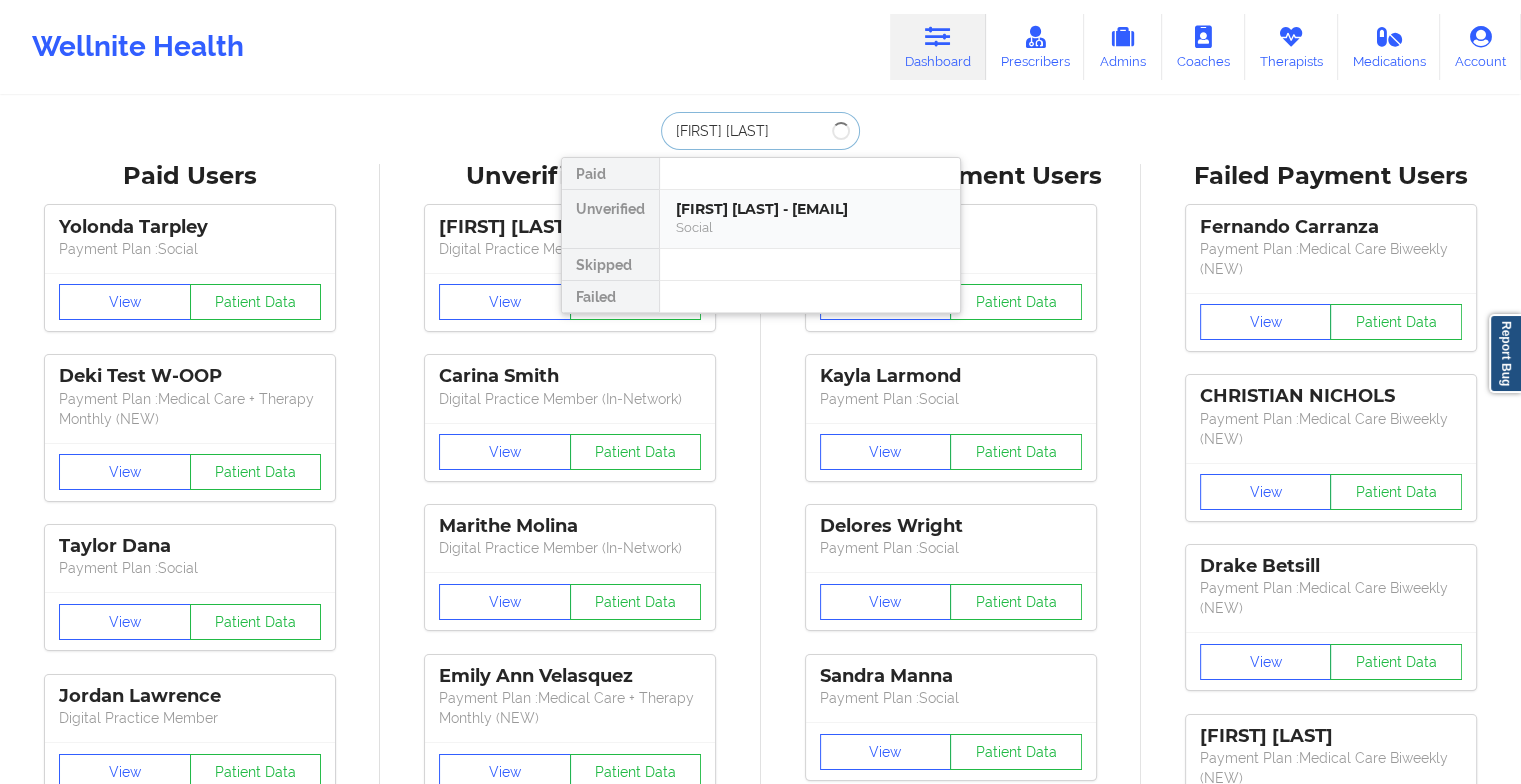 click on "[FIRST] [LAST] - [EMAIL]" at bounding box center [810, 209] 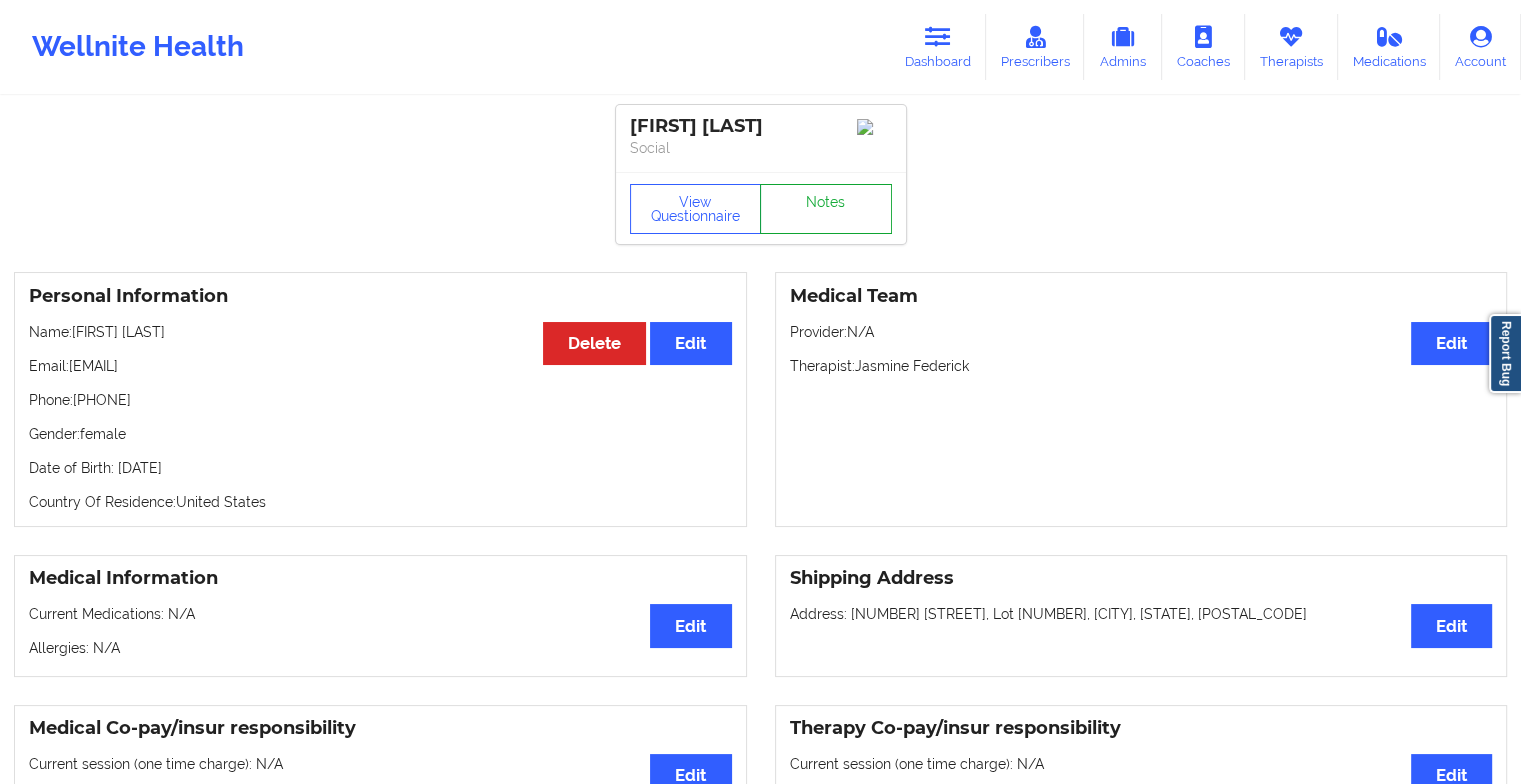 click on "Notes" at bounding box center (826, 209) 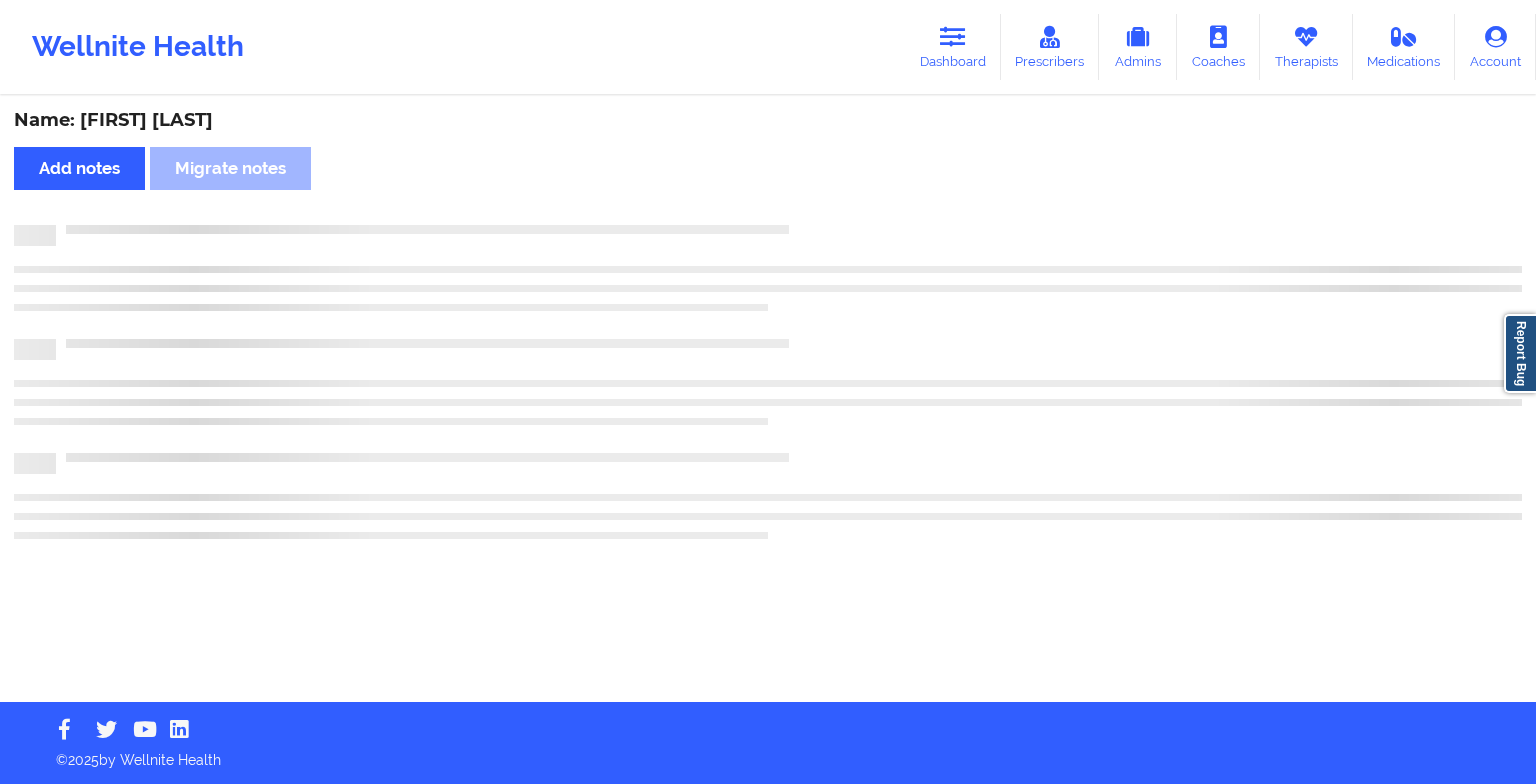 click on "Name: [FIRST] [LAST] Add notes Migrate notes" at bounding box center [768, 400] 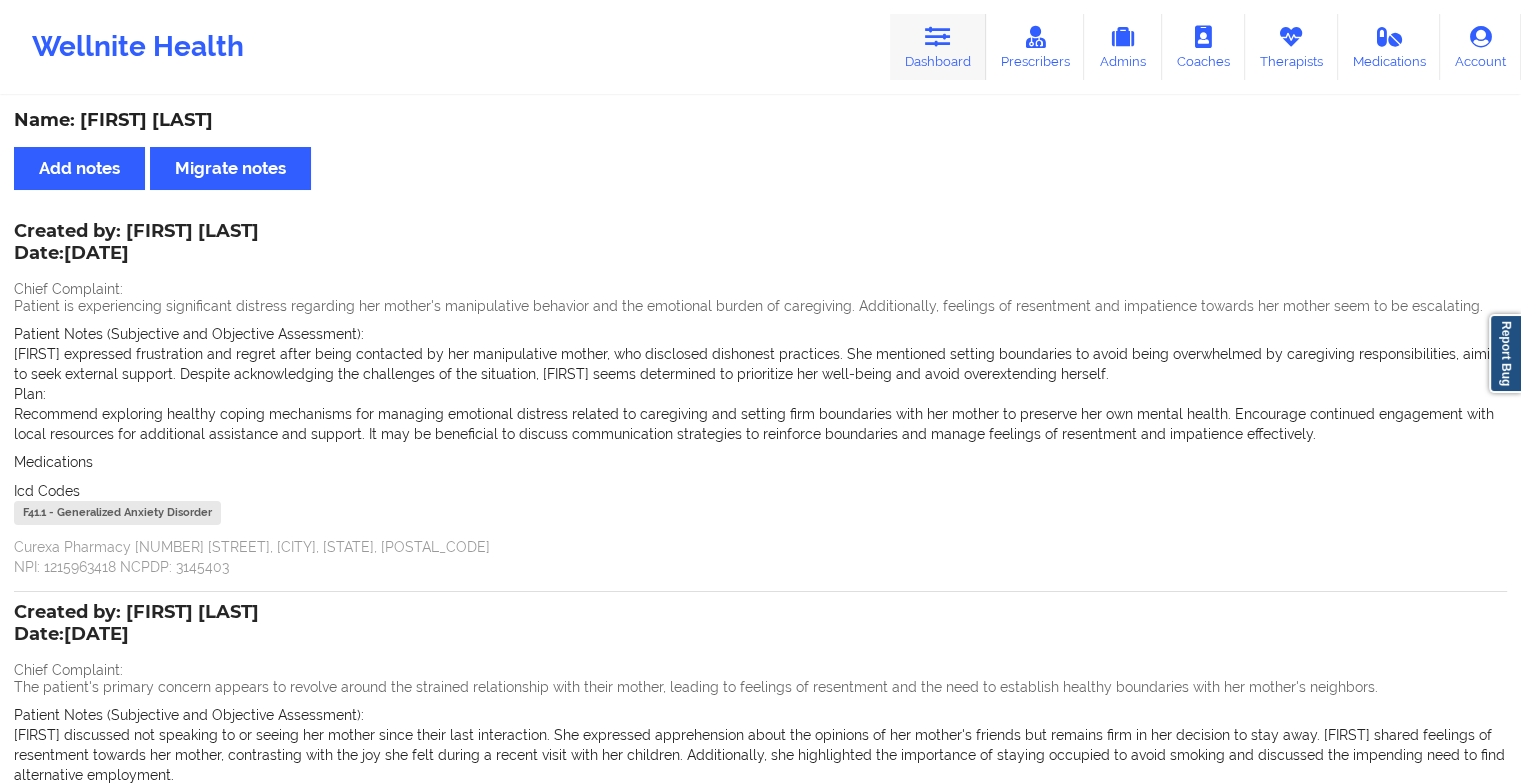 click on "Dashboard" at bounding box center (938, 47) 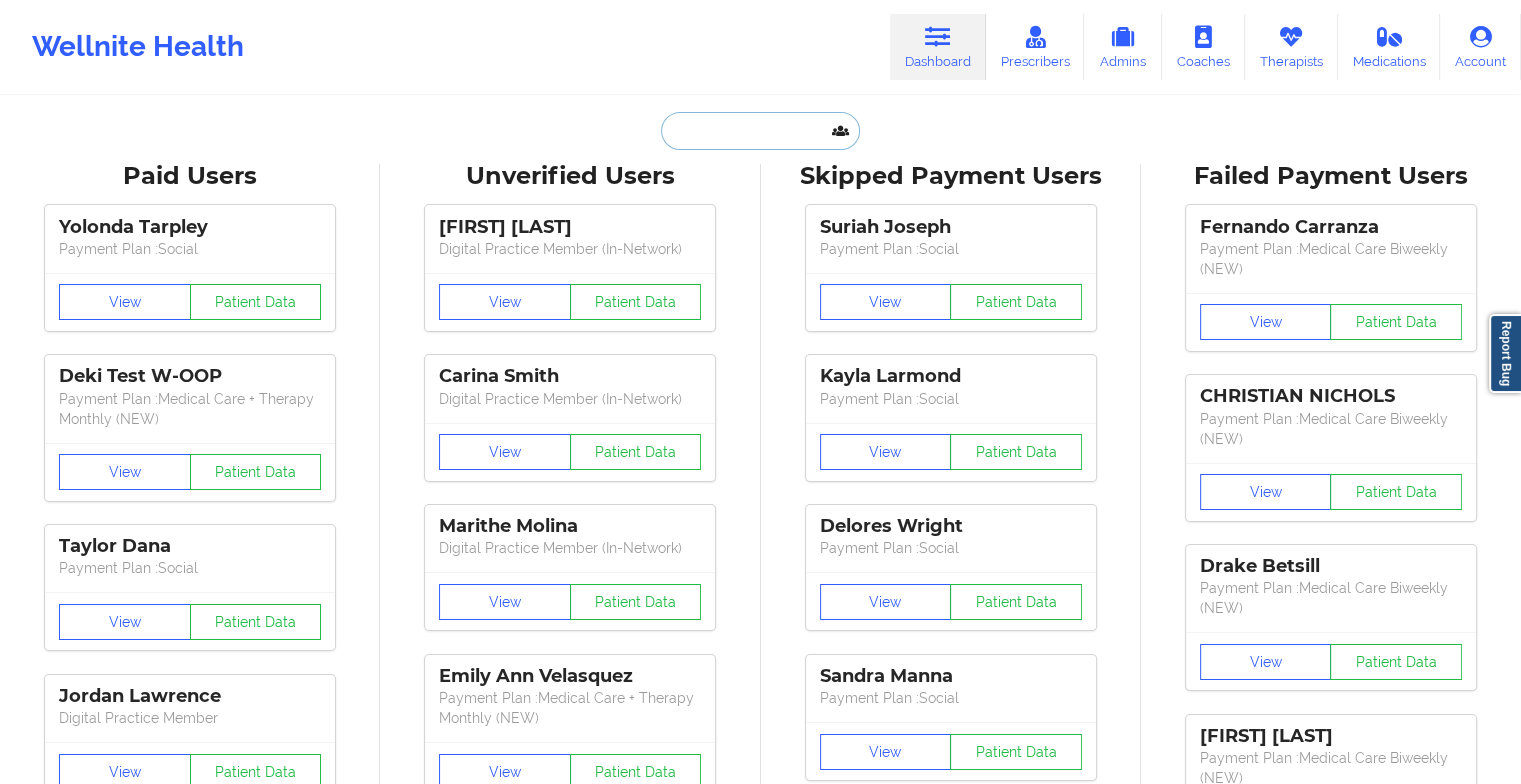 click at bounding box center (760, 131) 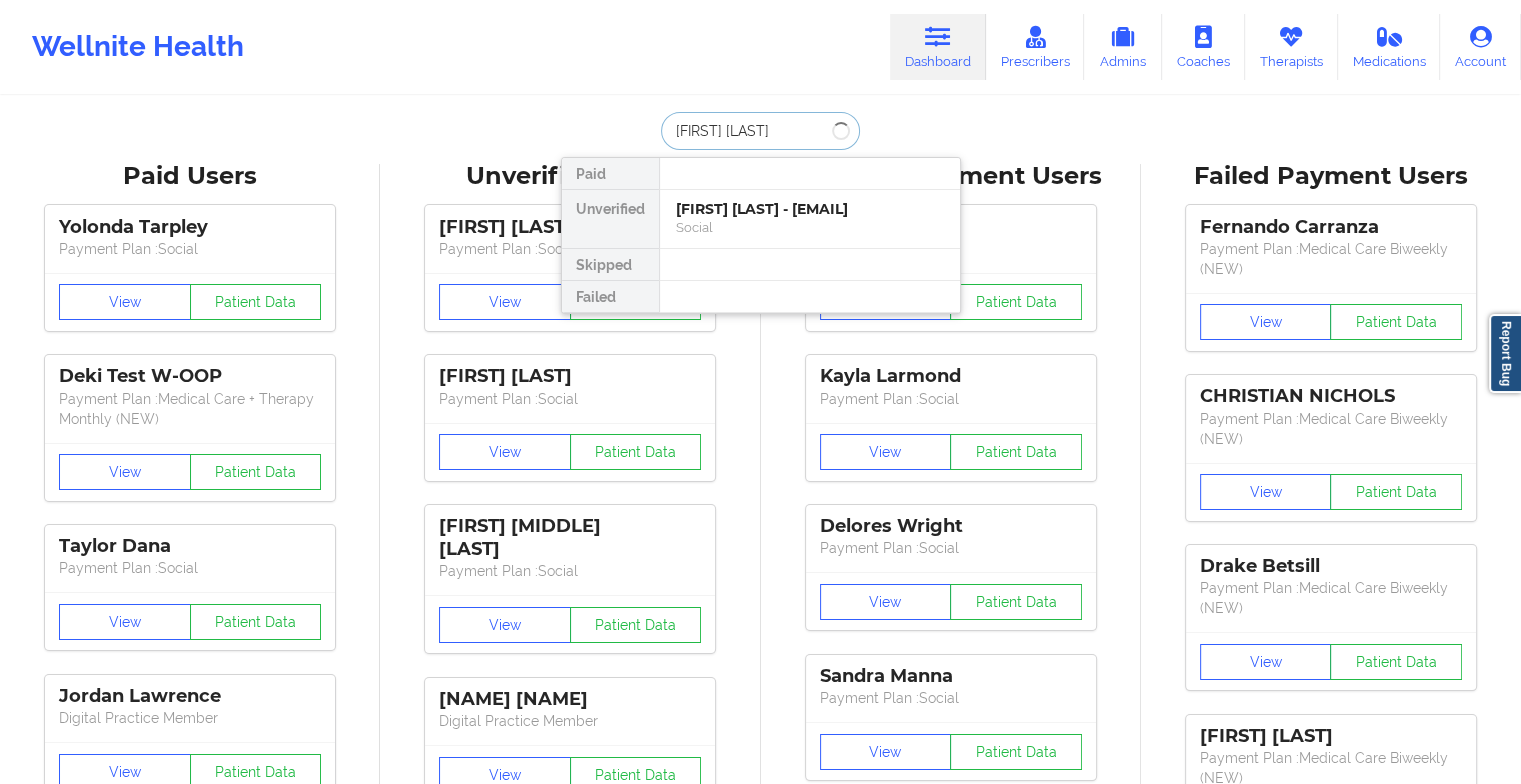 type on "[FIRST] [LAST]" 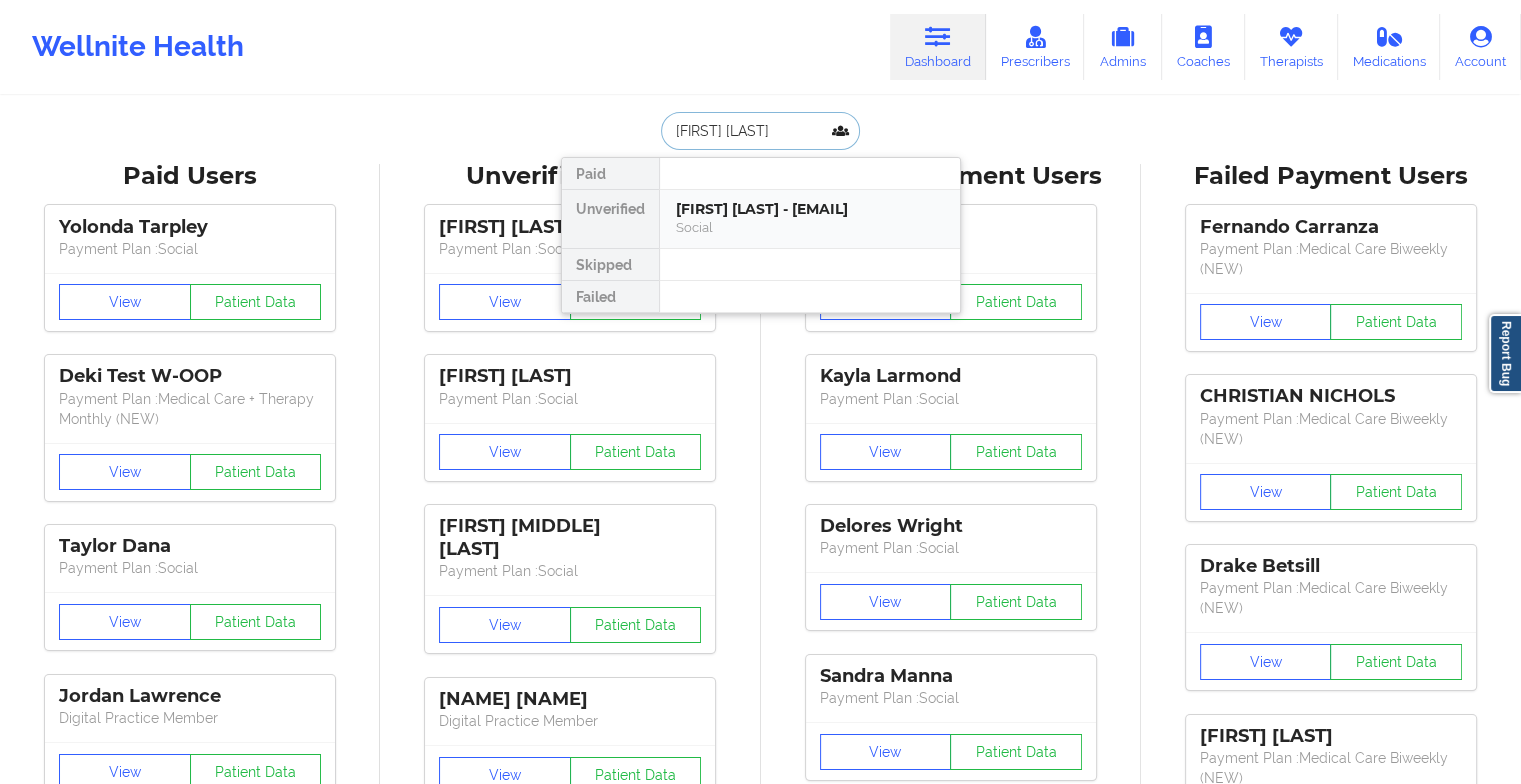 click on "[FIRST] [LAST] - [EMAIL]" at bounding box center (810, 209) 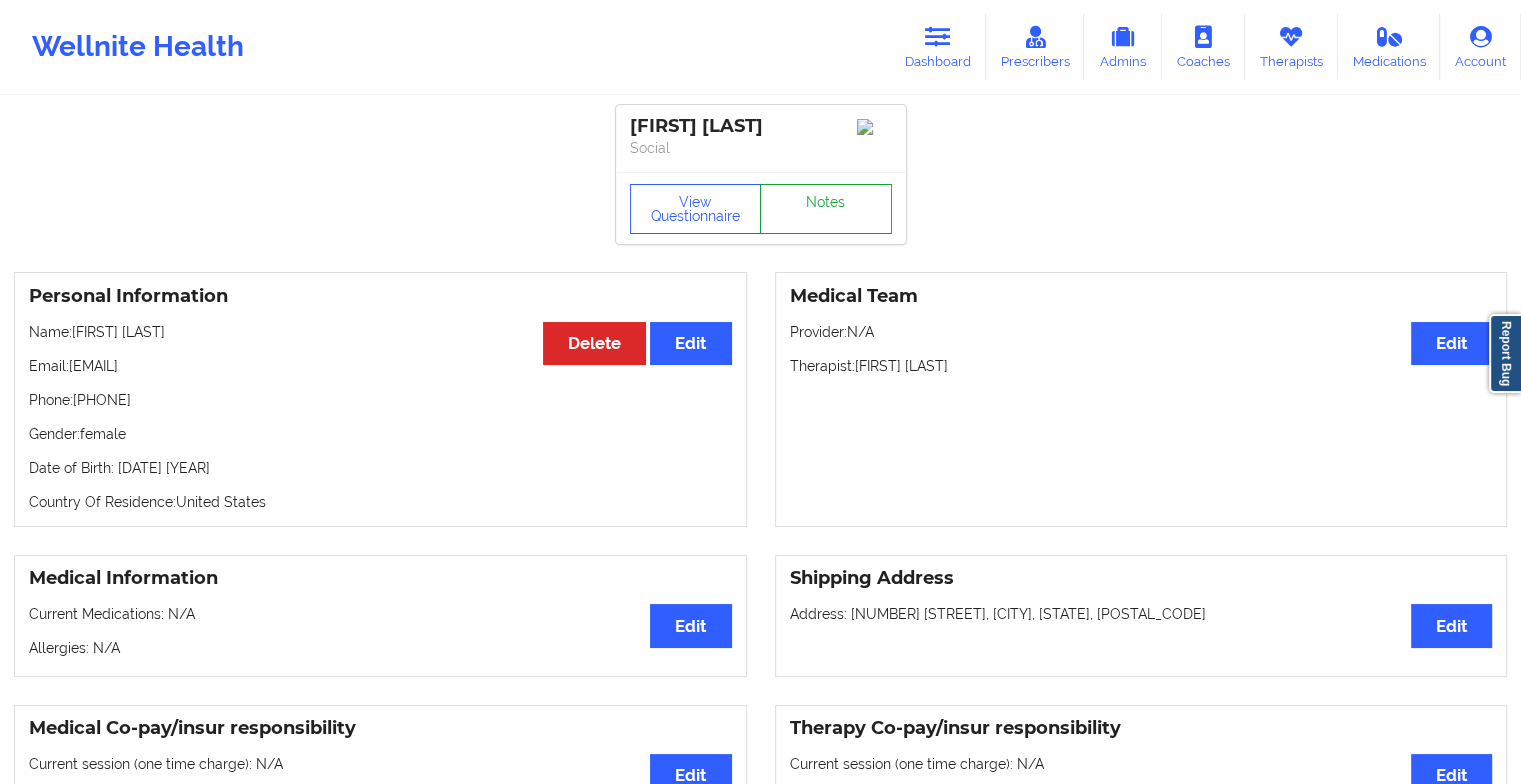 click on "Notes" at bounding box center (826, 209) 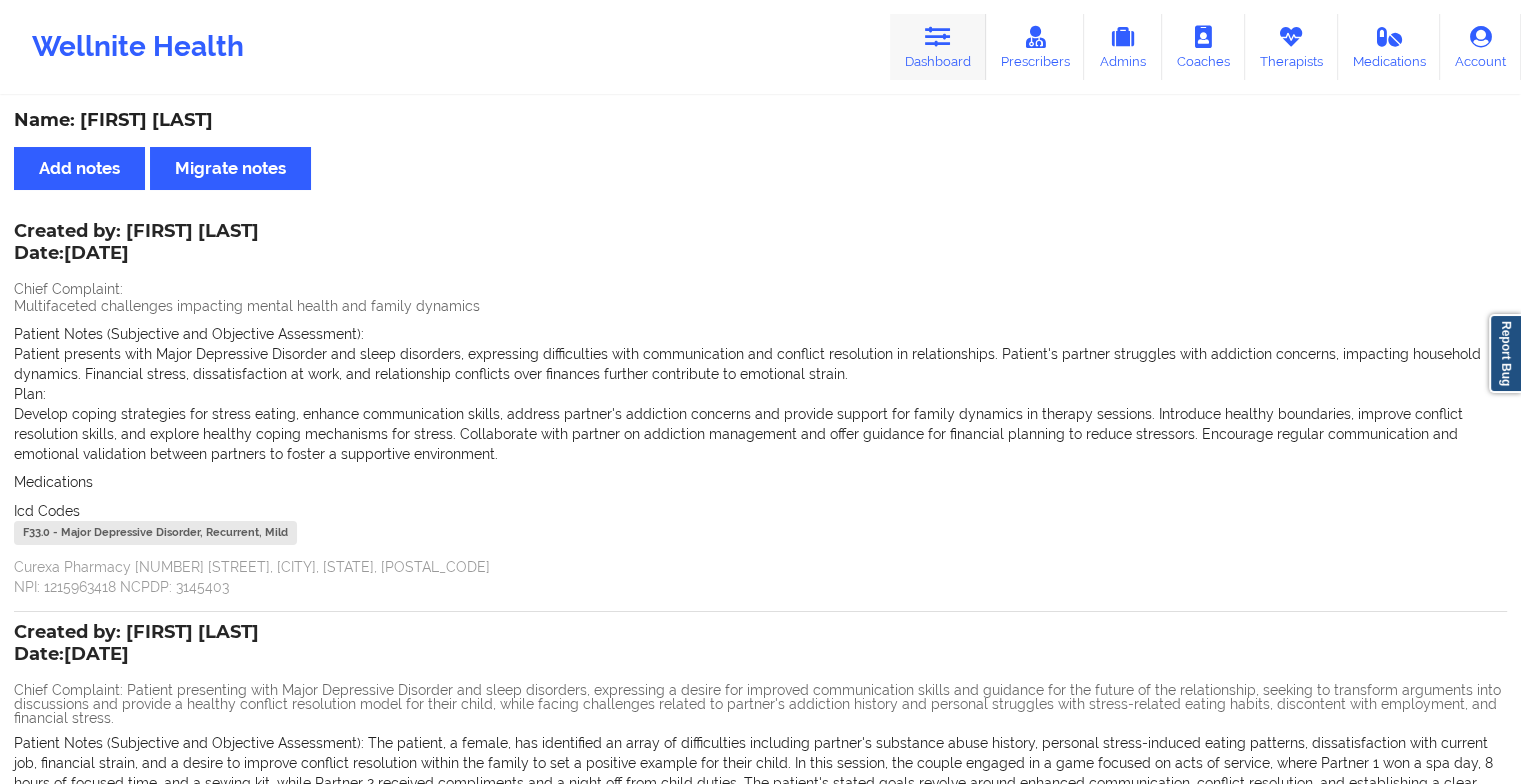 click at bounding box center [938, 37] 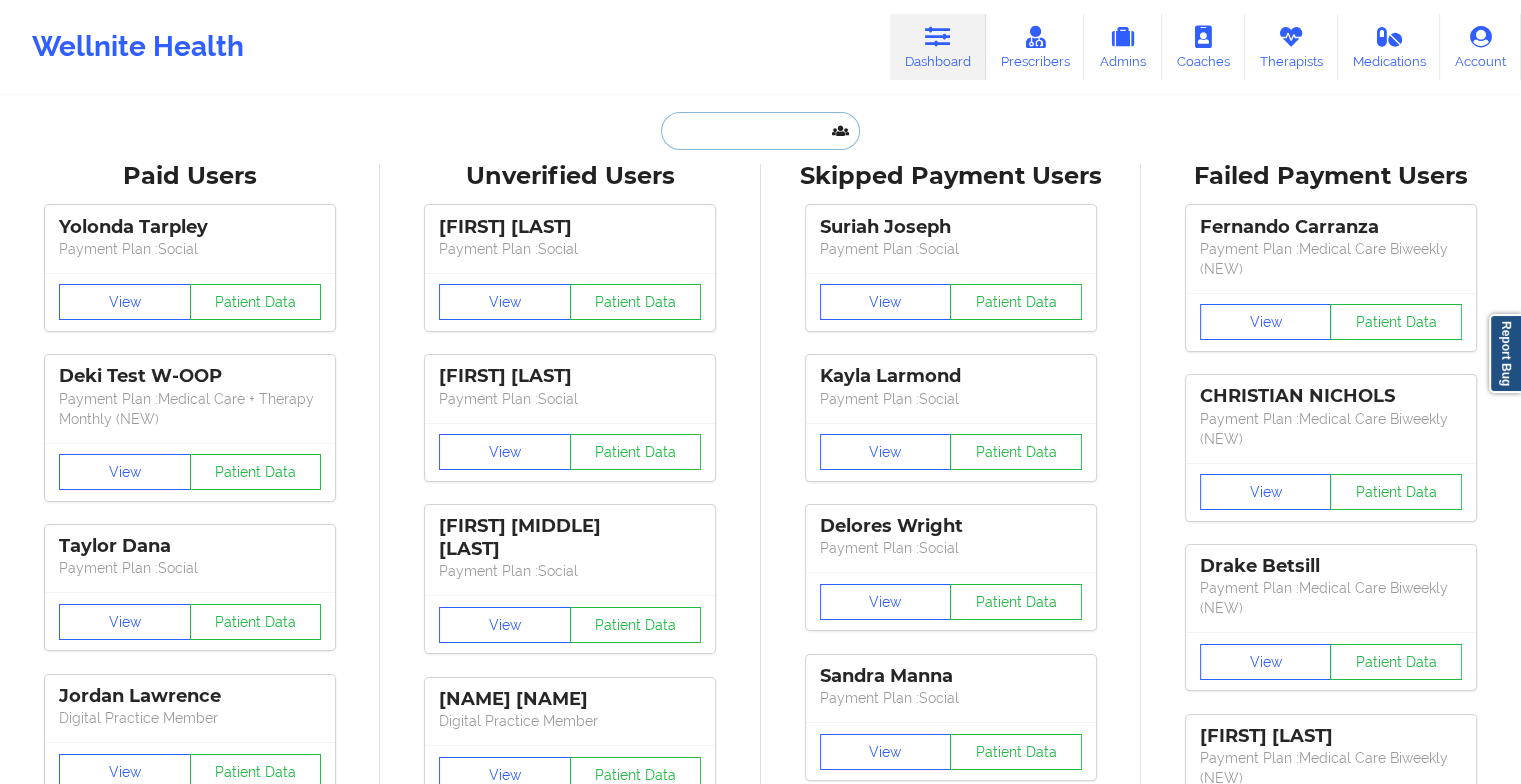 click at bounding box center [760, 131] 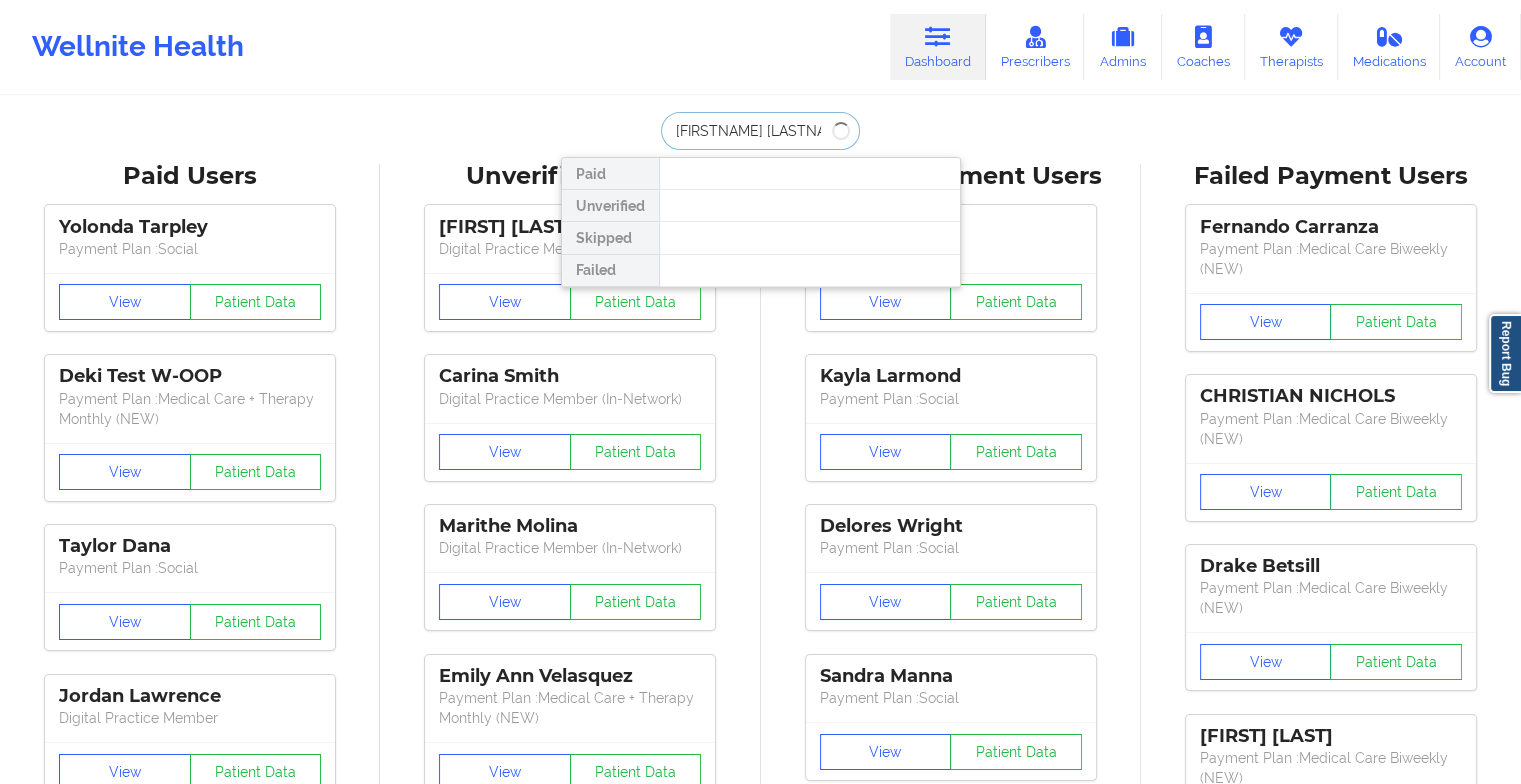 type on "[FIRST] [LAST]" 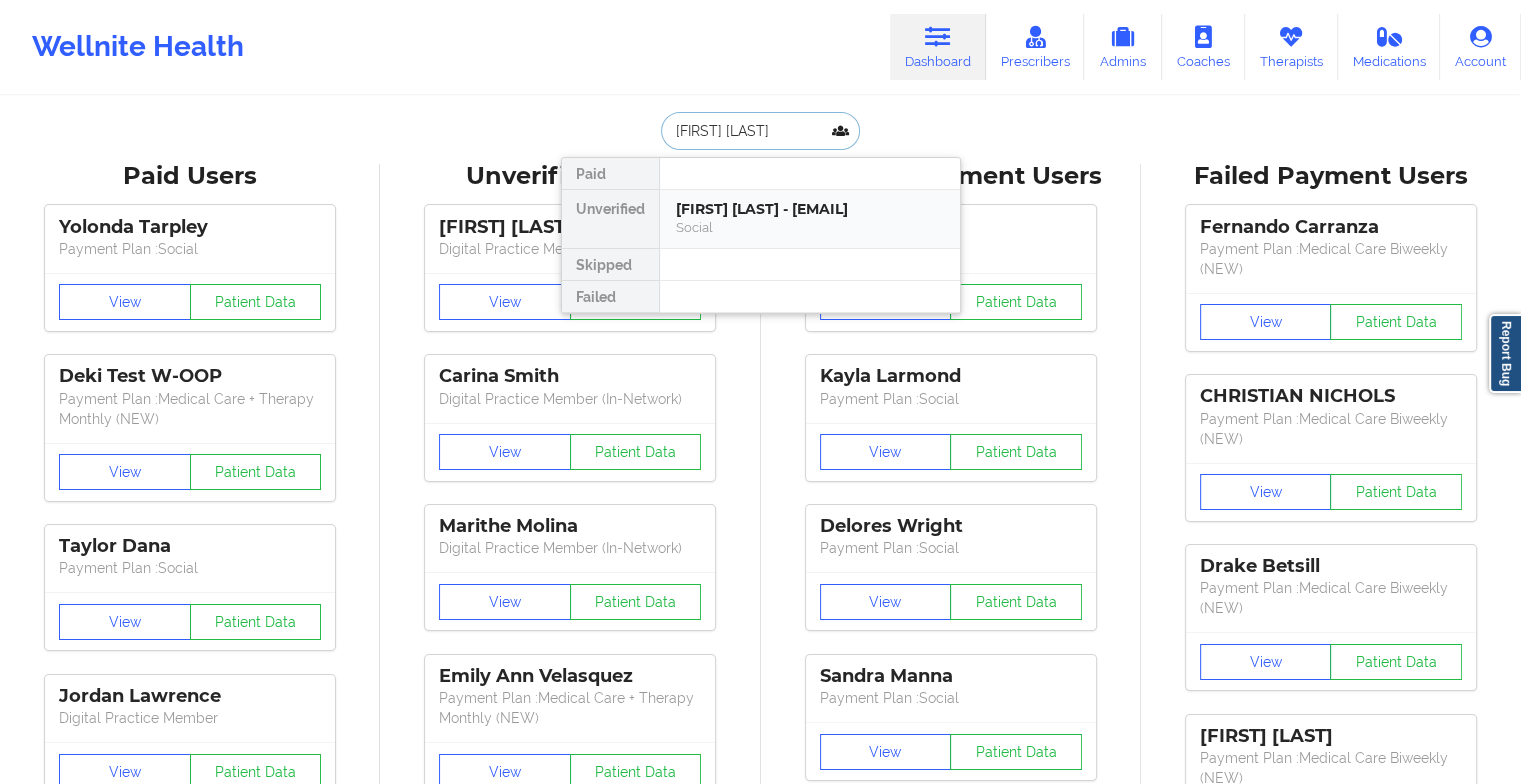 click on "[FIRST] [LAST] - [EMAIL]" at bounding box center [810, 209] 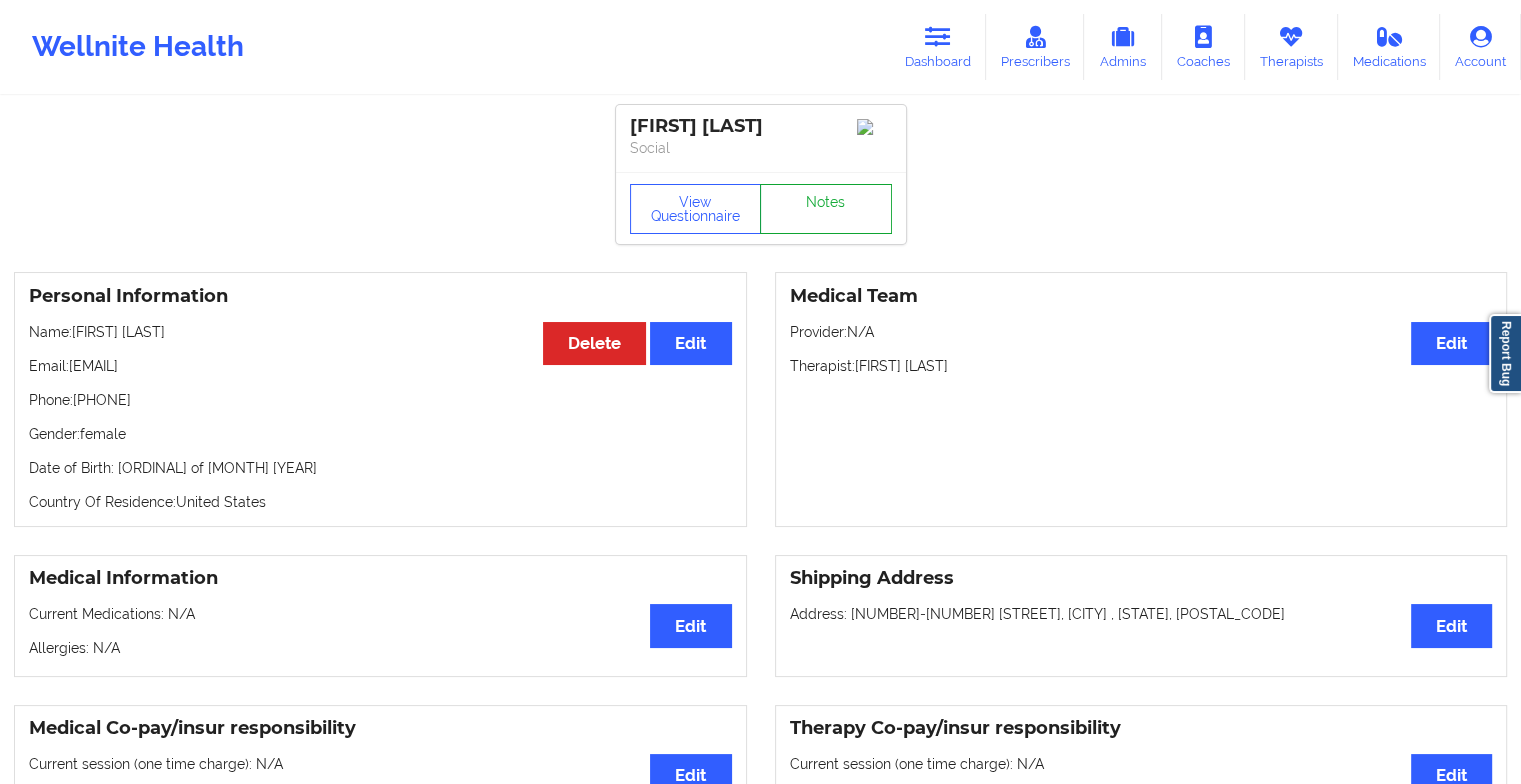 click on "Notes" at bounding box center (826, 209) 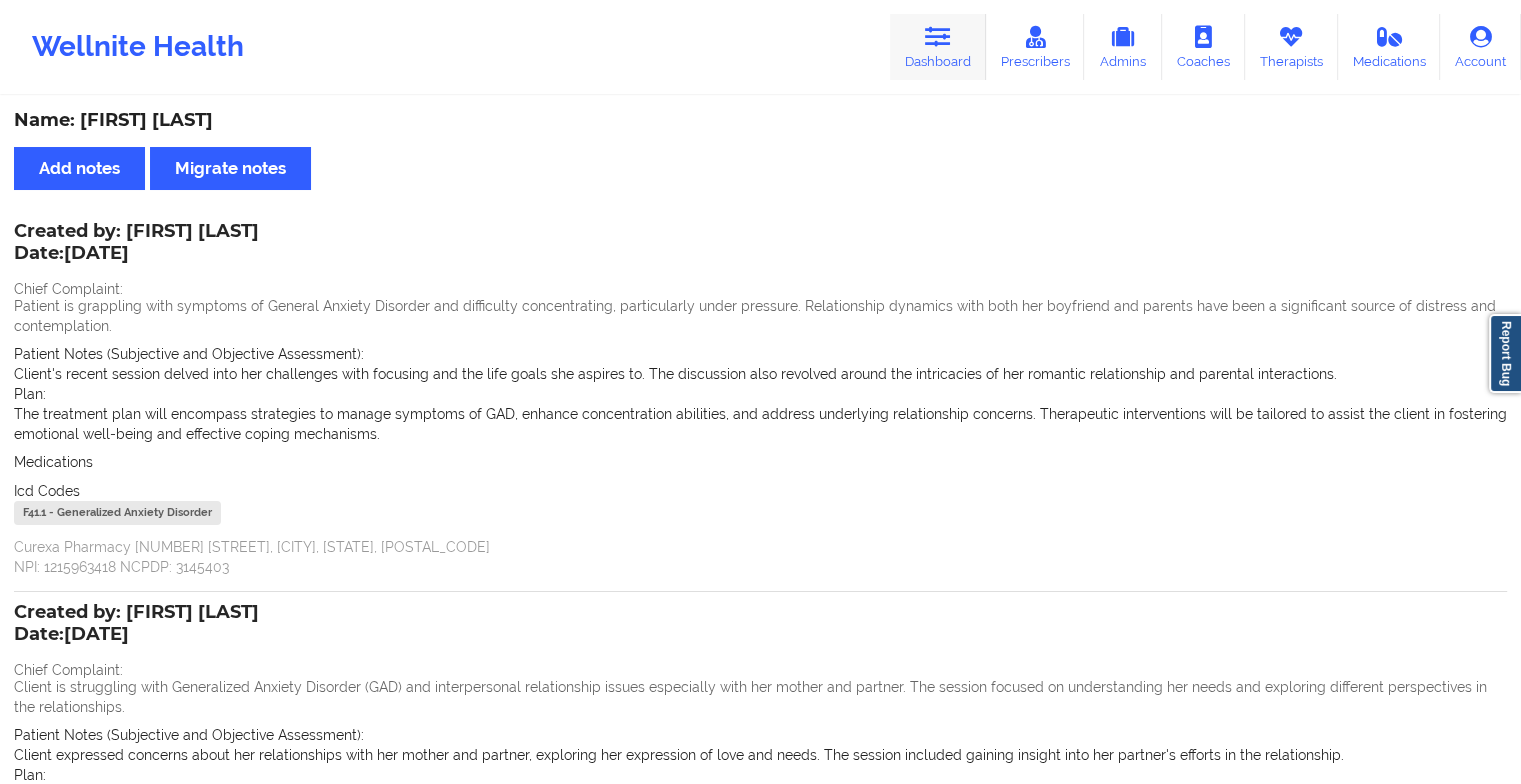 click on "Dashboard" at bounding box center [938, 47] 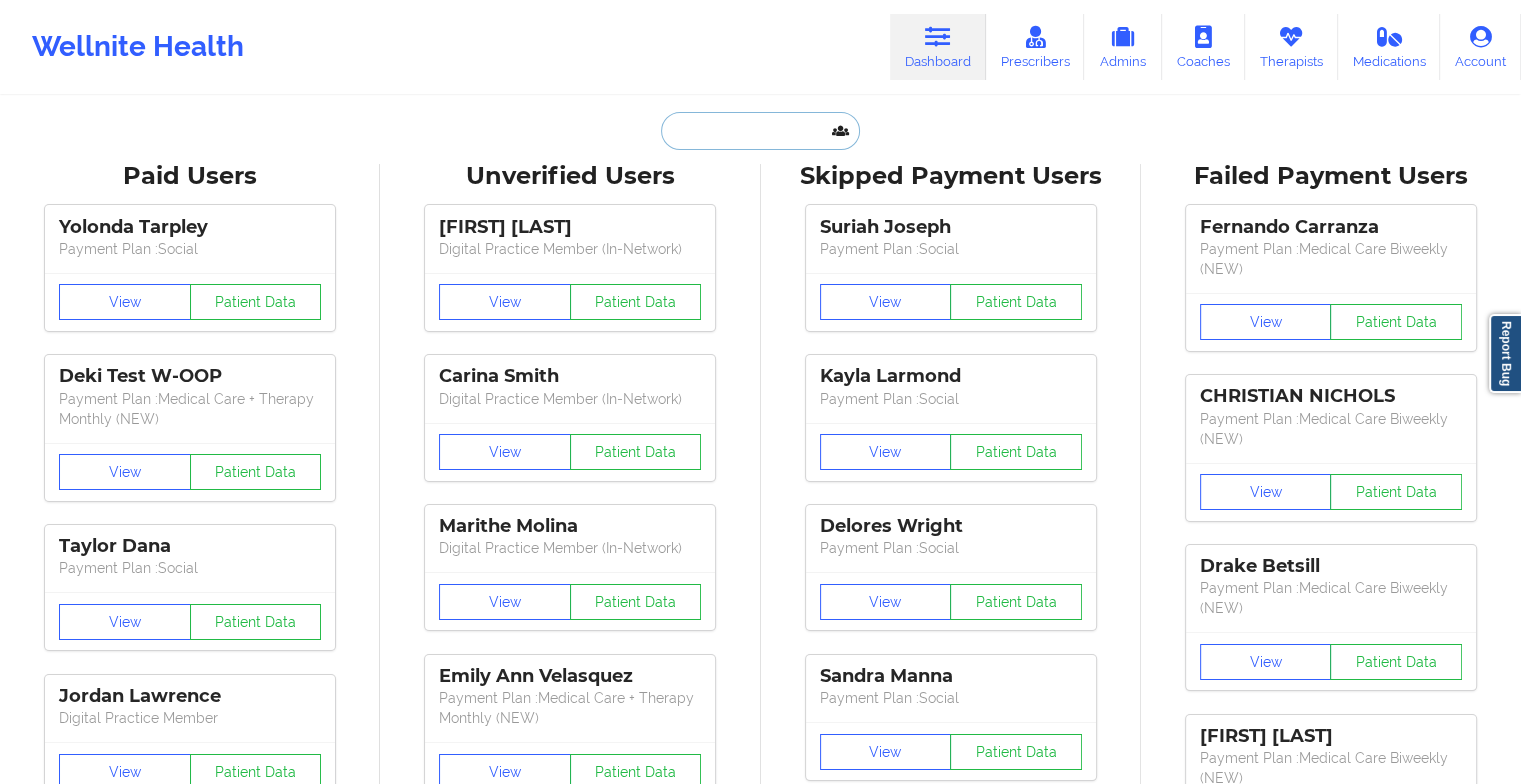 click at bounding box center (760, 131) 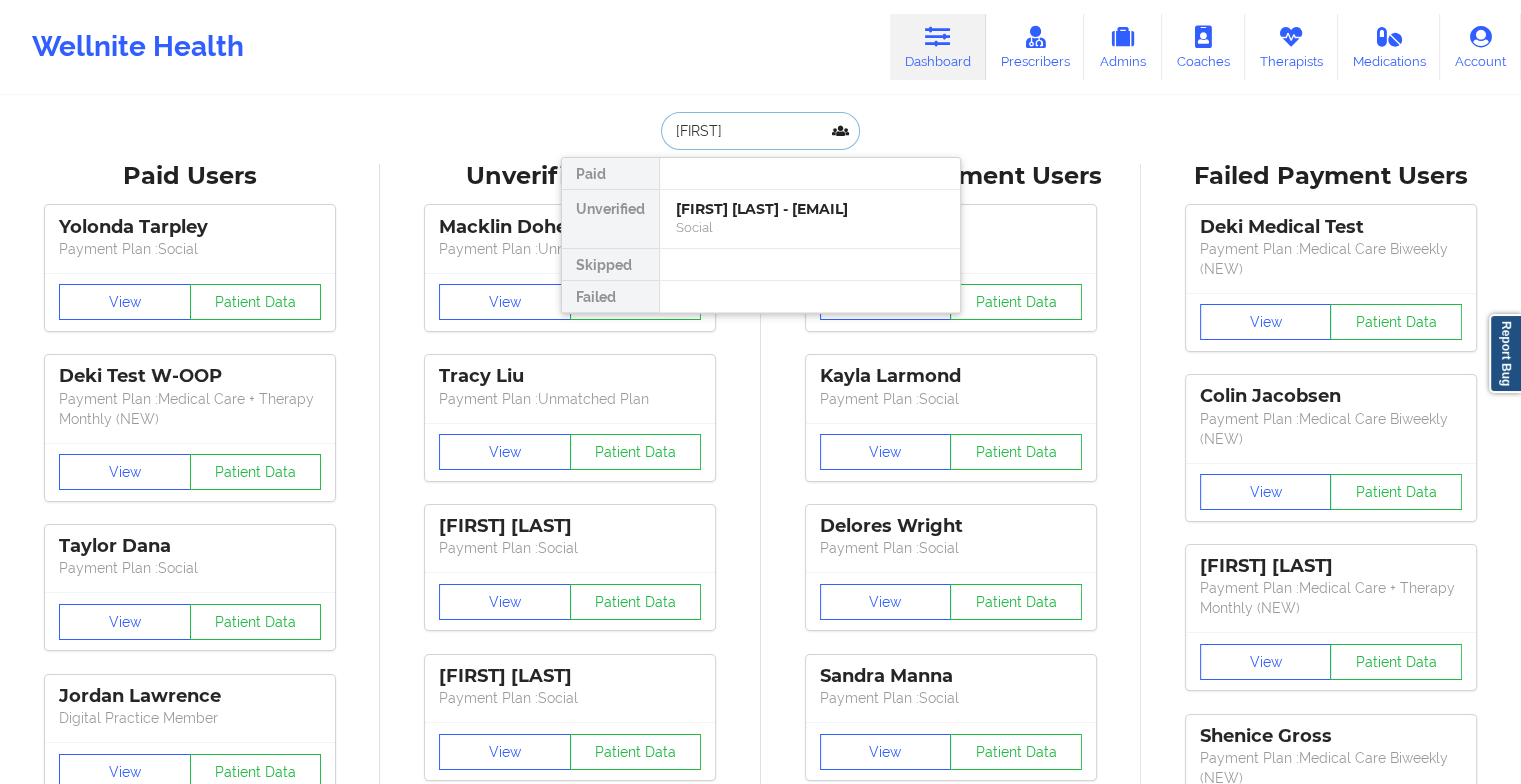 type on "[FIRST]" 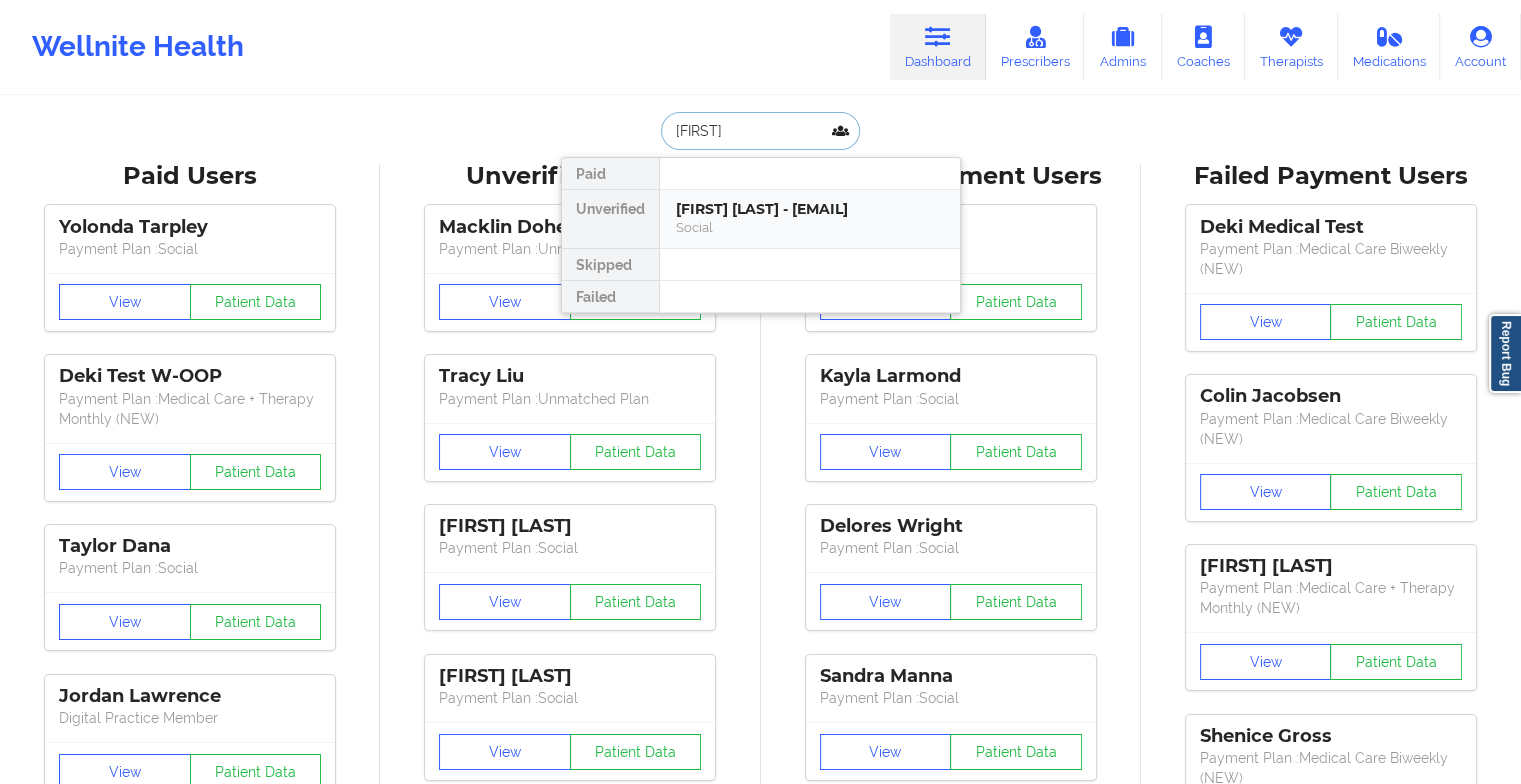 click on "[FIRST] [LAST] - [EMAIL]" at bounding box center [810, 209] 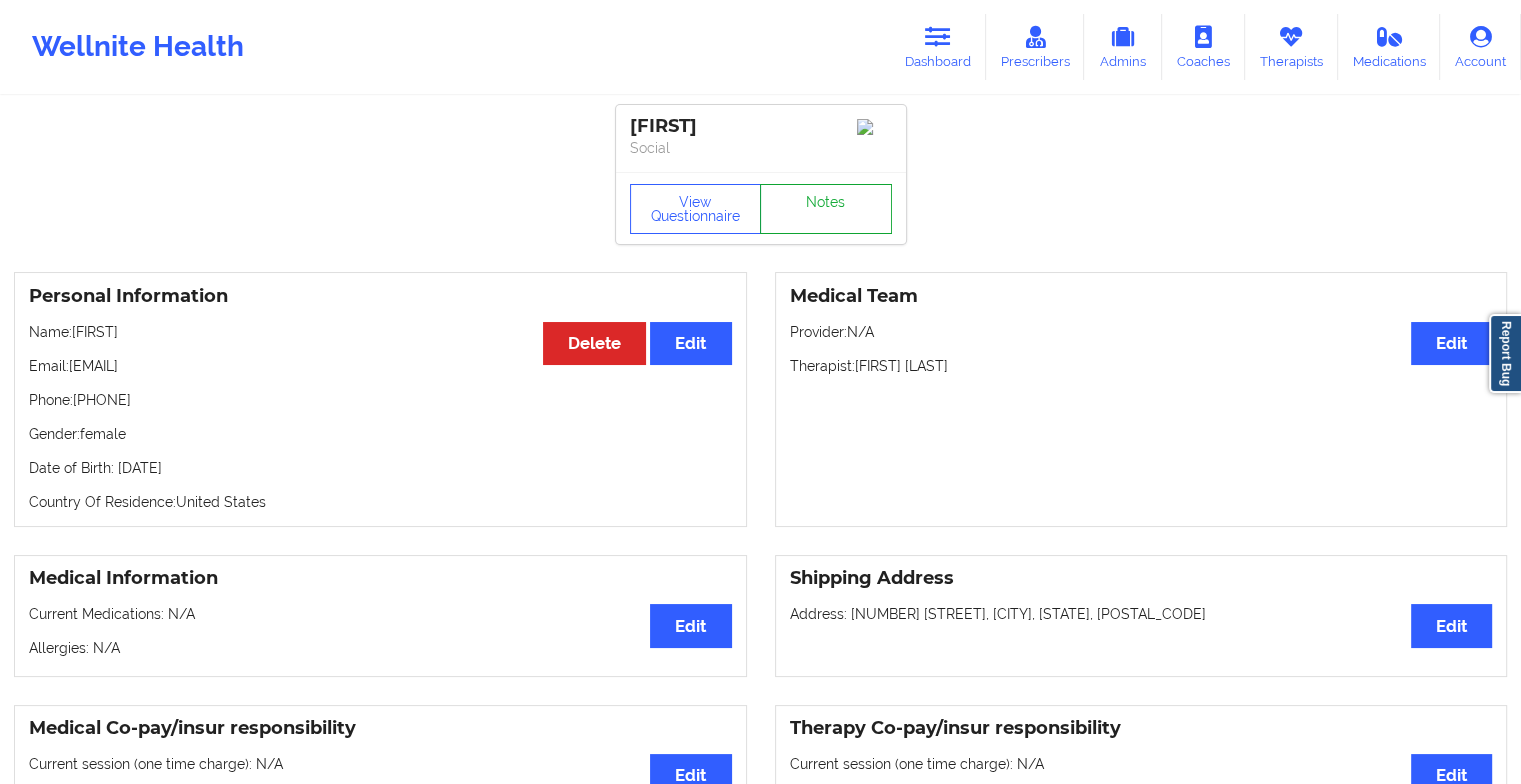 click on "Notes" at bounding box center (826, 209) 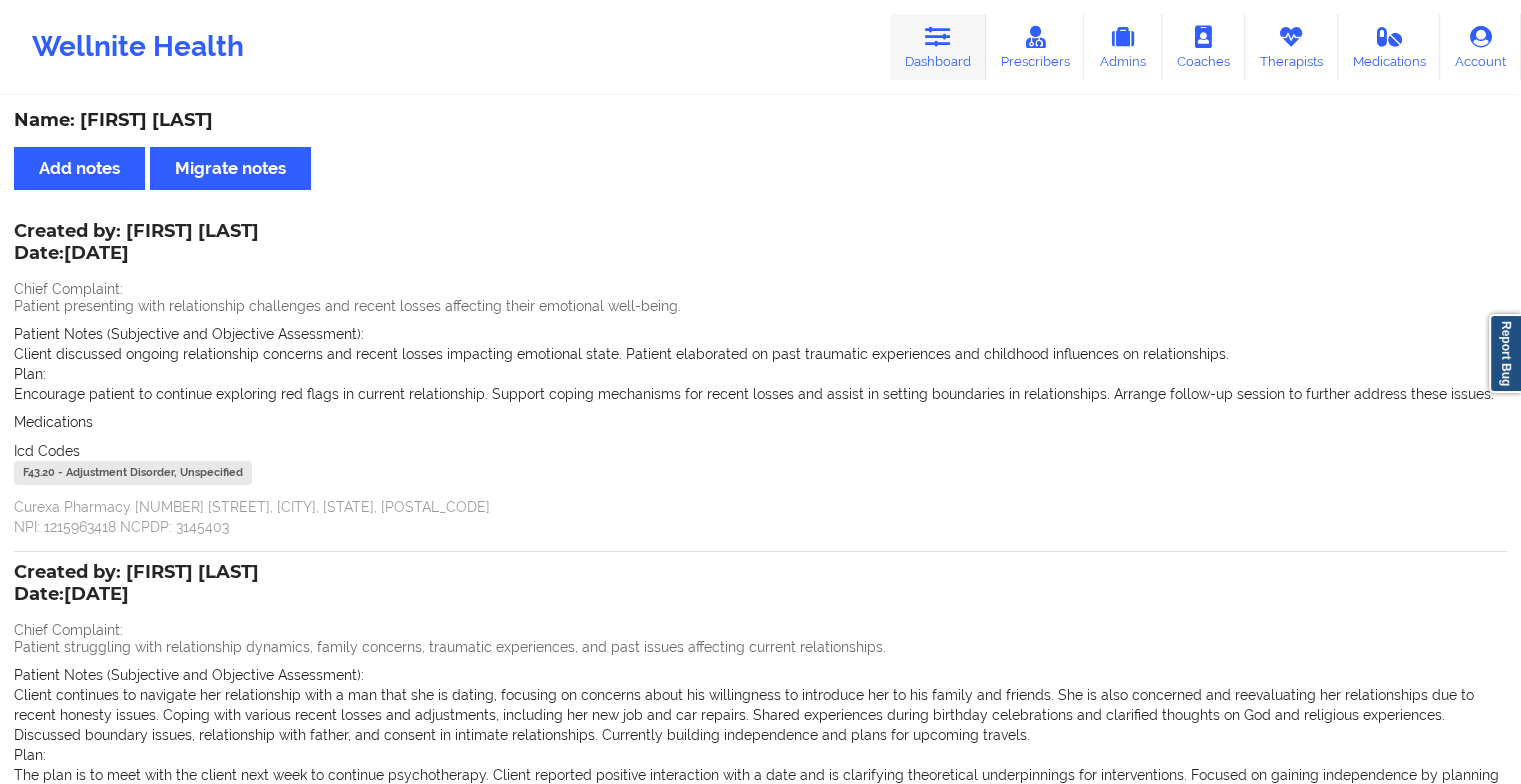click on "Dashboard" at bounding box center (938, 47) 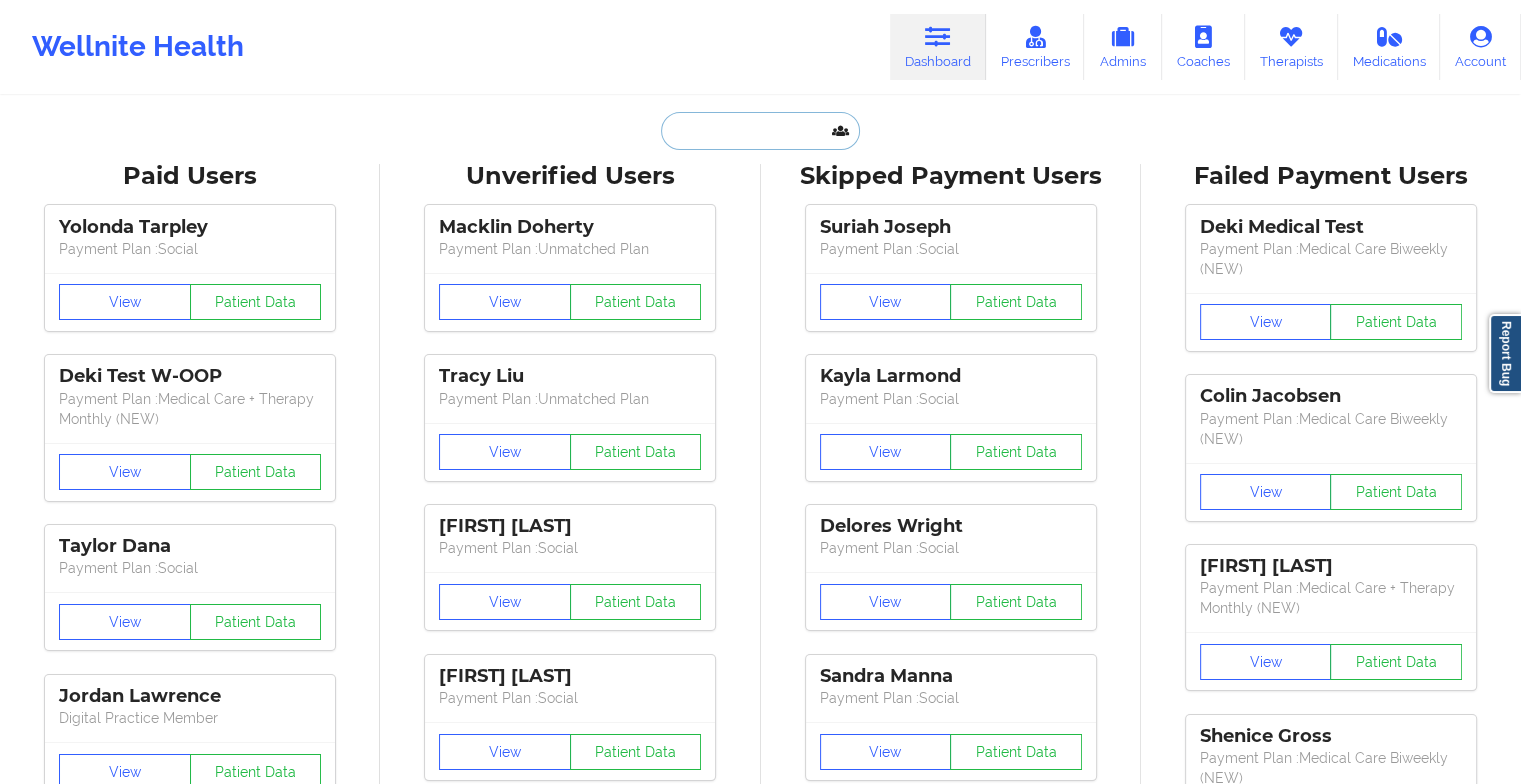 click at bounding box center (760, 131) 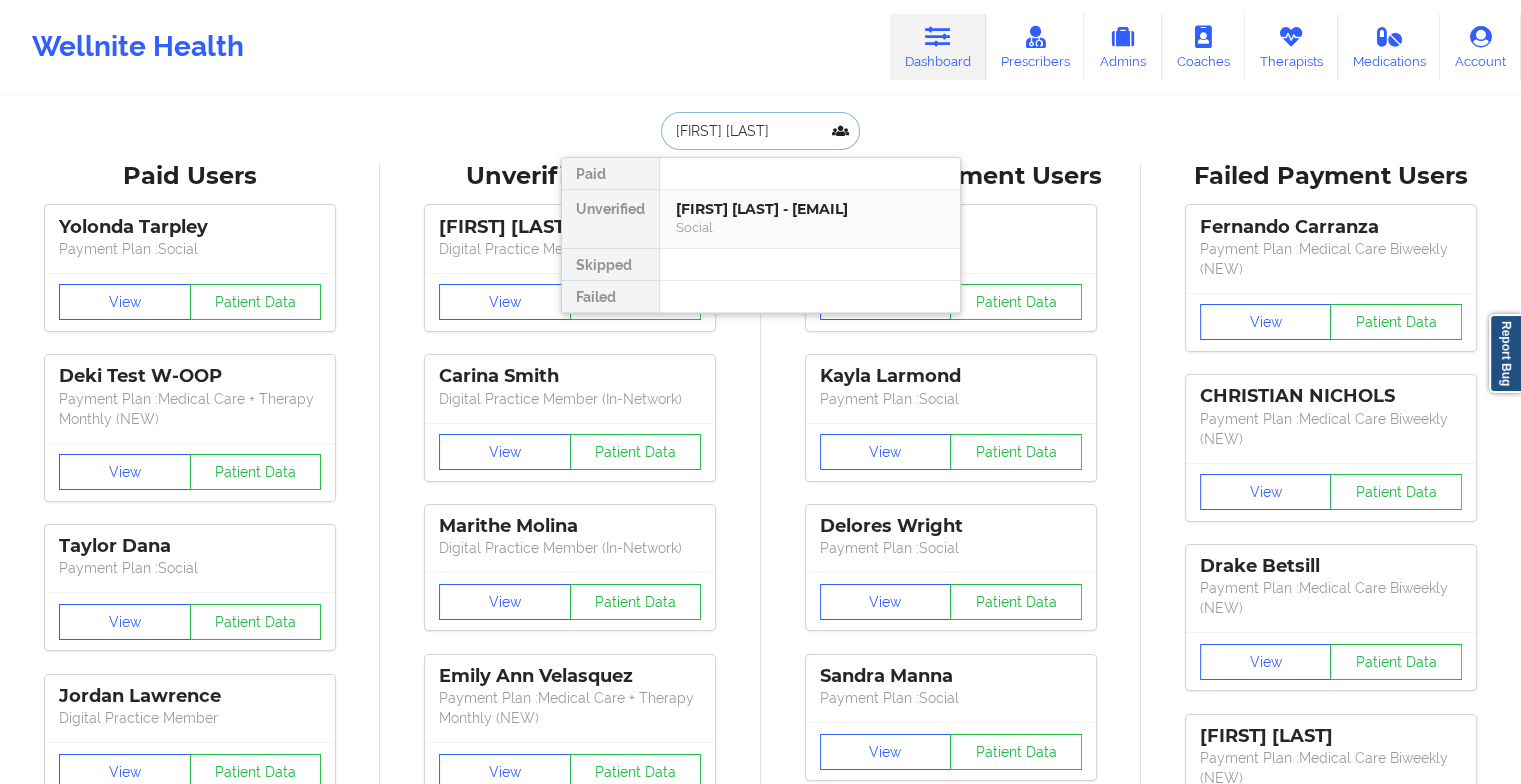 click on "[FIRST] [LAST] - [EMAIL]" at bounding box center (810, 209) 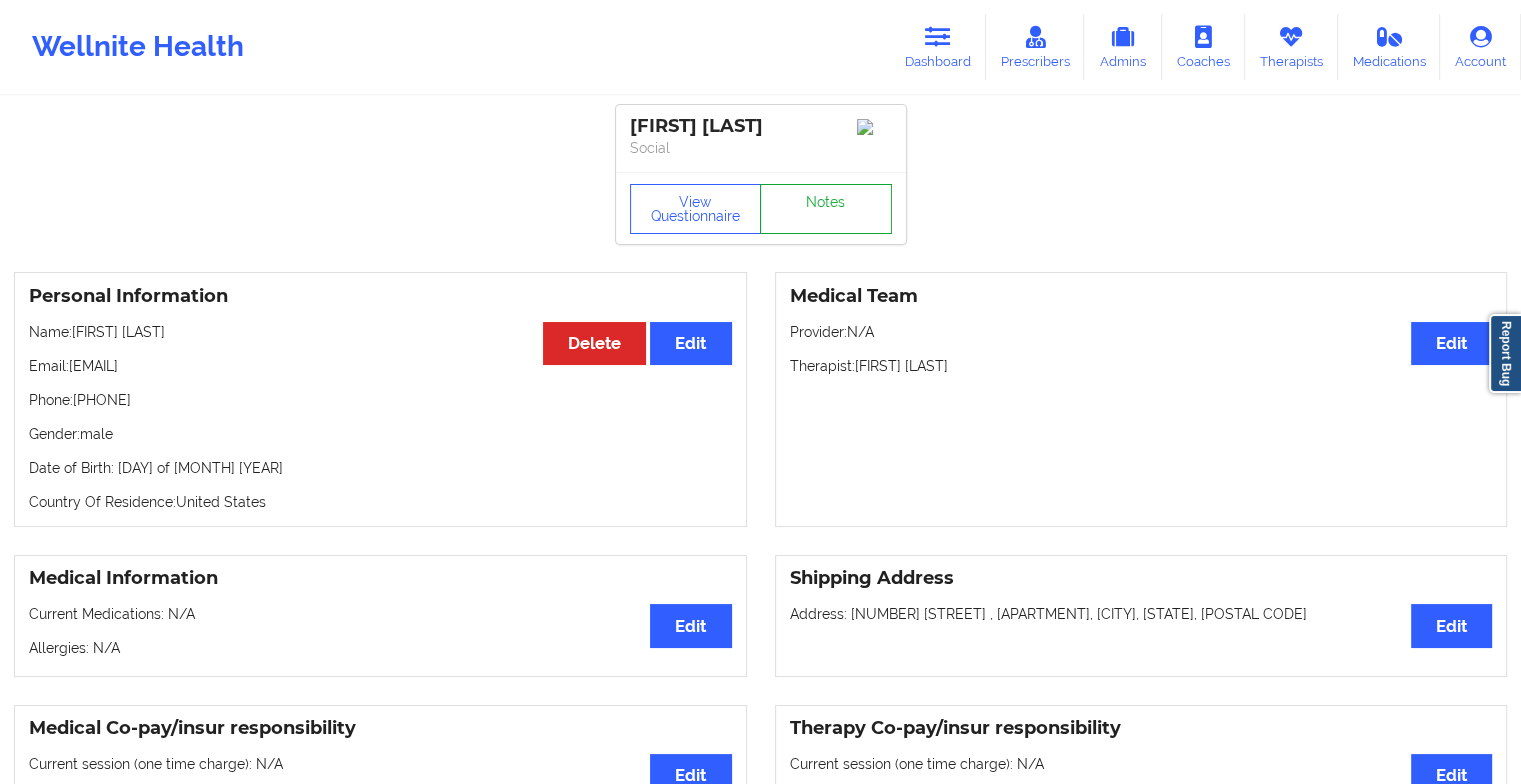 click on "Notes" at bounding box center [826, 209] 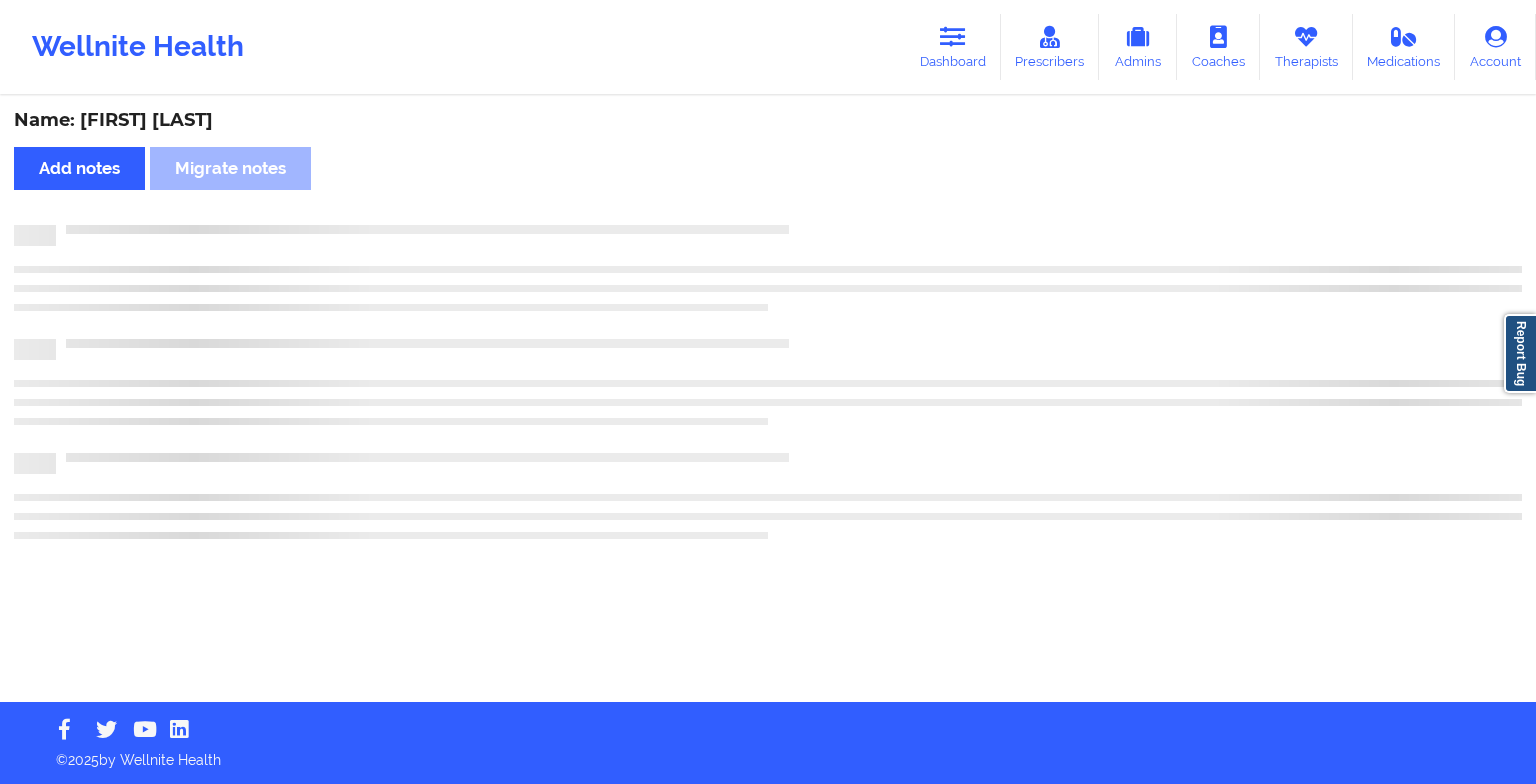 click on "Name: [FIRSTNAME] [LASTNAME] Add notes Migrate notes" at bounding box center (768, 400) 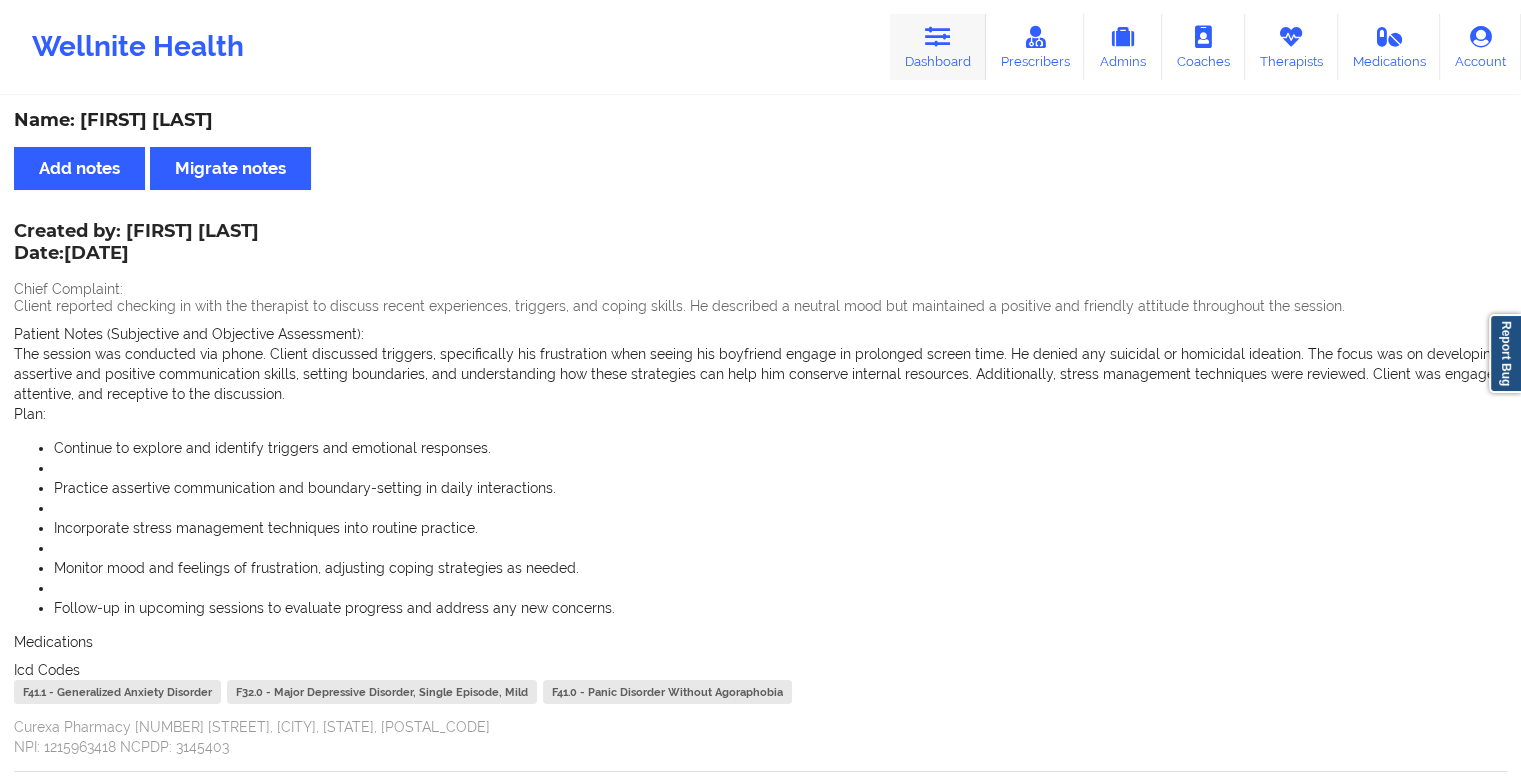 click on "Dashboard" at bounding box center (938, 47) 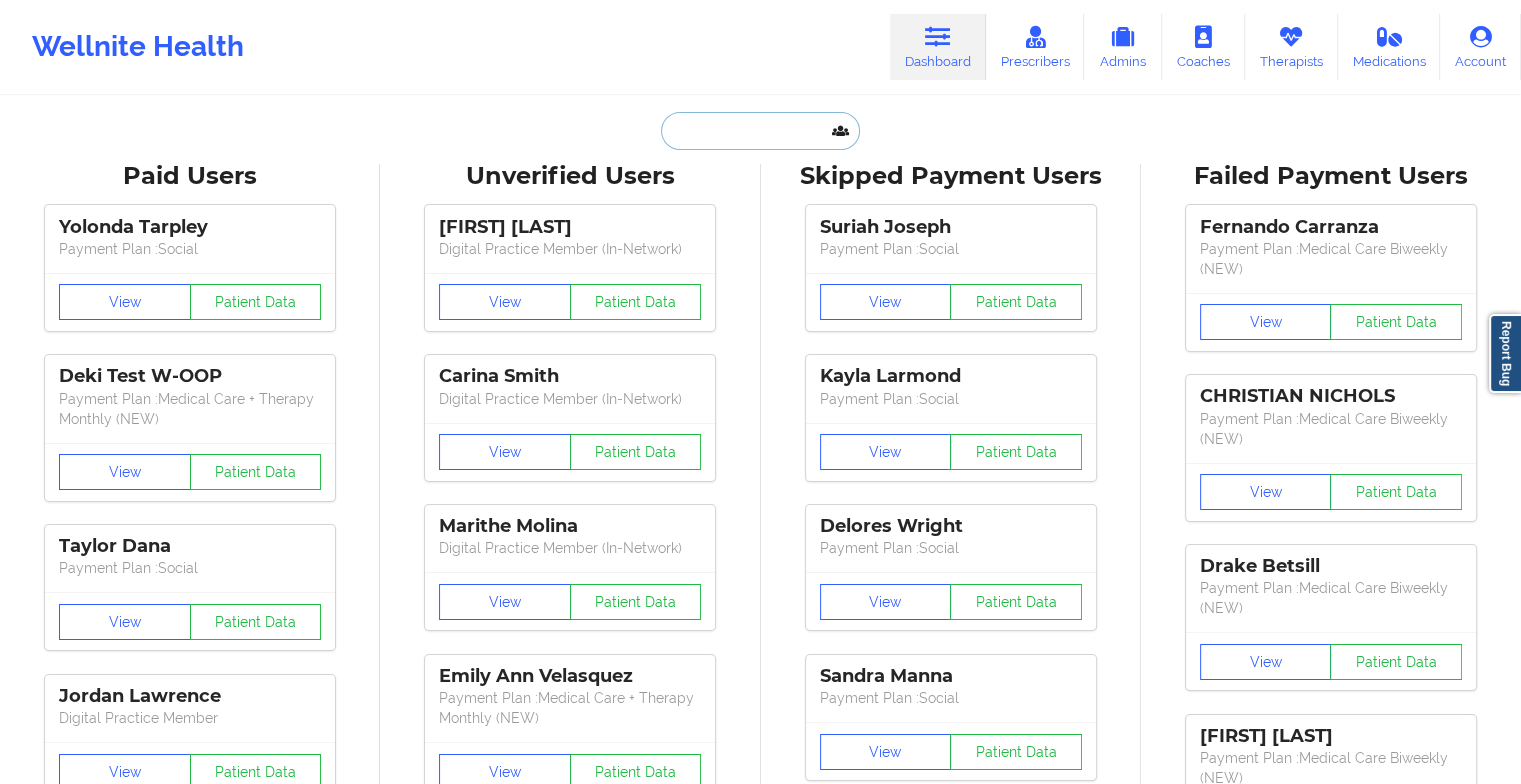 click at bounding box center (760, 131) 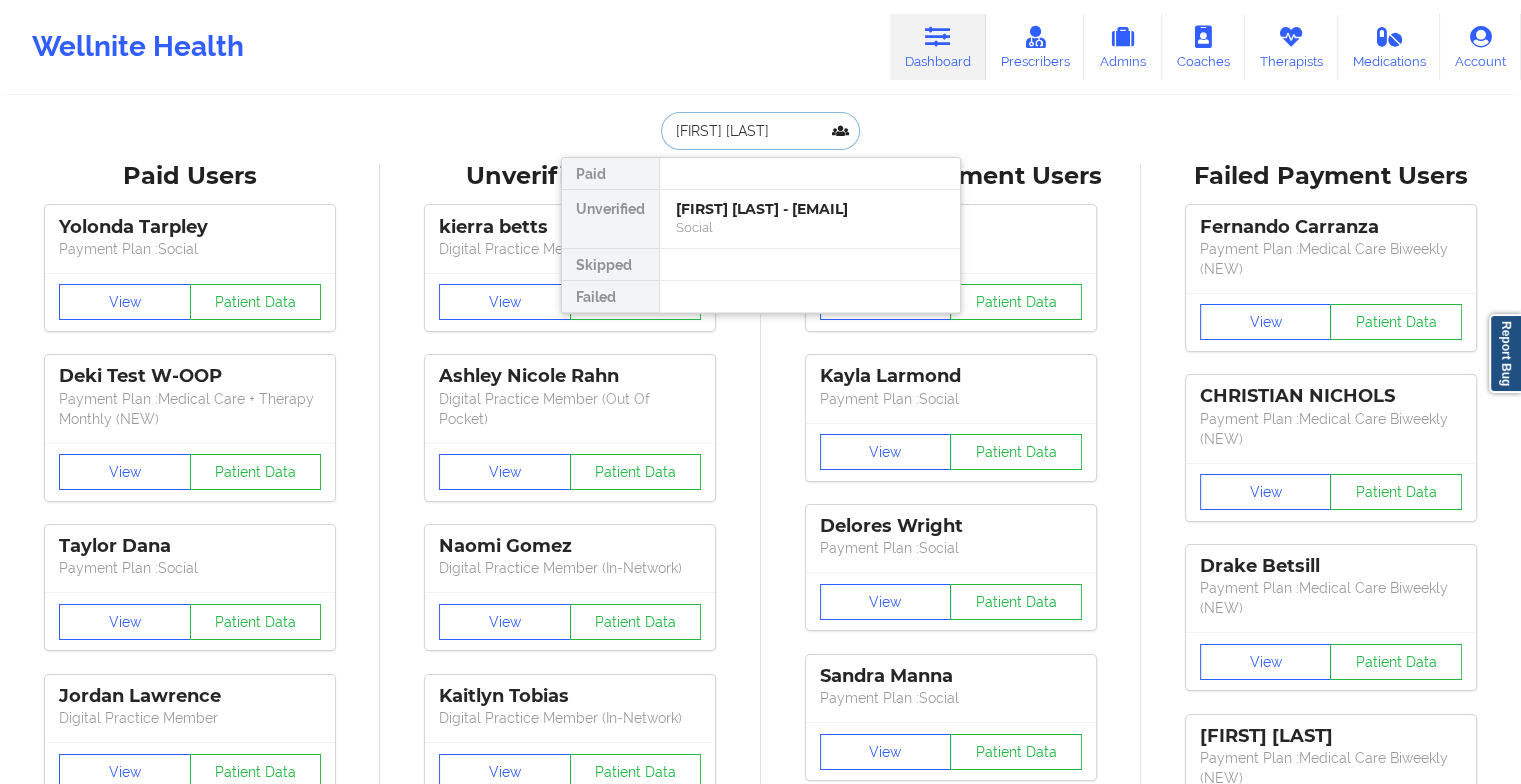 type on "[FIRST] [LAST]" 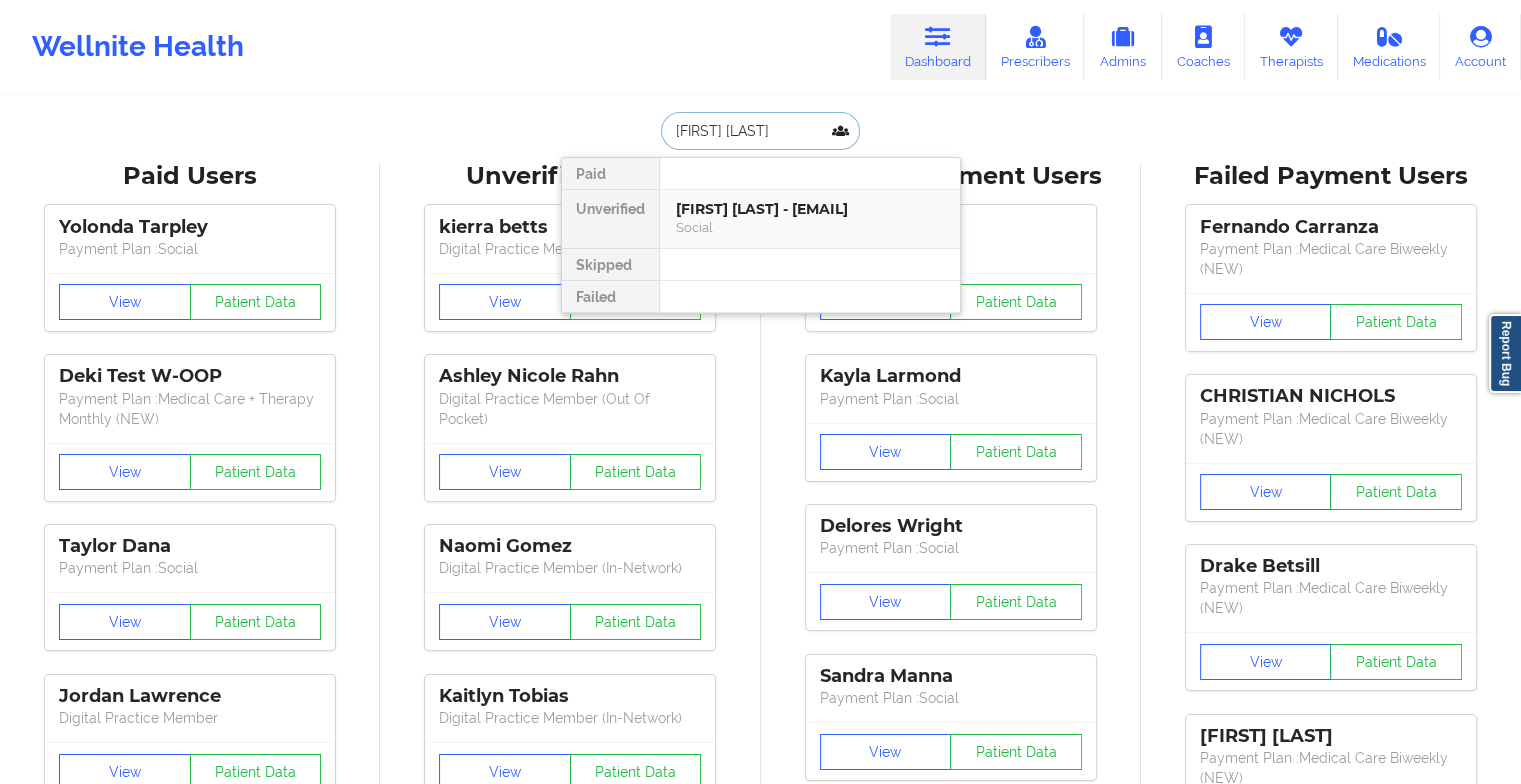 click on "Social" at bounding box center [810, 227] 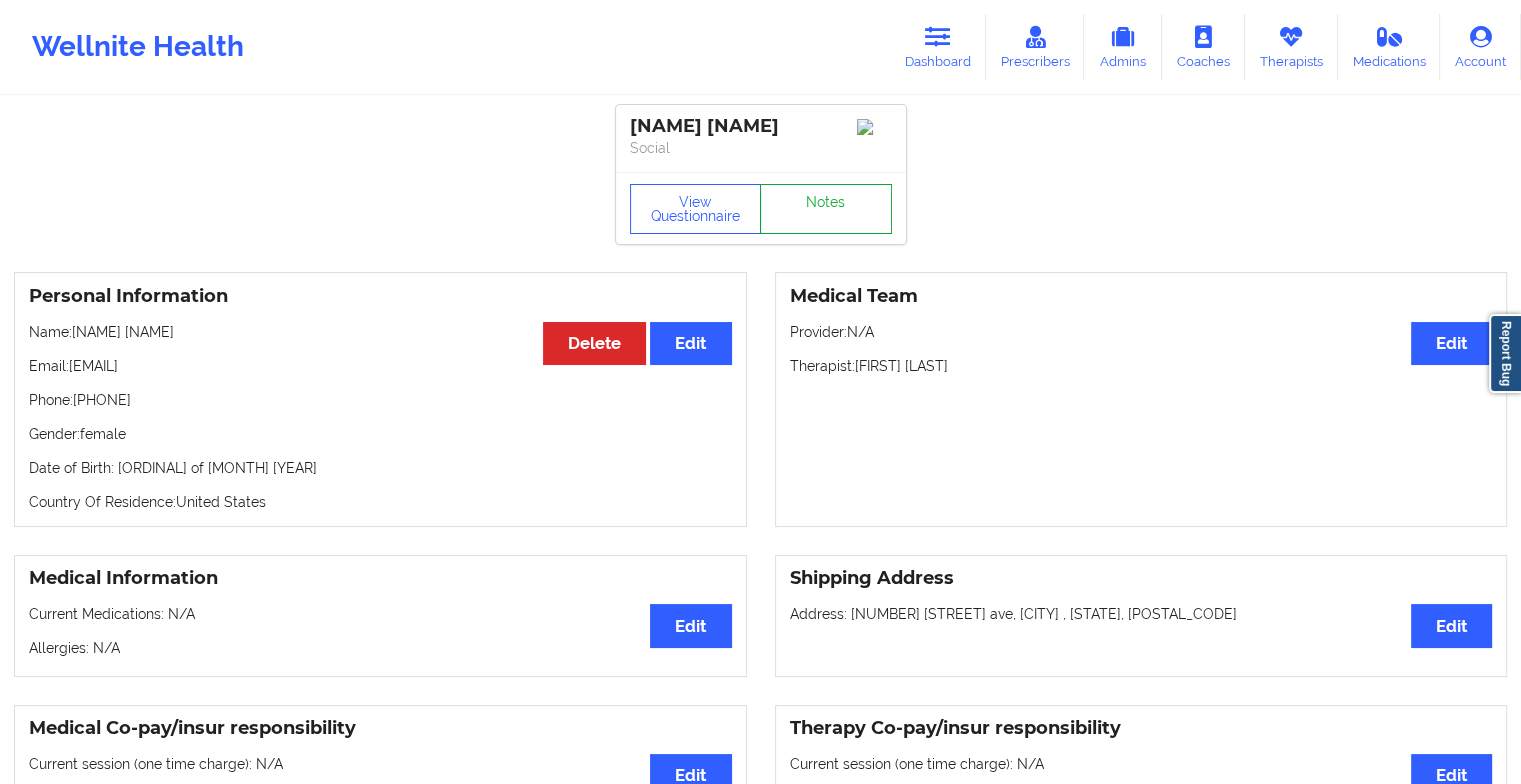click on "Notes" at bounding box center (826, 209) 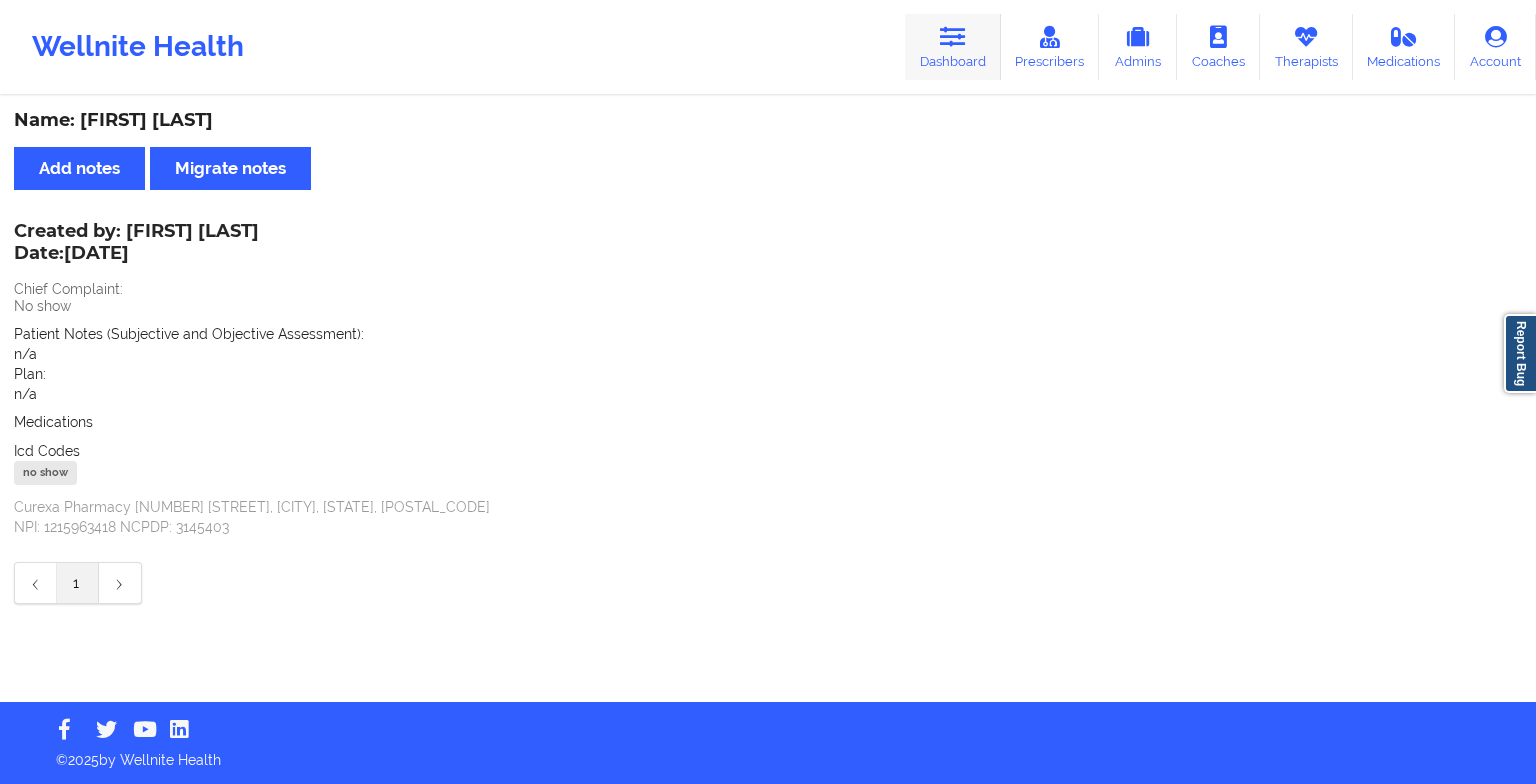 click on "Dashboard" at bounding box center [953, 47] 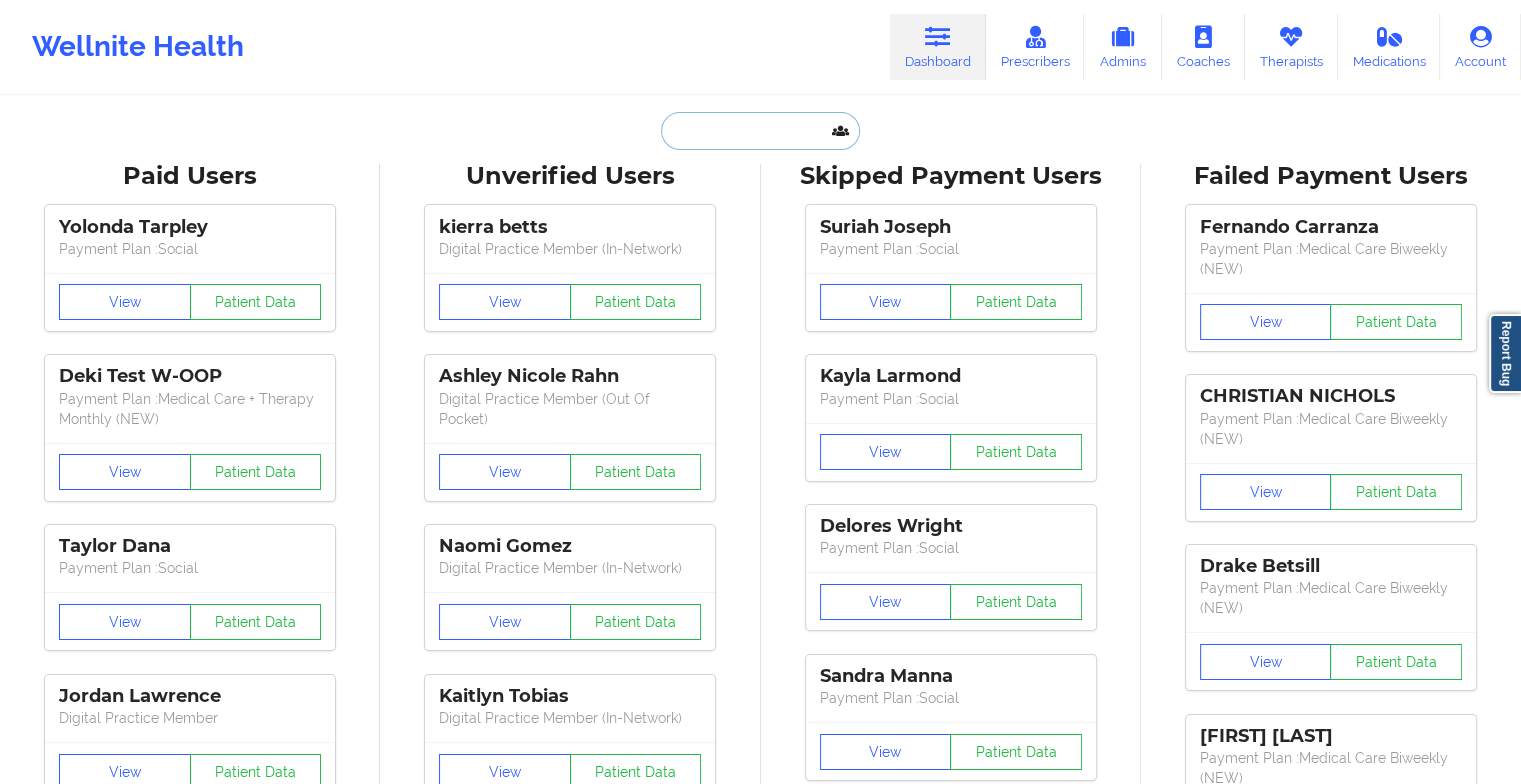 click at bounding box center [760, 131] 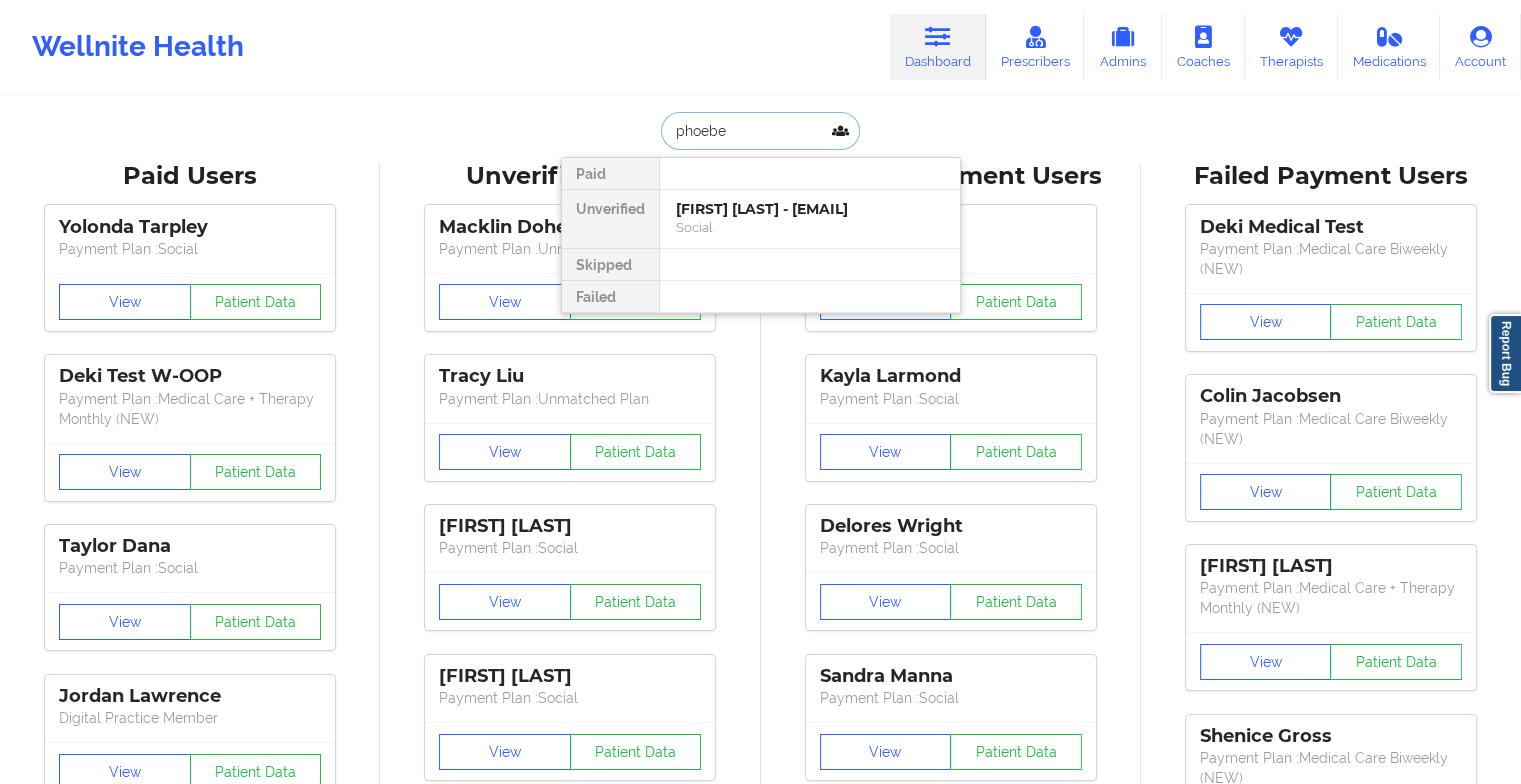 type on "[FIRST] [LAST]" 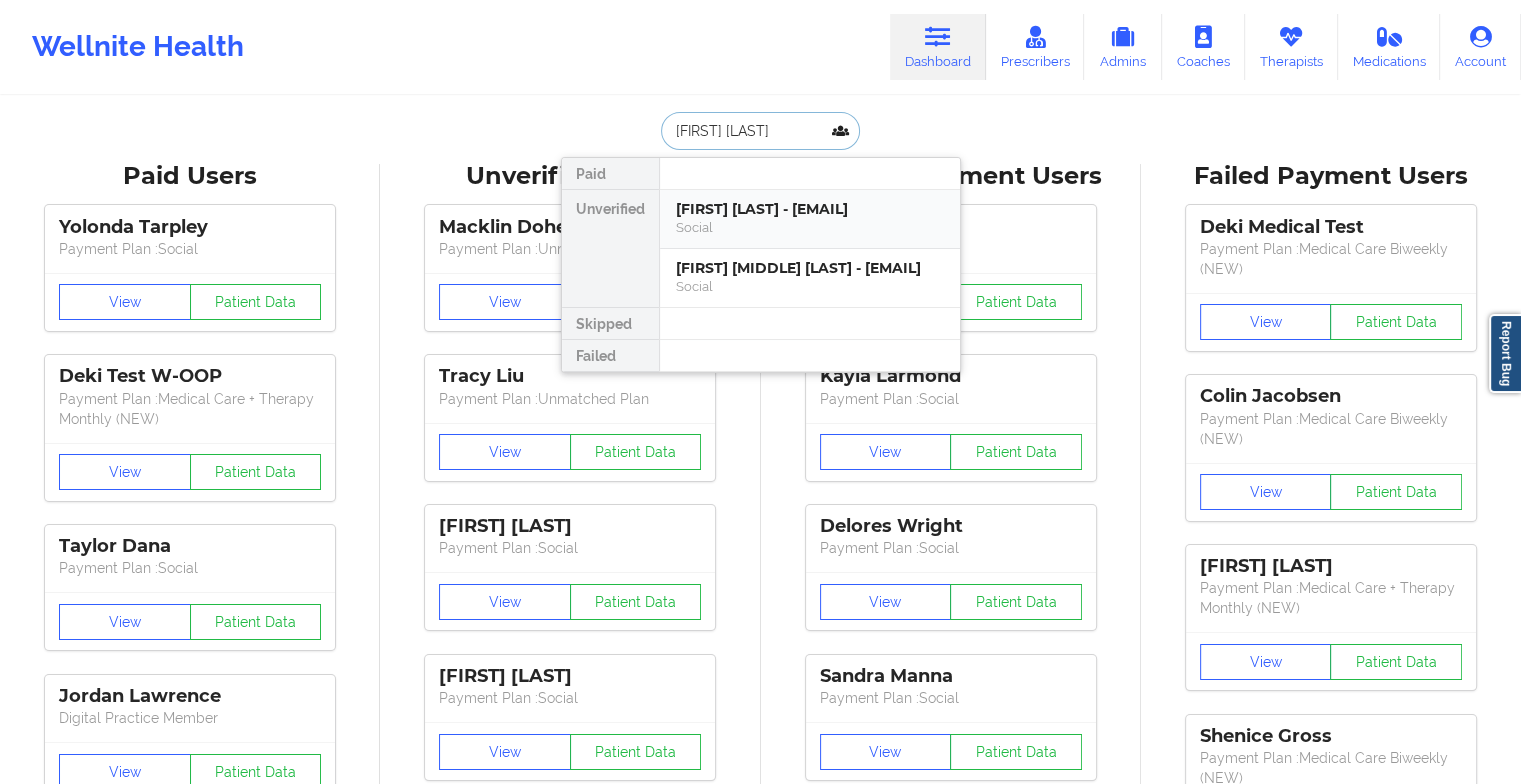 click on "[FIRST] [LAST] - [EMAIL]" at bounding box center [810, 209] 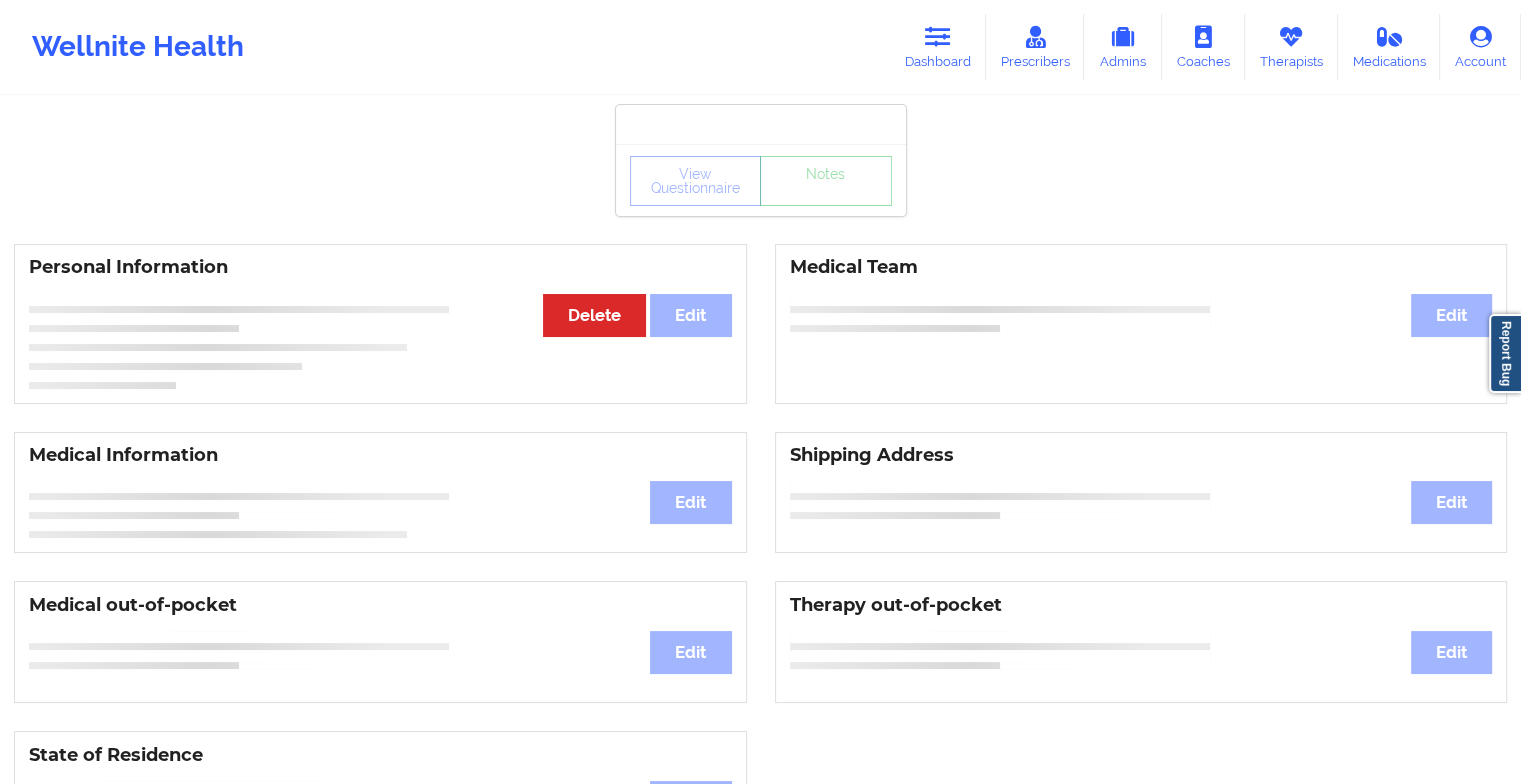 click on "View Questionnaire Notes" at bounding box center [761, 181] 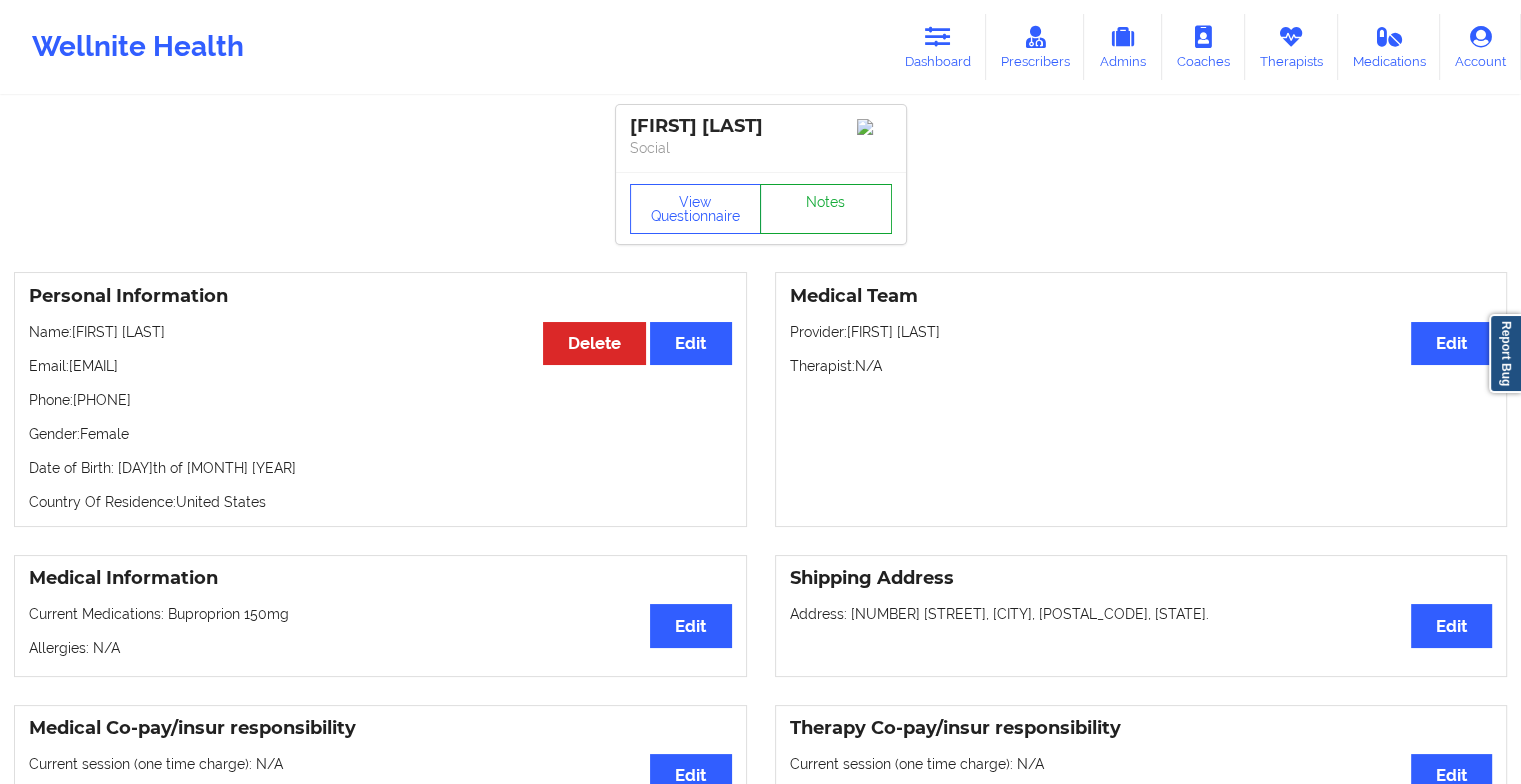 click on "Notes" at bounding box center [826, 209] 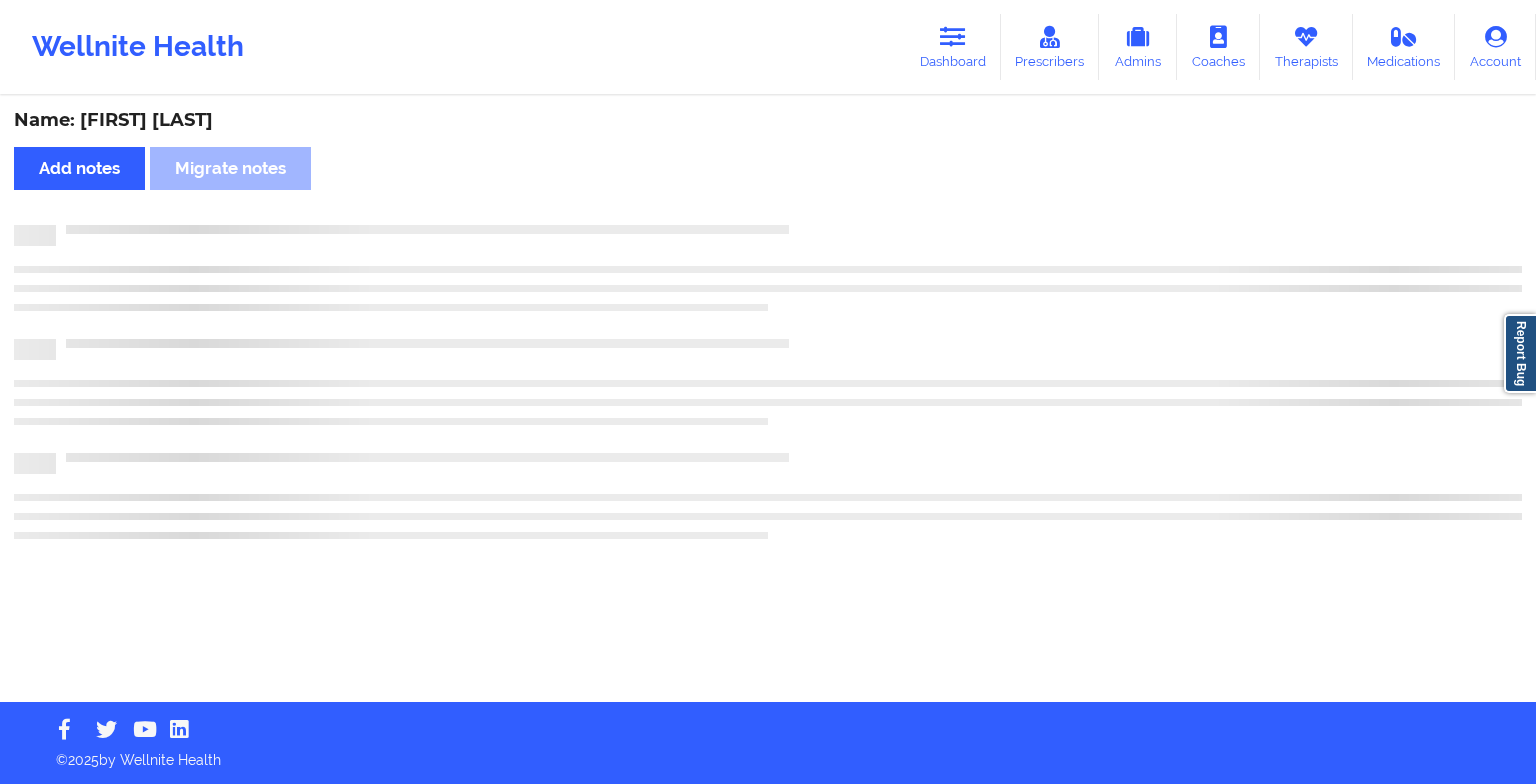click on "Name: [FIRST] [LAST] Add notes Migrate notes" at bounding box center (768, 400) 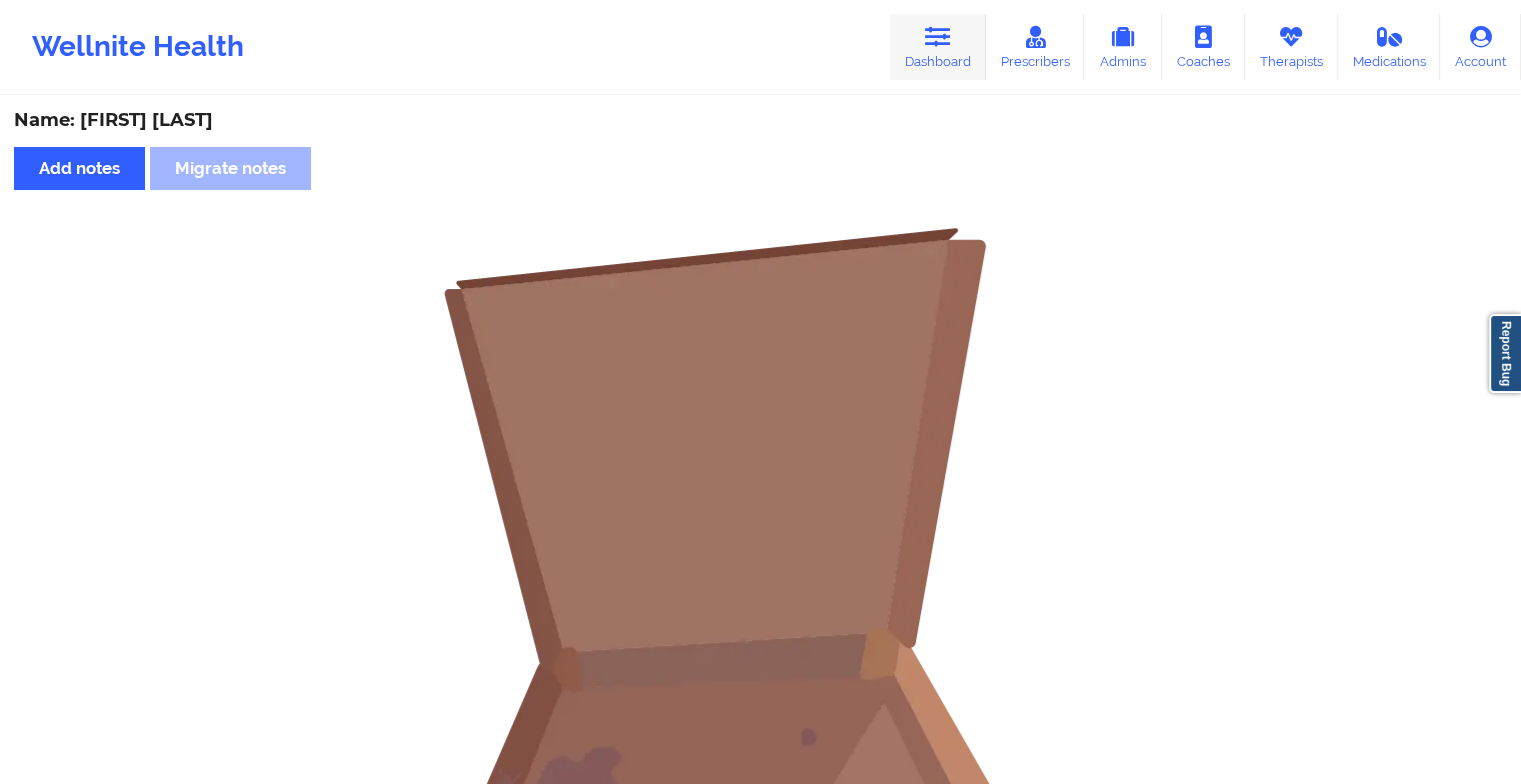 click at bounding box center [938, 37] 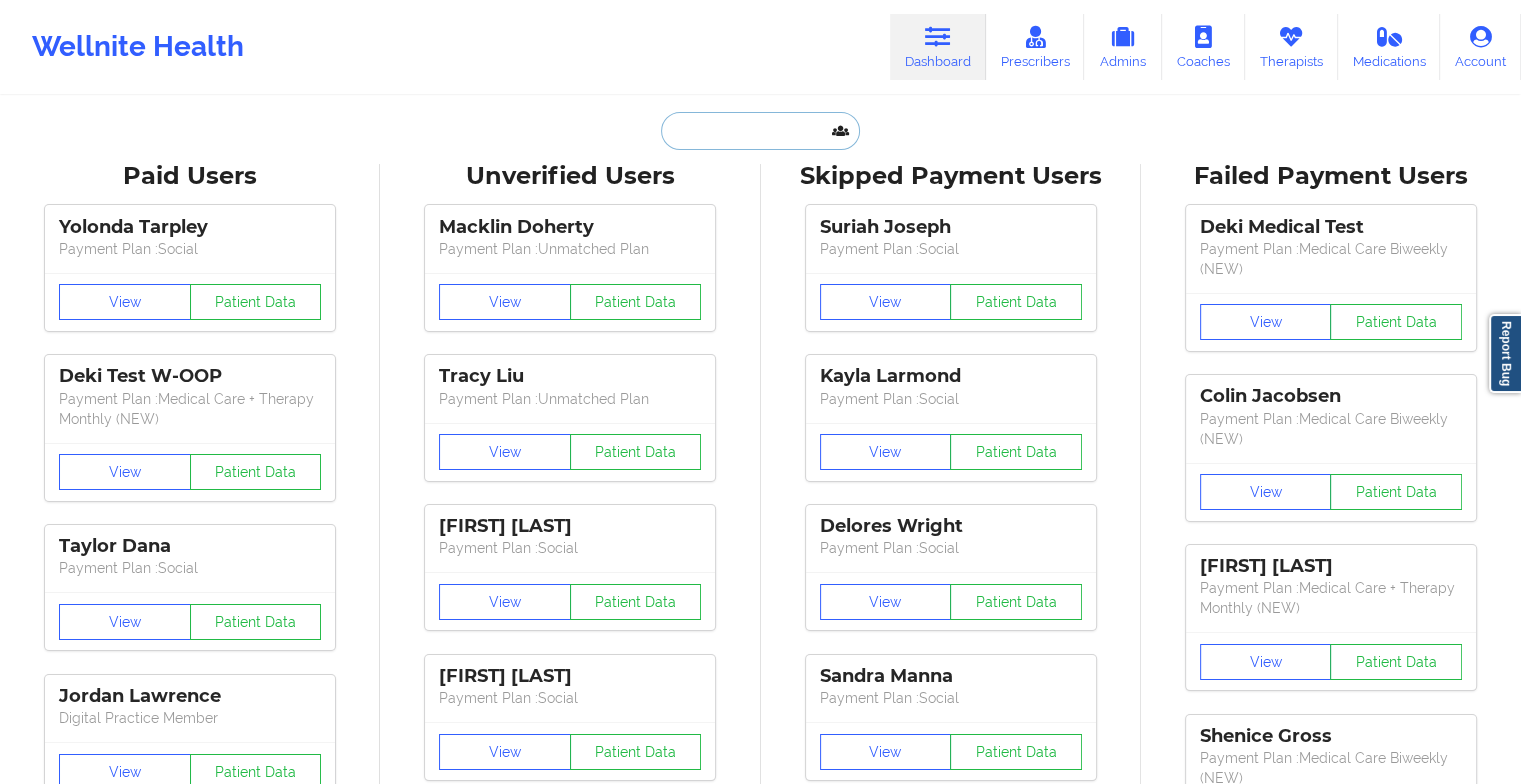 click at bounding box center [760, 131] 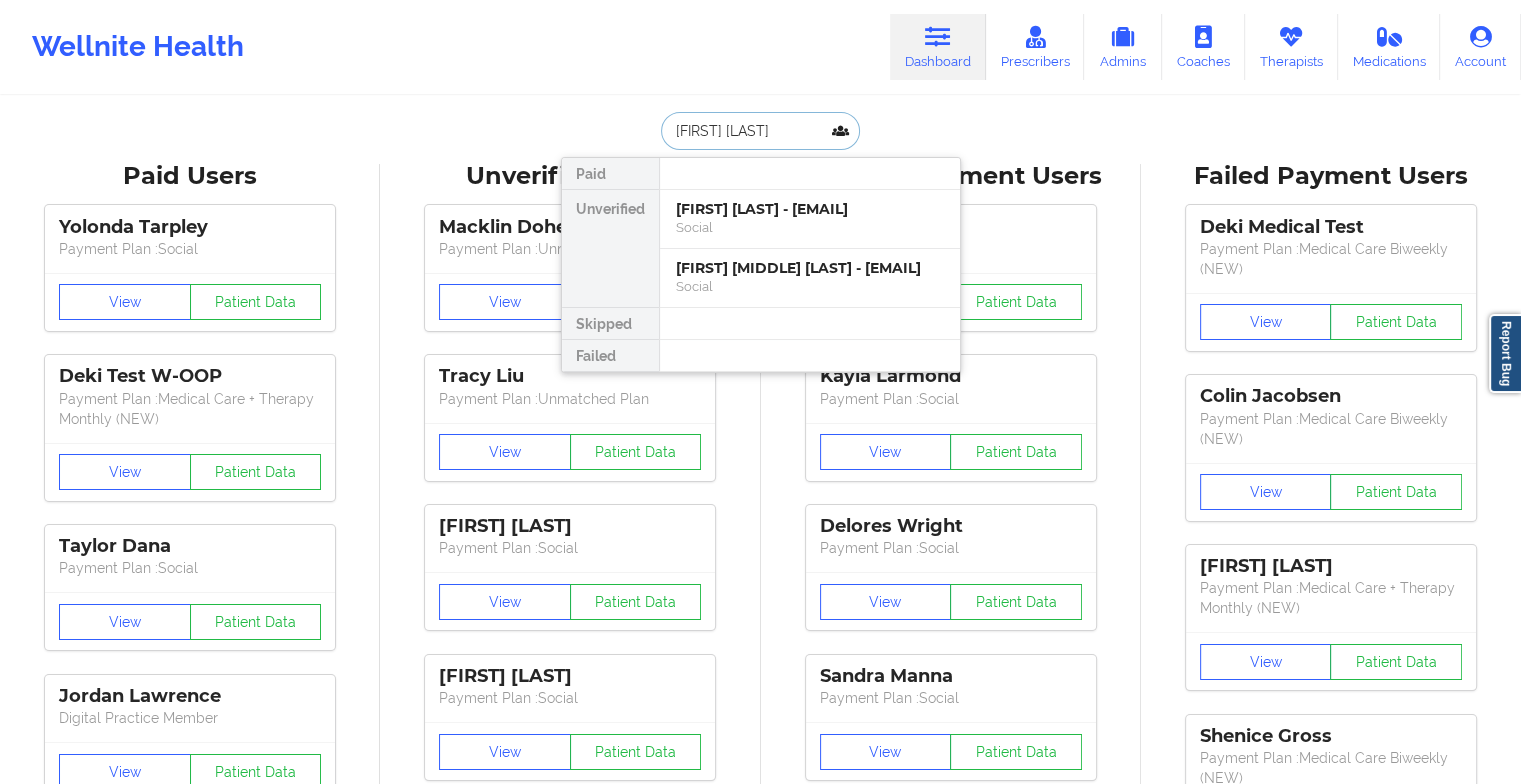 type on "[FIRST] [LAST]" 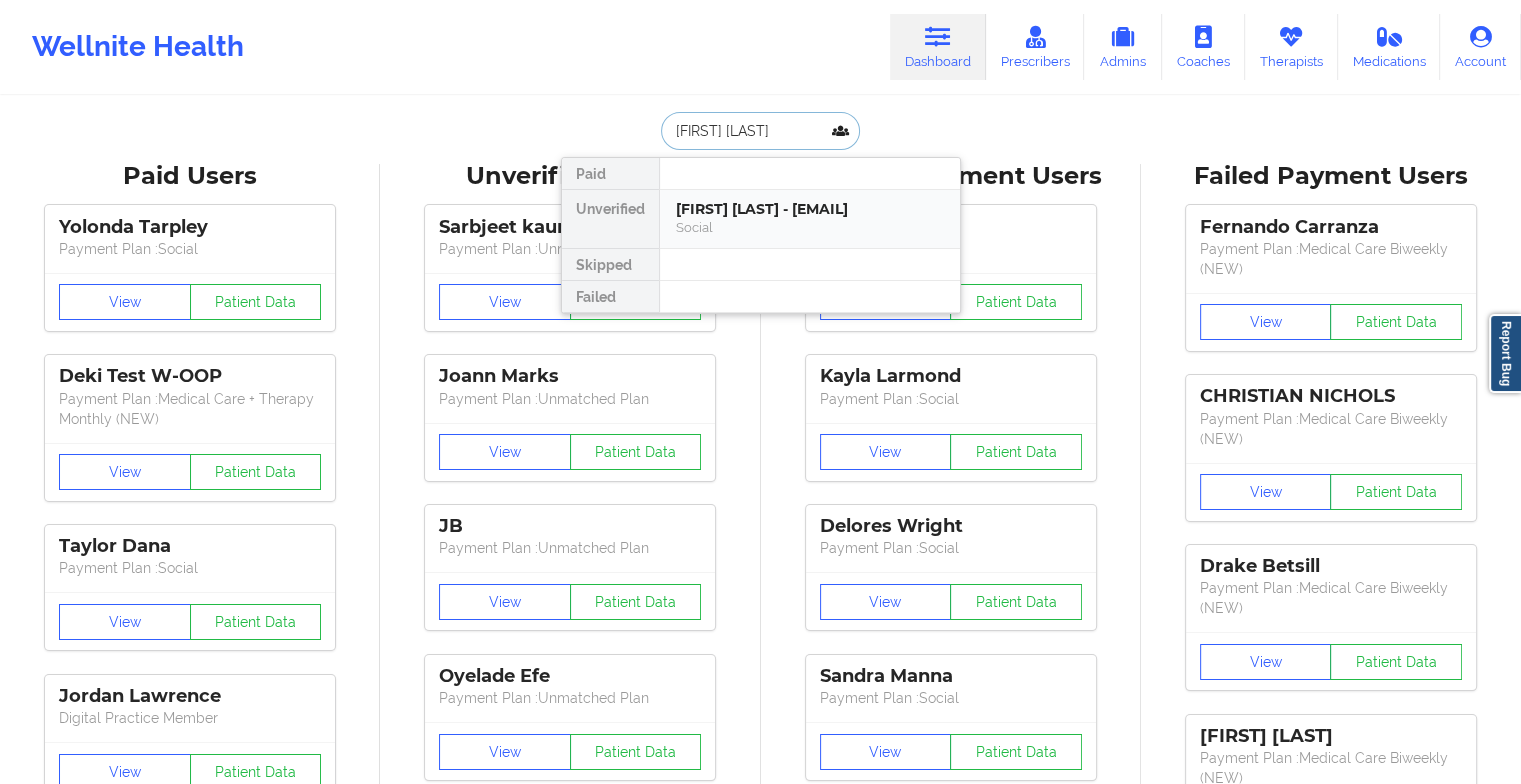 click on "Social" at bounding box center [810, 227] 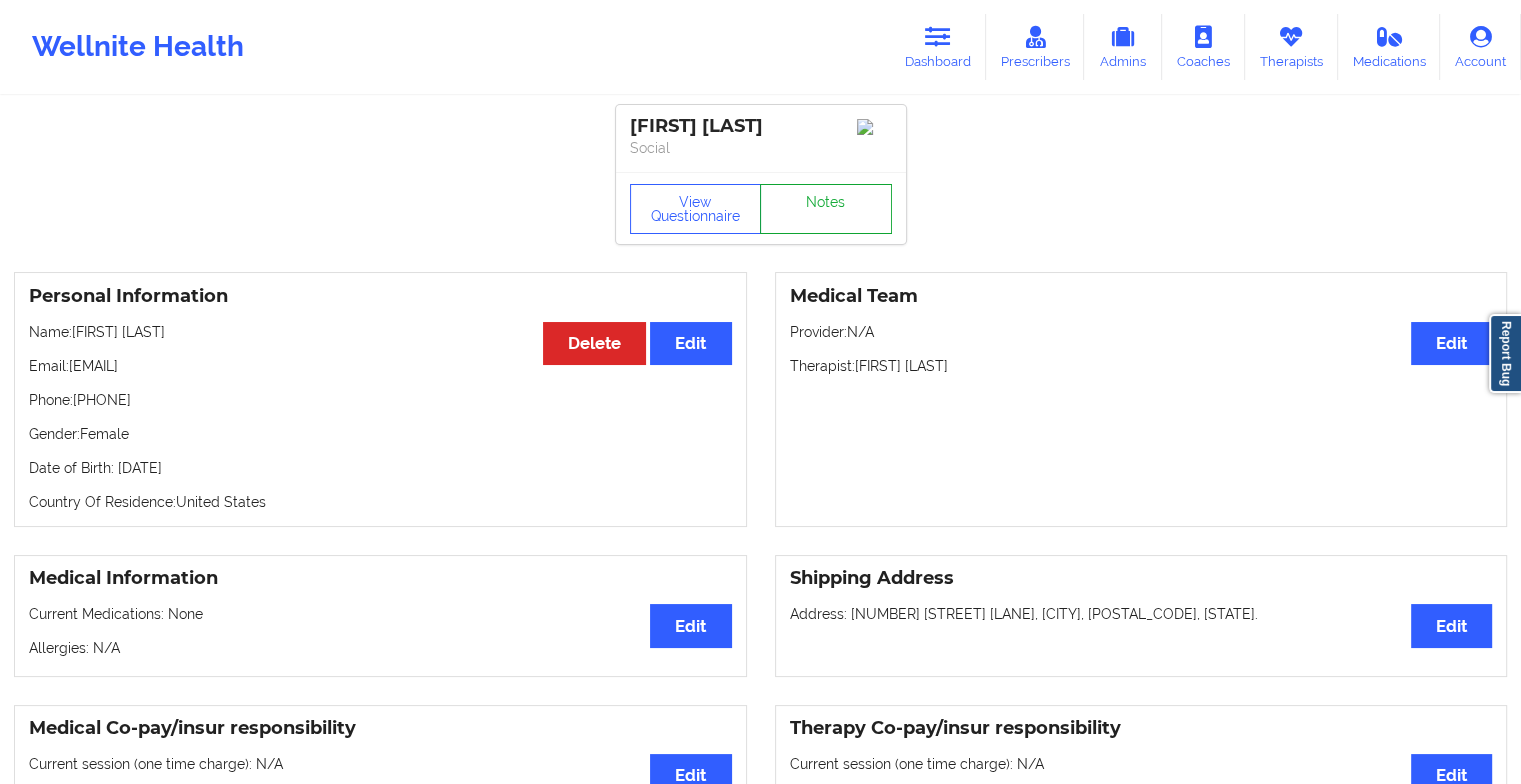 click on "Notes" at bounding box center [826, 209] 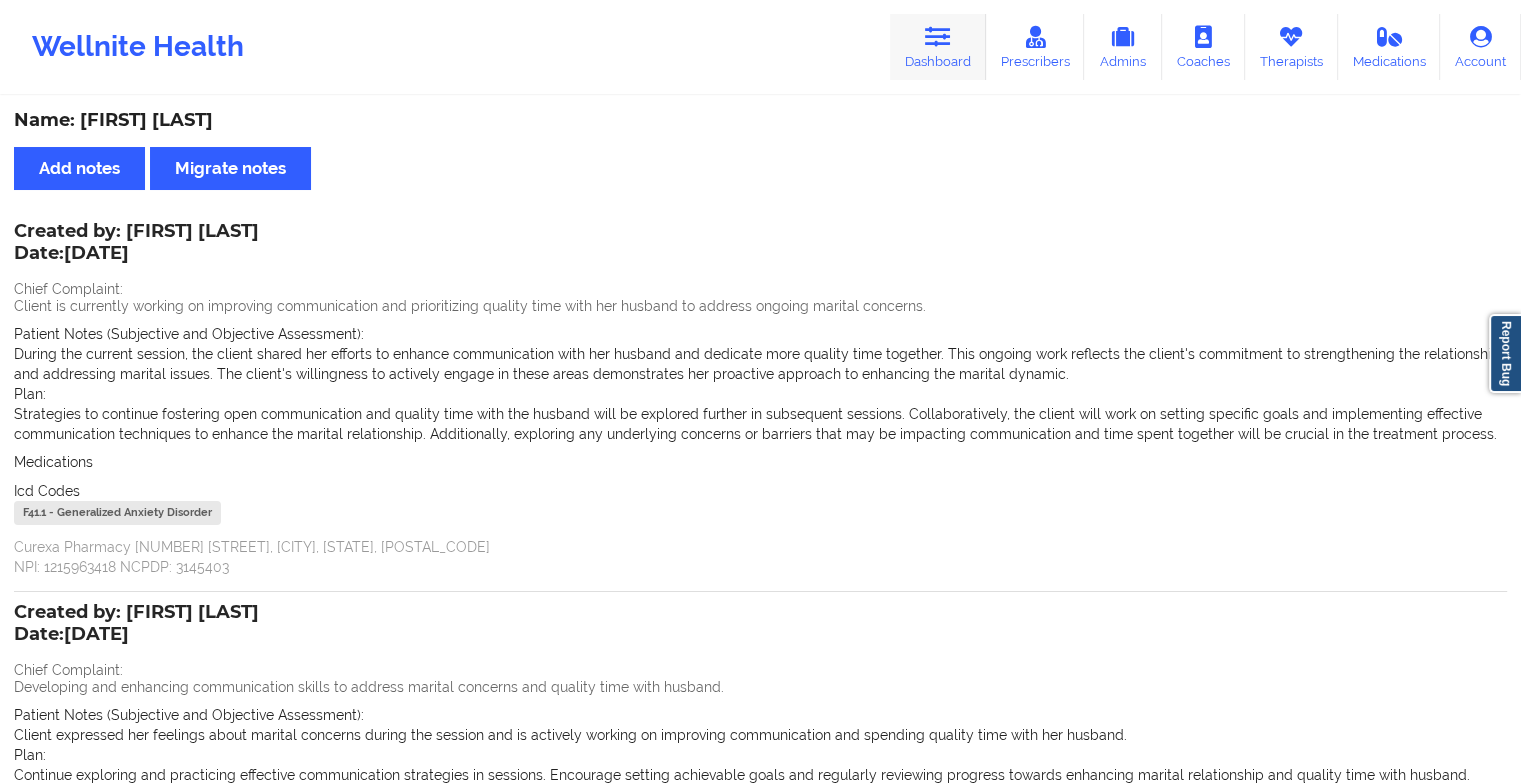 click on "Dashboard" at bounding box center [938, 47] 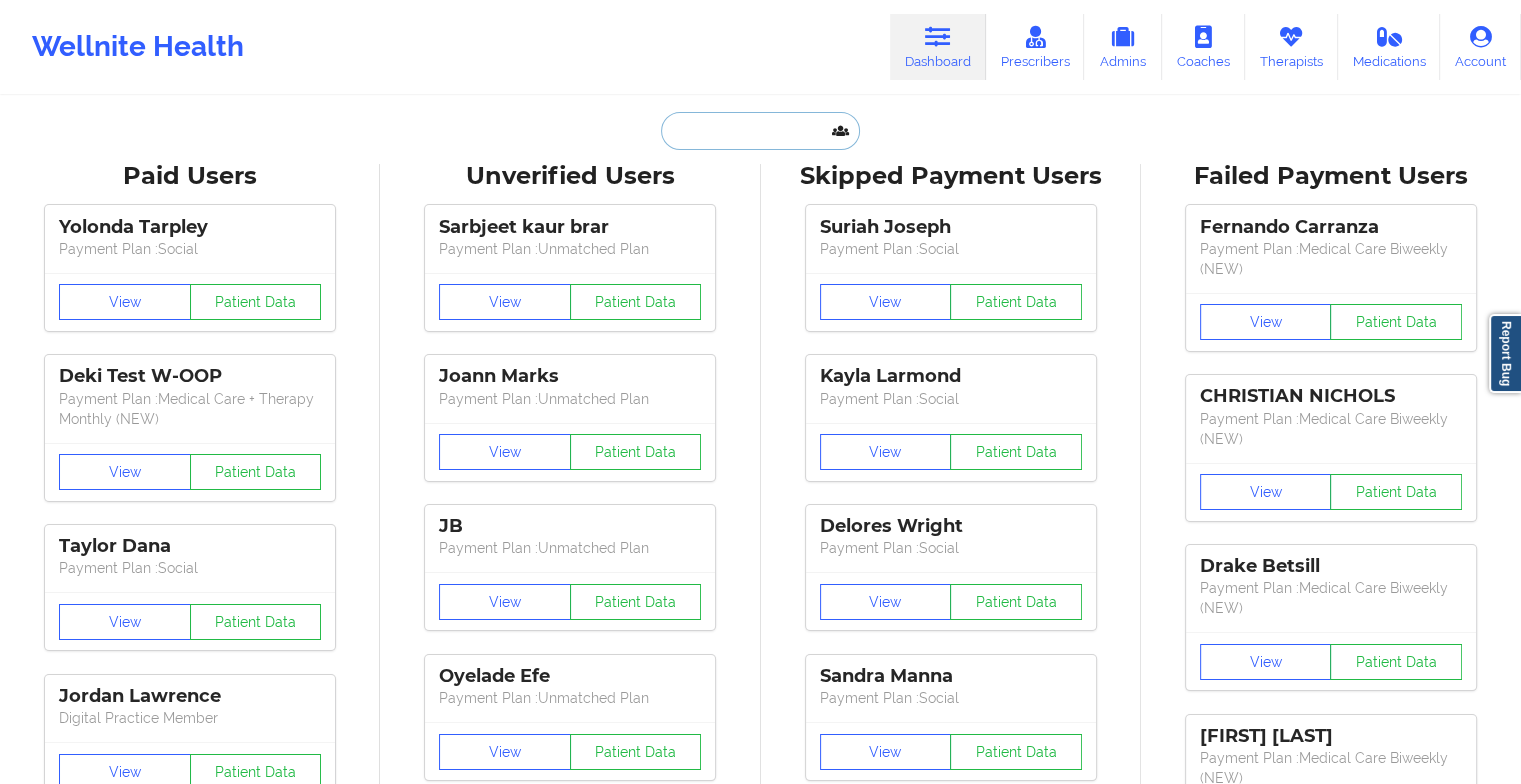 click at bounding box center [760, 131] 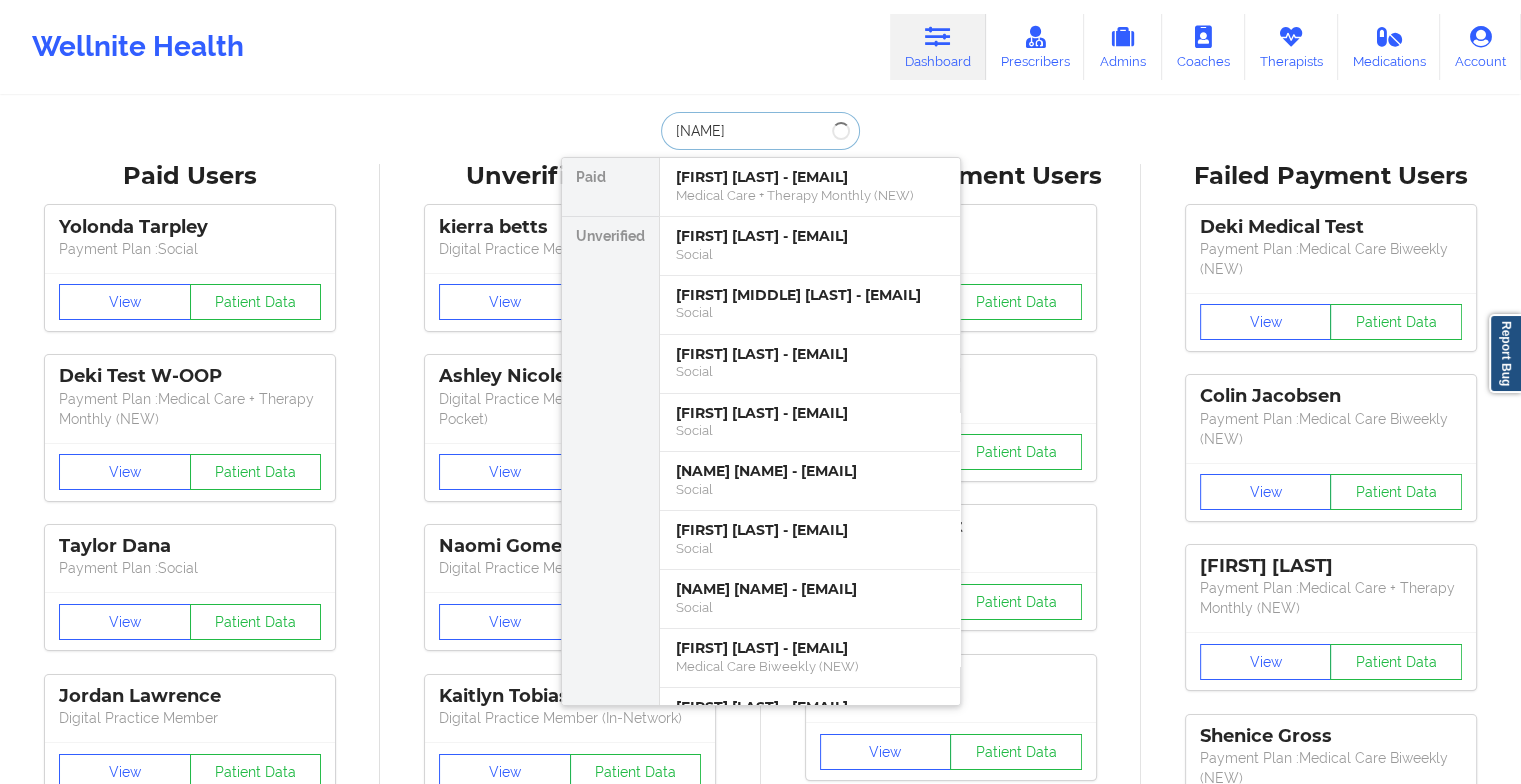 type on "[FIRSTNAME] [LASTNAME]" 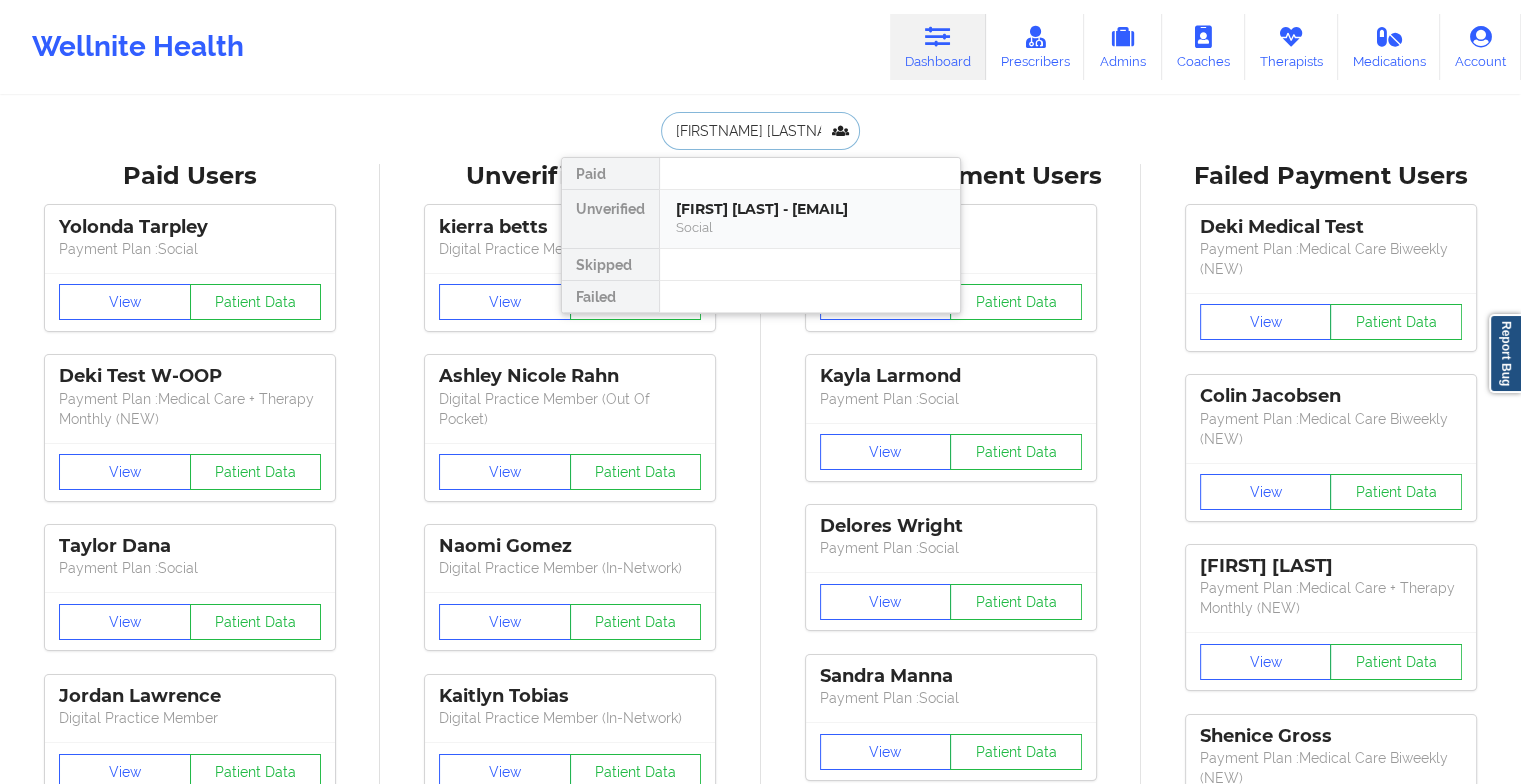 click on "[FIRST] [LAST] - [EMAIL]" at bounding box center [810, 209] 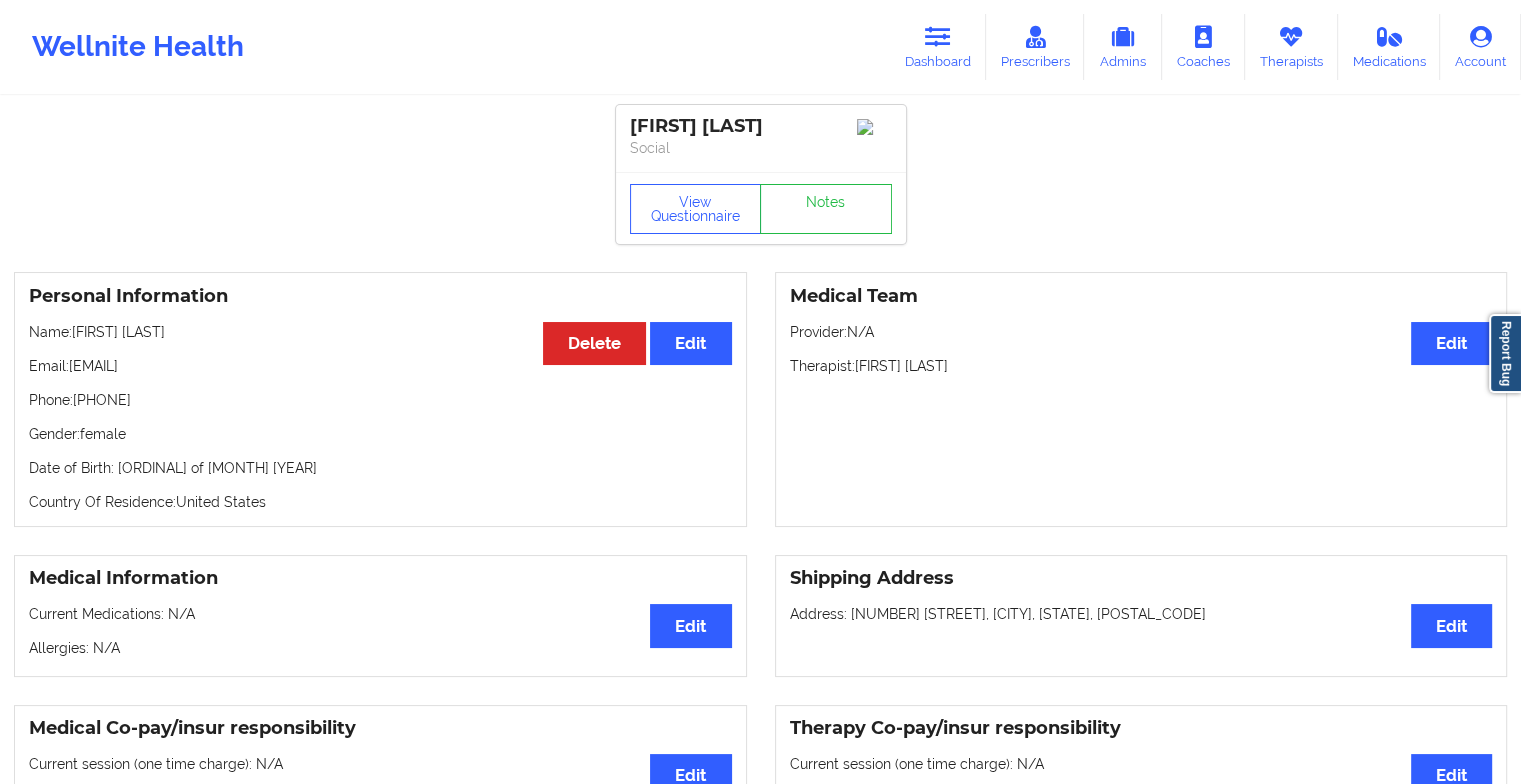 drag, startPoint x: 77, startPoint y: 404, endPoint x: 185, endPoint y: 406, distance: 108.01852 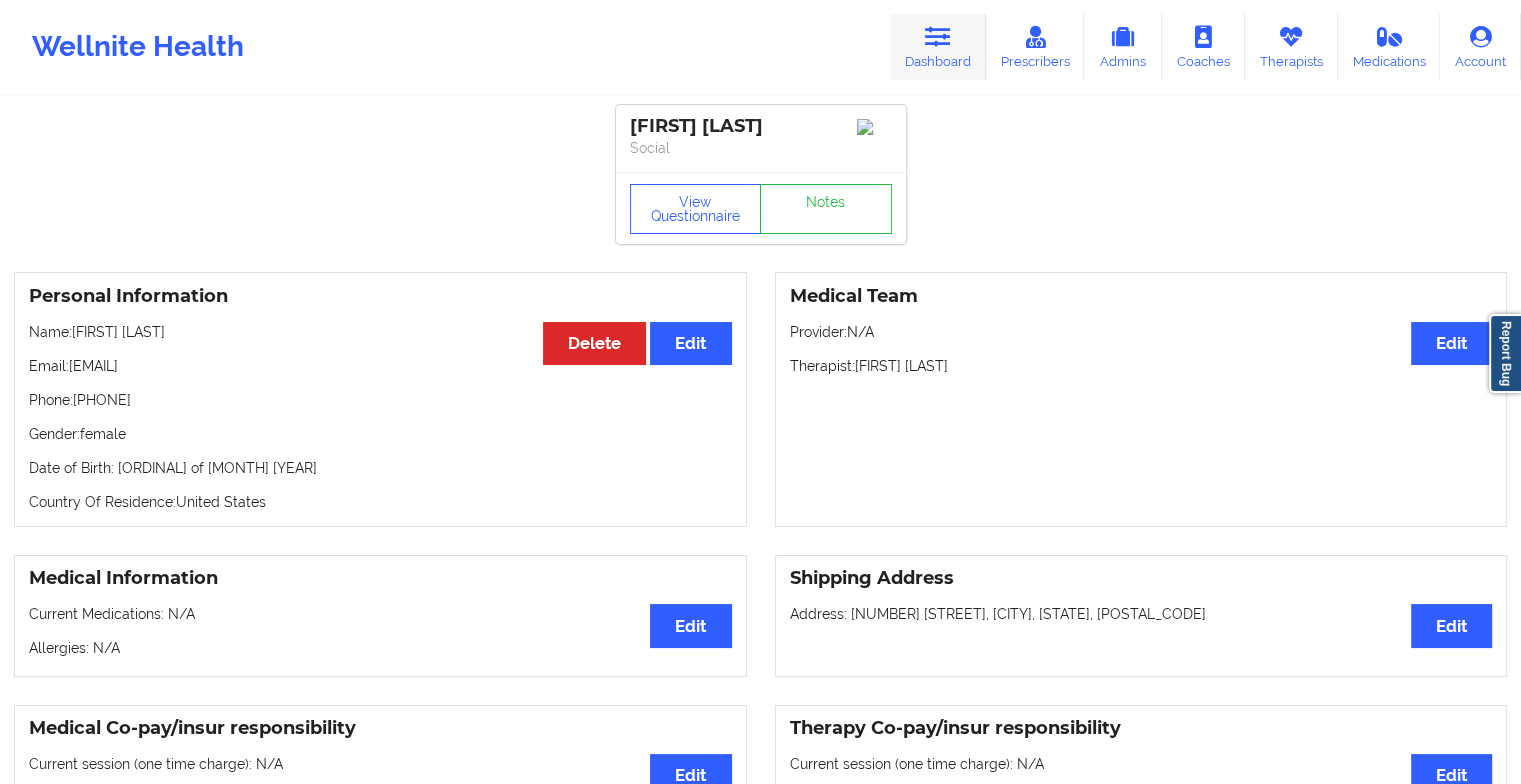 click at bounding box center (938, 37) 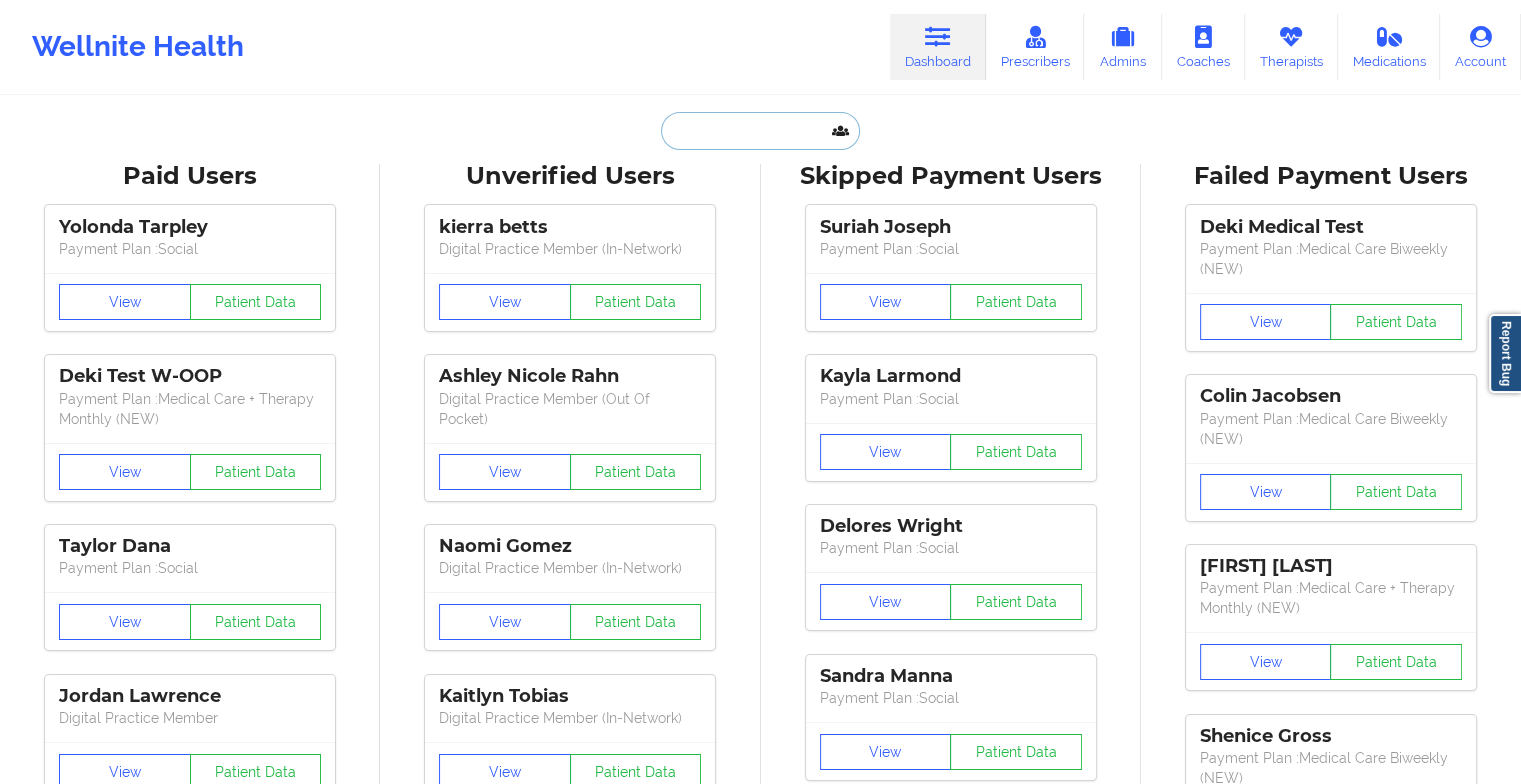 click at bounding box center (760, 131) 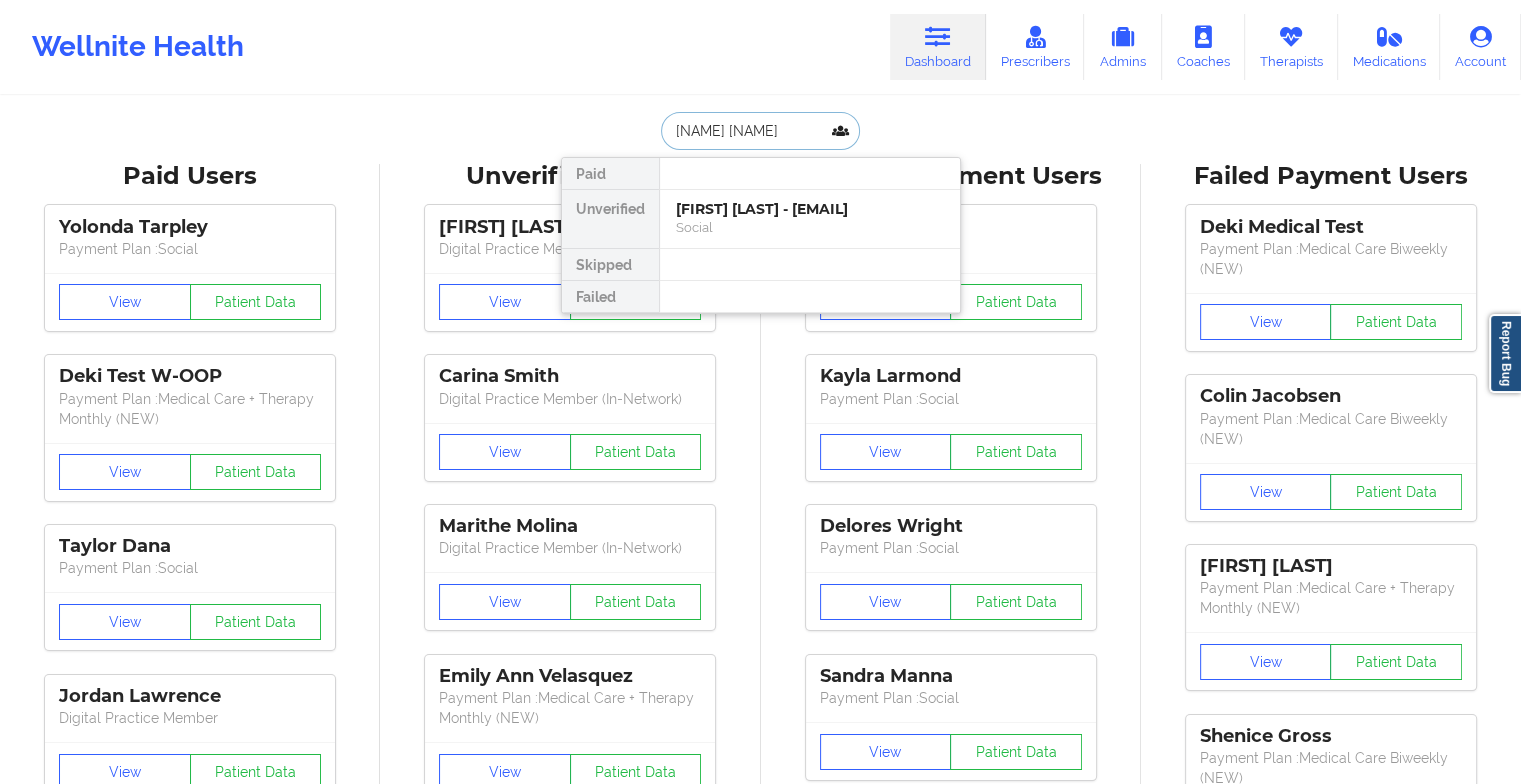 type on "[FIRST] [LAST]" 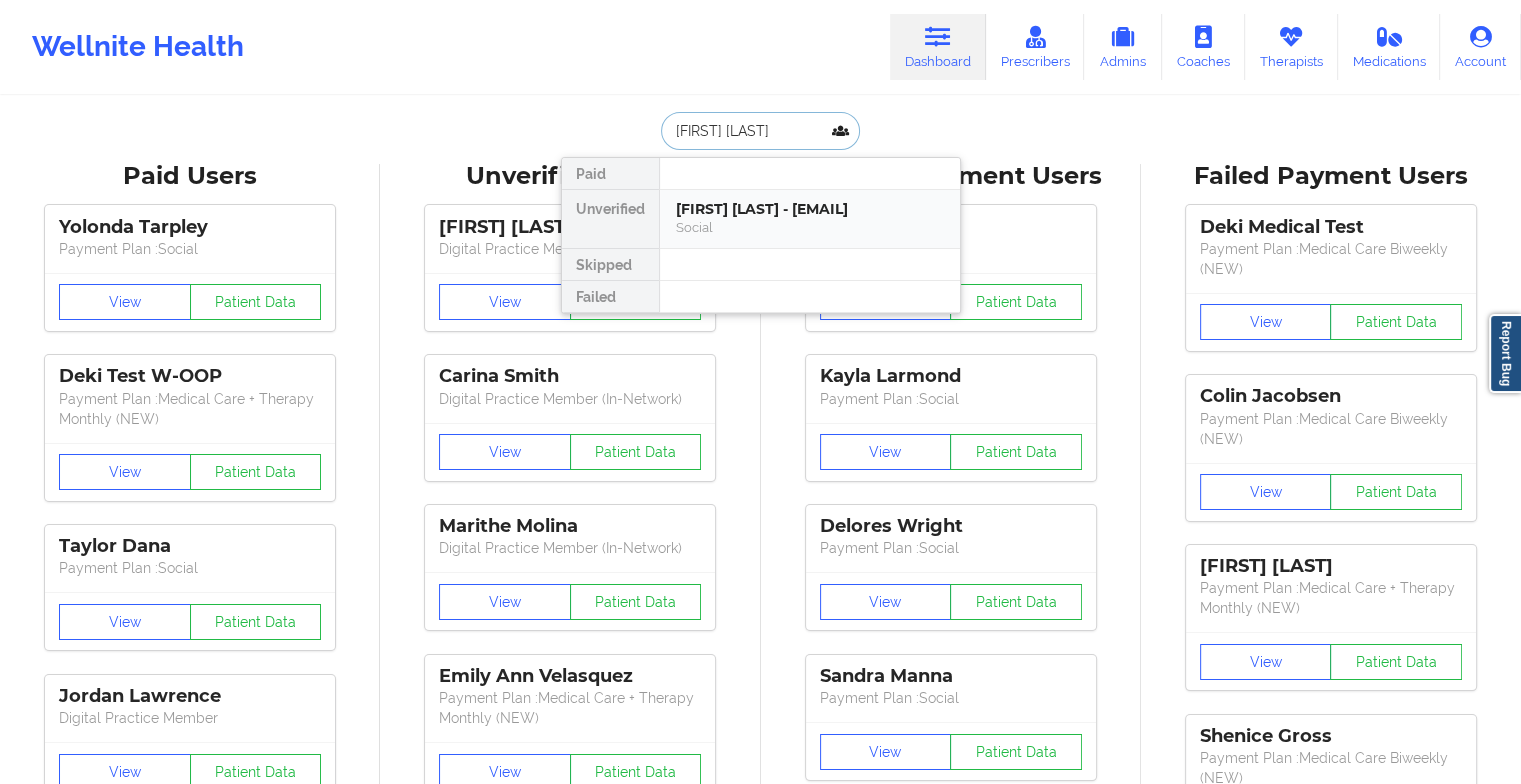 click on "[NAME] [NAME] - [EMAIL] Social" at bounding box center [810, 219] 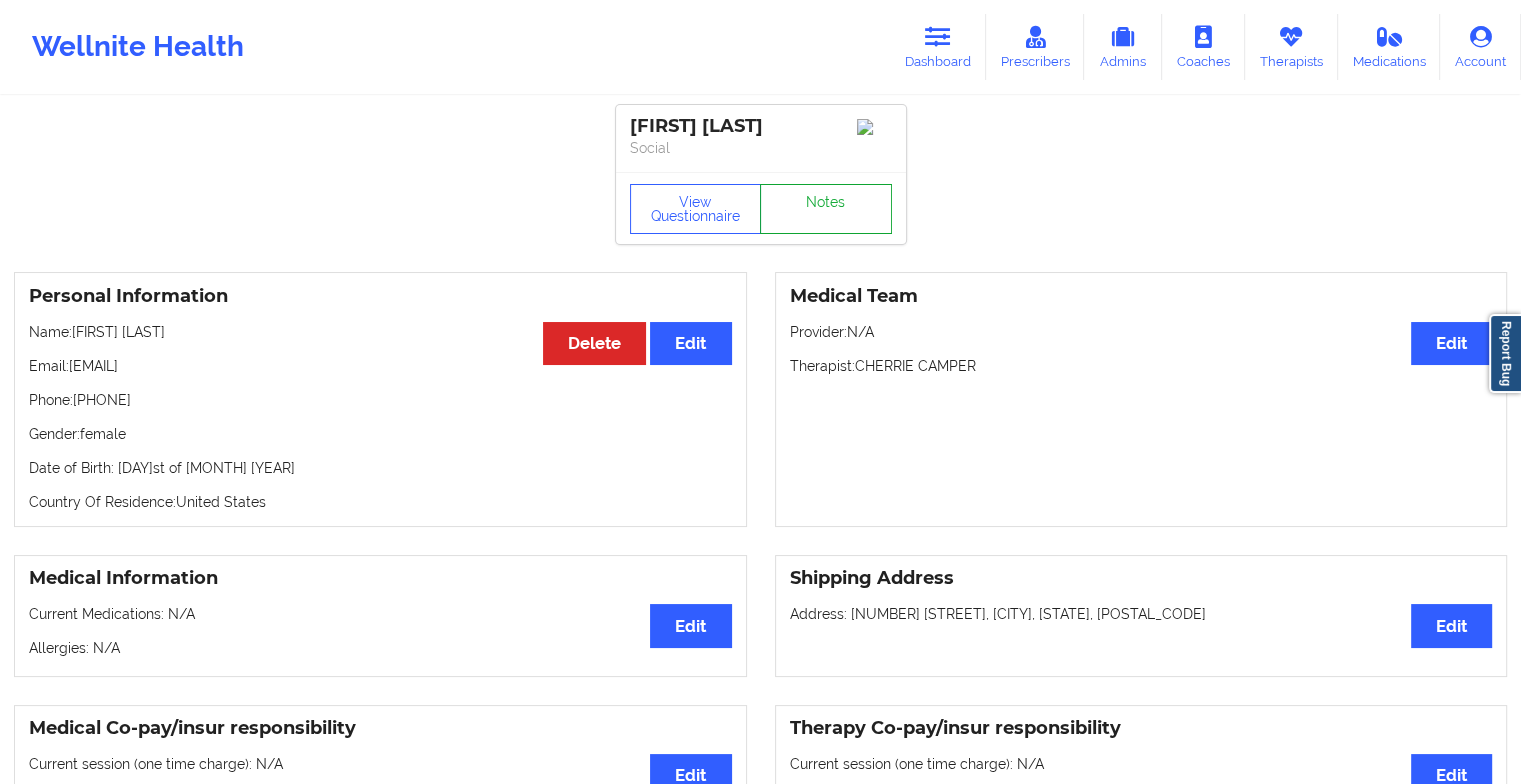click on "Notes" at bounding box center (826, 209) 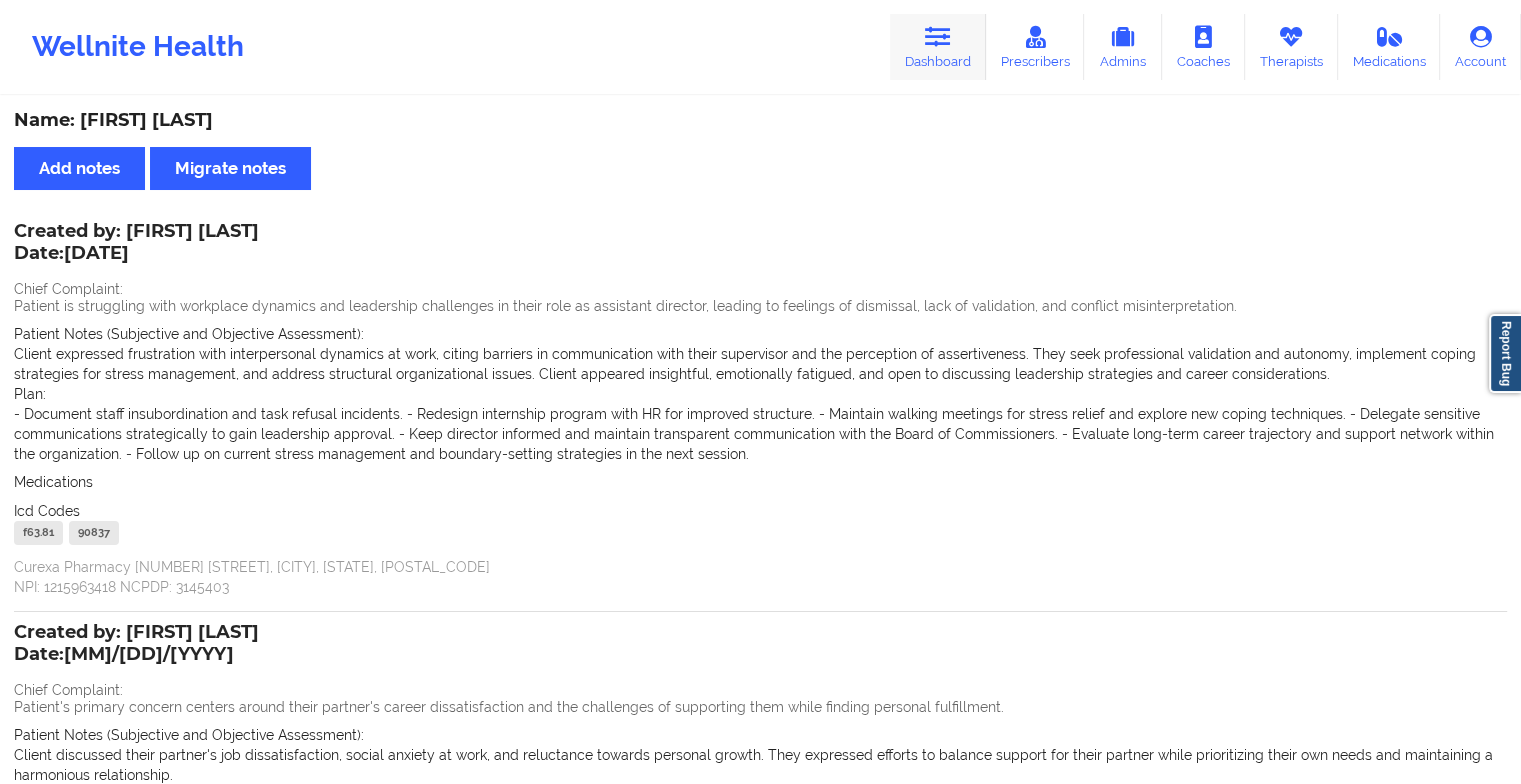 click at bounding box center (938, 37) 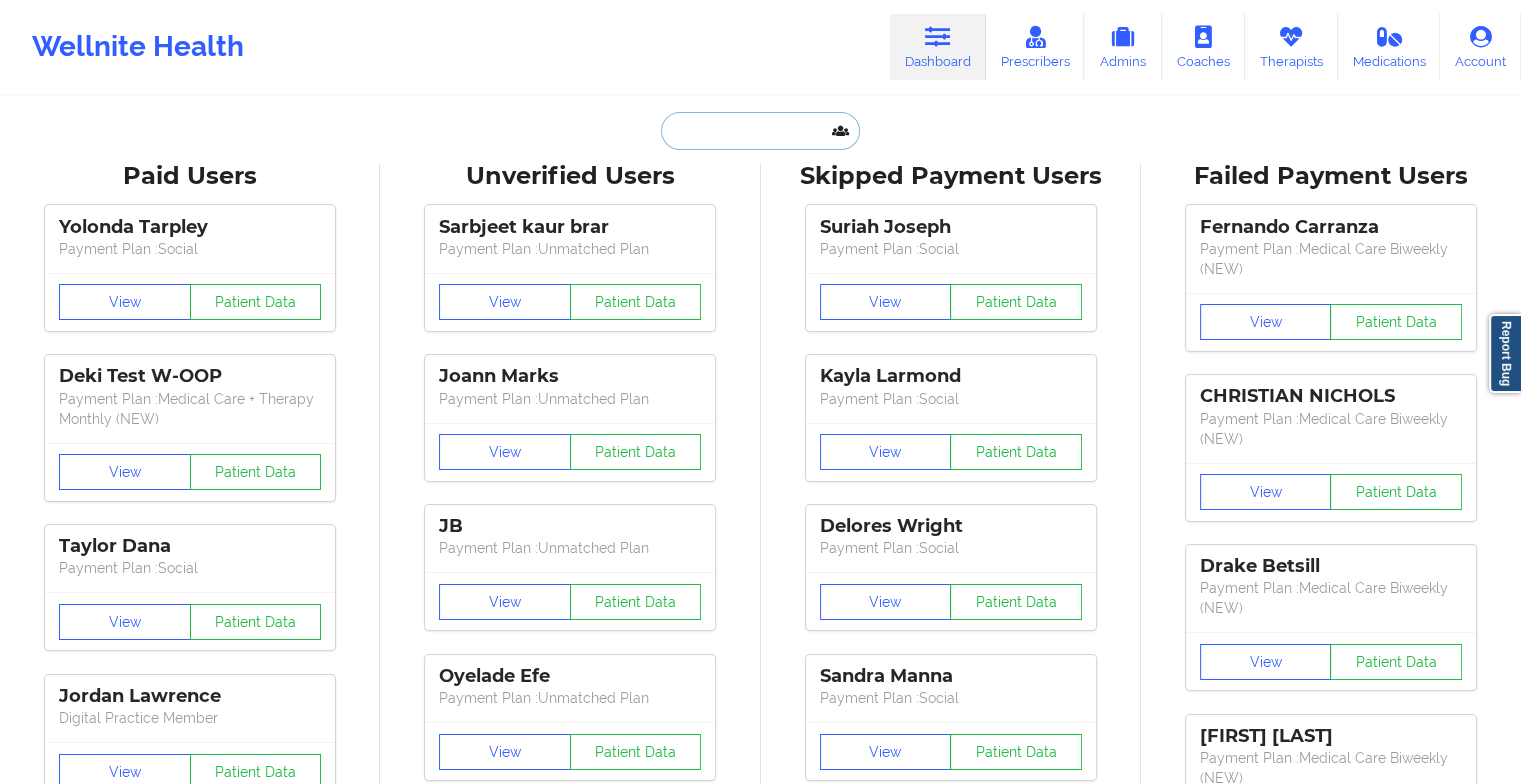 click at bounding box center (760, 131) 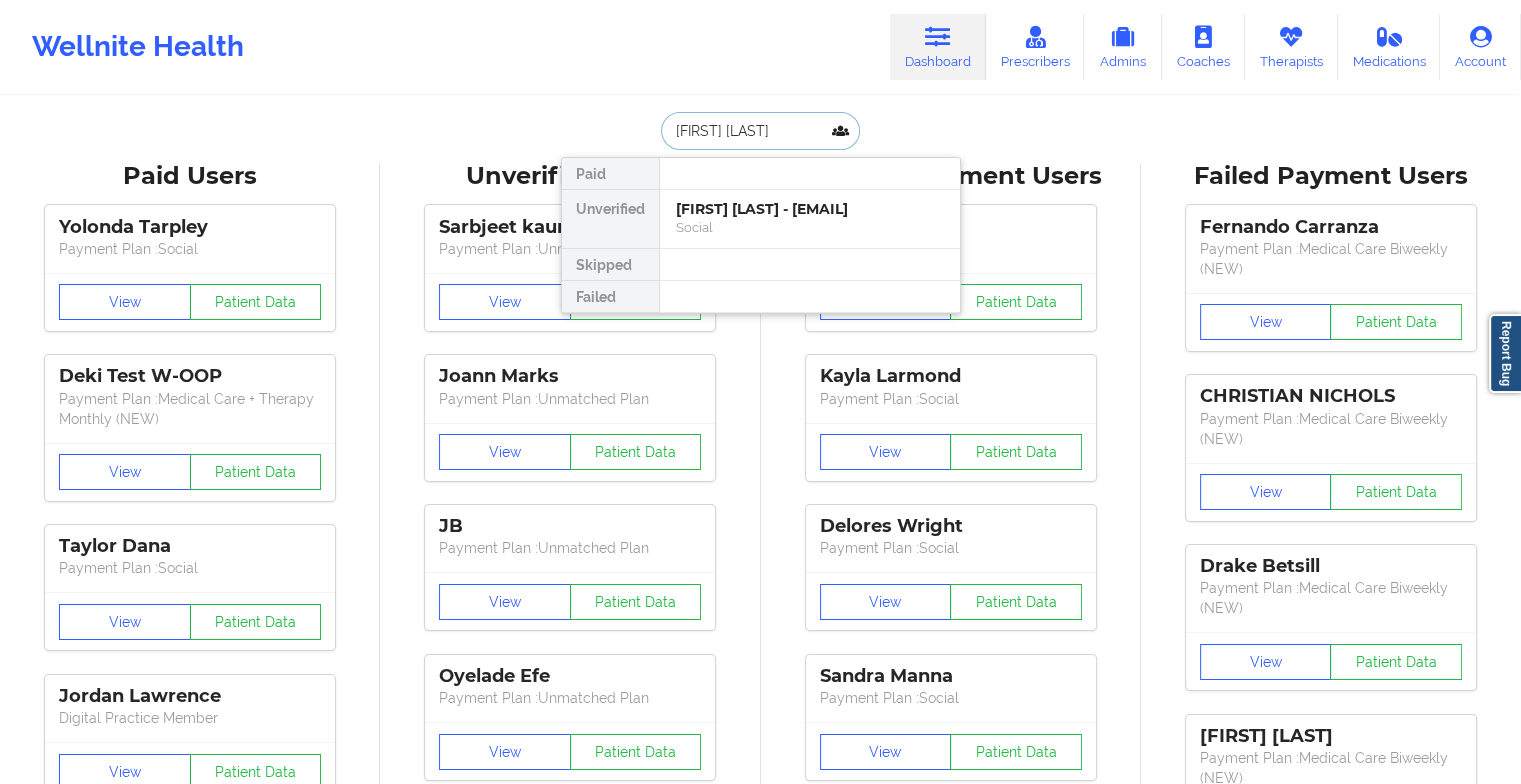type on "[FIRST] [LAST]" 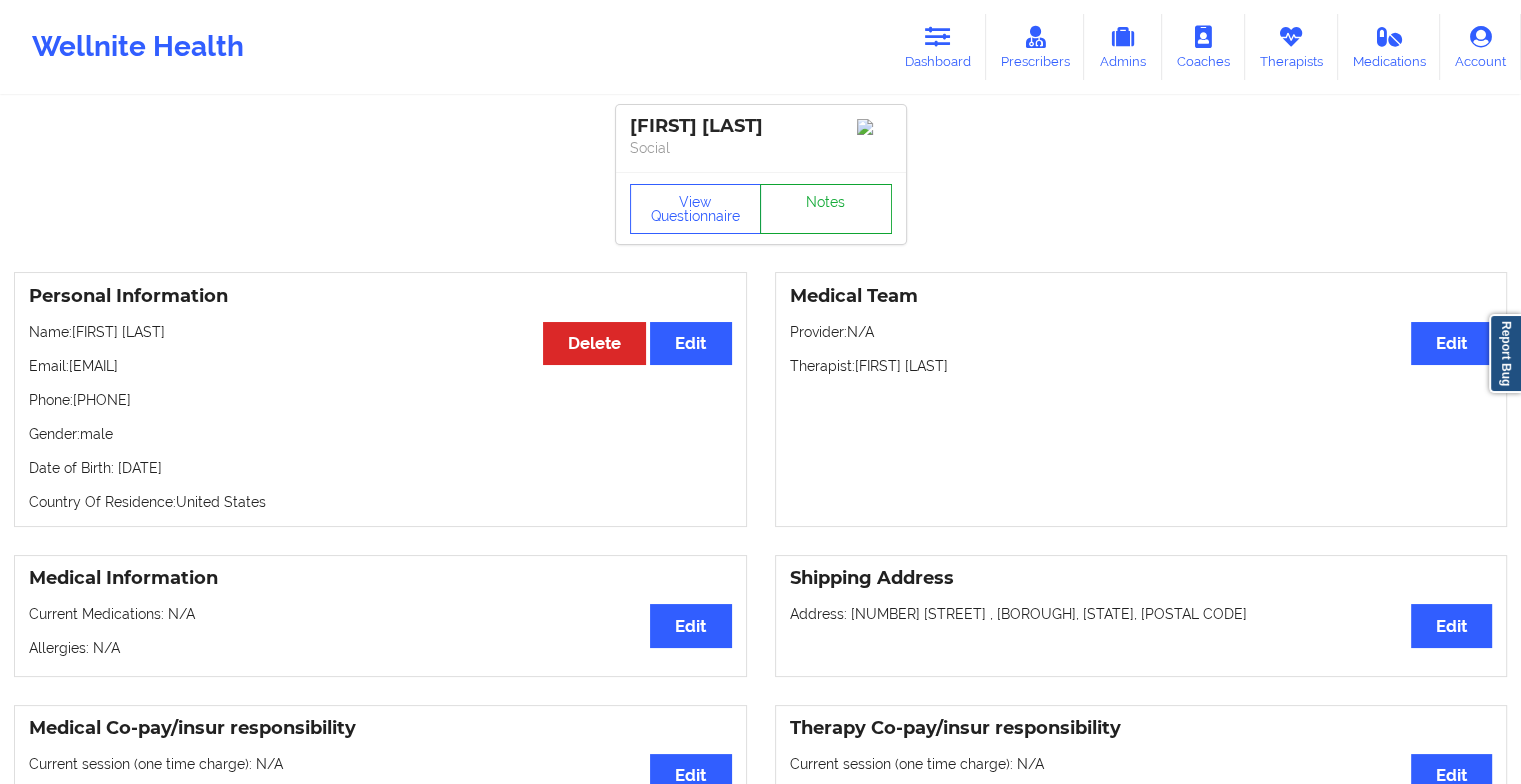 click on "Notes" at bounding box center (826, 209) 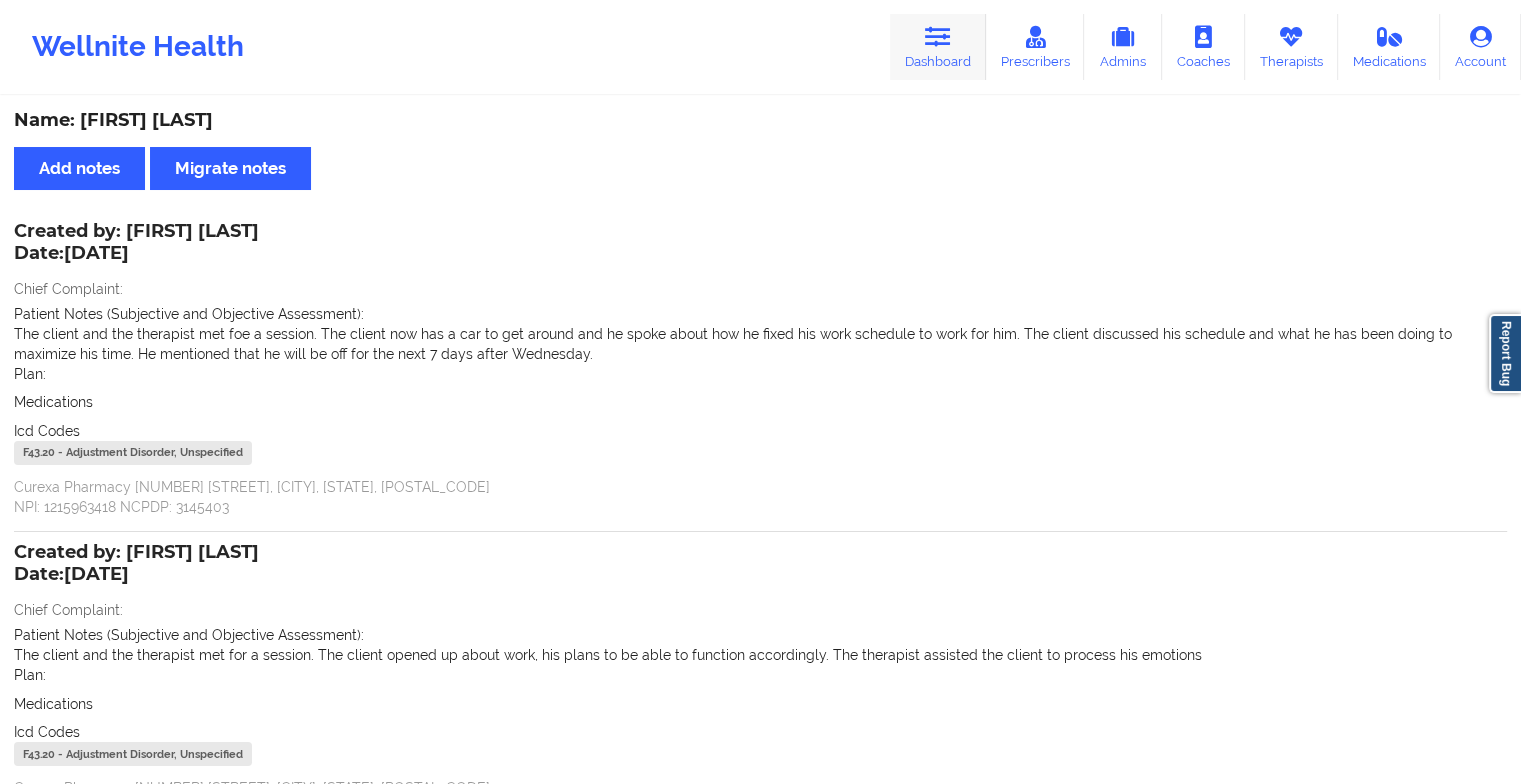 click on "Dashboard" at bounding box center (938, 47) 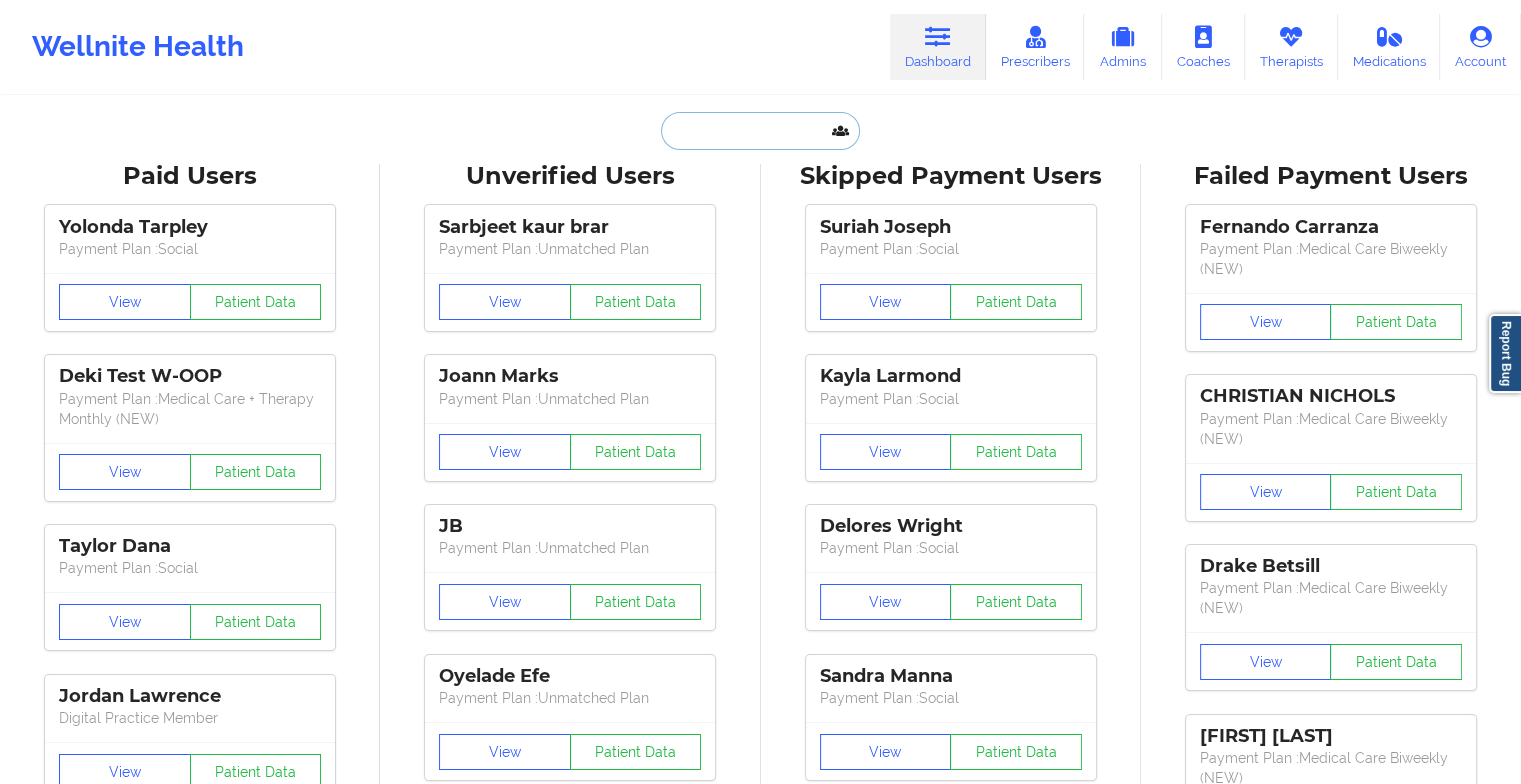 click at bounding box center (760, 131) 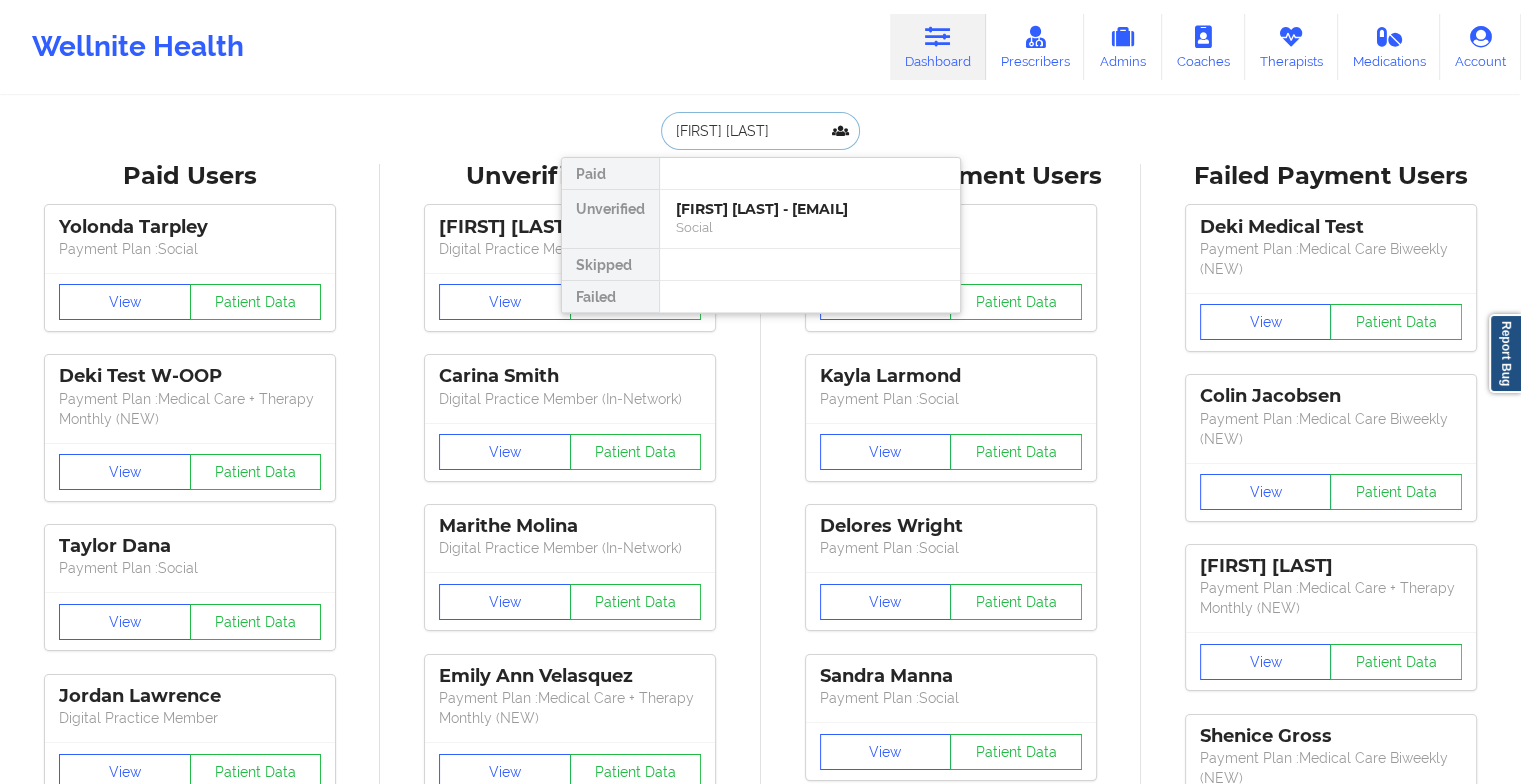 type on "[FIRST] [LAST]" 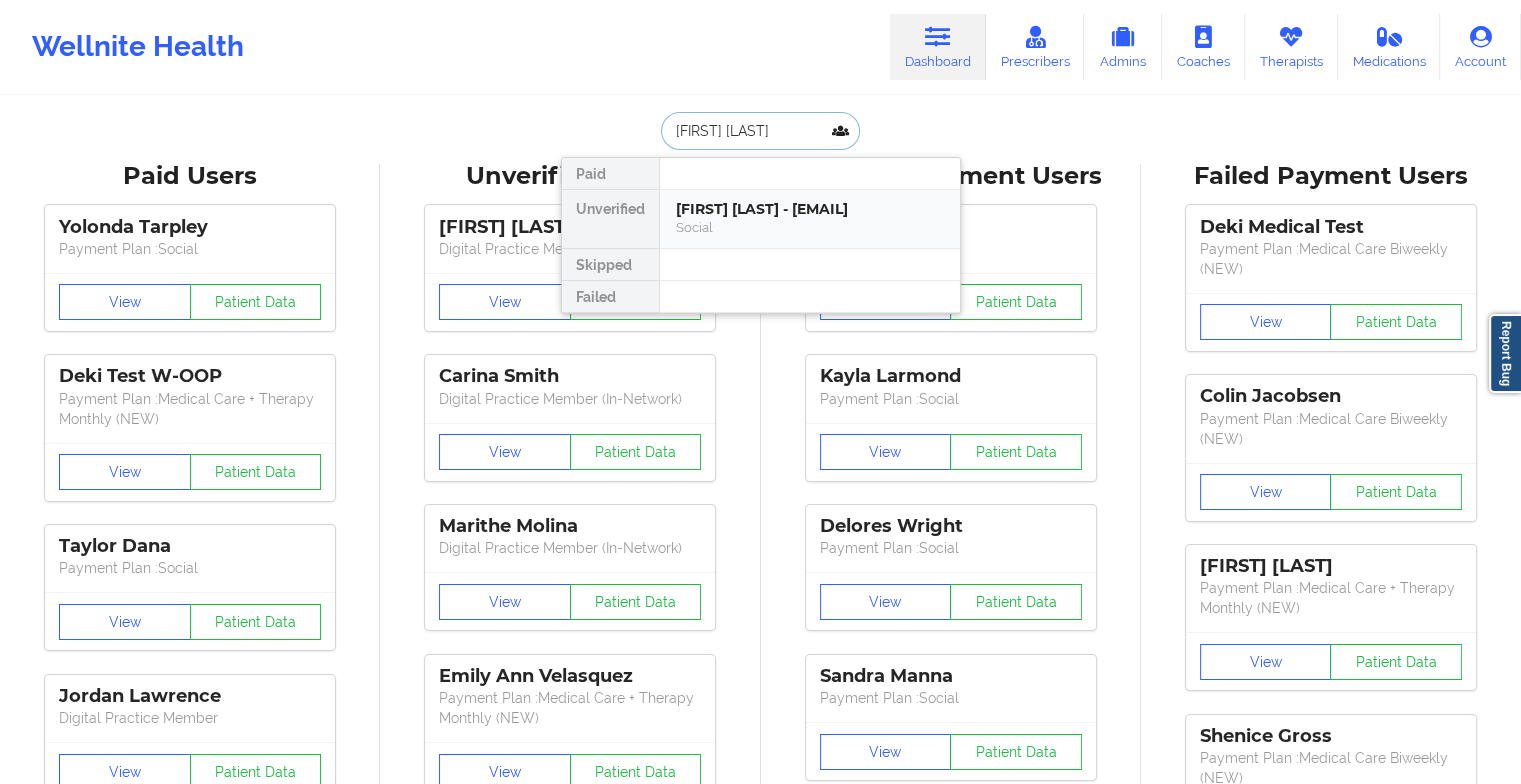 click on "[FIRST] [LAST] - [EMAIL]" at bounding box center (810, 209) 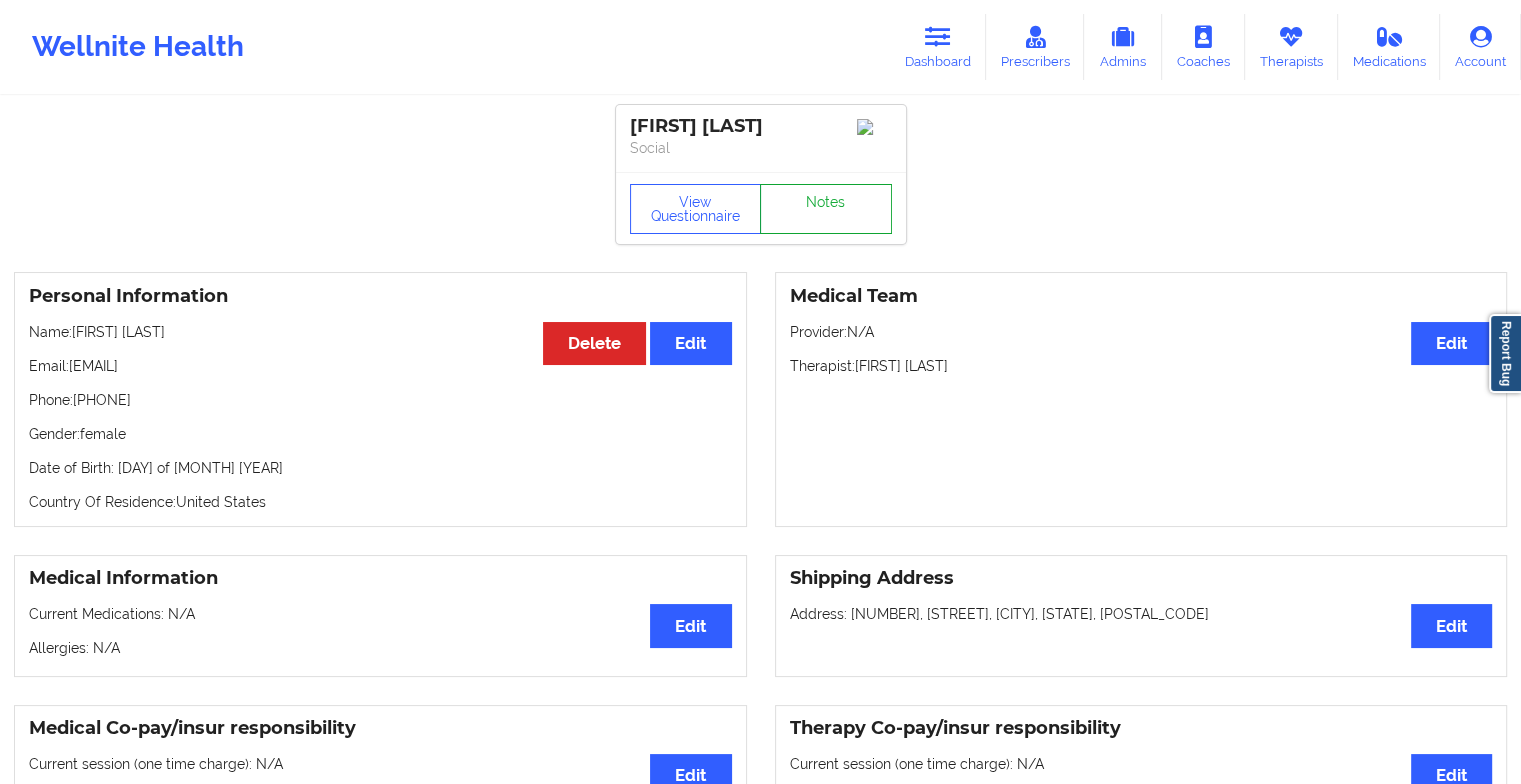 click on "Notes" at bounding box center (826, 209) 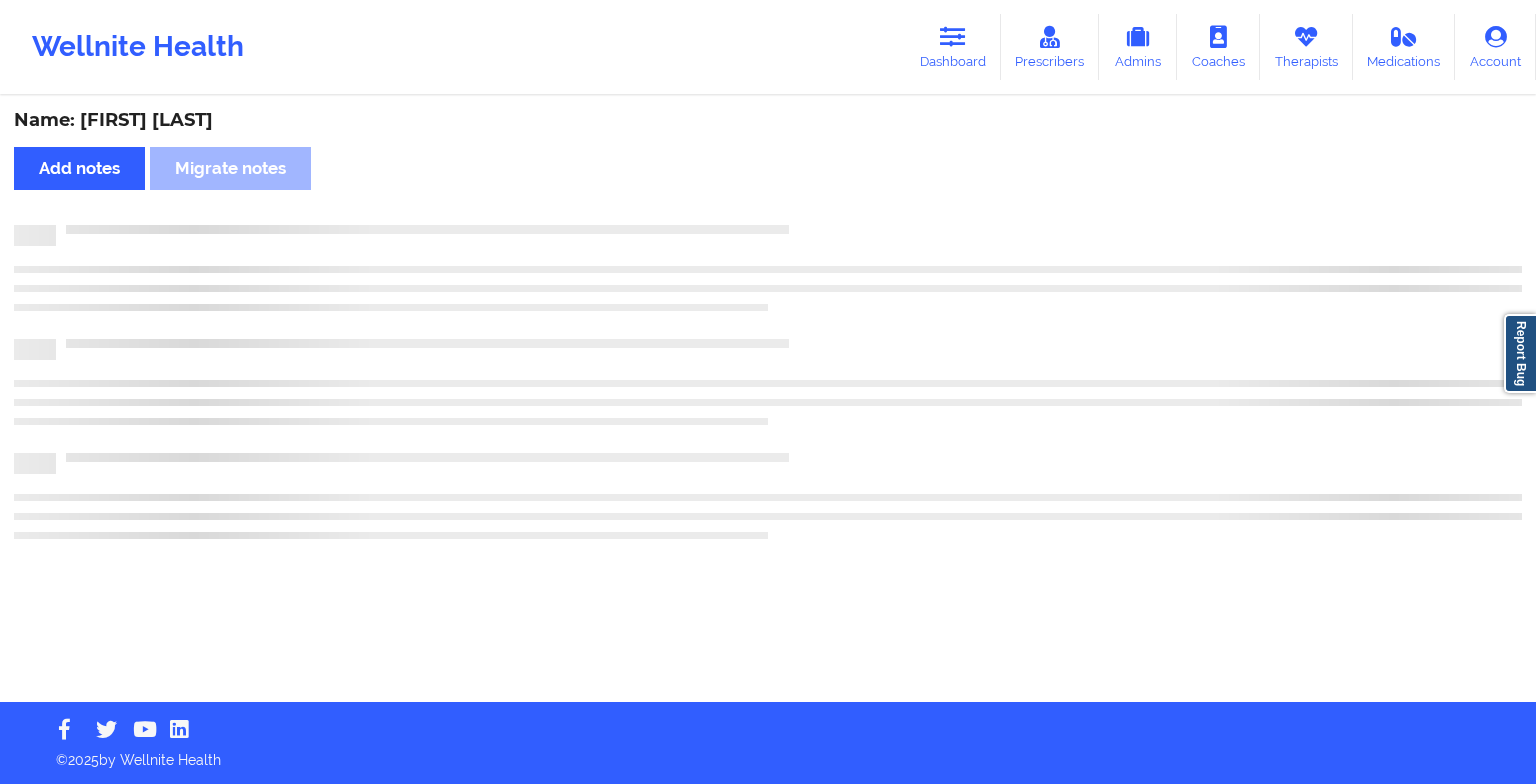 click on "Name: [FIRST] [LAST] Add notes Migrate notes" at bounding box center (768, 400) 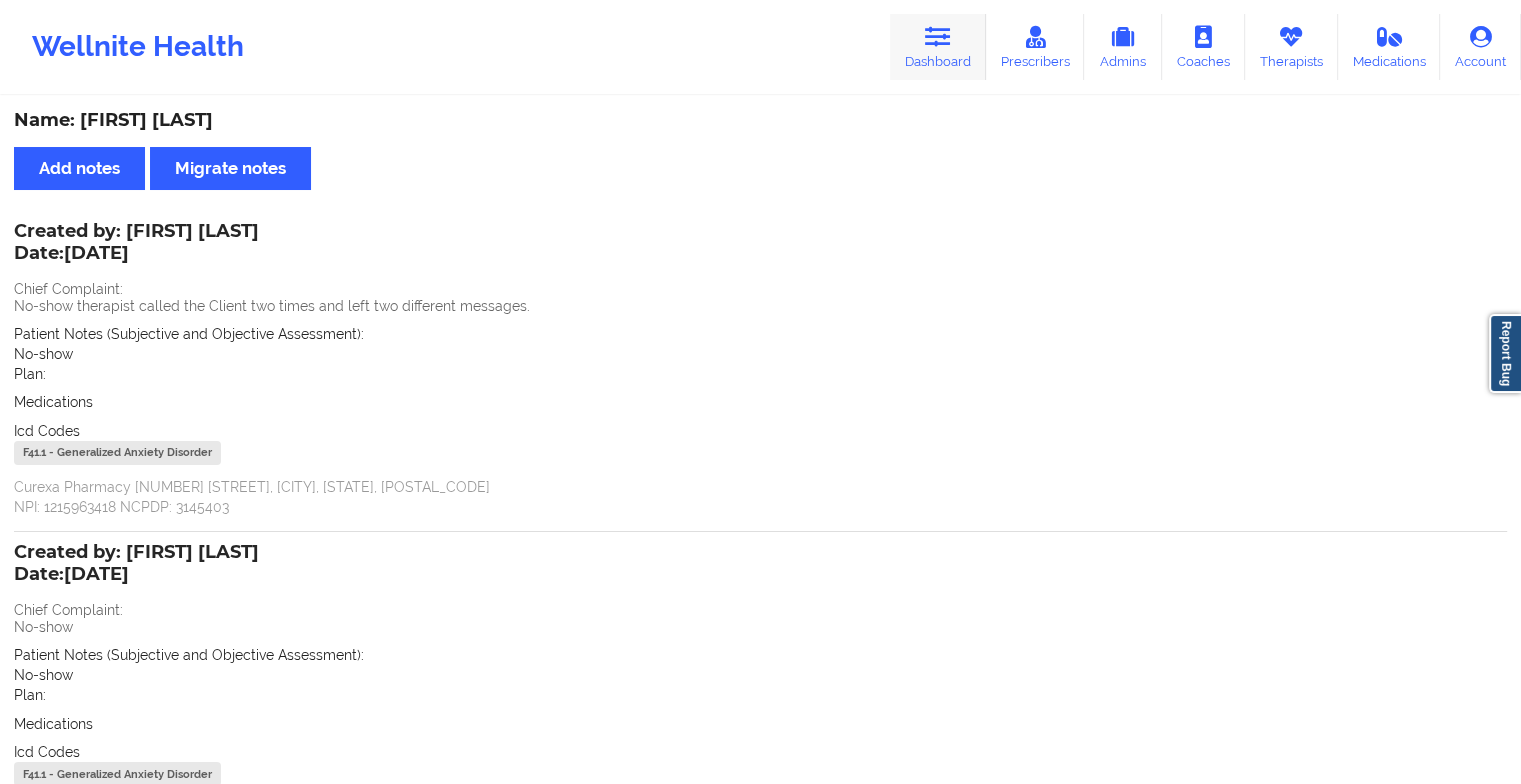 click at bounding box center (938, 37) 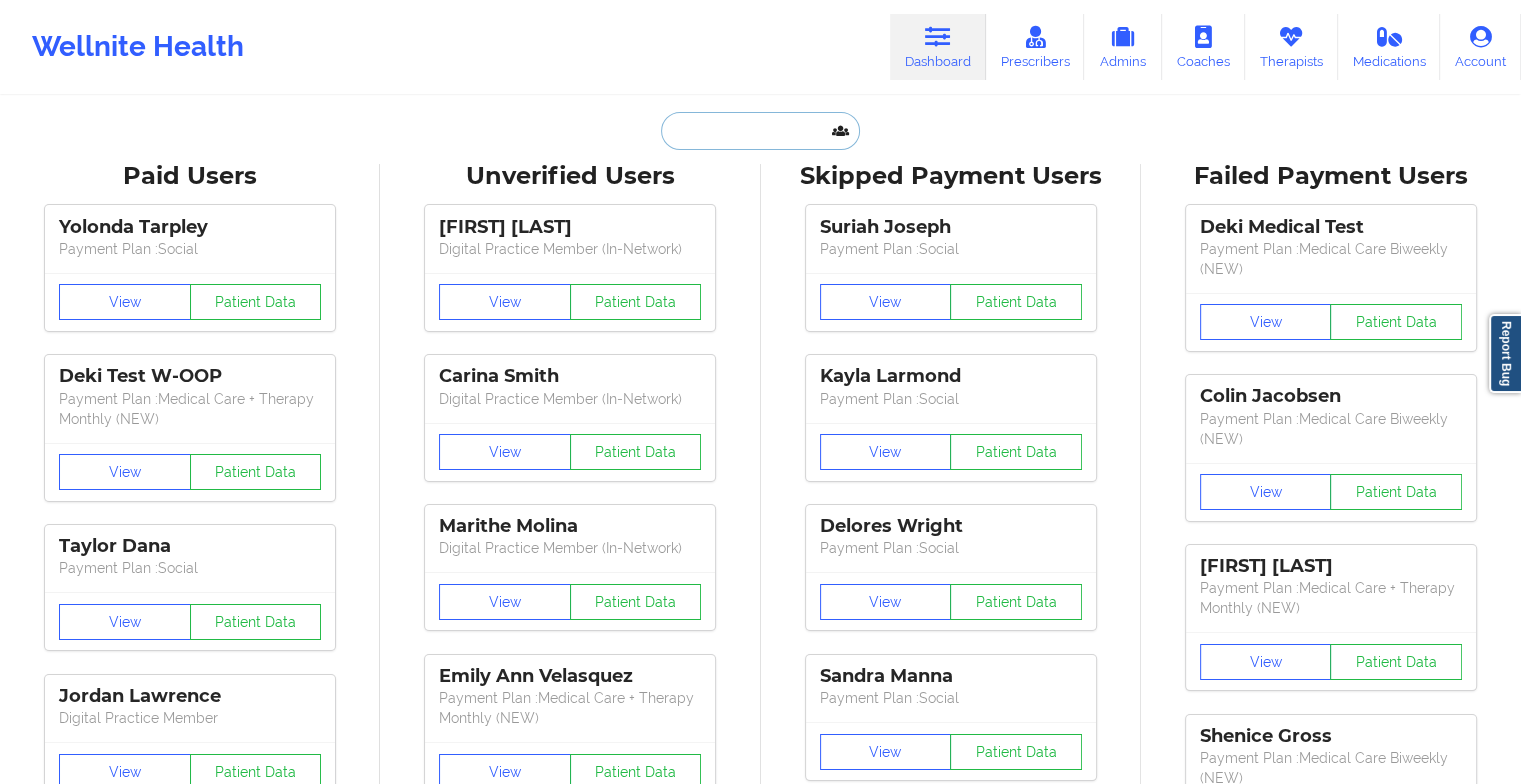 click at bounding box center [760, 131] 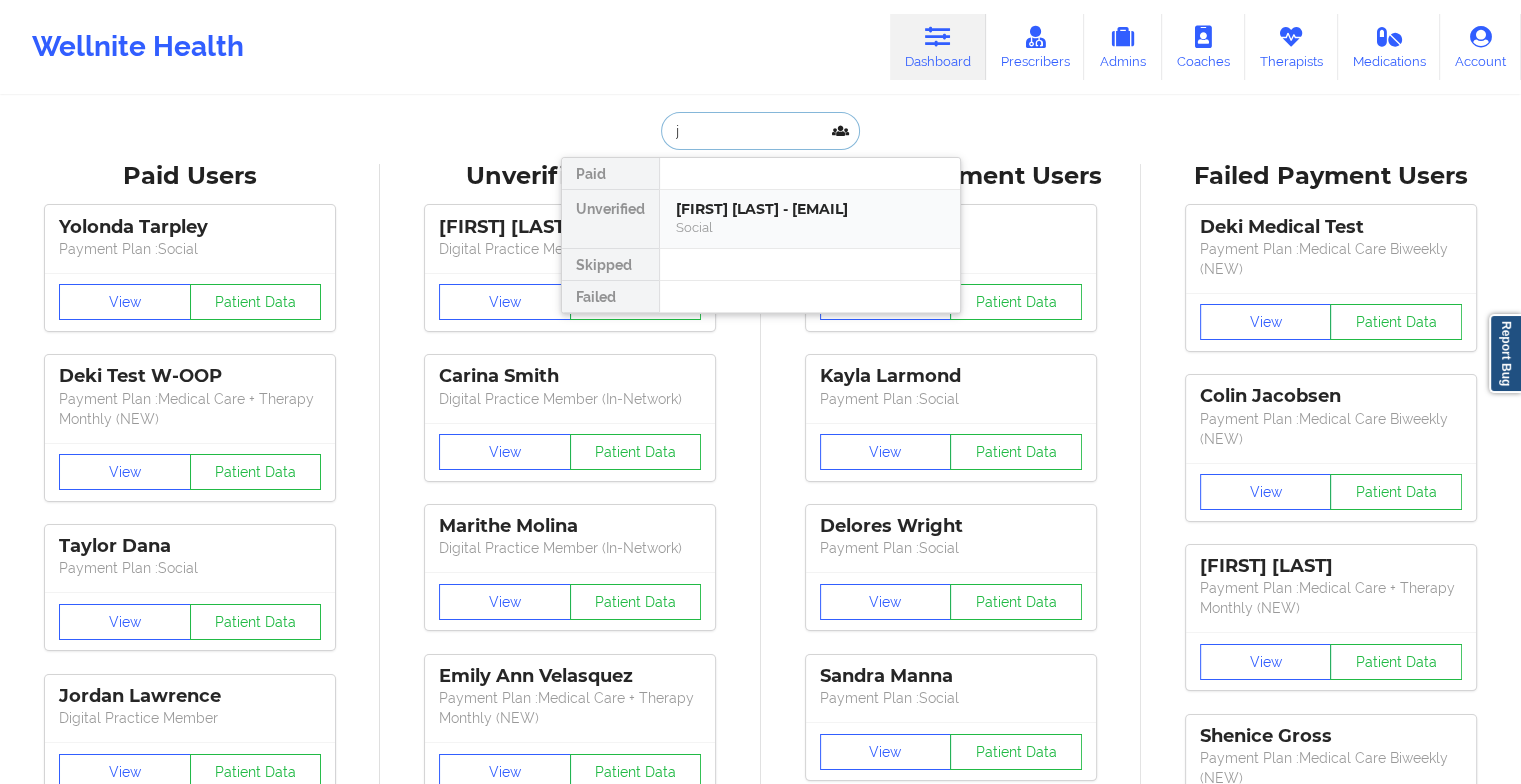 click on "[FIRST] [LAST] - [EMAIL]" at bounding box center (810, 209) 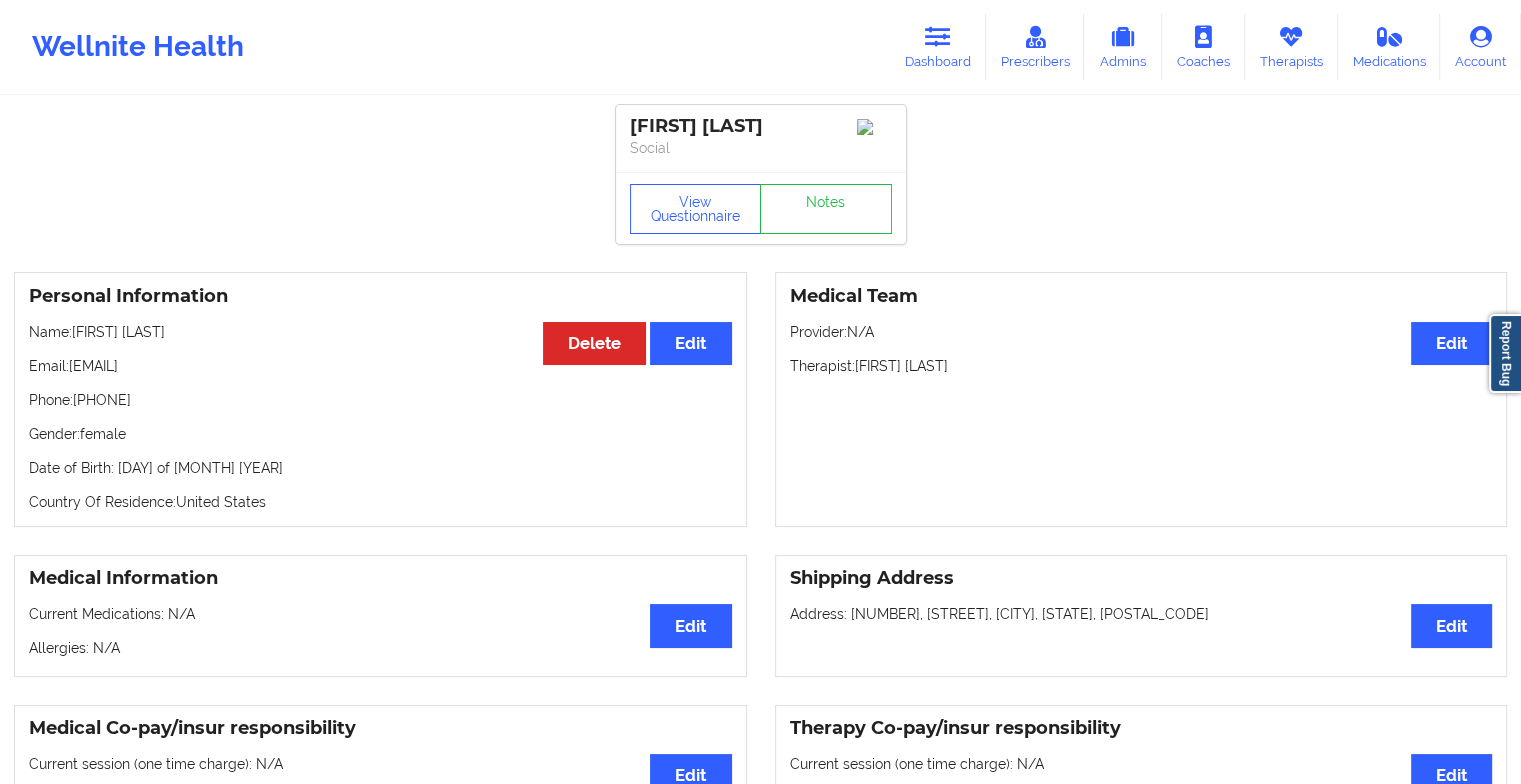 drag, startPoint x: 72, startPoint y: 372, endPoint x: 288, endPoint y: 364, distance: 216.1481 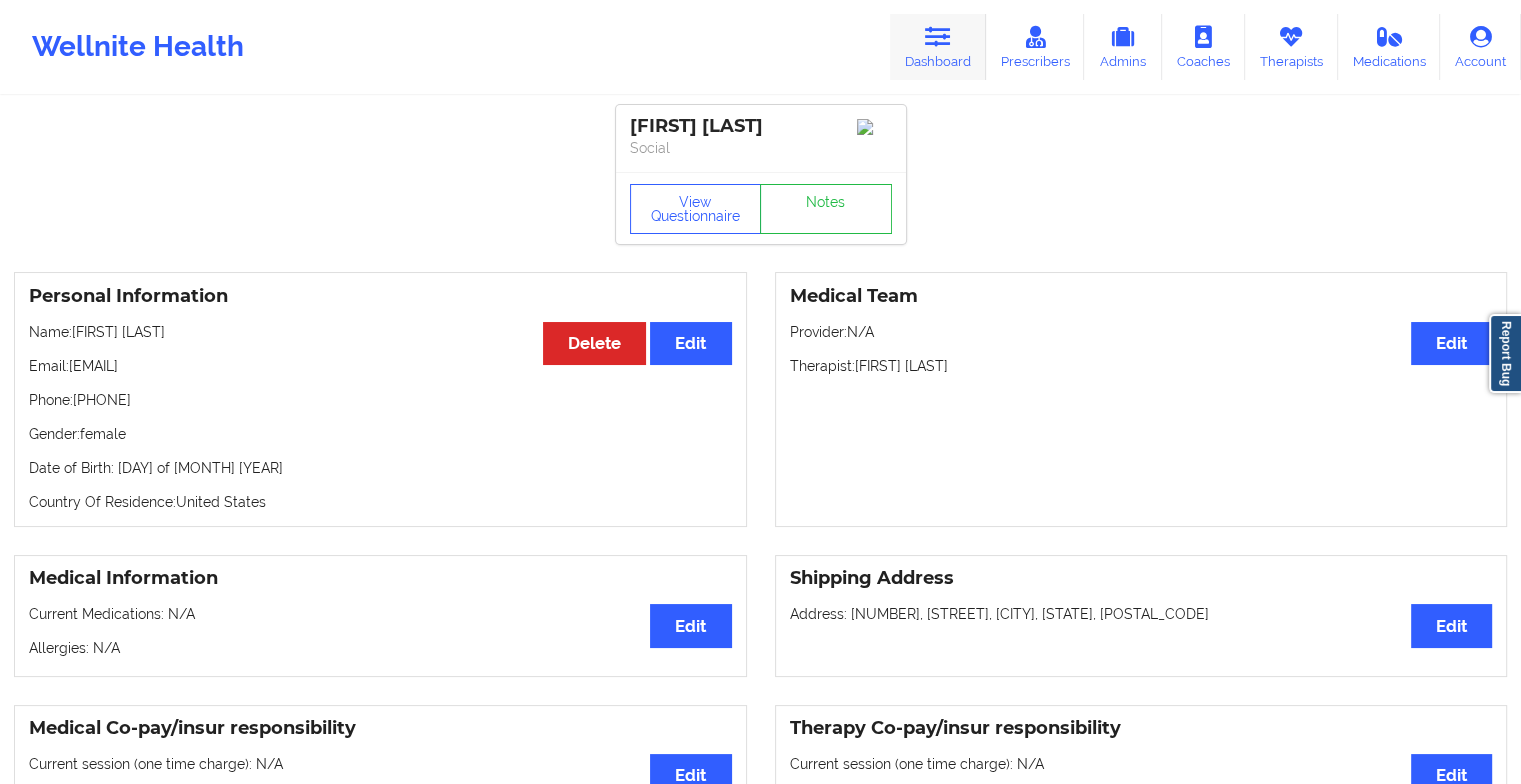click at bounding box center (938, 37) 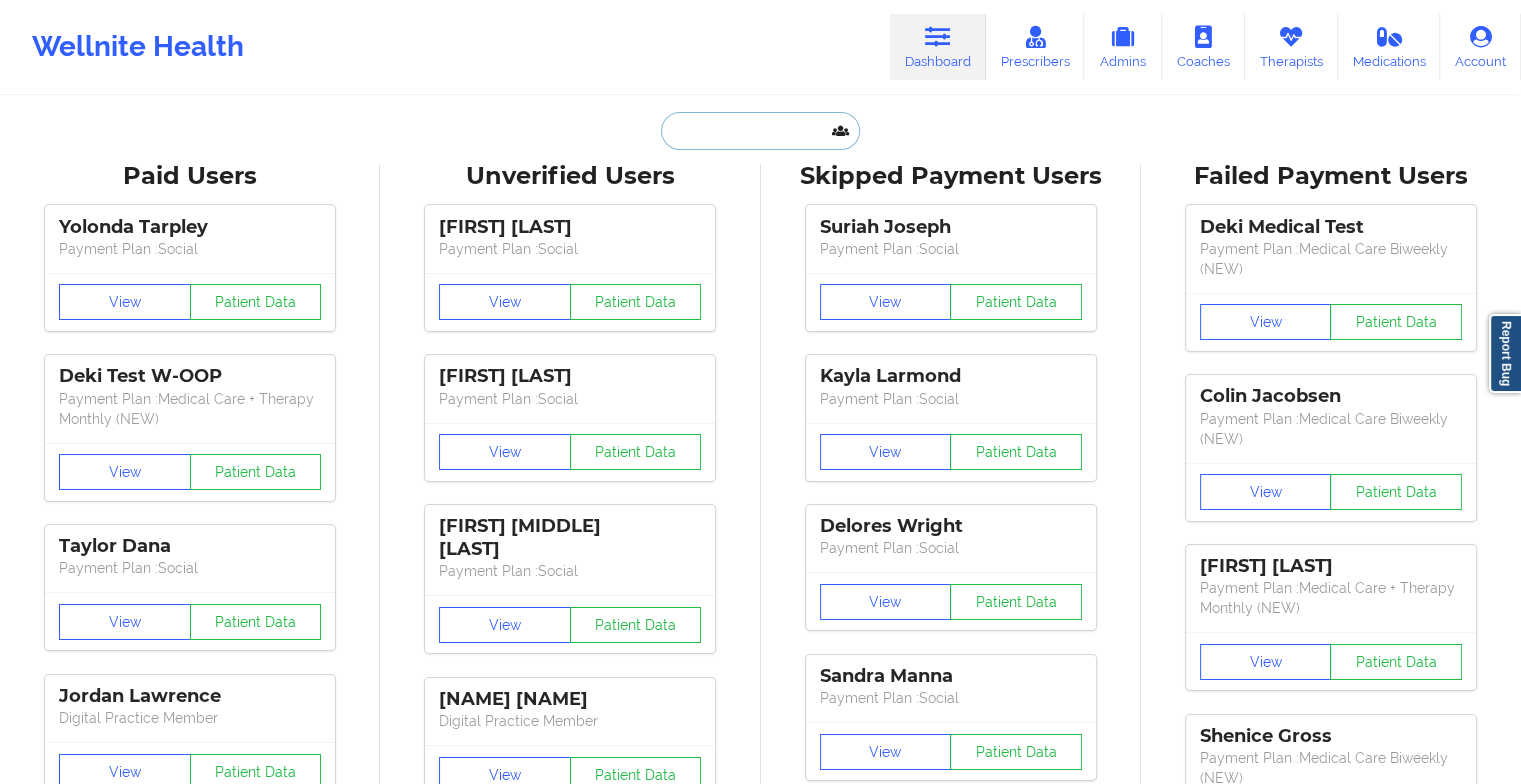 click at bounding box center (760, 131) 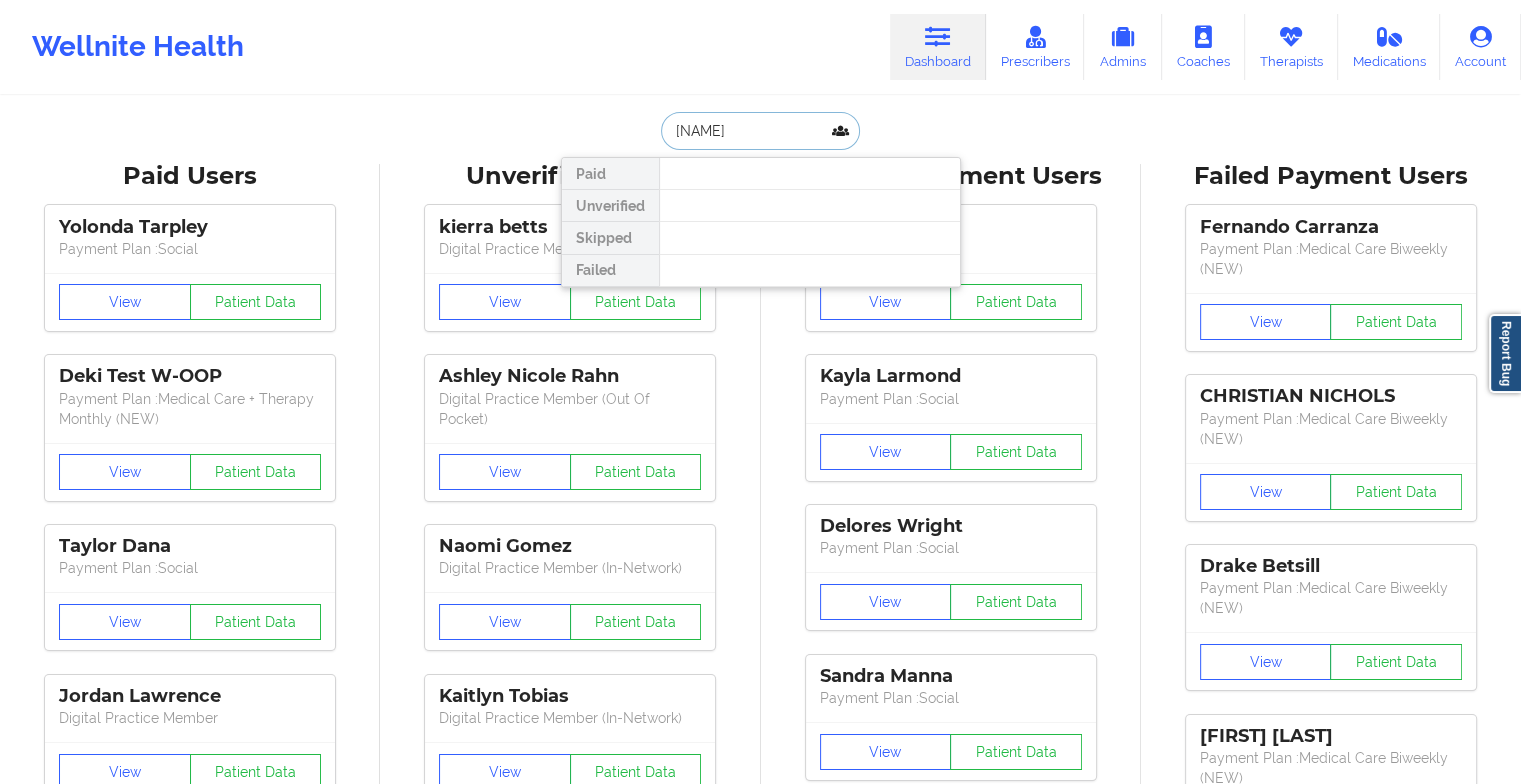 type on "[FIRST] [LAST]" 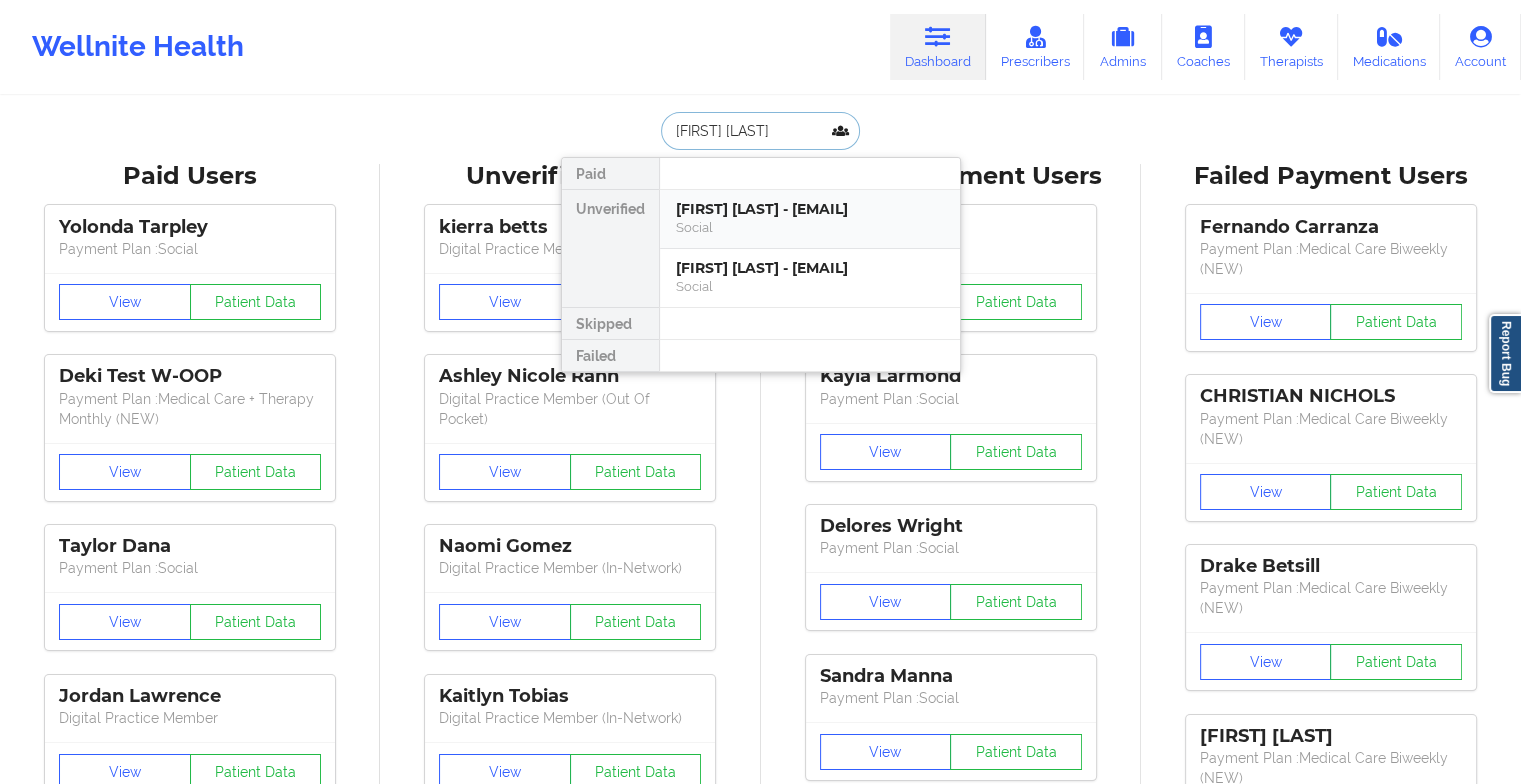 click on "[FIRST] [LAST] - [EMAIL]" at bounding box center [810, 209] 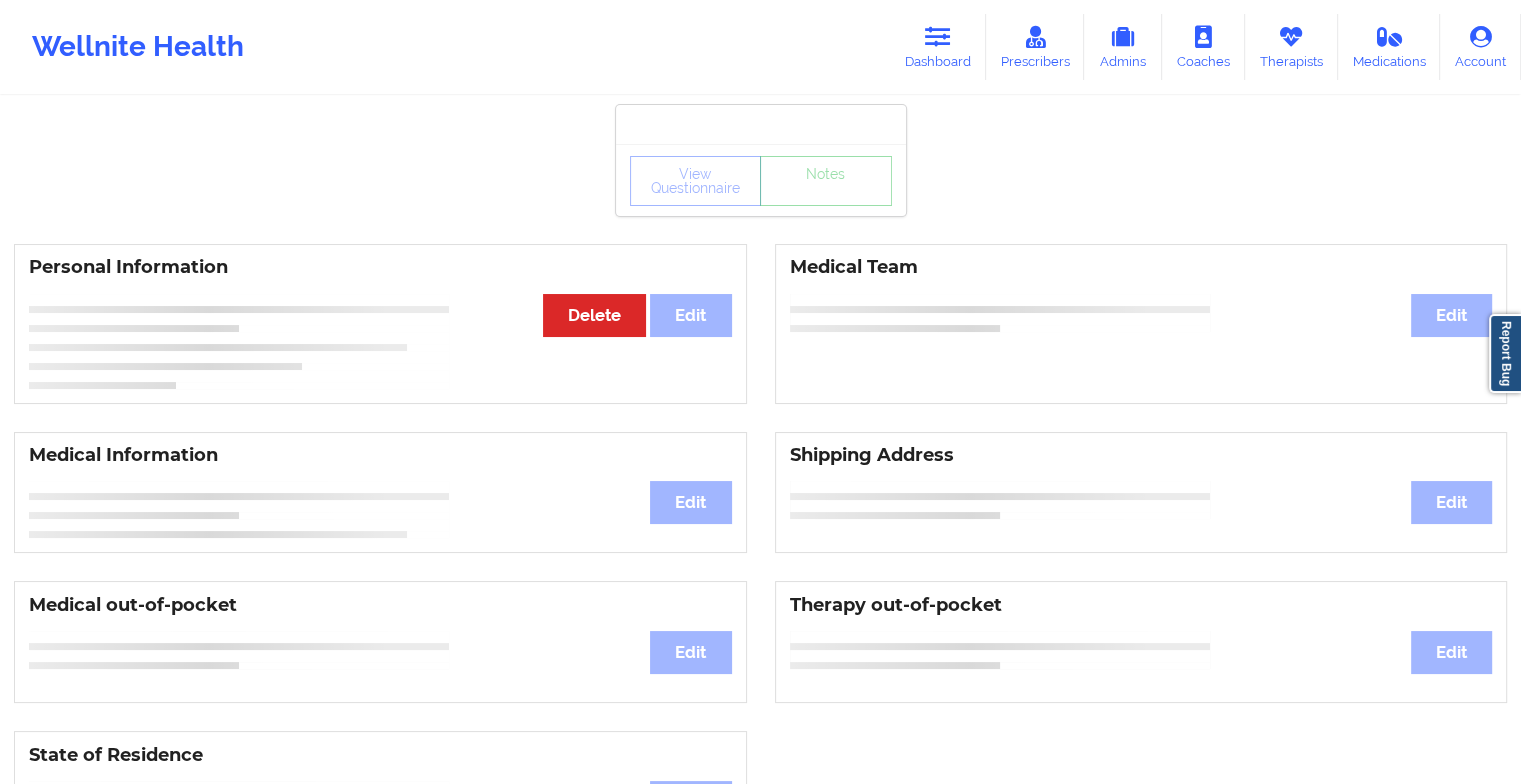 click on "View Questionnaire Notes" at bounding box center [761, 180] 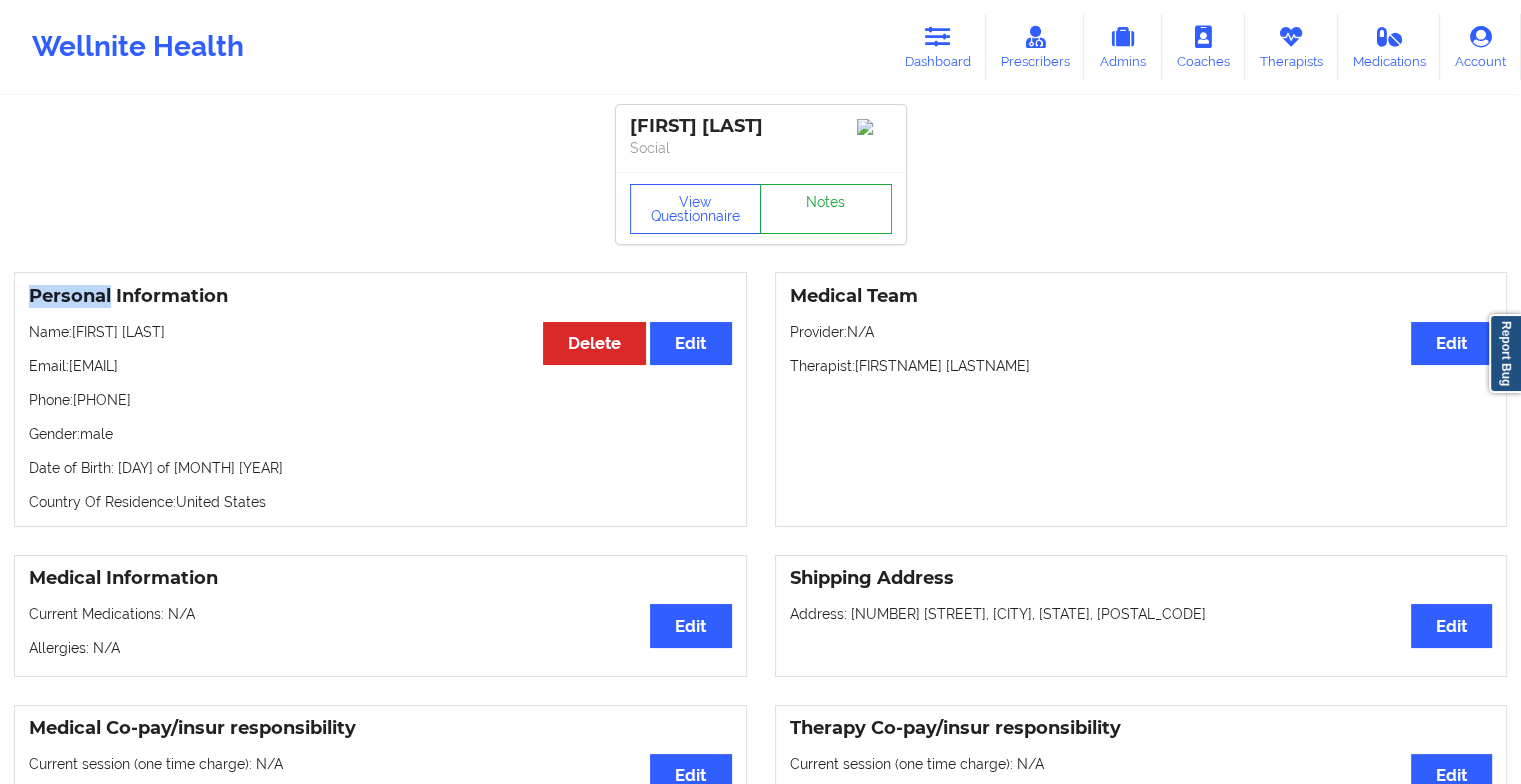 drag, startPoint x: 820, startPoint y: 210, endPoint x: 835, endPoint y: 212, distance: 15.132746 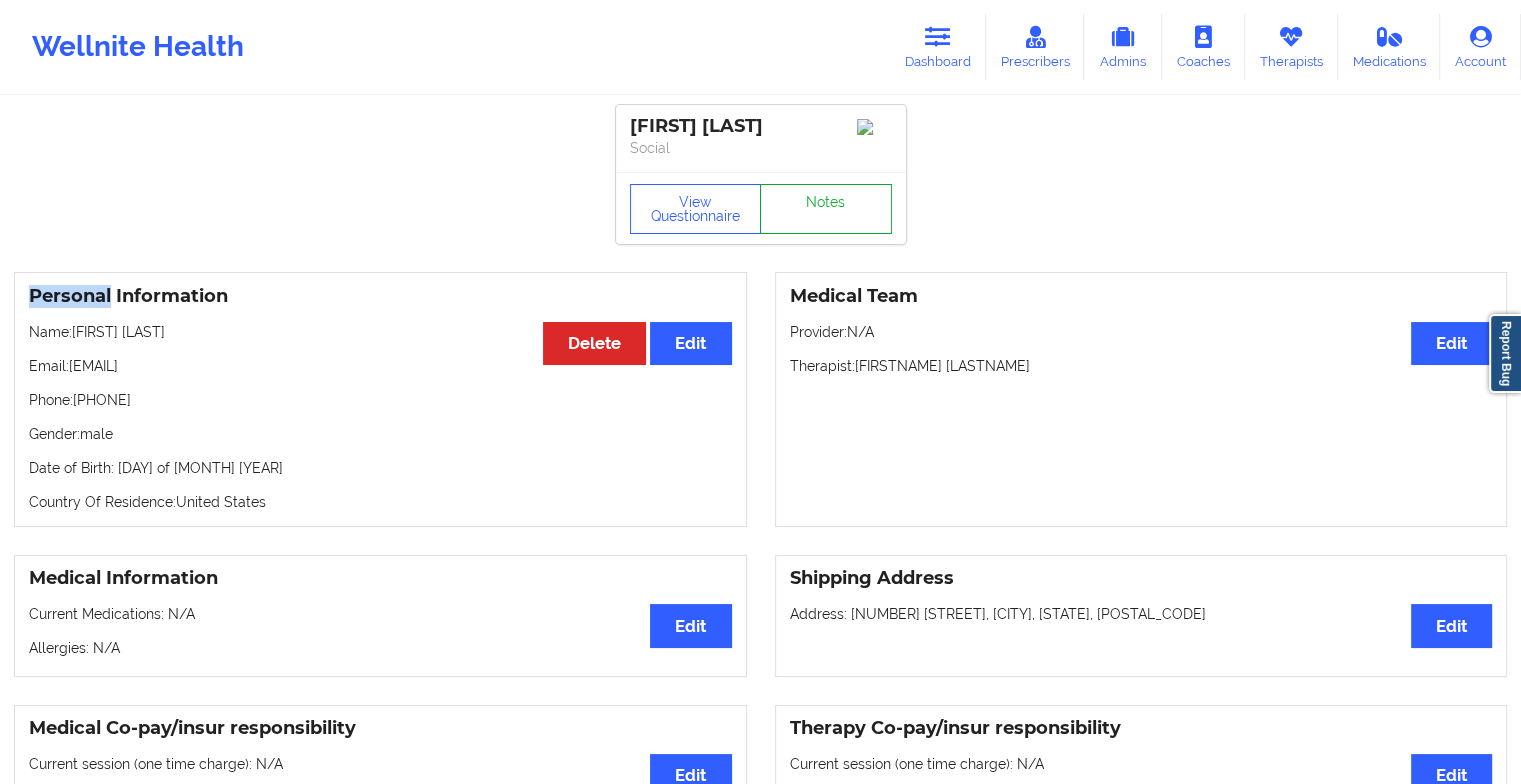 click on "Notes" at bounding box center [826, 209] 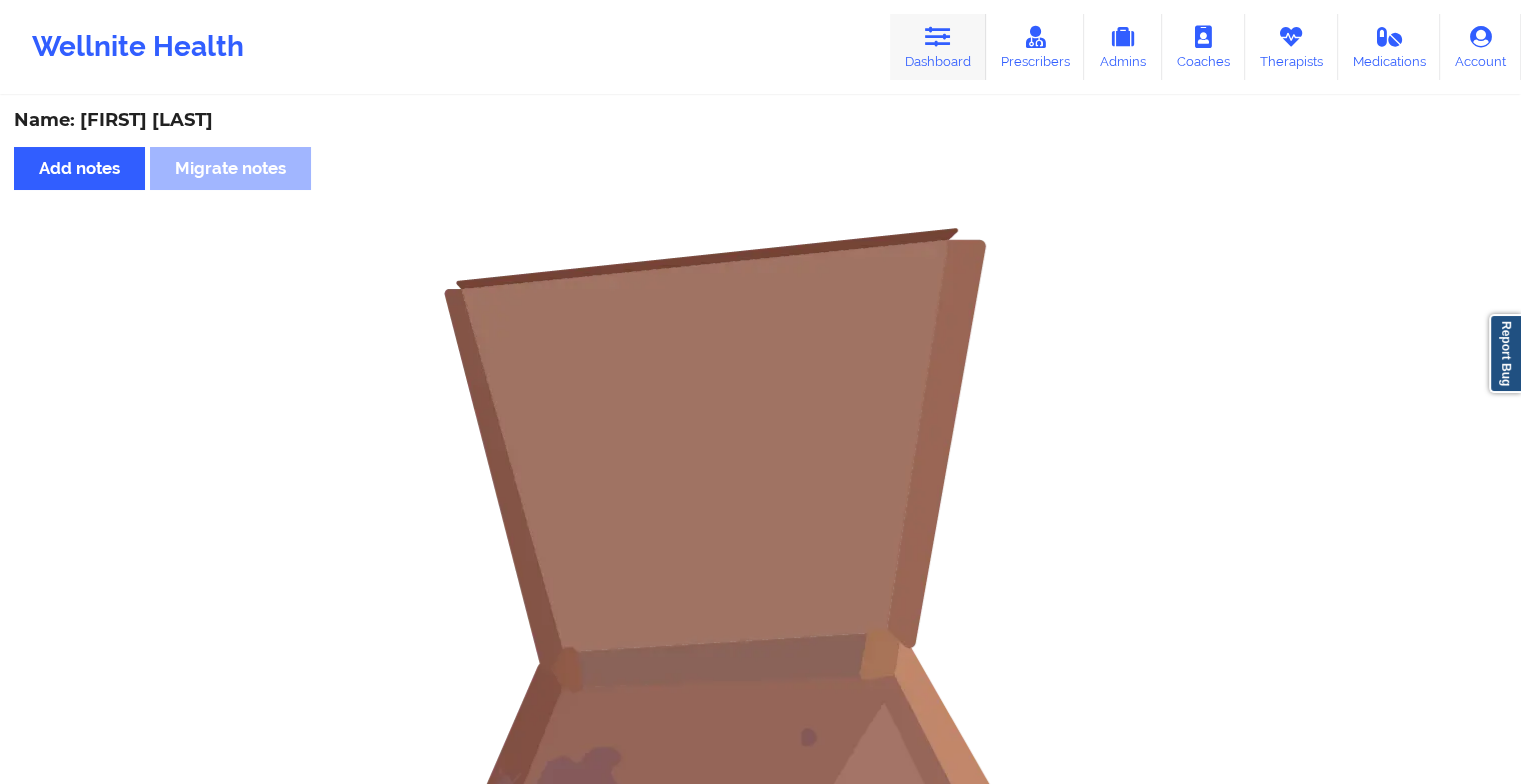 click on "Dashboard" at bounding box center (938, 47) 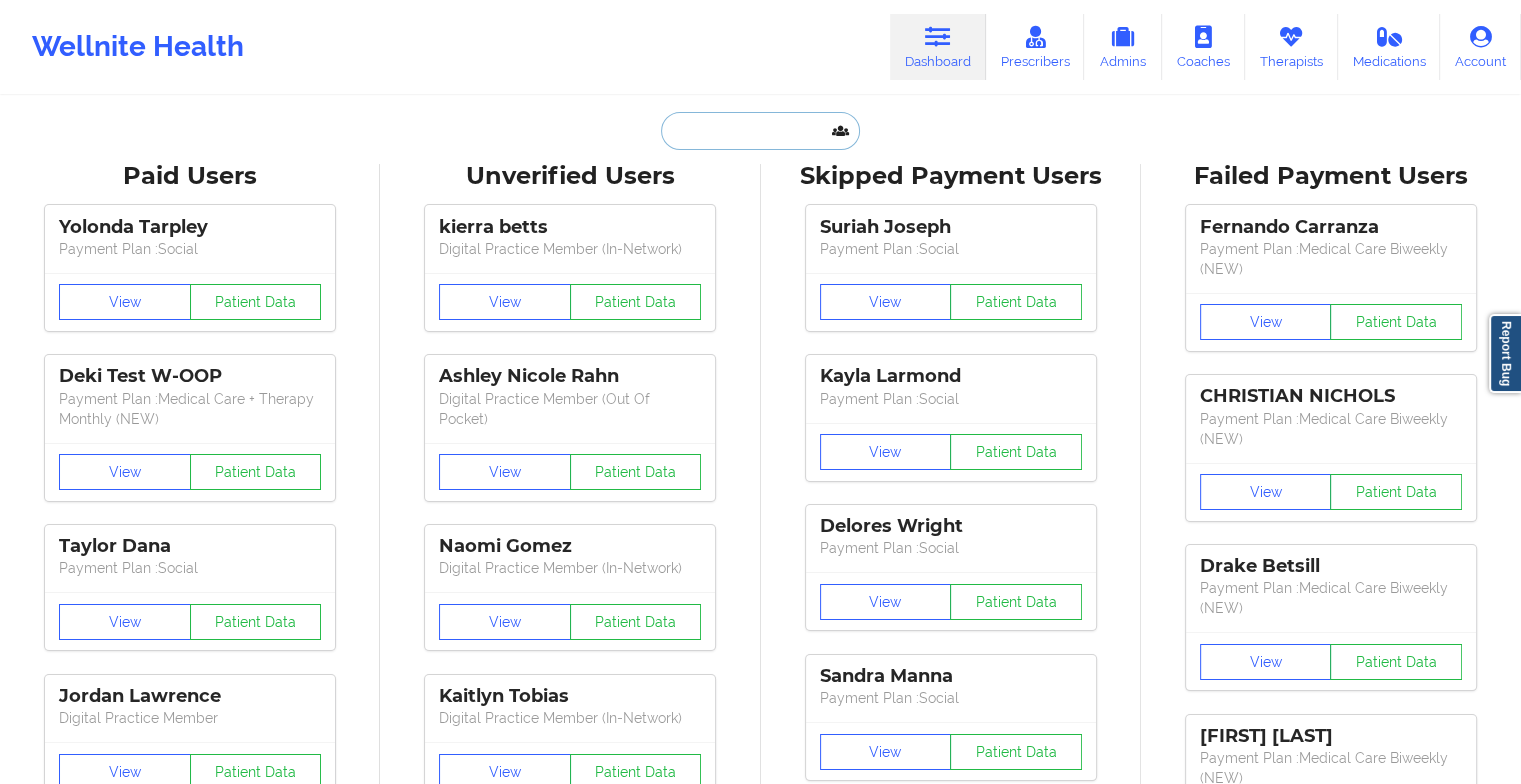 click at bounding box center [760, 131] 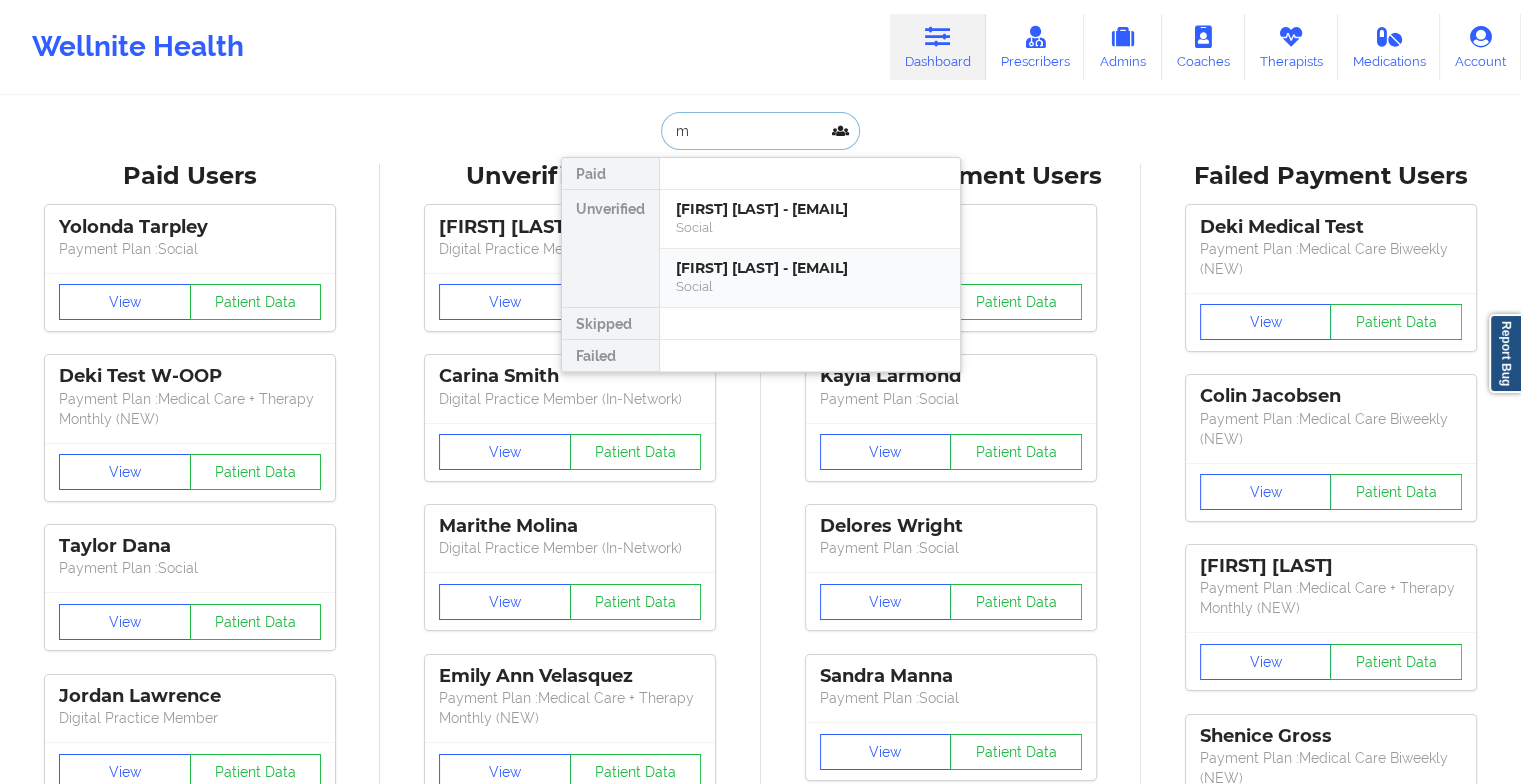 click on "[FIRST] [LAST] - [EMAIL]" at bounding box center (810, 268) 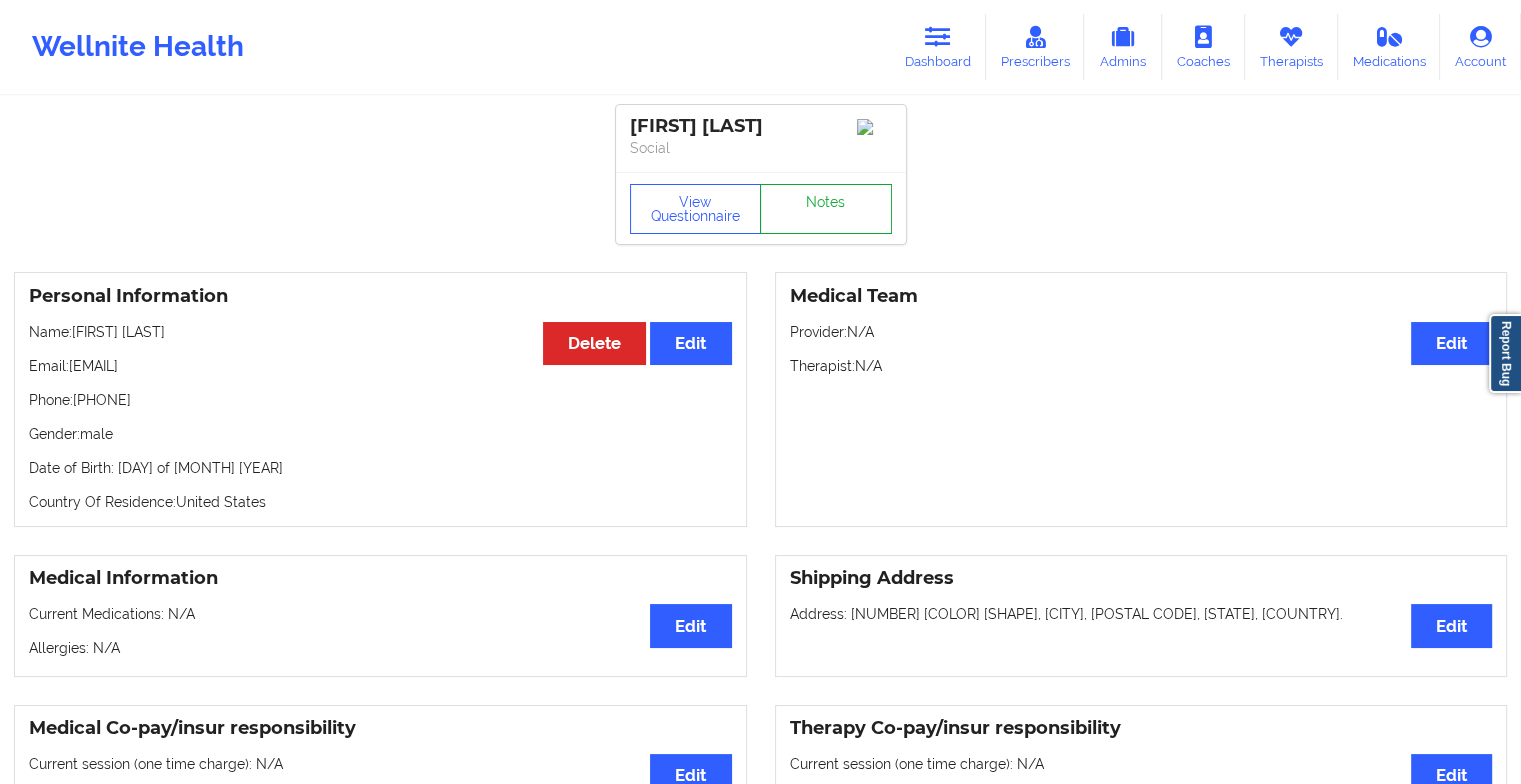 click on "Notes" at bounding box center (826, 209) 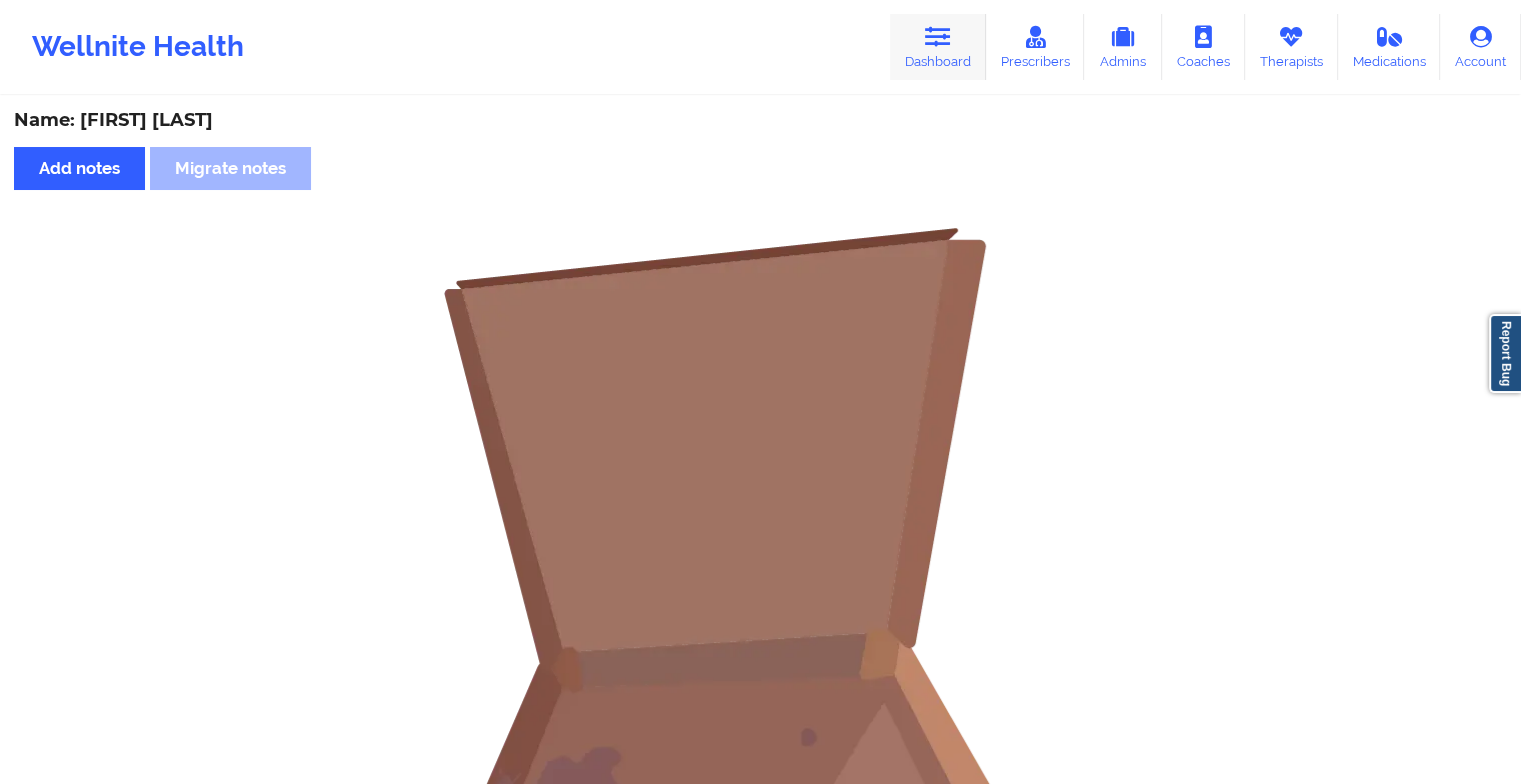 click on "Dashboard" at bounding box center (938, 47) 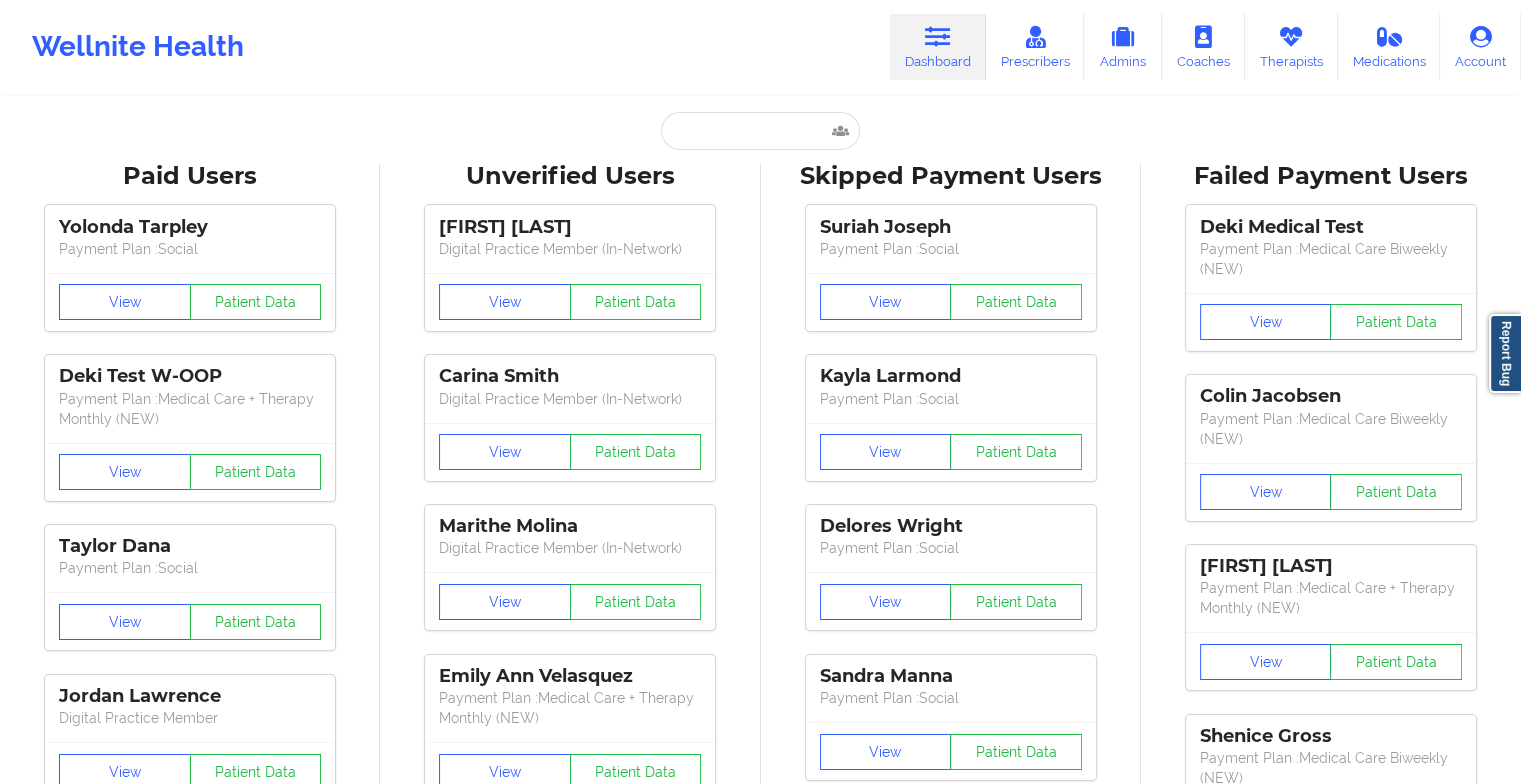 click on "Paid Unverified [FIRST] [LAST] - [EMAIL] Social [FIRST] [LAST] - [EMAIL] Social Skipped Failed Paid Users [FIRST] [LAST]  Payment Plan :  Social View Patient Data Deki Test W-OOP Payment Plan :  Medical Care + Therapy Monthly (NEW) View Patient Data [FIRST] [LAST] Payment Plan :  Social View Patient Data [FIRST] [LAST] Digital Practice Member  View Patient Data [FIRST] [LAST] Payment Plan :  Social View Patient Data [FIRST] [LAST] Payment Plan :  Medical Care Biweekly (NEW) View Patient Data ⟨ 1 2 3 ⟩ Unverified Users [FIRST] [LAST] Digital Practice Member  (In-Network) View Patient Data [FIRST] [LAST] Digital Practice Member  (In-Network) View Patient Data [FIRST] [LAST] Digital Practice Member  (In-Network) View Patient Data [FIRST] [LAST] Payment Plan :  Medical Care + Therapy Monthly (NEW) View Patient Data [FIRST] [LAST] Payment Plan :  Medical Care + Therapy Monthly (NEW) View Patient Data [FIRST] [LAST] Digital Practice Member  (In-Network)" at bounding box center [760, 2501] 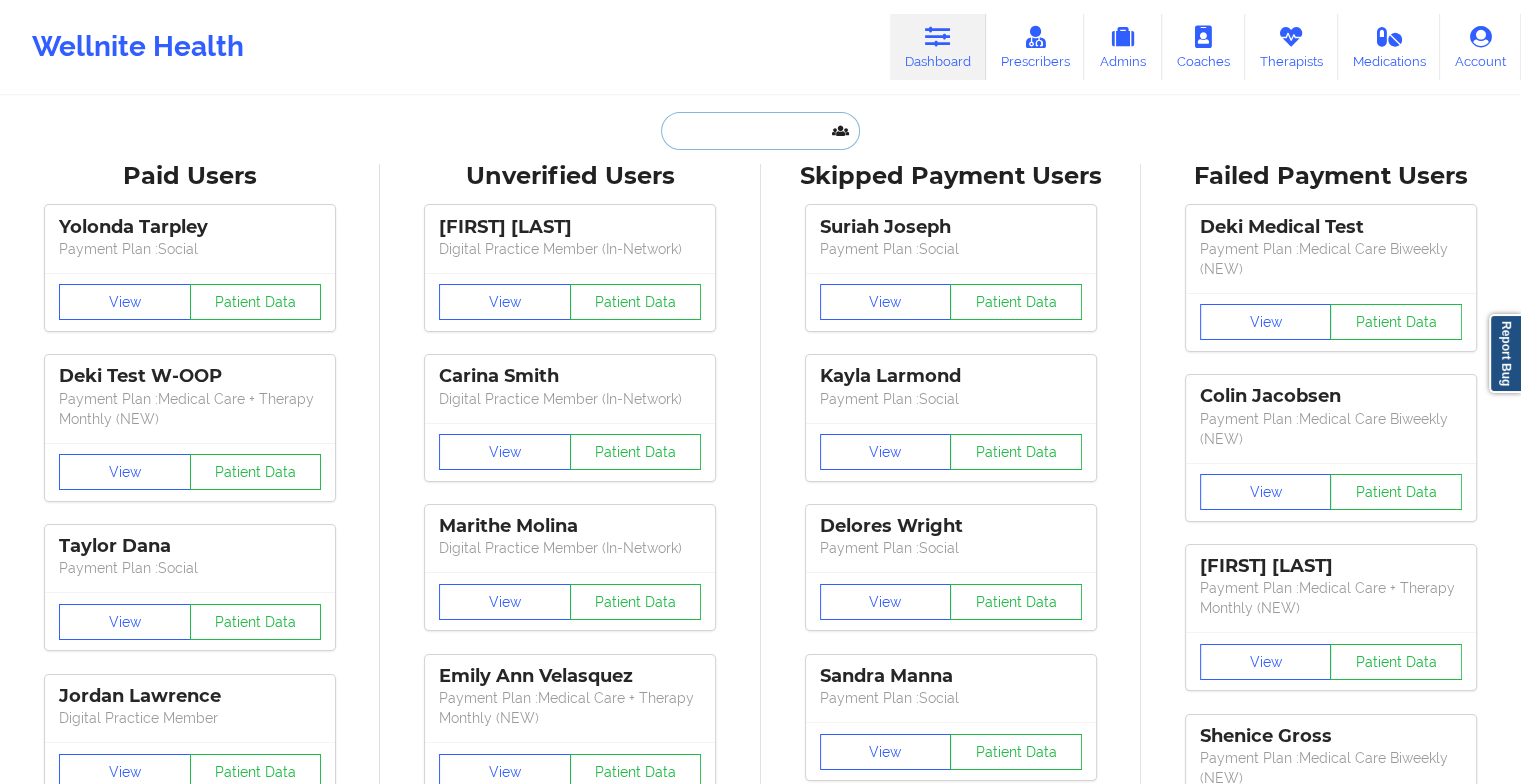 click at bounding box center [760, 131] 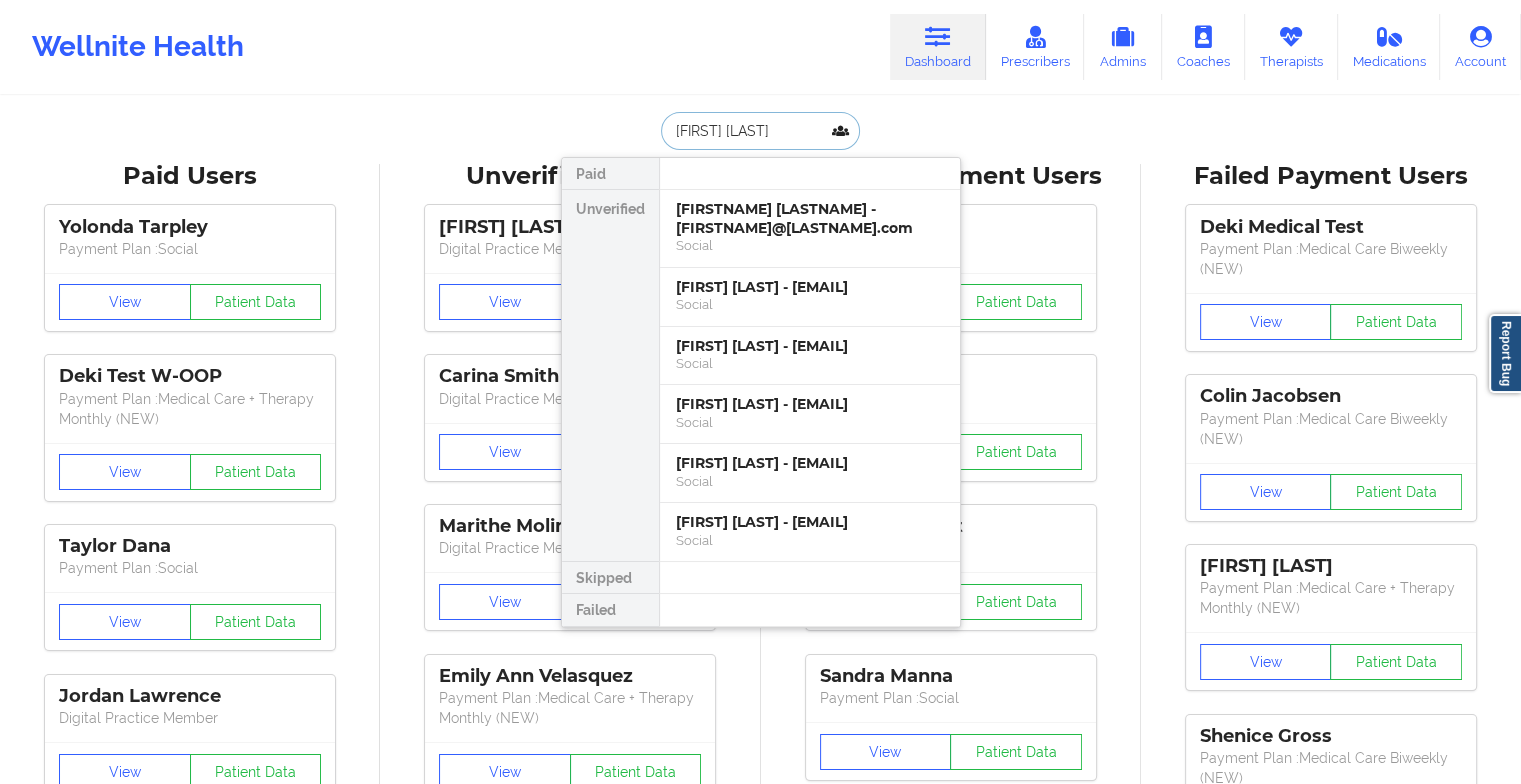 type on "[FIRST] [LAST] [LAST]" 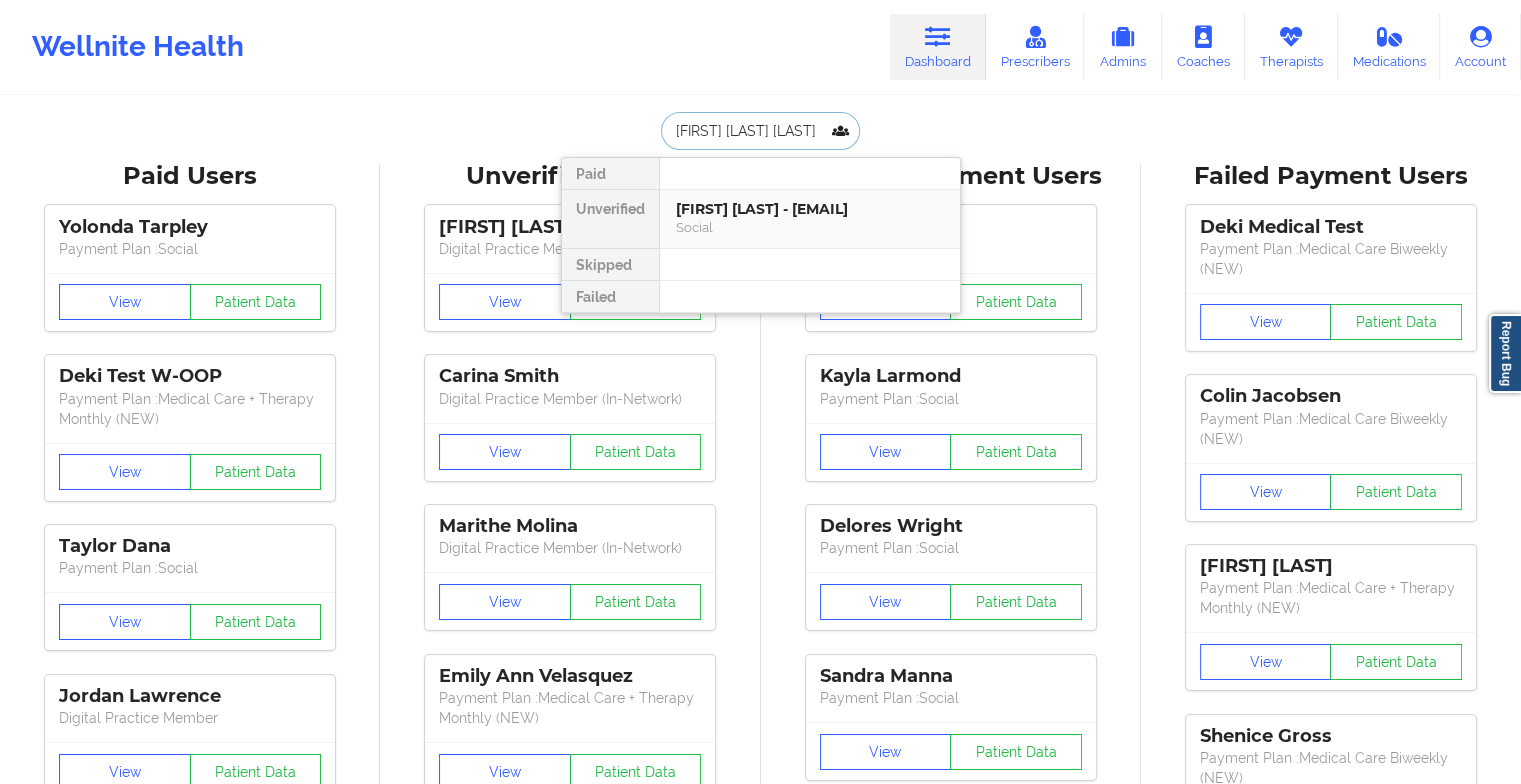 click on "[FIRST] [LAST] - [EMAIL]" at bounding box center [810, 209] 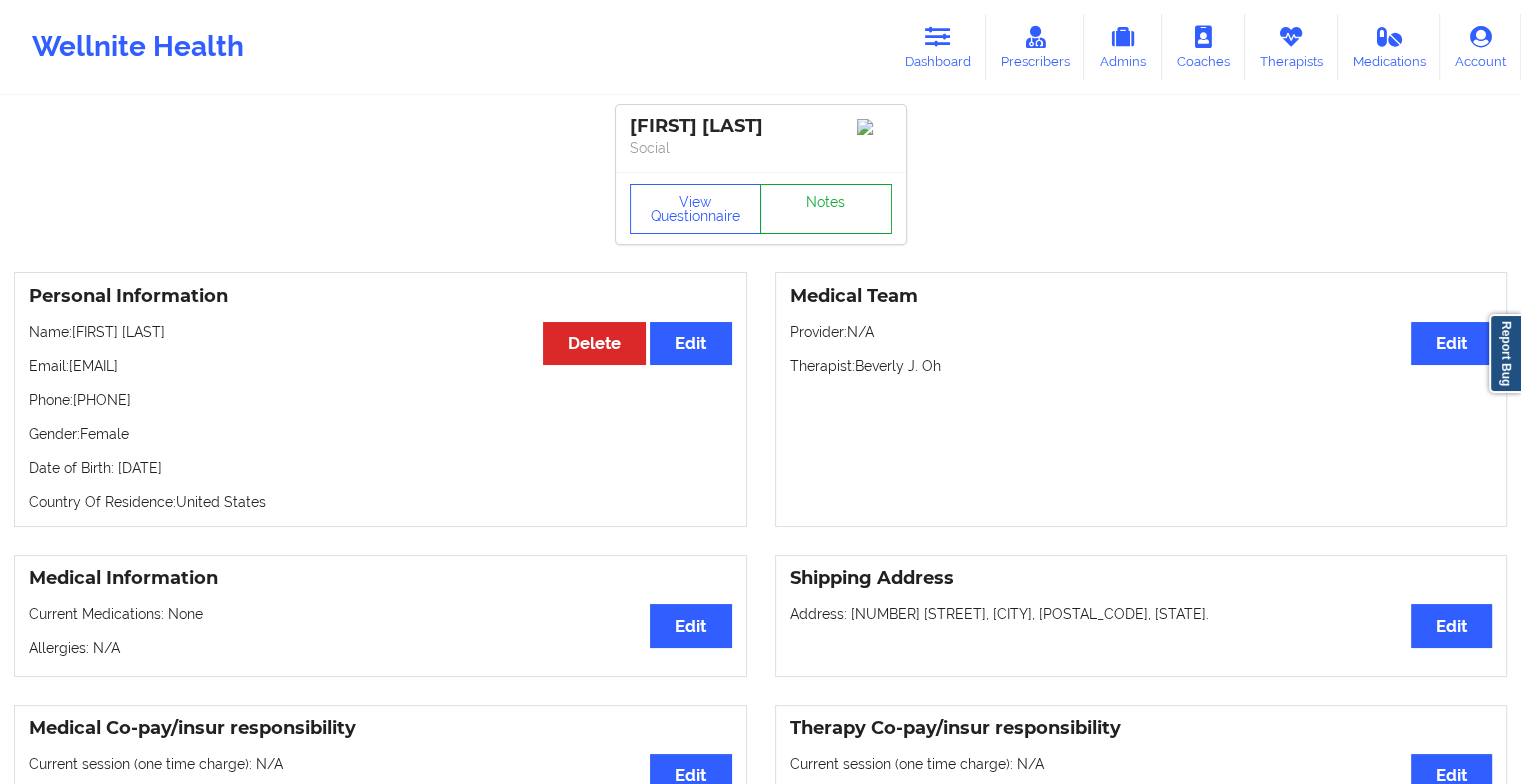 click on "Notes" at bounding box center (826, 209) 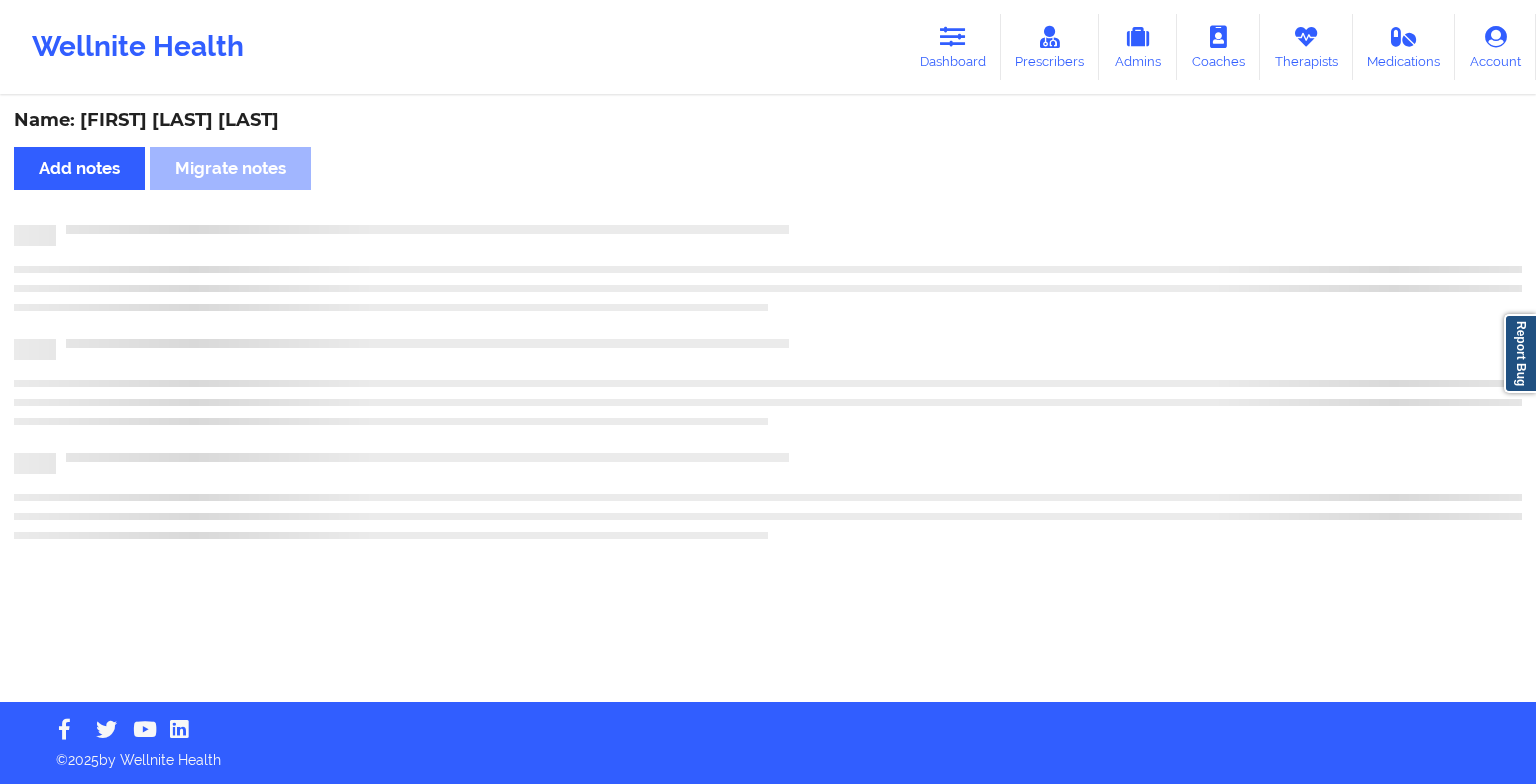 click on "Name: [FIRST] [LAST] Add notes Migrate notes" at bounding box center (768, 400) 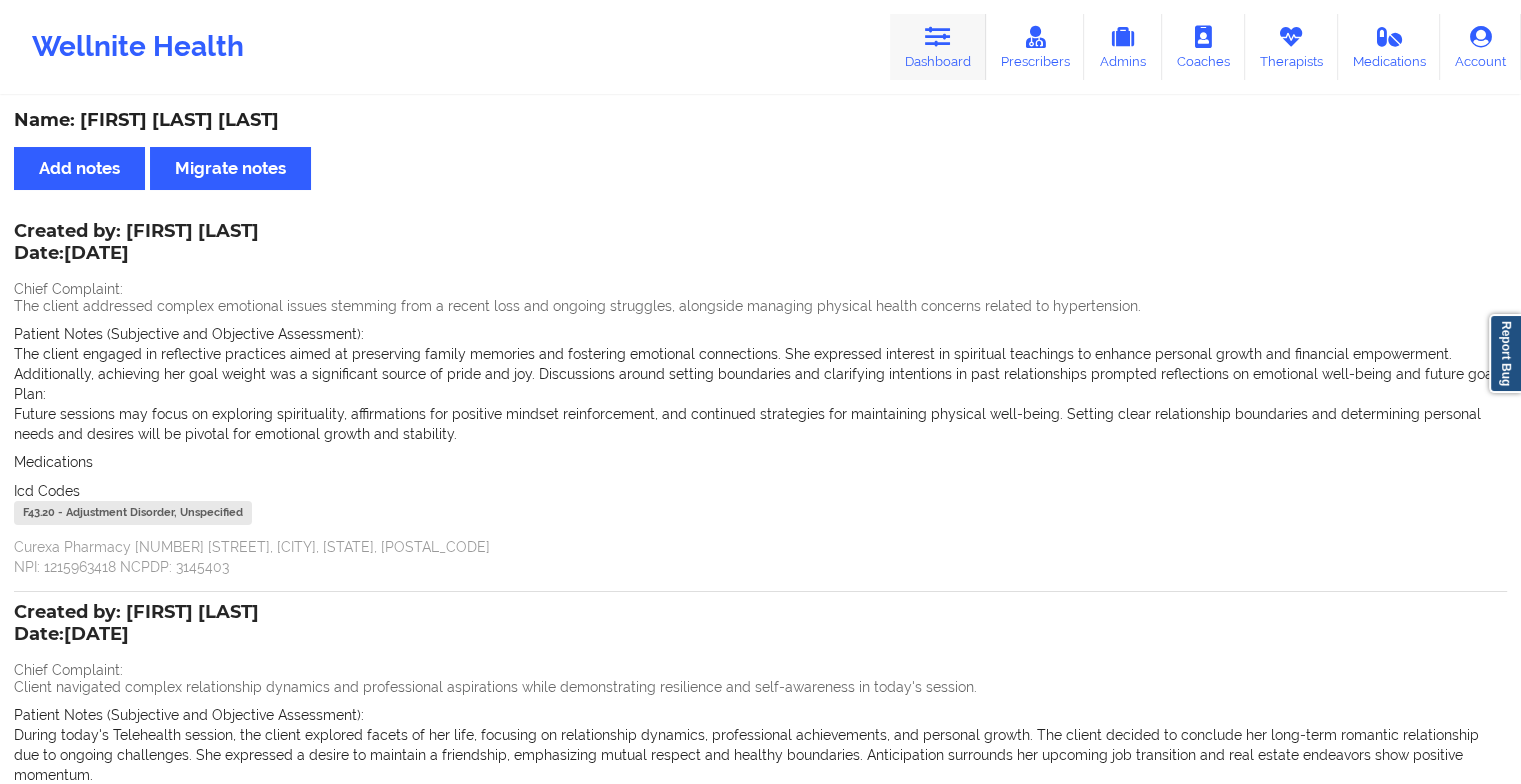 click on "Dashboard" at bounding box center [938, 47] 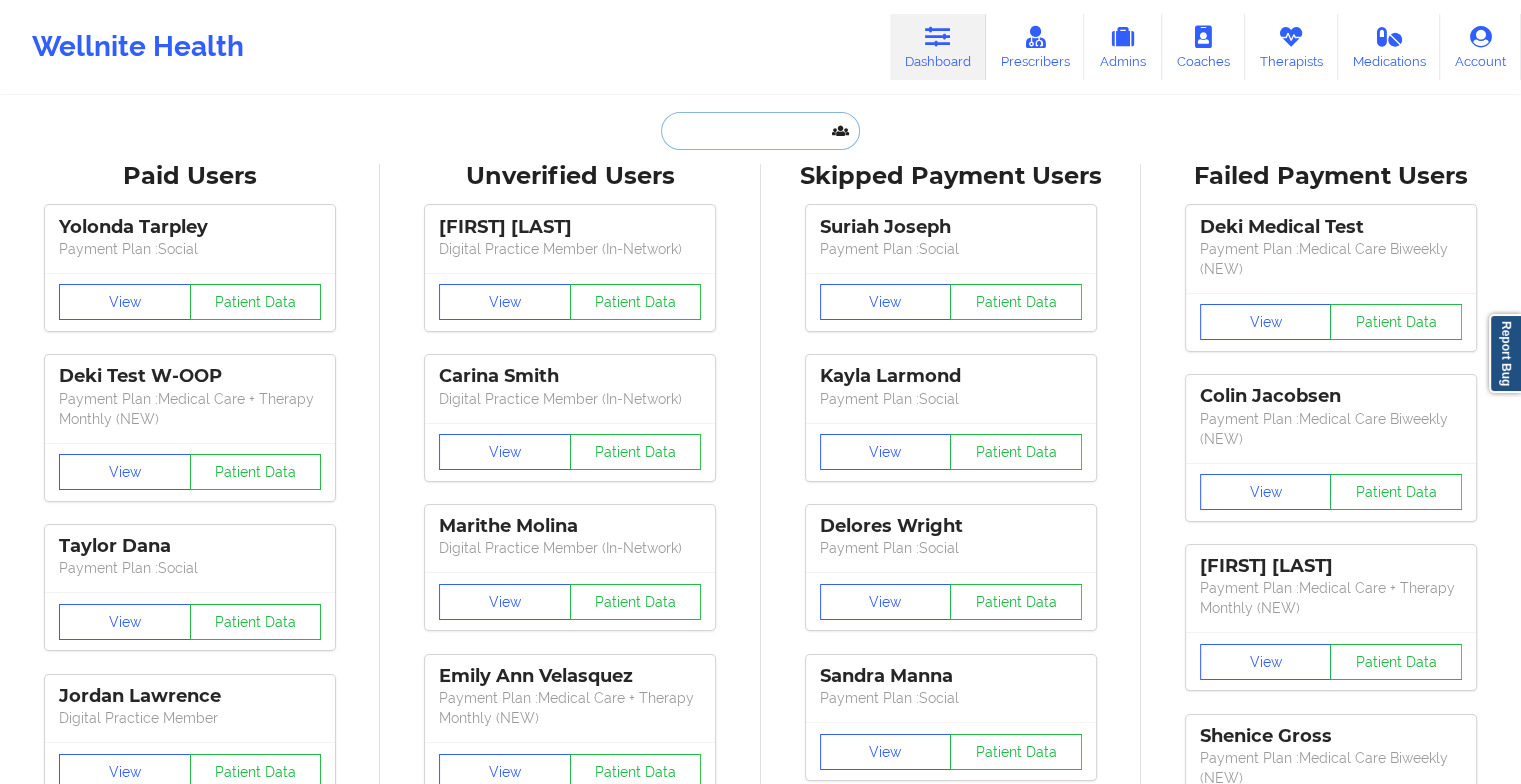 click at bounding box center (760, 131) 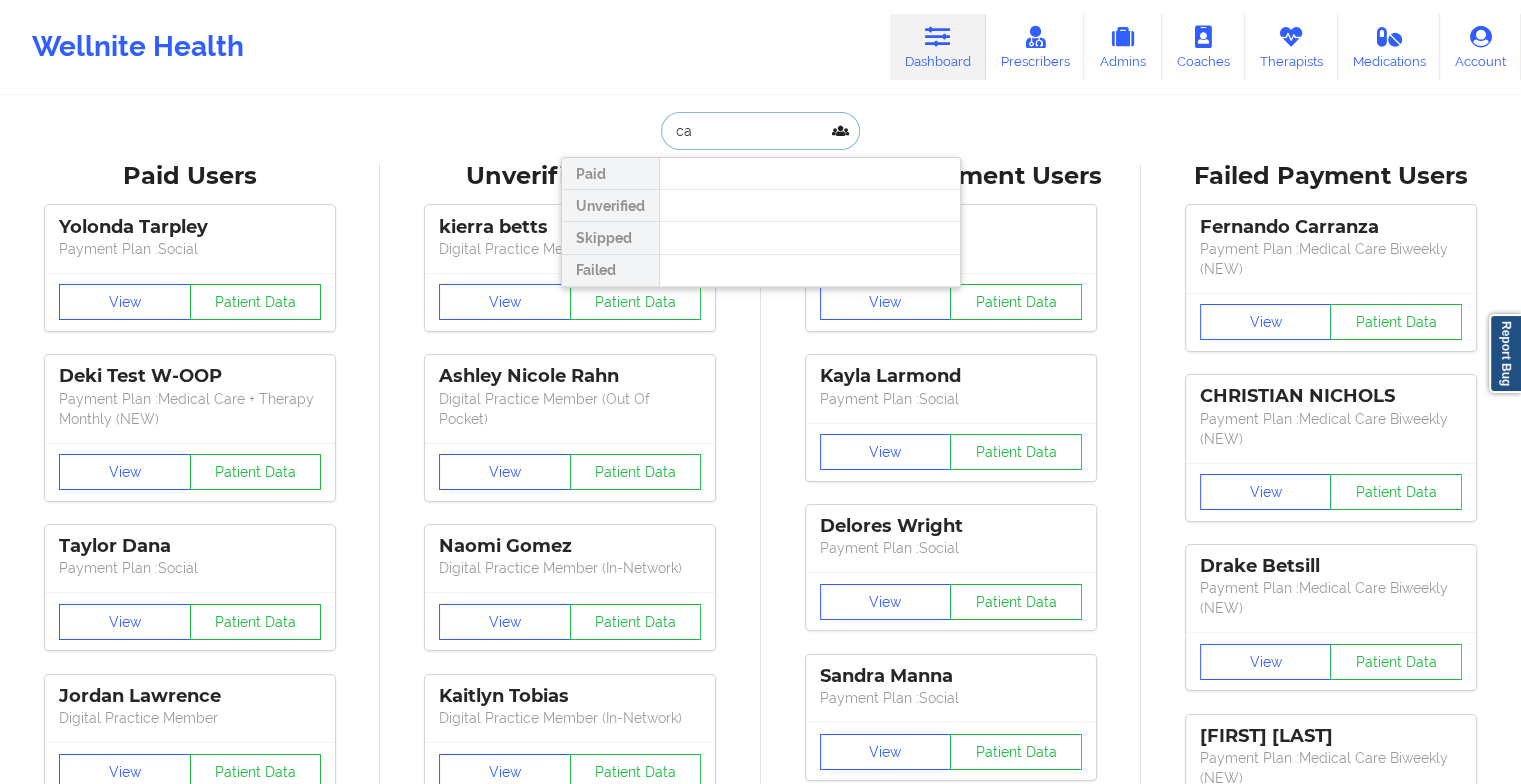 type on "c" 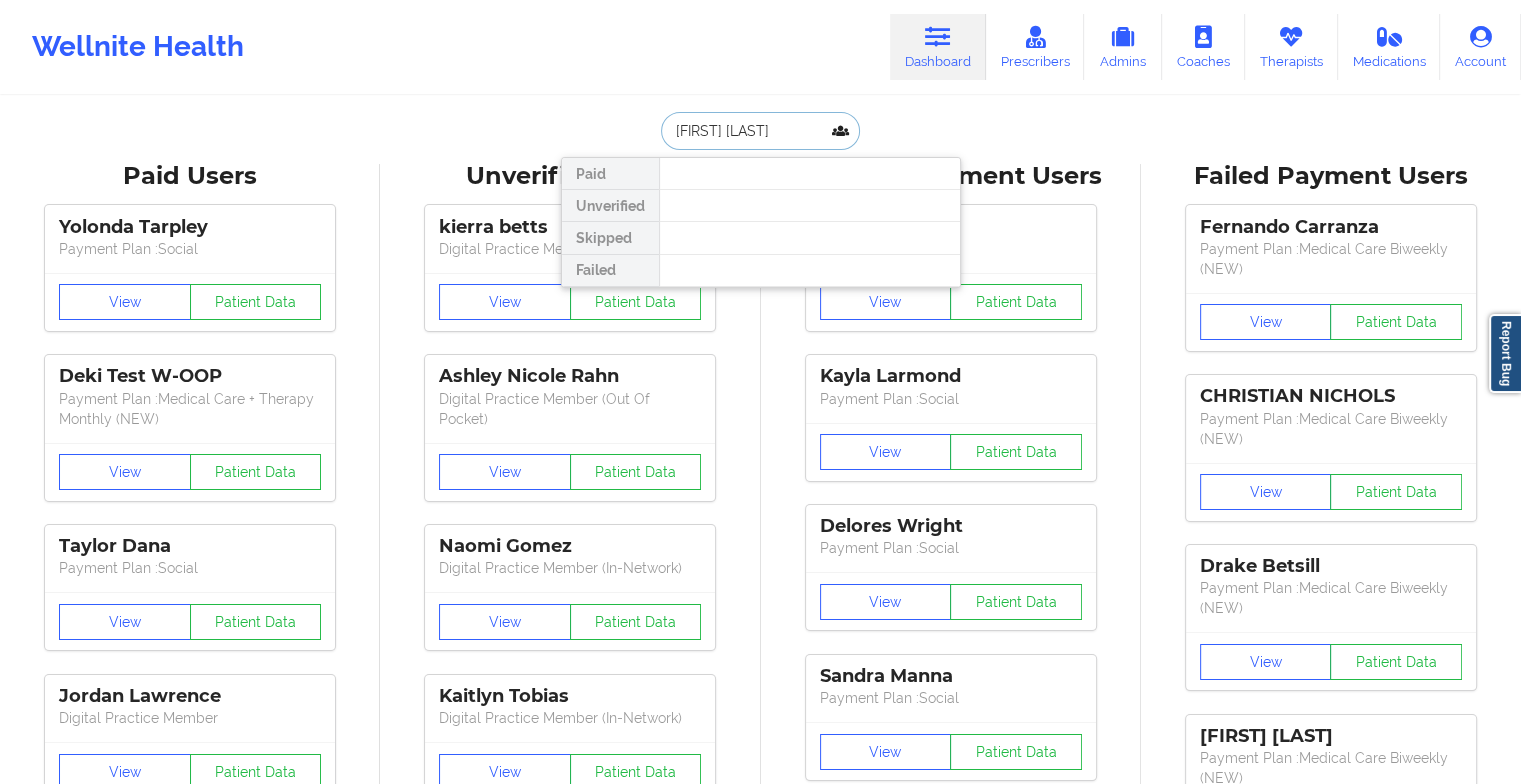 type on "[FIRST] [LAST]" 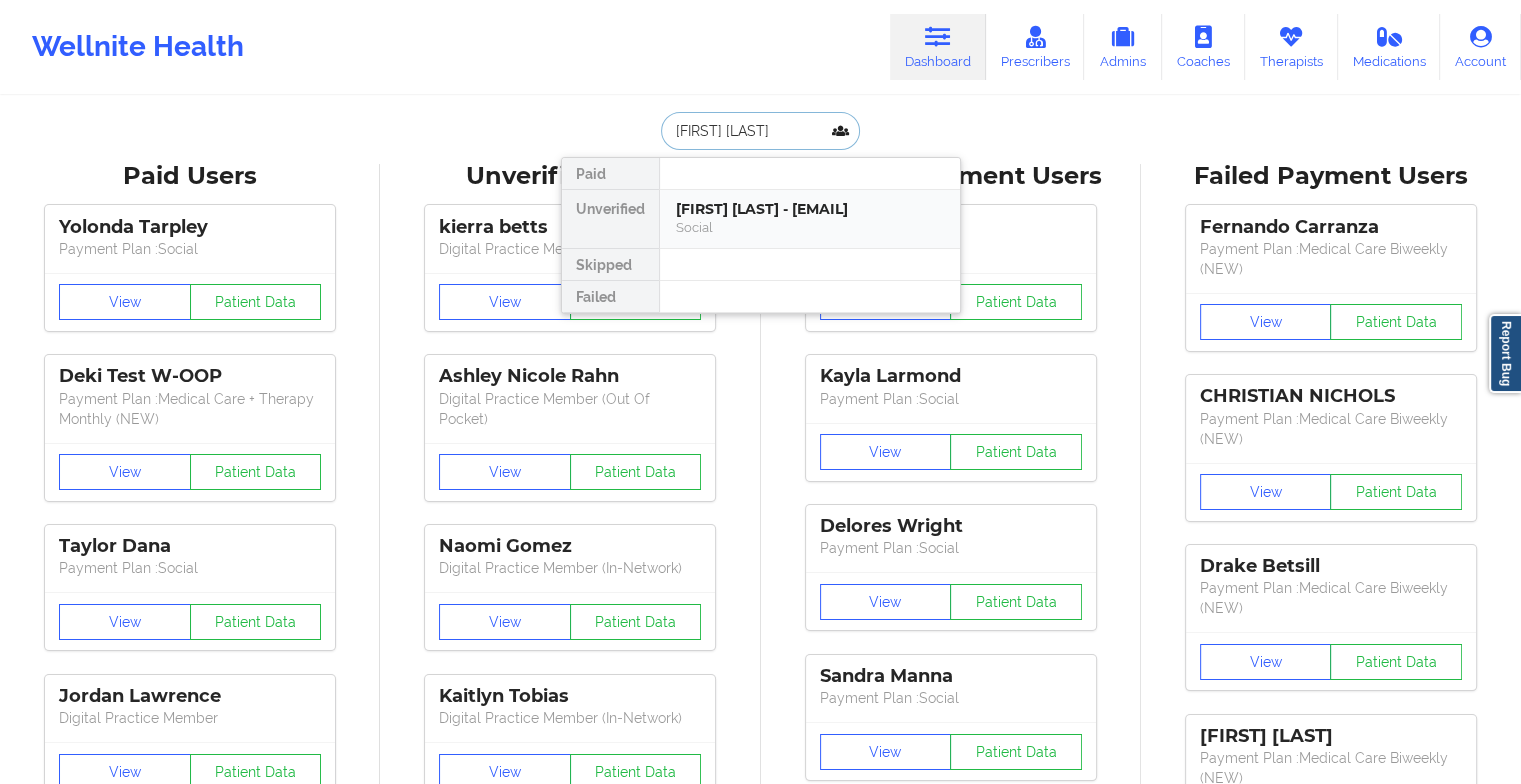 click on "Social" at bounding box center [810, 227] 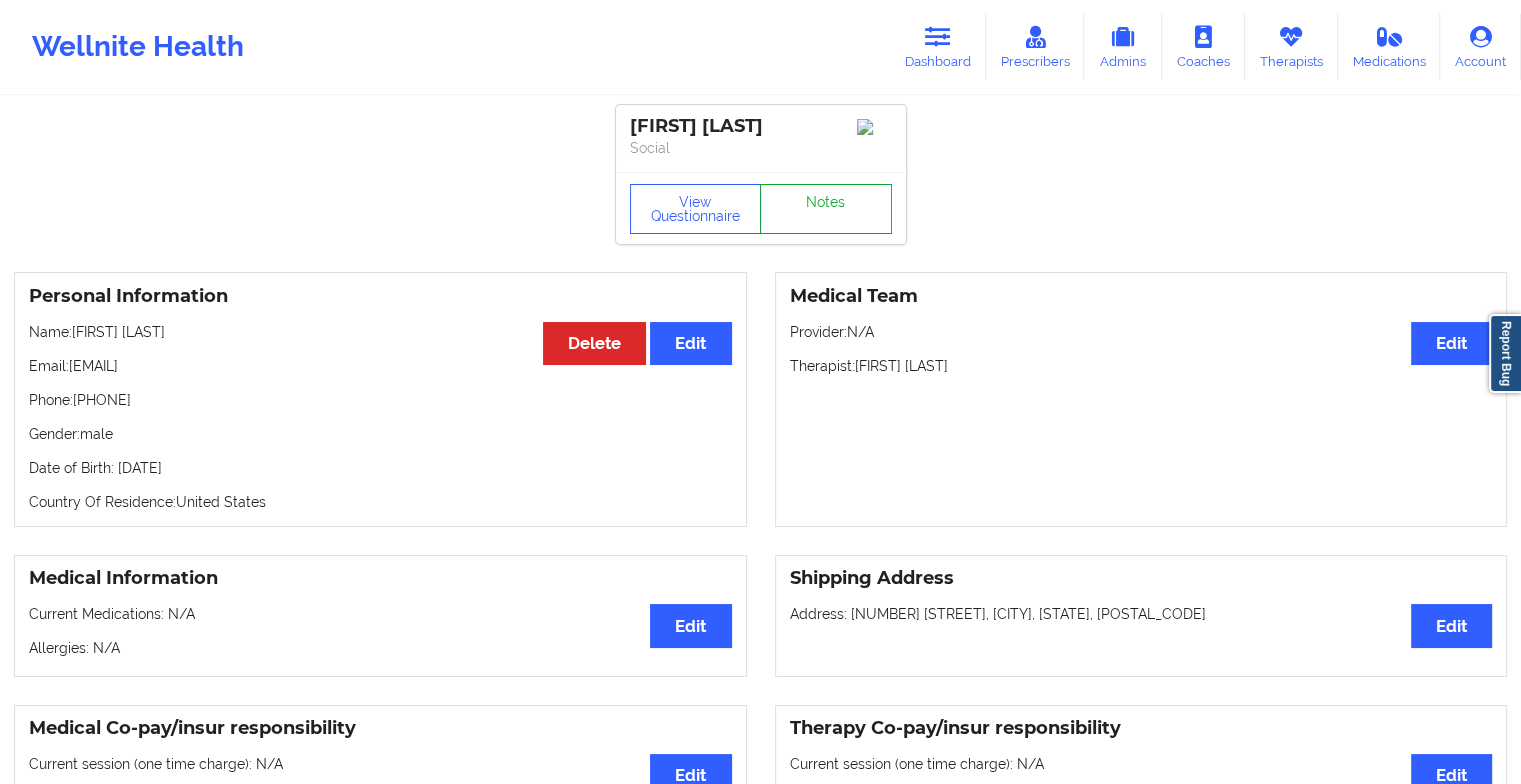 click on "Notes" at bounding box center (826, 209) 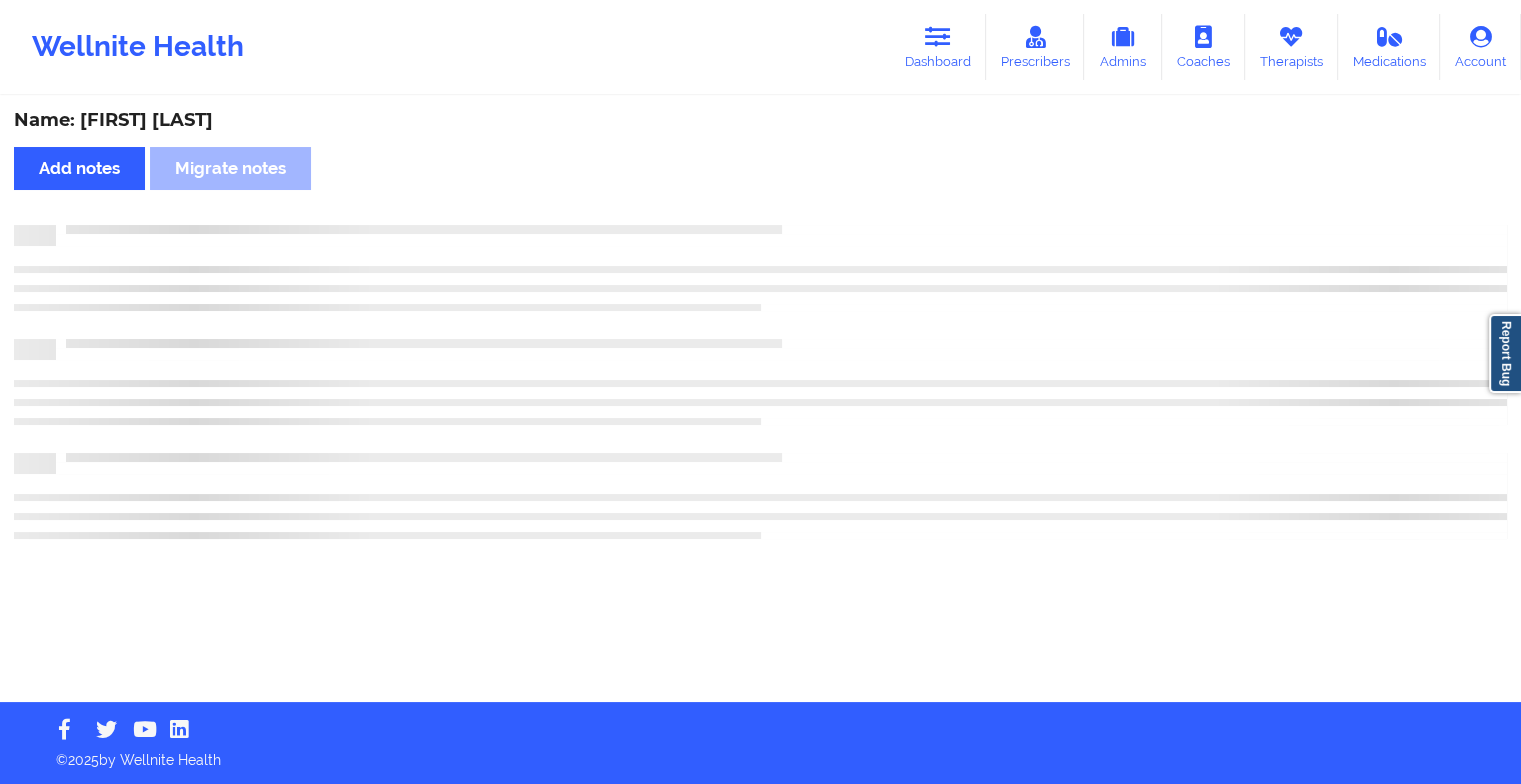click at bounding box center [781, 225] 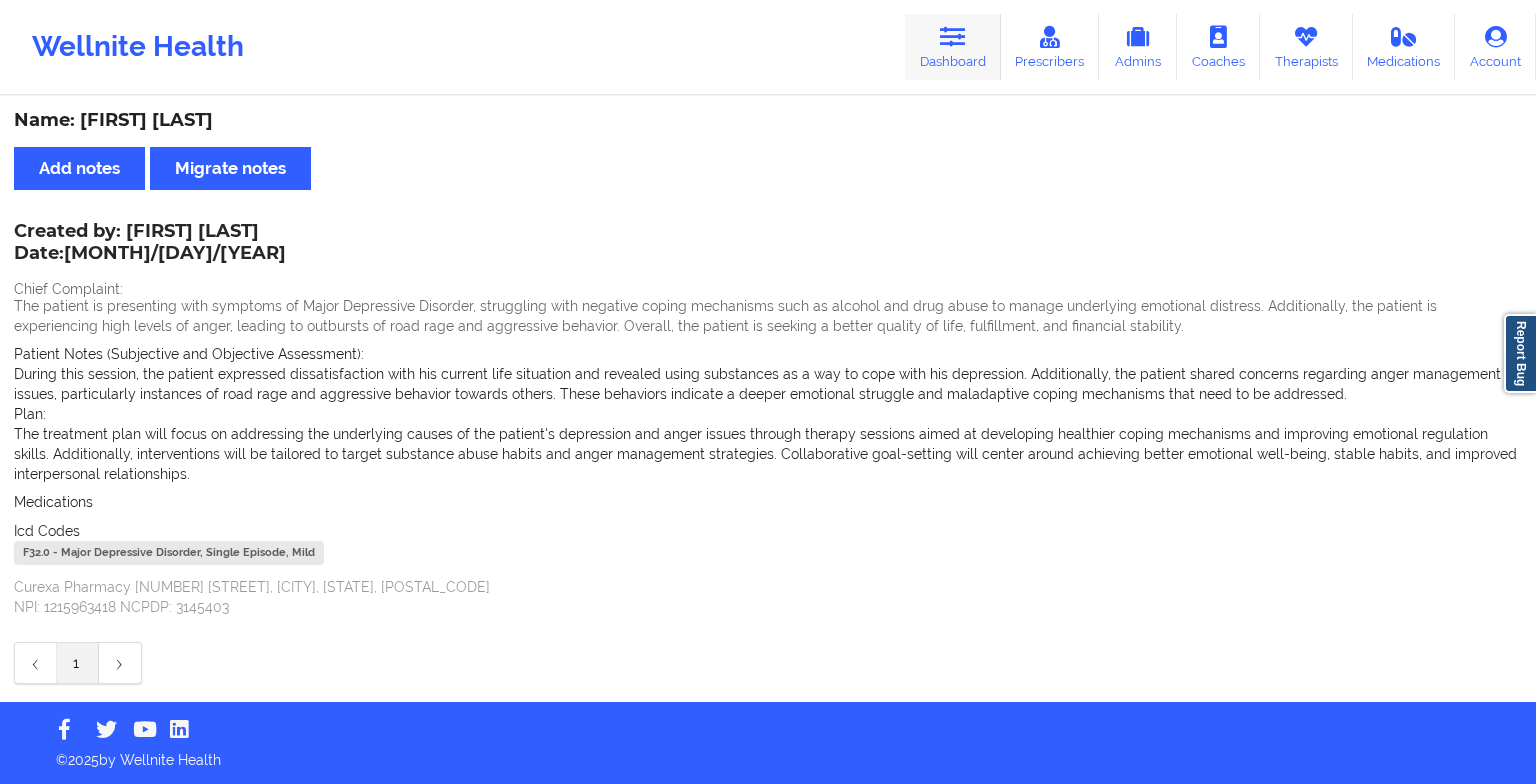 click on "Dashboard" at bounding box center (953, 47) 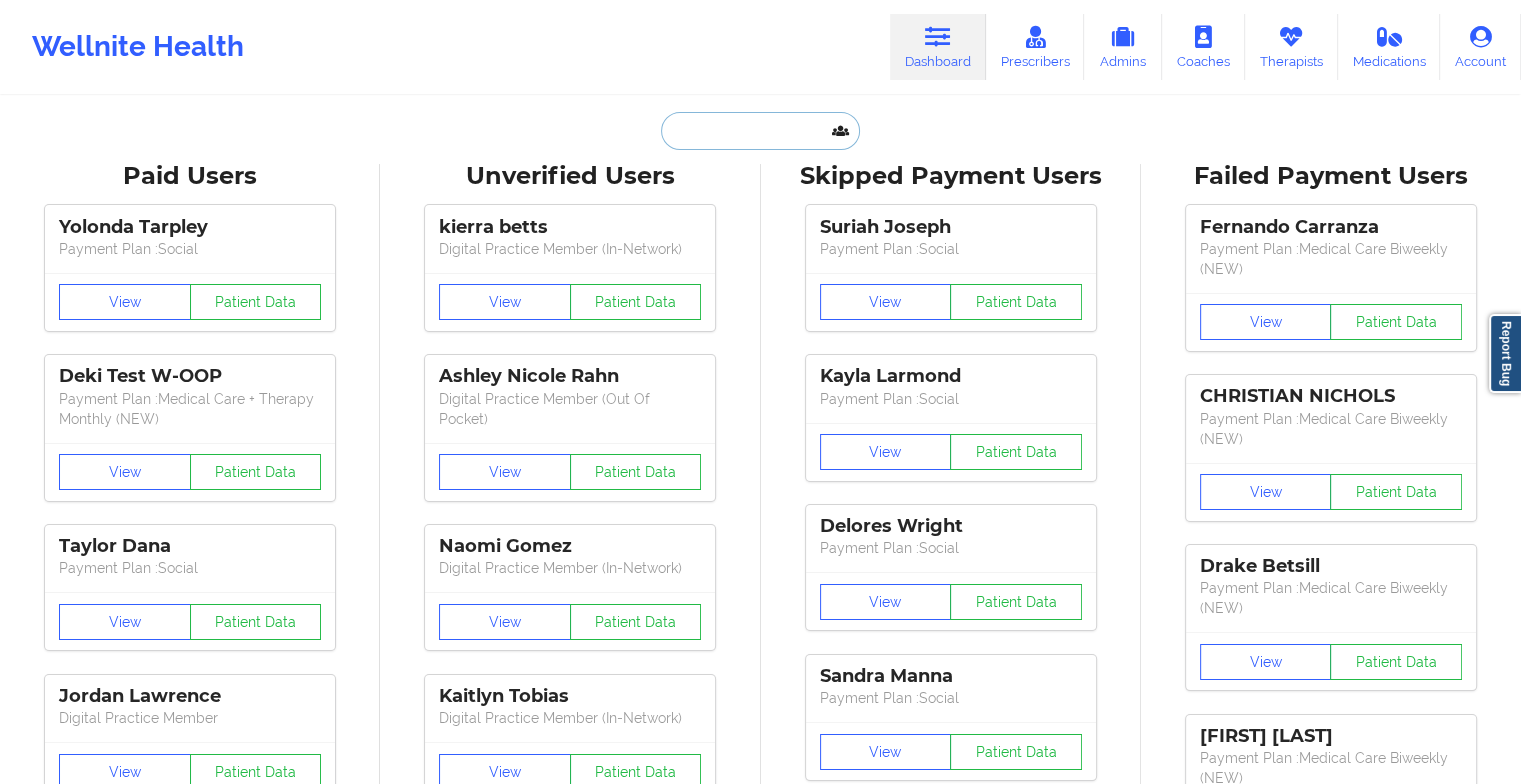 click at bounding box center (760, 131) 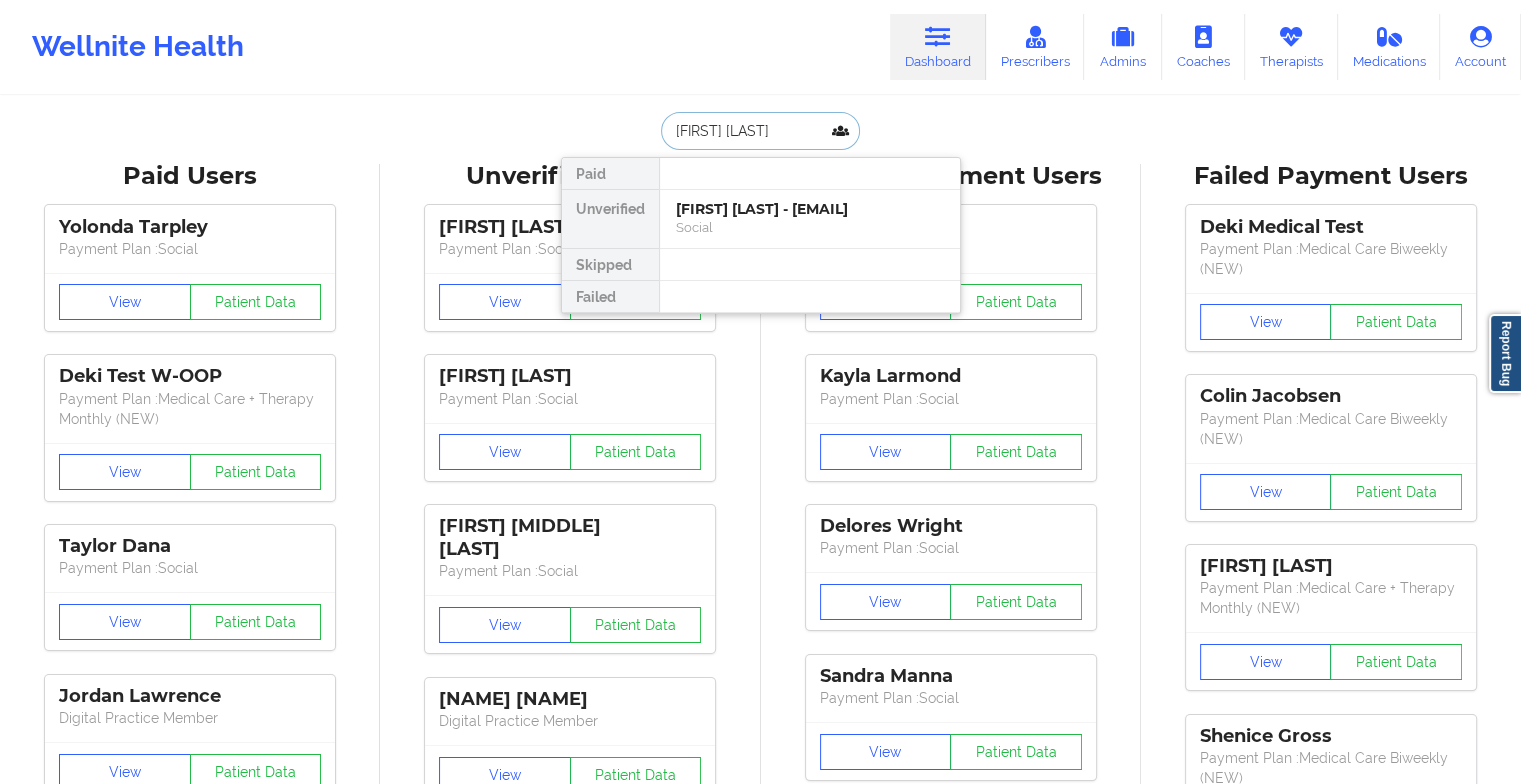 type on "[FIRST] [LAST]" 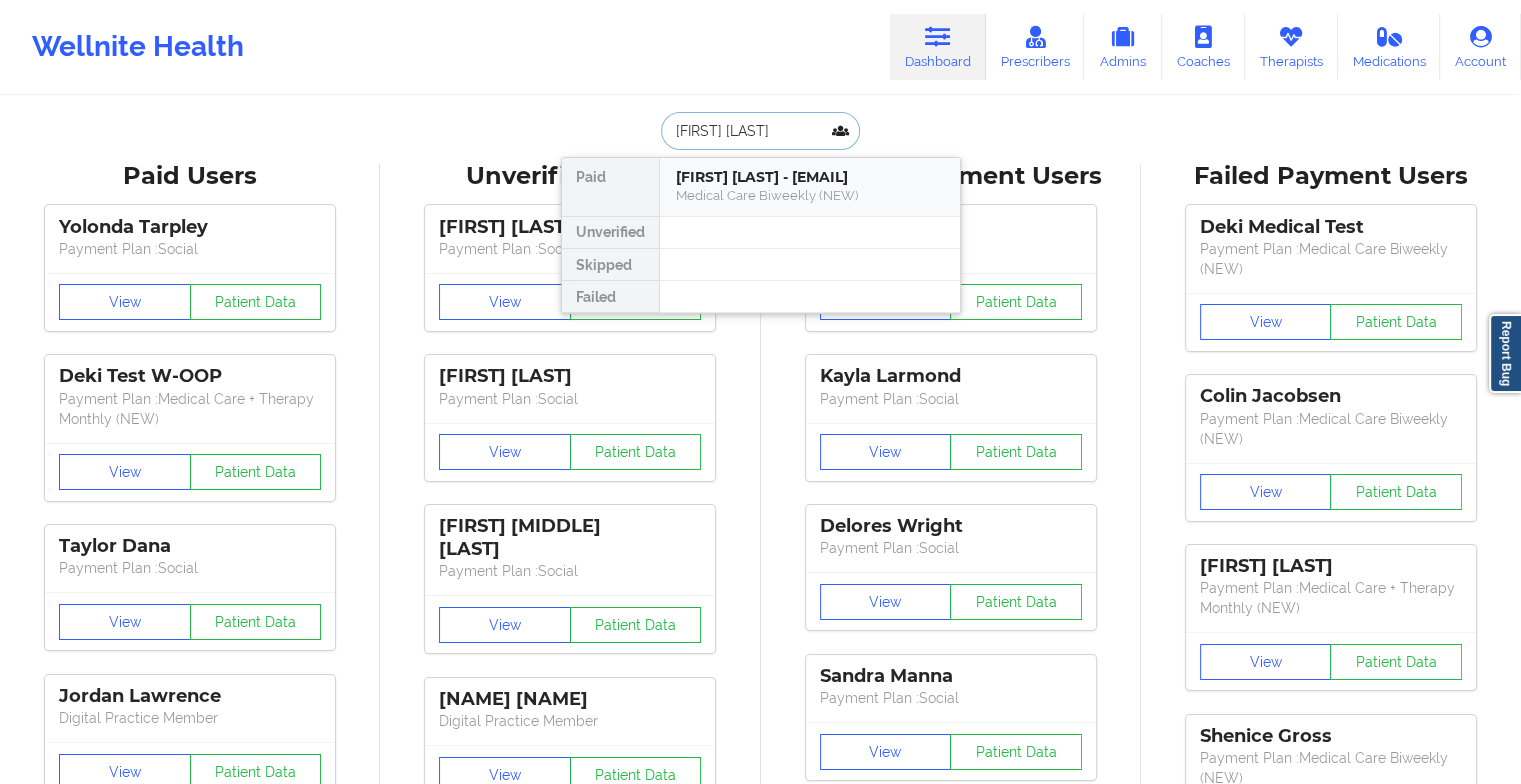 click on "Medical Care Biweekly (NEW)" at bounding box center (810, 195) 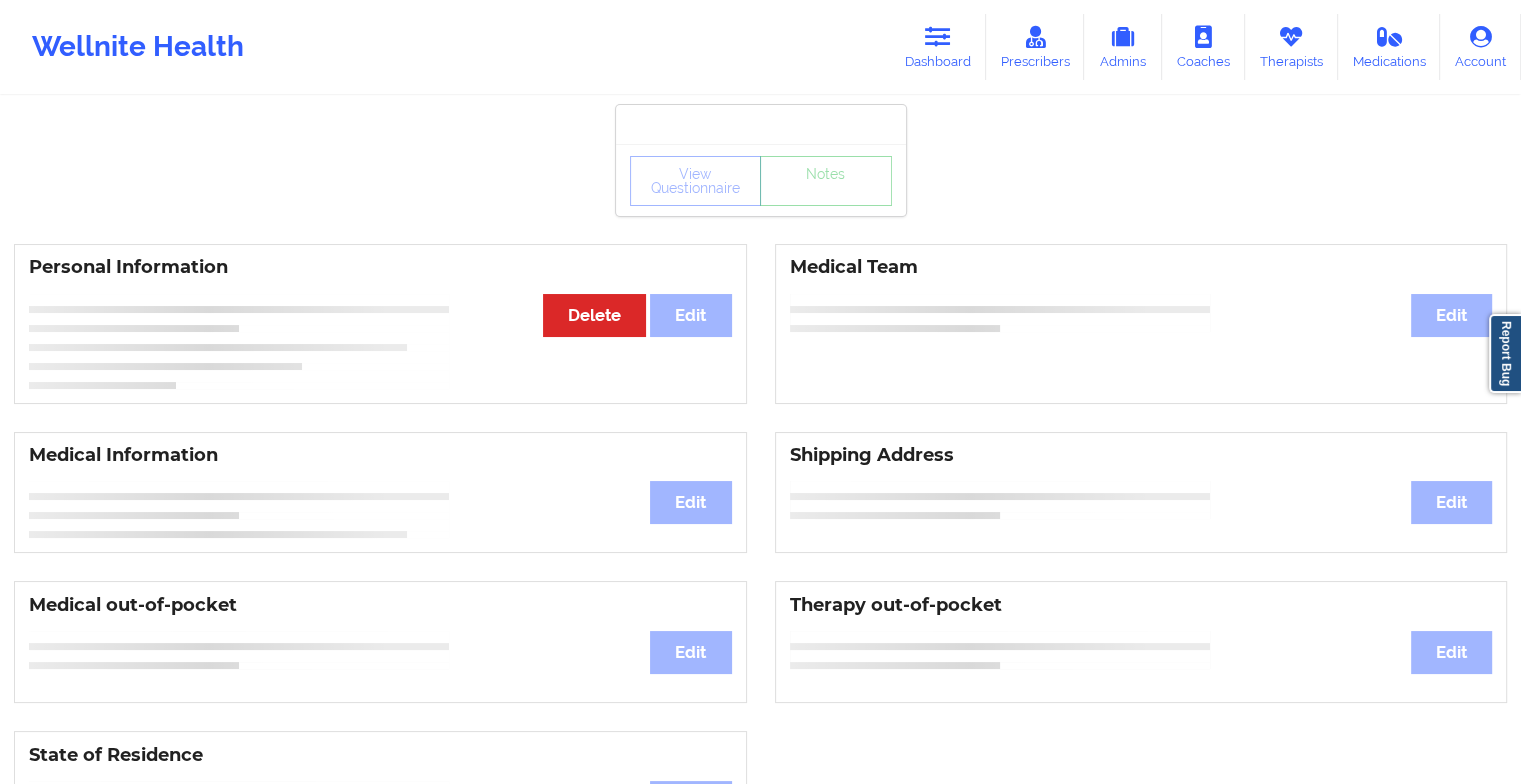 click on "View Questionnaire Notes" at bounding box center (761, 180) 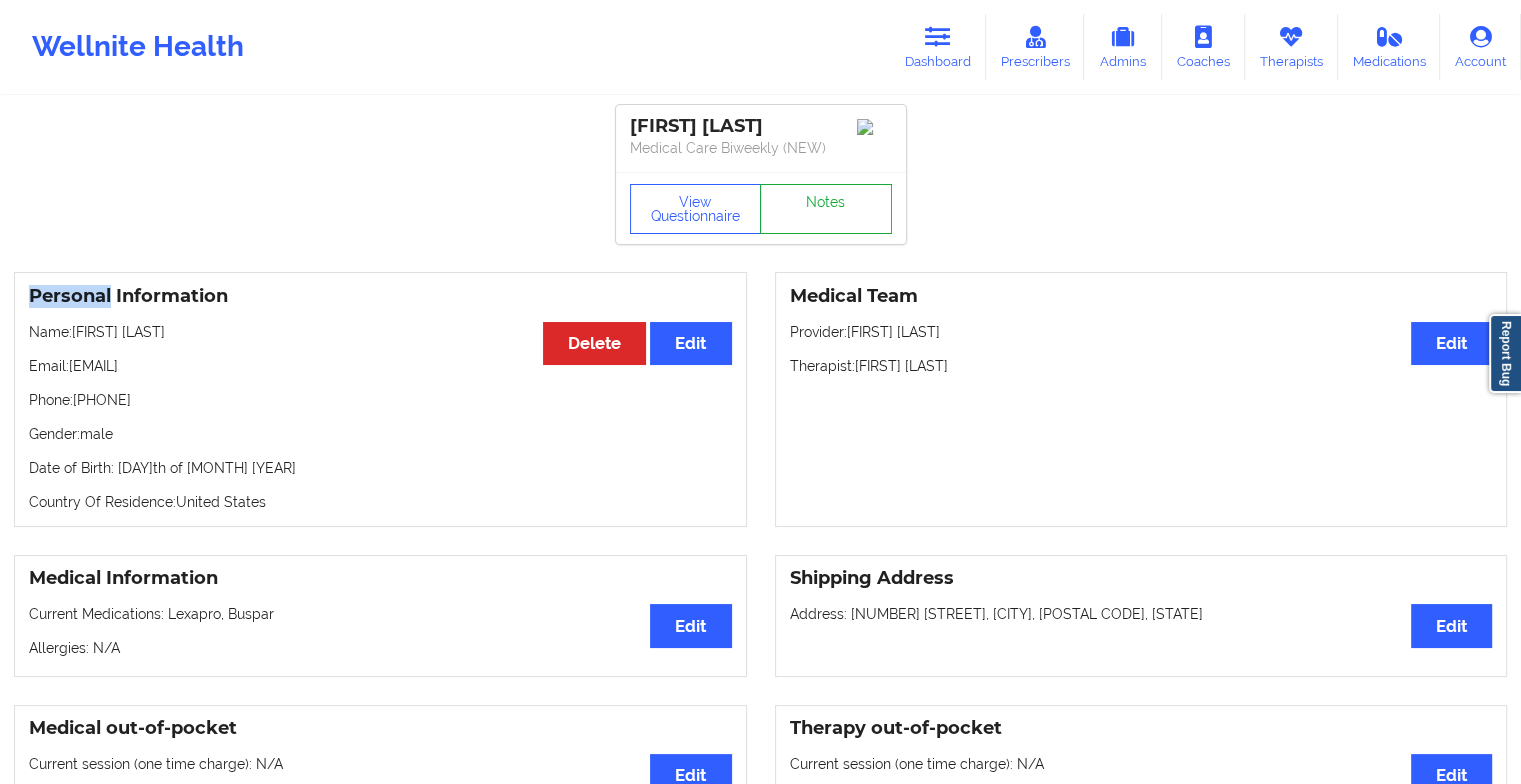 drag, startPoint x: 869, startPoint y: 208, endPoint x: 840, endPoint y: 209, distance: 29.017237 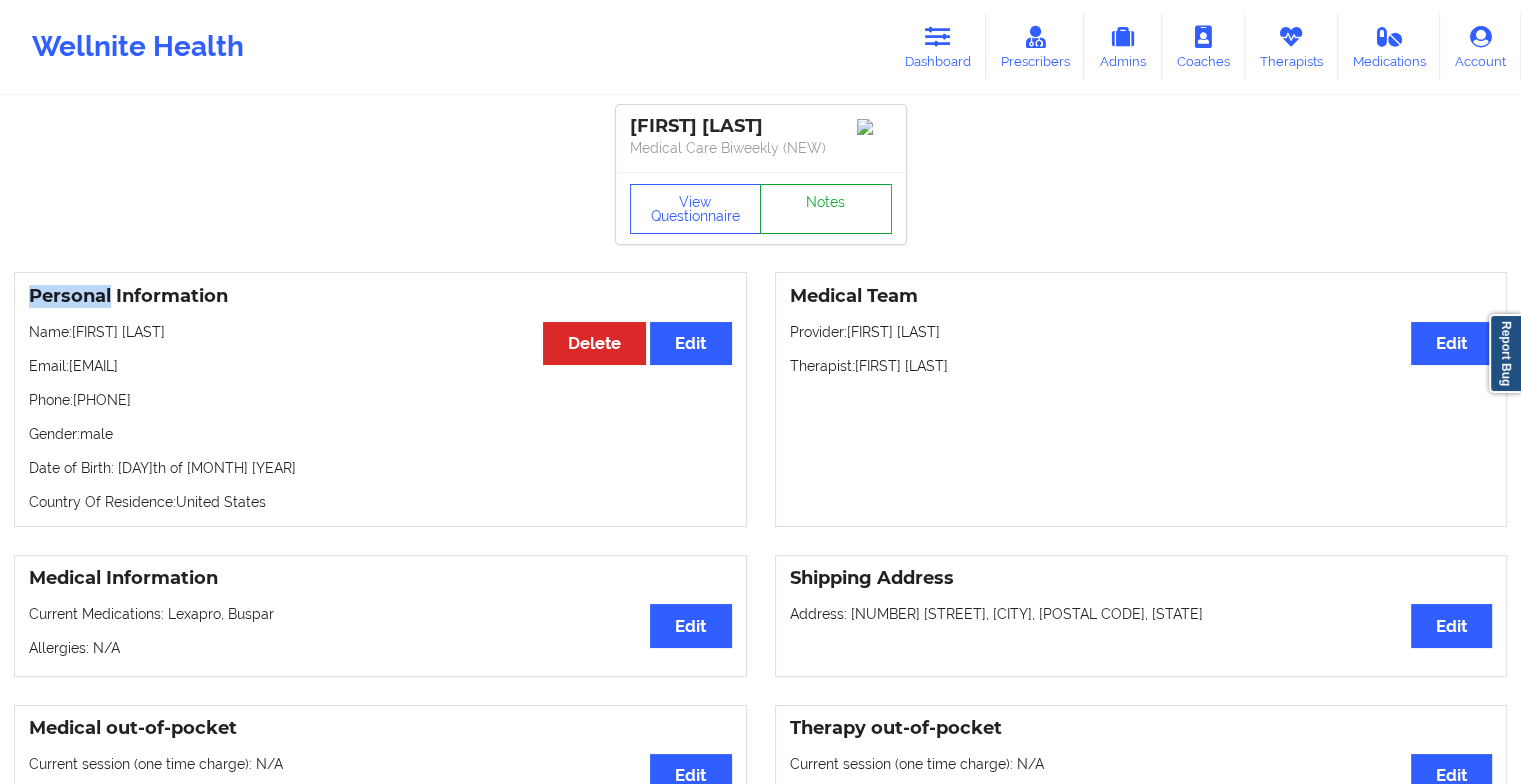click on "Notes" at bounding box center [826, 209] 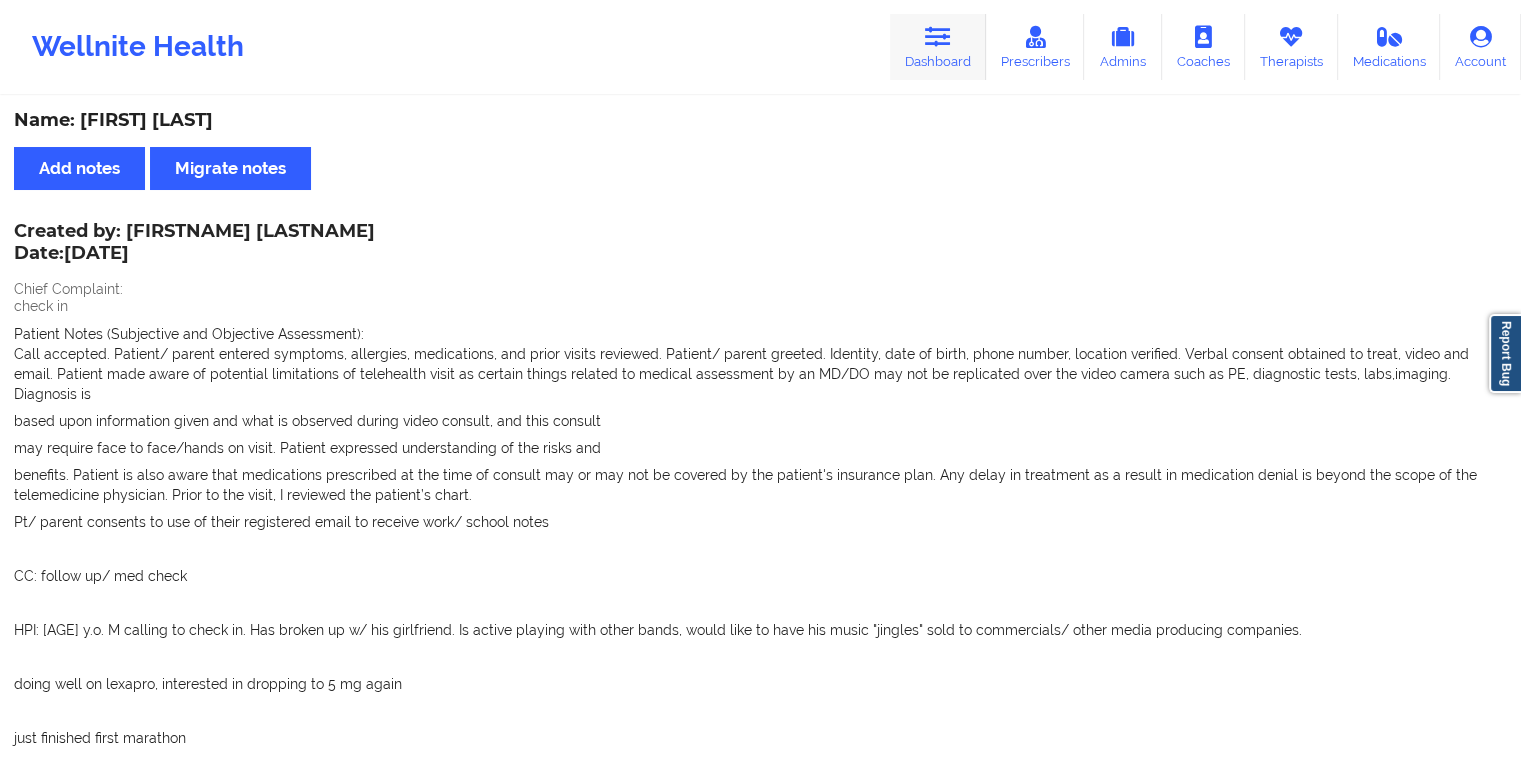 click at bounding box center [938, 37] 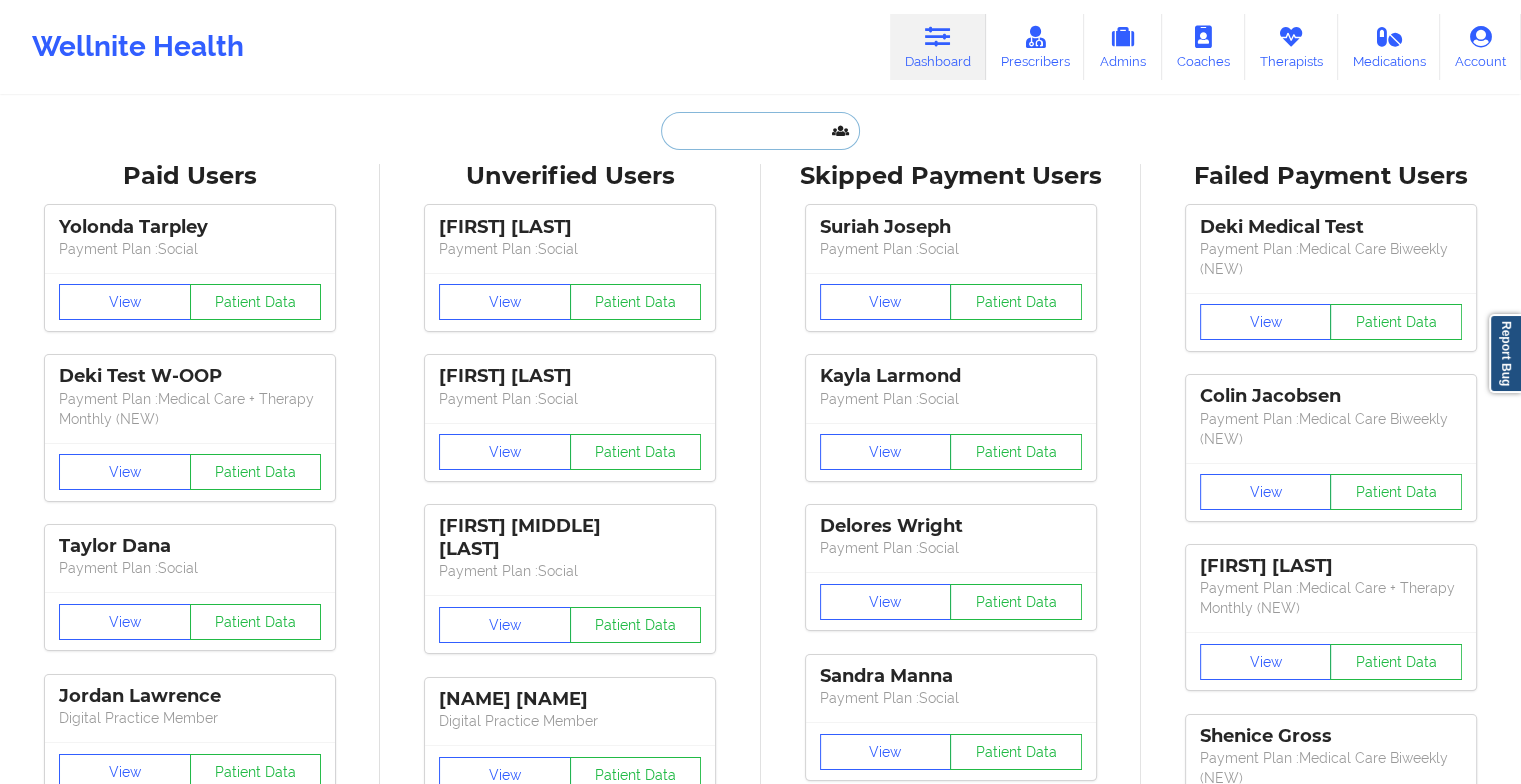 click at bounding box center (760, 131) 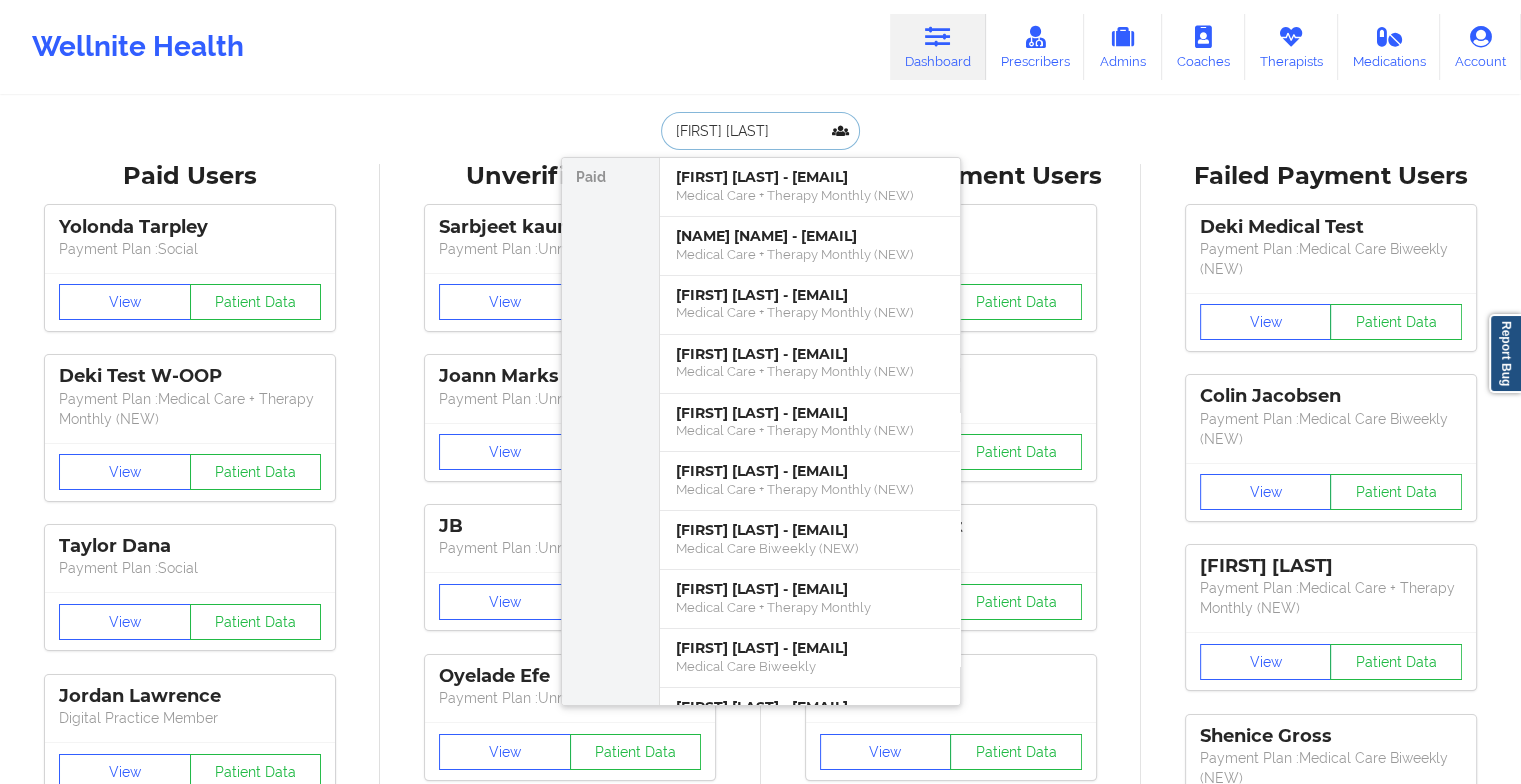 type on "[FIRST] [LAST]" 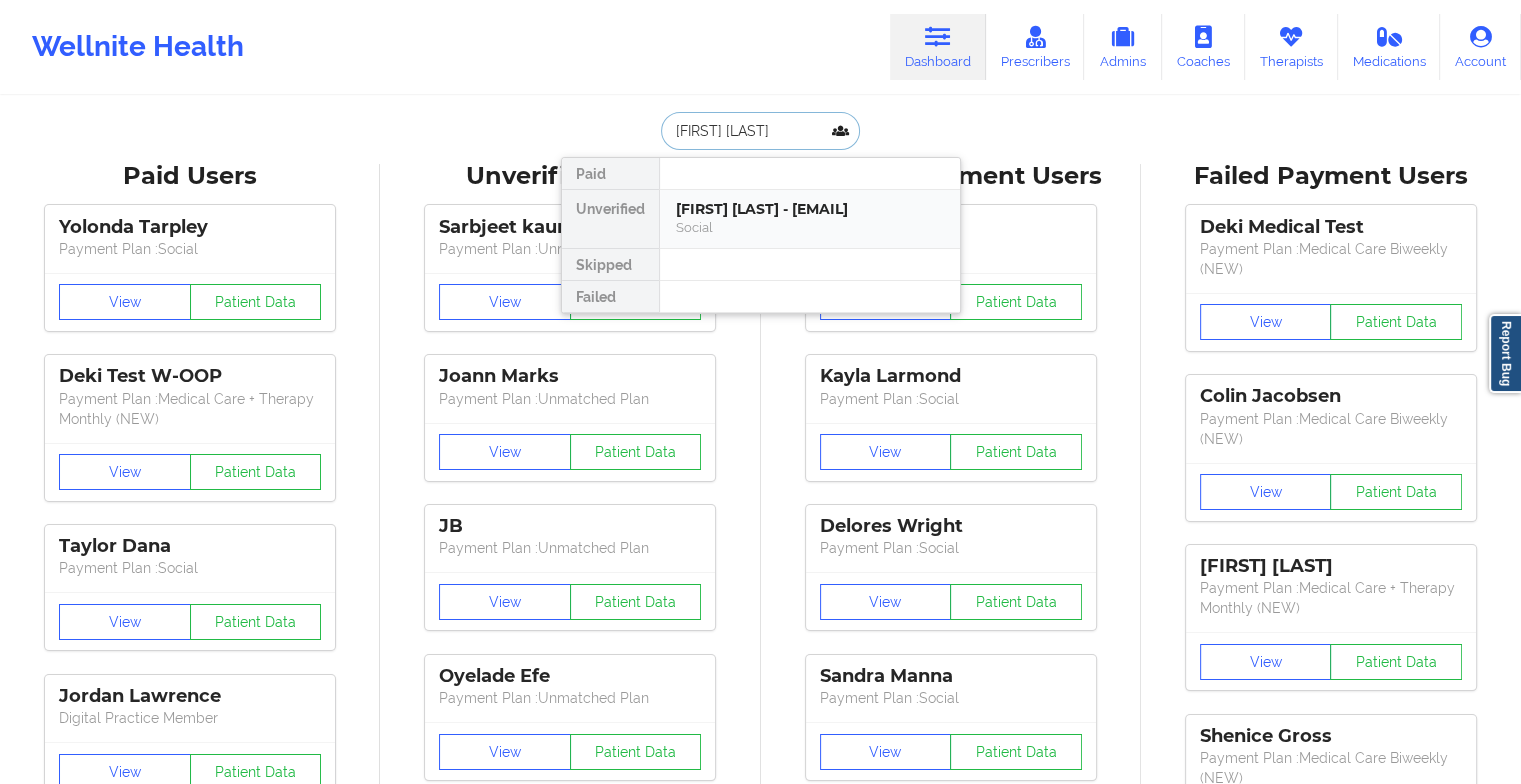 click on "[FIRST] [LAST] - [EMAIL]" at bounding box center [810, 209] 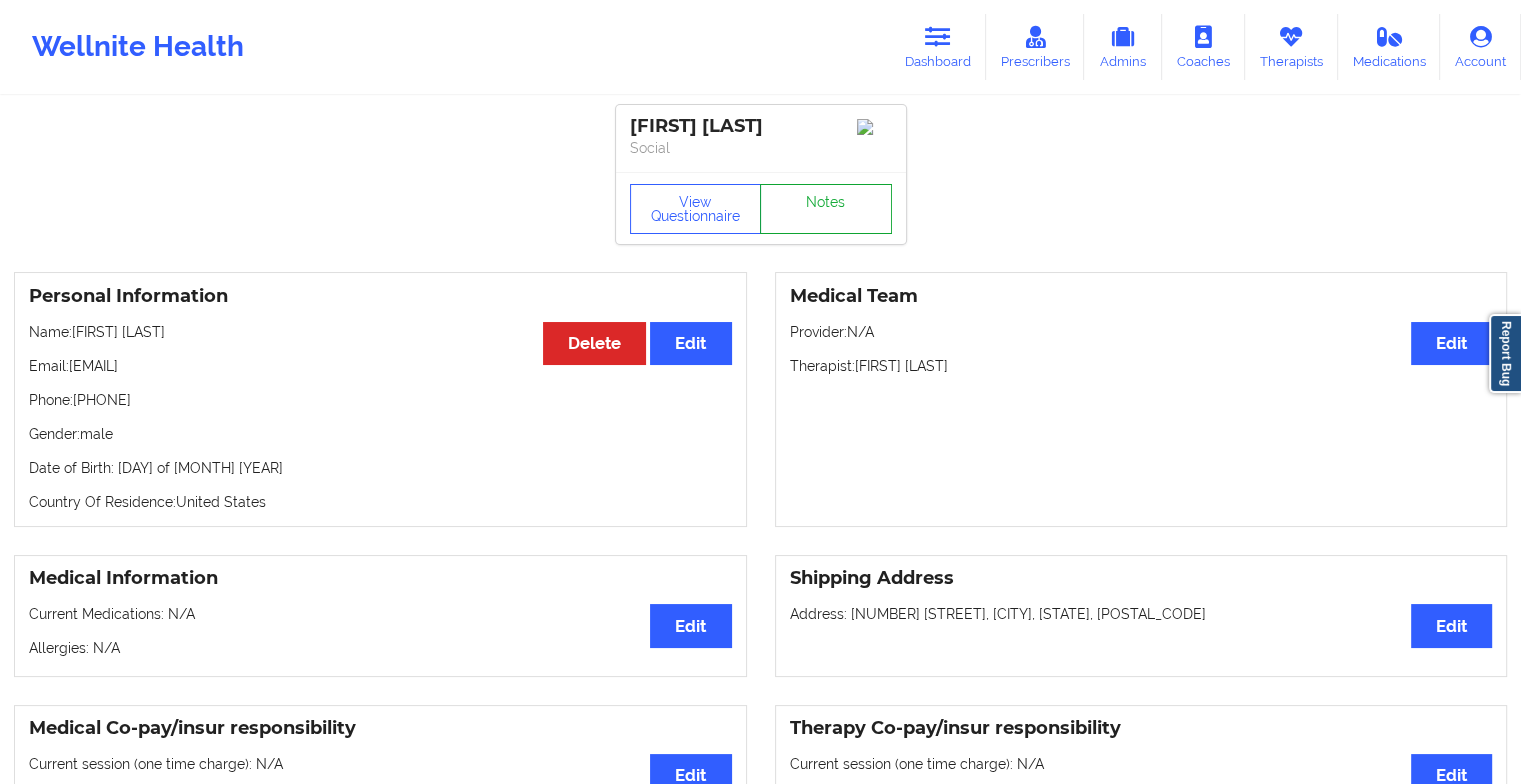 click on "Notes" at bounding box center (826, 209) 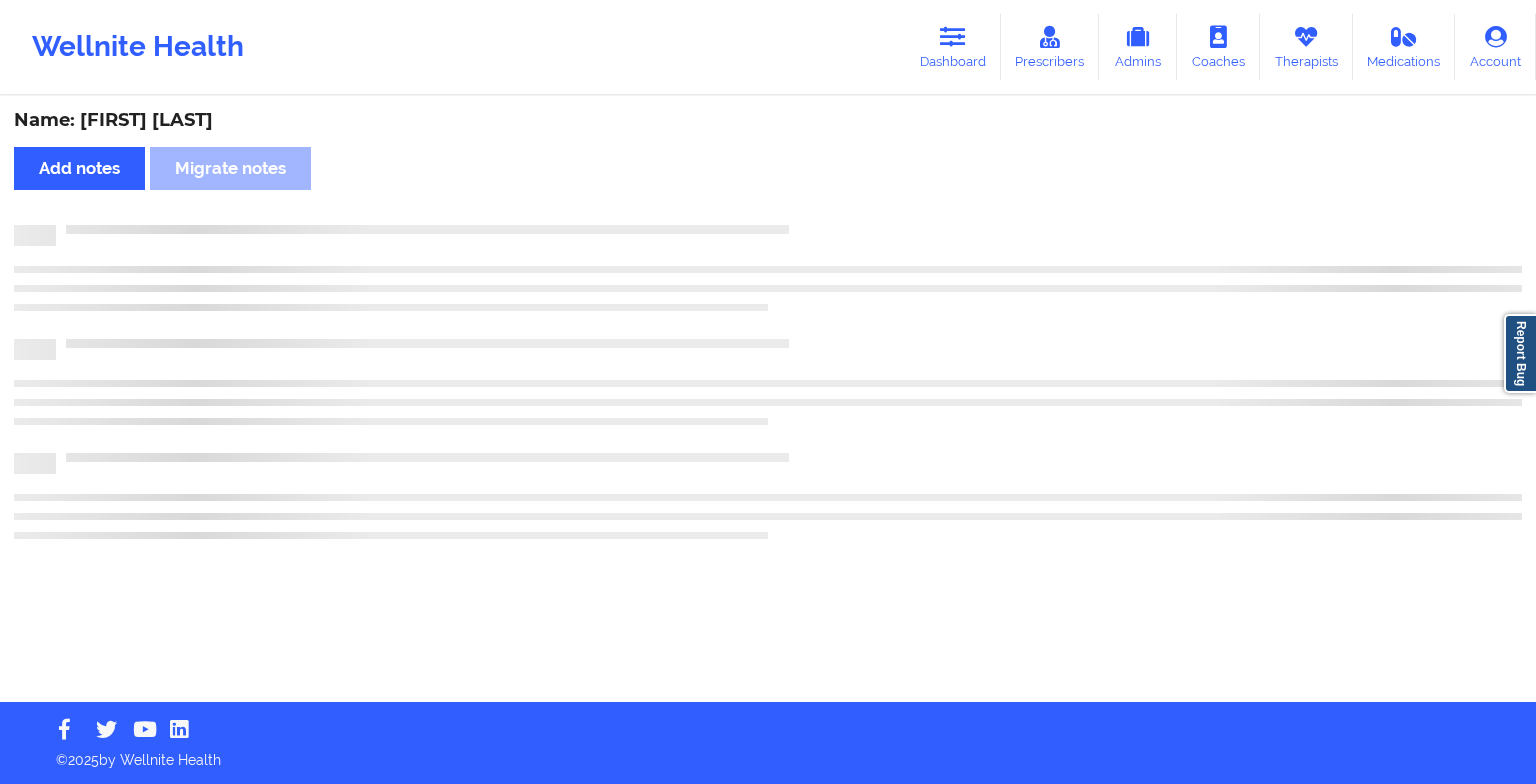 click on "Name: [FIRST] [LAST] Add notes Migrate notes" at bounding box center (768, 400) 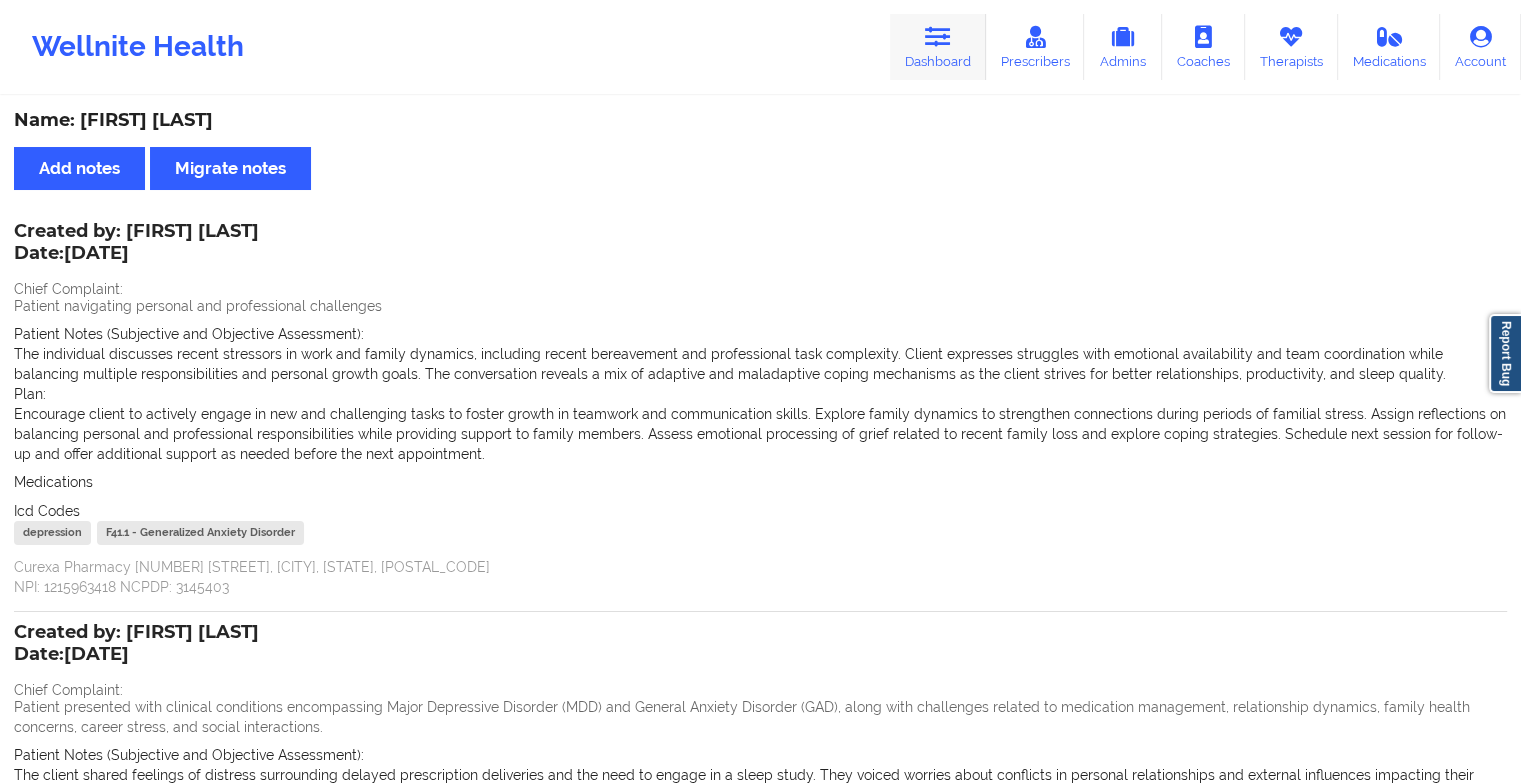 click at bounding box center [938, 37] 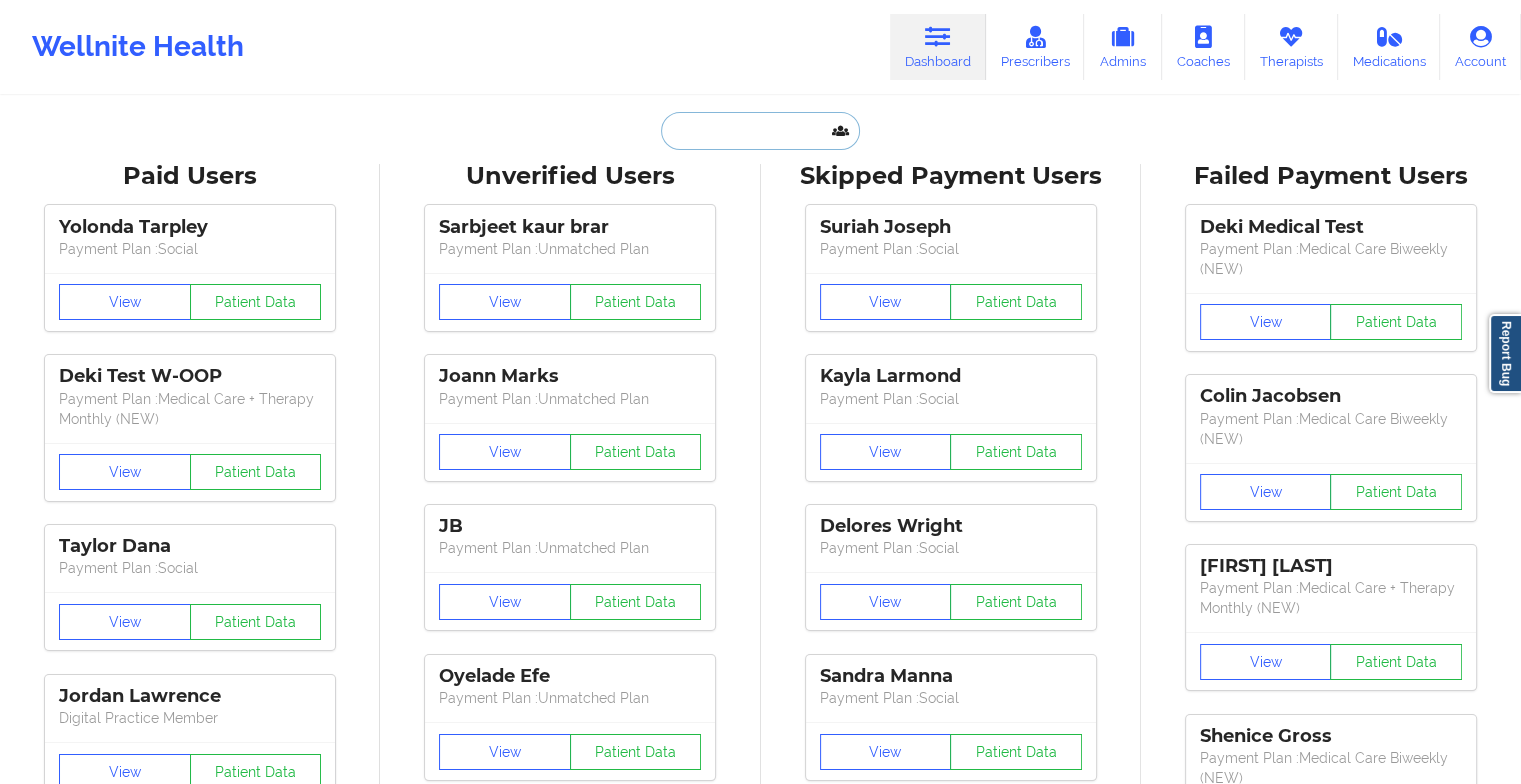 click at bounding box center (760, 131) 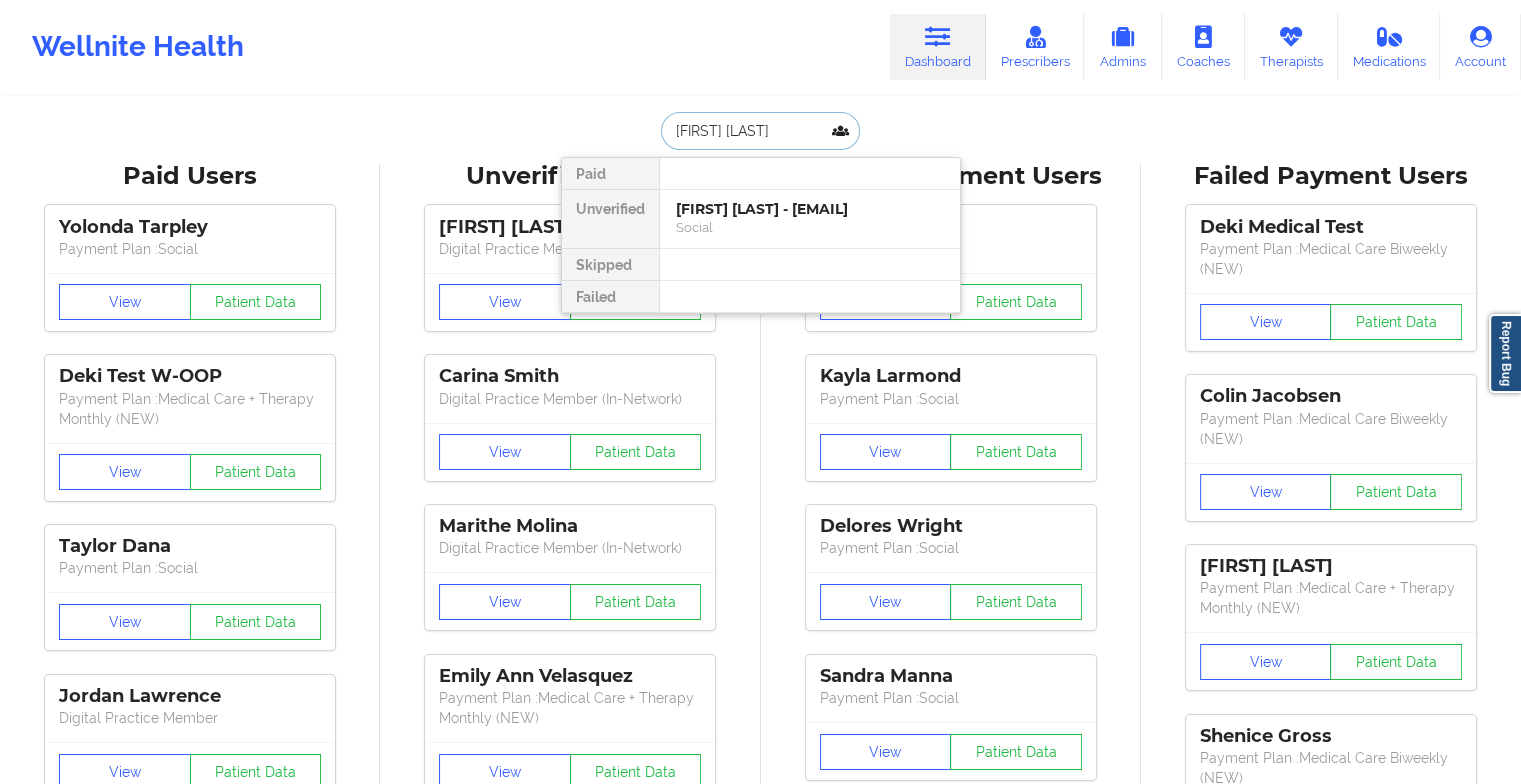 type on "[FIRST] [LAST]" 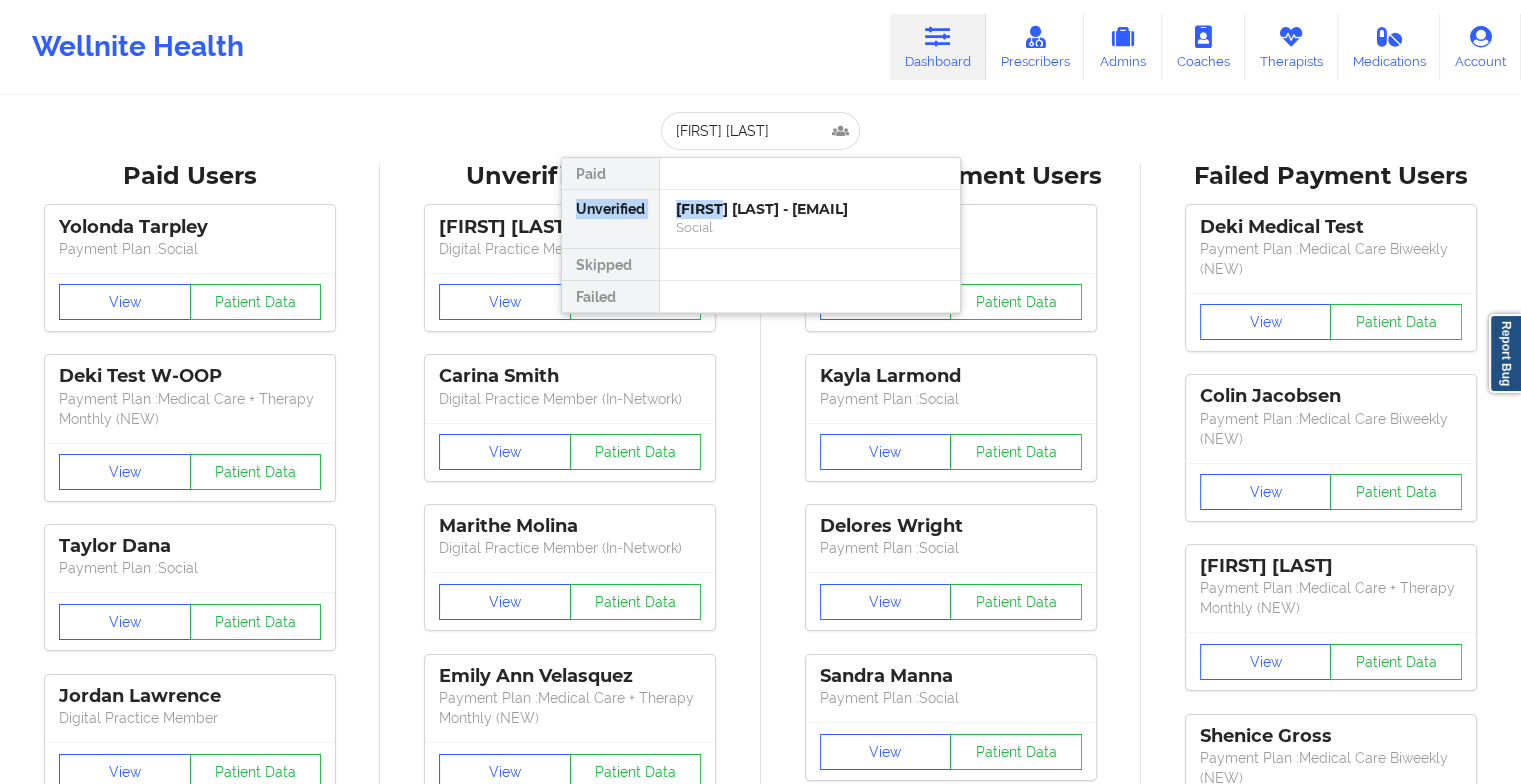 drag, startPoint x: 712, startPoint y: 184, endPoint x: 719, endPoint y: 210, distance: 26.925823 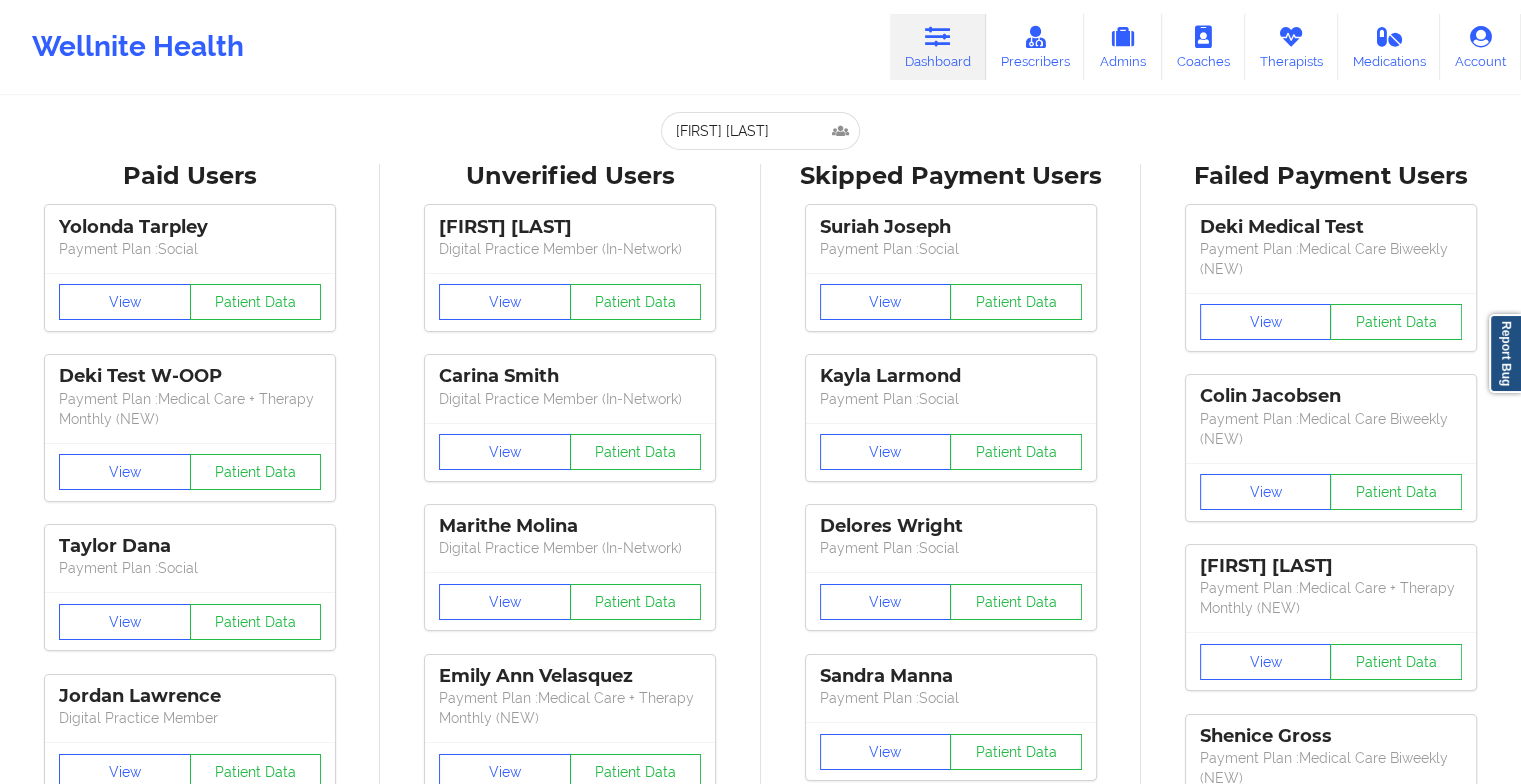 click on "Digital Practice Member  (In-Network) View Patient Data [FIRST] [LAST] Digital Practice Member  (In-Network) View Patient Data [FIRST] [LAST] Digital Practice Member  (In-Network) View Patient Data [FIRST] [LAST] Payment Plan :  Medical Care + Therapy Monthly (NEW) View Patient Data [FIRST] [LAST] Payment Plan :  Medical Care + Therapy Monthly (NEW) View Patient Data [FIRST] [LAST] Digital Practice Member  (In-Network) View Patient Data [FIRST] [LAST] Digital Practice Member  (In-Network) View Patient Data [FIRST] [LAST] Payment Plan :  Unmatched Plan View Patient Data [FIRST] [LAST] Digital Practice Member  (In-Network) View Patient Data [FIRST] [LAST] Digital Practice Member  (Out Of Pocket) View Patient Data [FIRST] [LAST] Digital Practice Member  (In-Network) View Patient Data [FIRST] [LAST] Digital Practice Member  (In-Network) View Patient Data [FIRST] [LAST] Digital Practice Member  (In-Network) View Patient Data [FIRST] [LAST] Payment Plan :  Social View Patient Data Social View" at bounding box center (570, 2571) 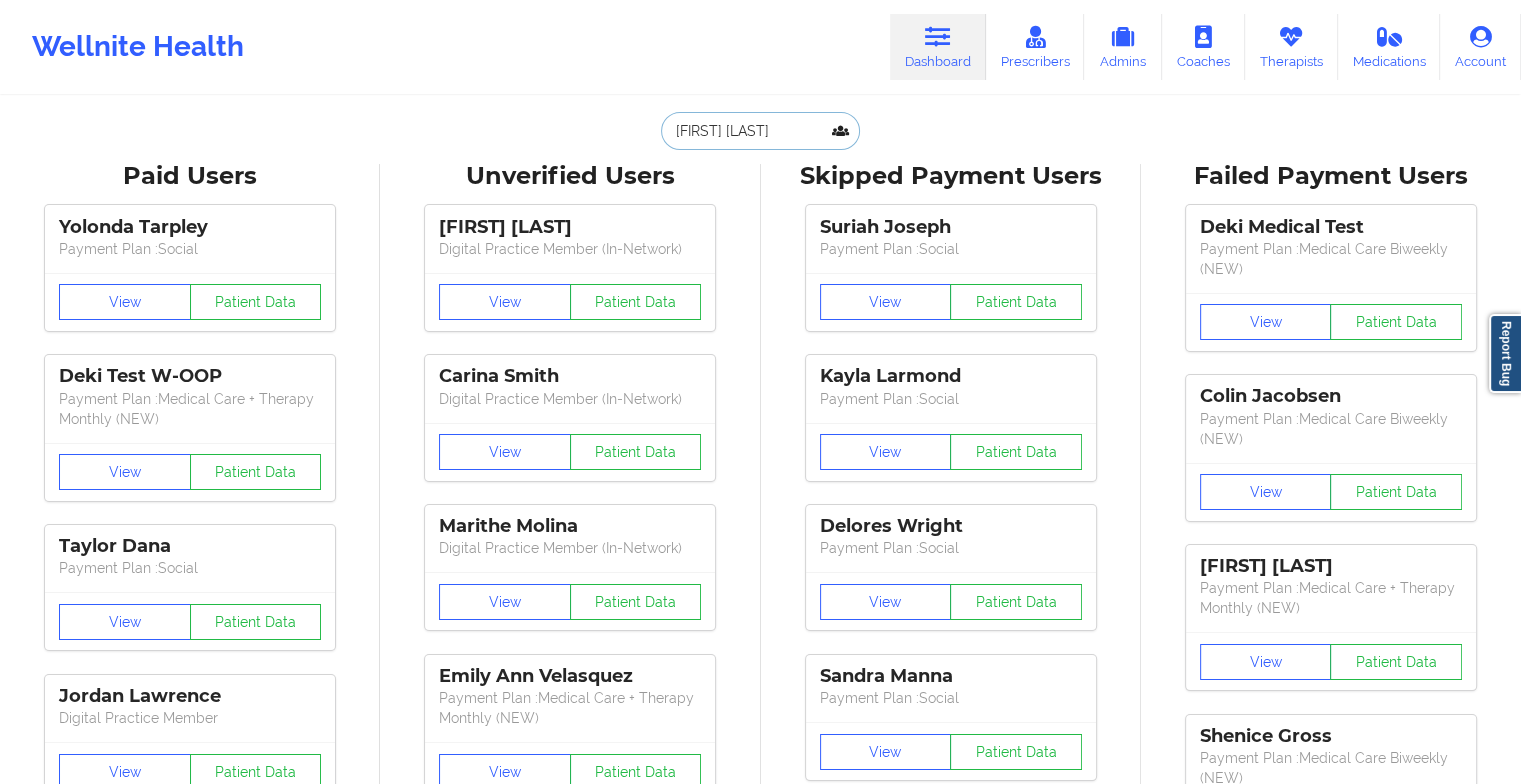 click on "[FIRST] [LAST]" at bounding box center [760, 131] 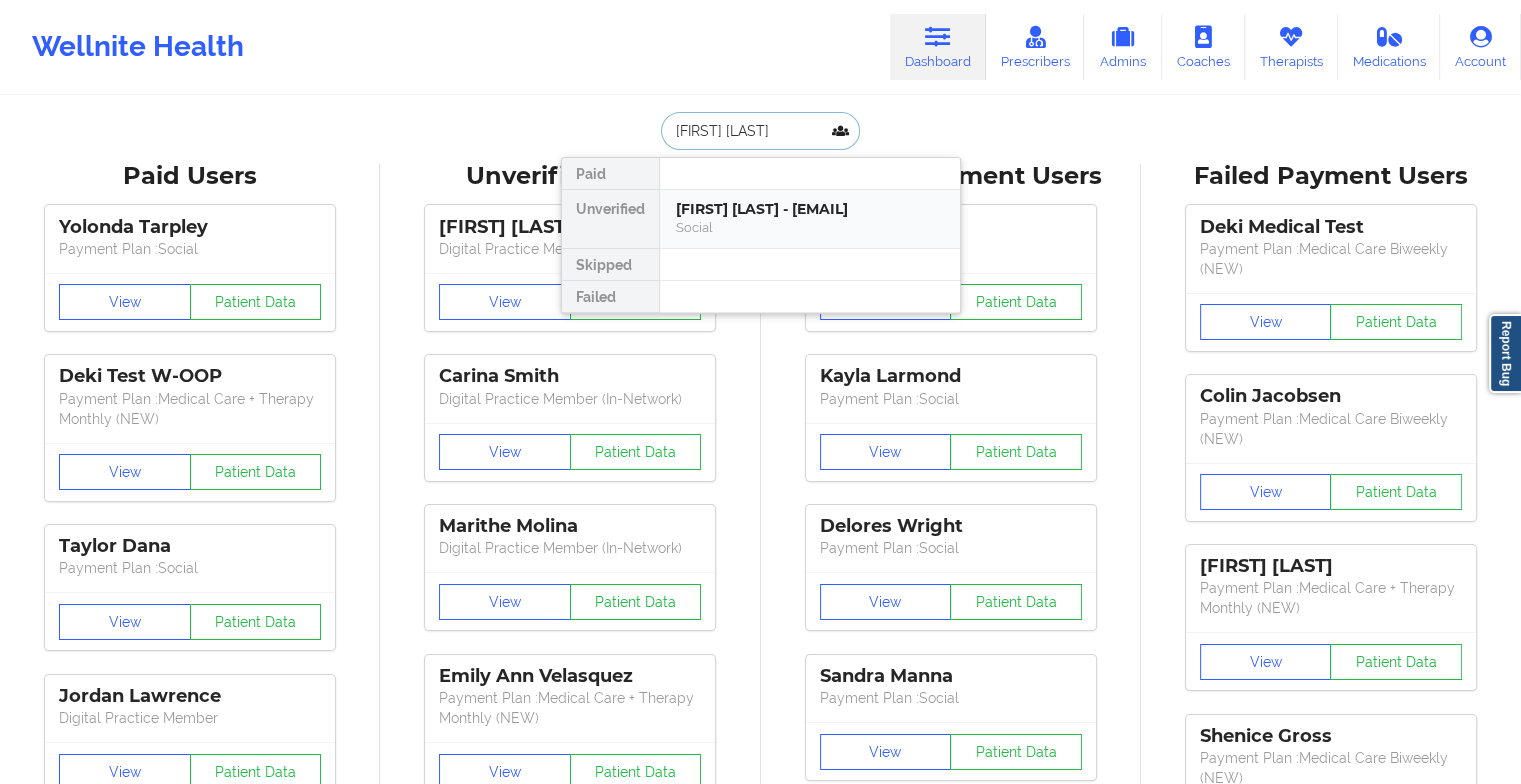 click on "[FIRST] [LAST] - [EMAIL]" at bounding box center (810, 209) 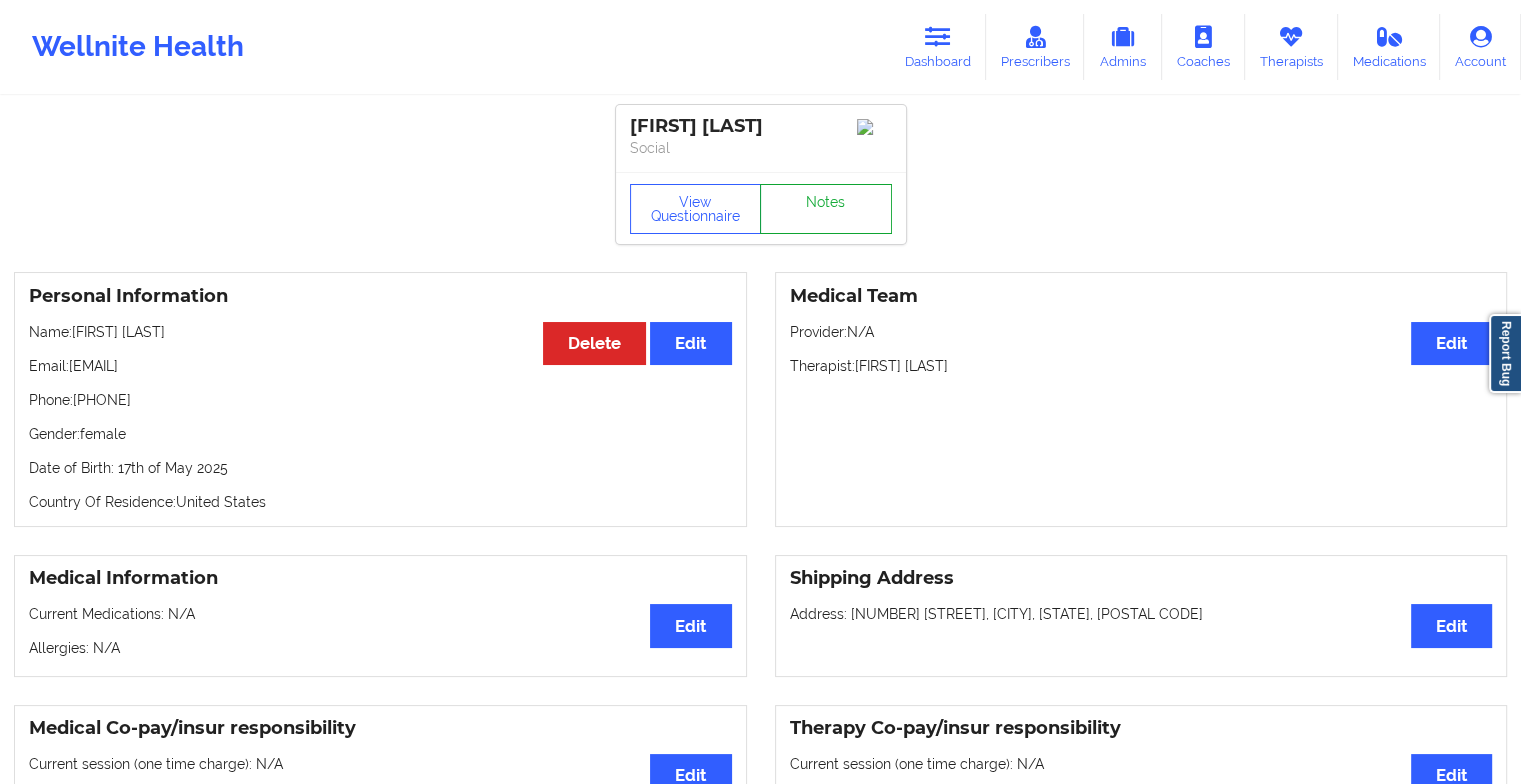 click on "Notes" at bounding box center [826, 209] 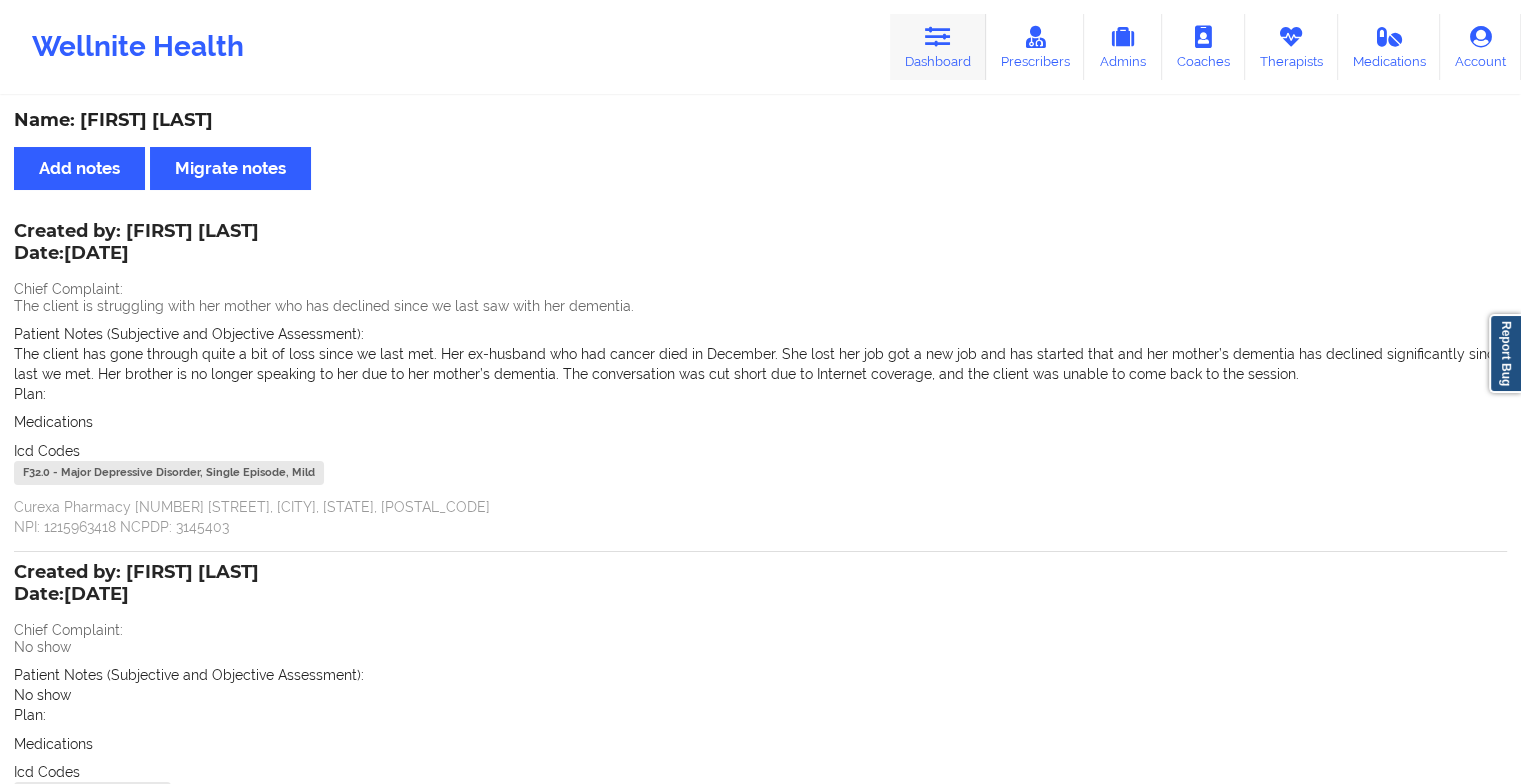 click on "Dashboard" at bounding box center [938, 47] 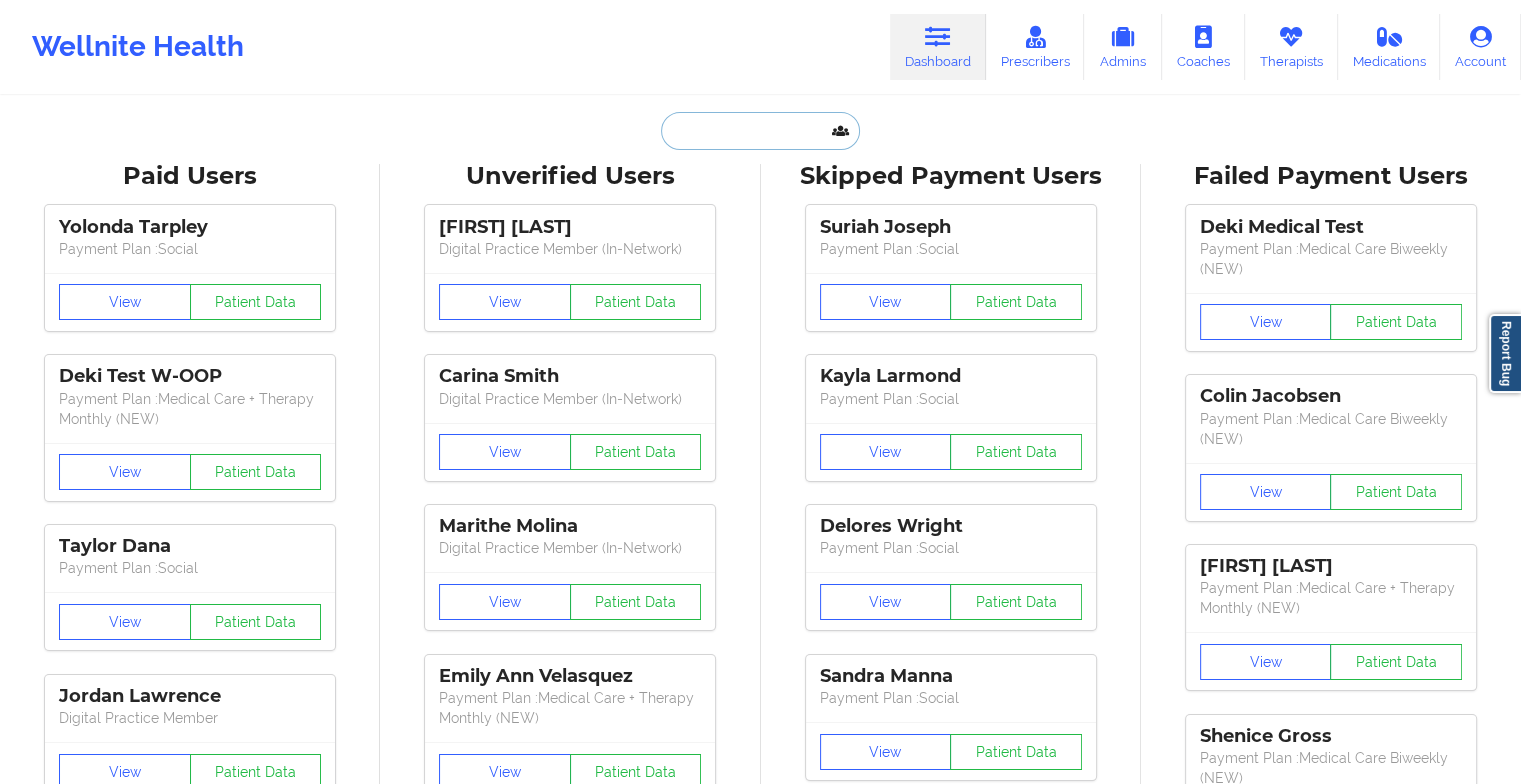 click at bounding box center [760, 131] 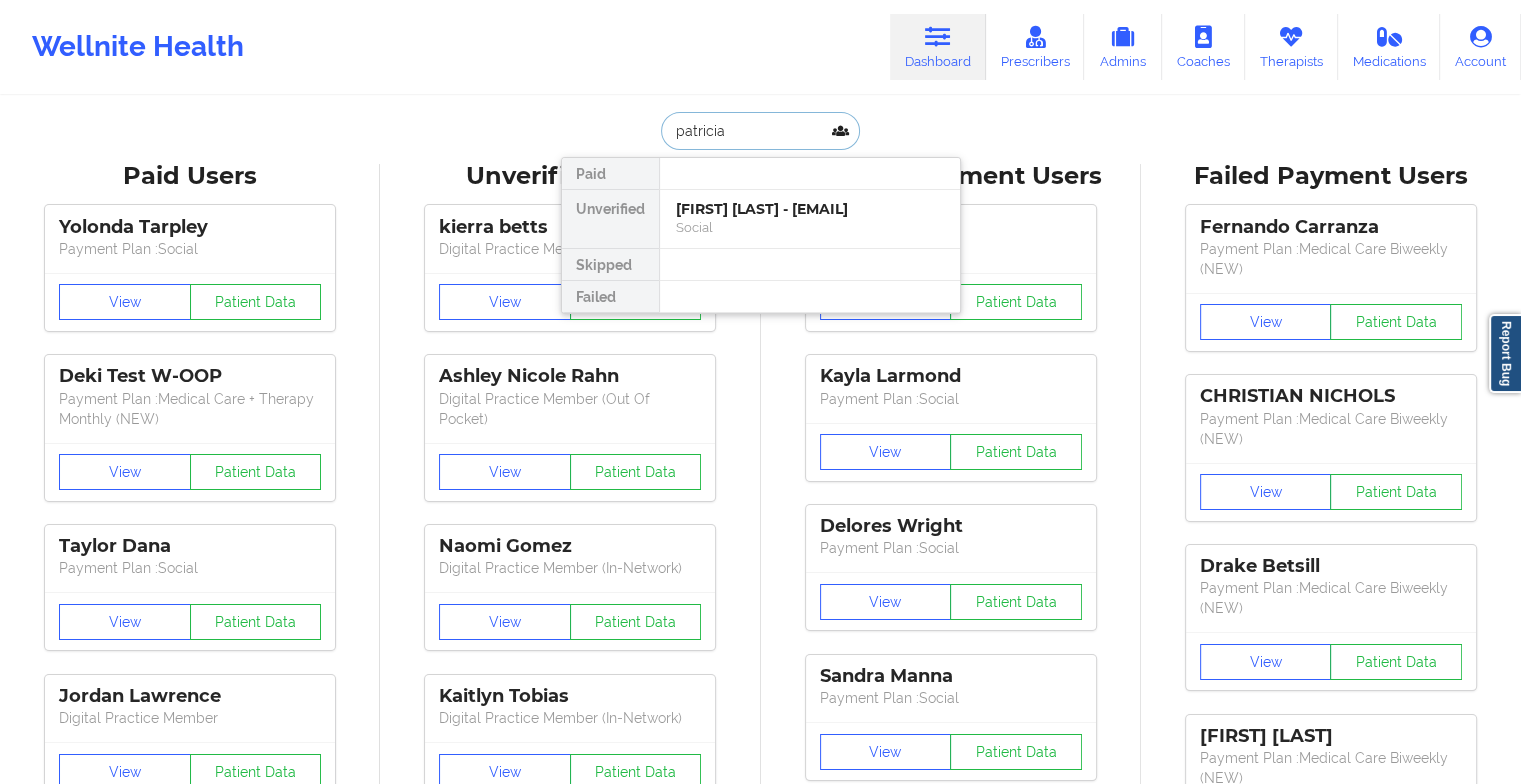 type on "[FIRST] [LAST]" 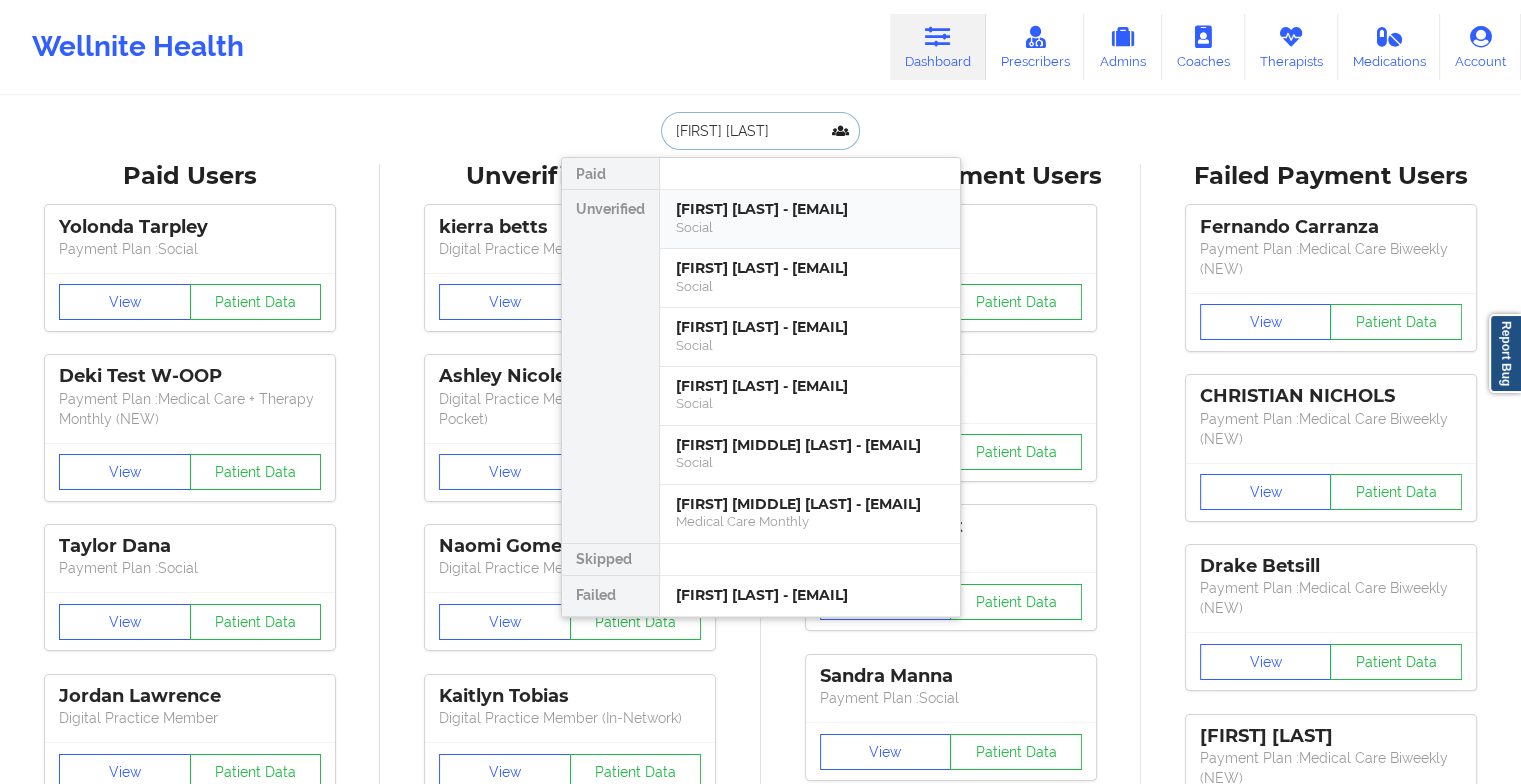 click on "[FIRST] [LAST] - [EMAIL]" at bounding box center [810, 209] 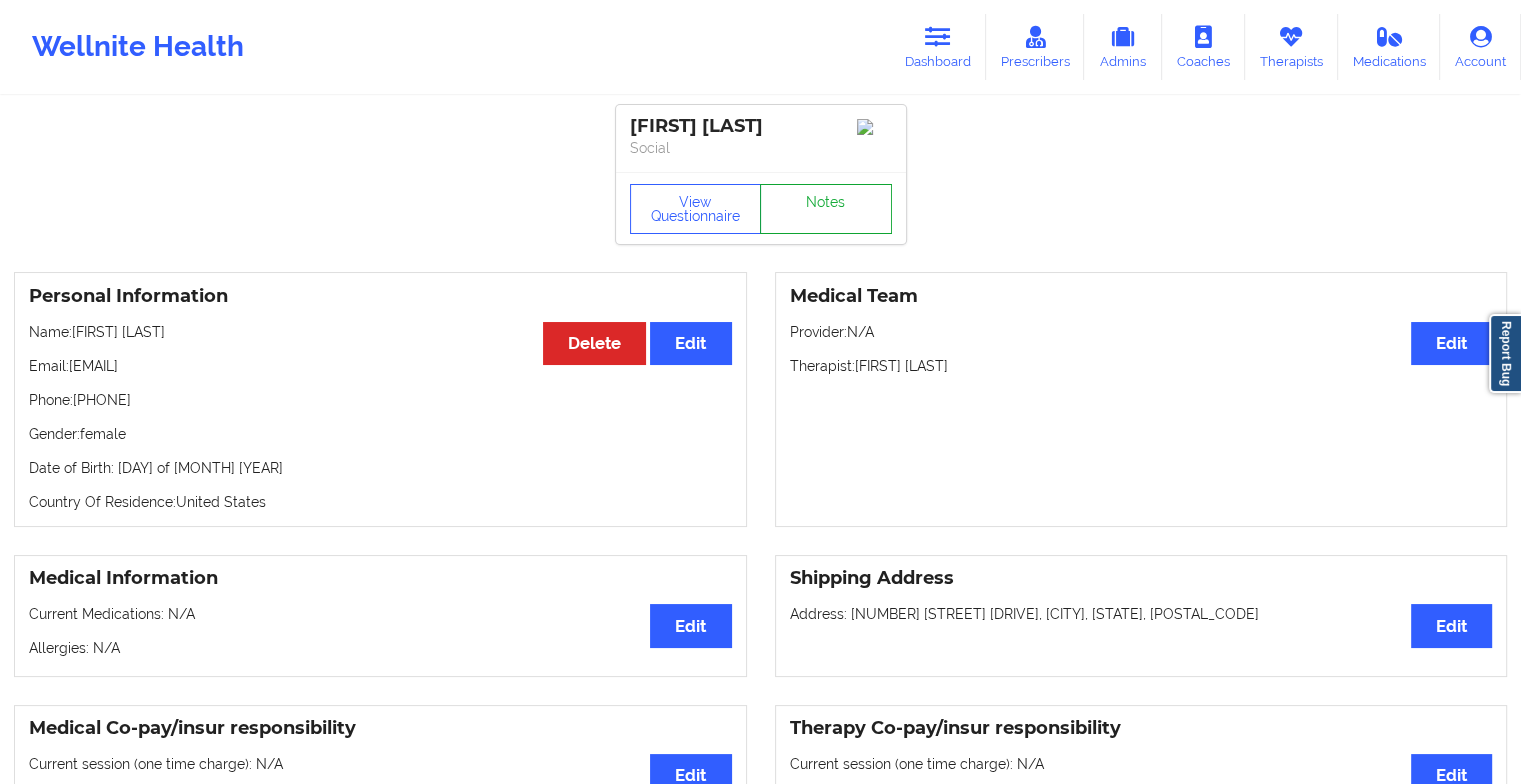 click on "Notes" at bounding box center (826, 209) 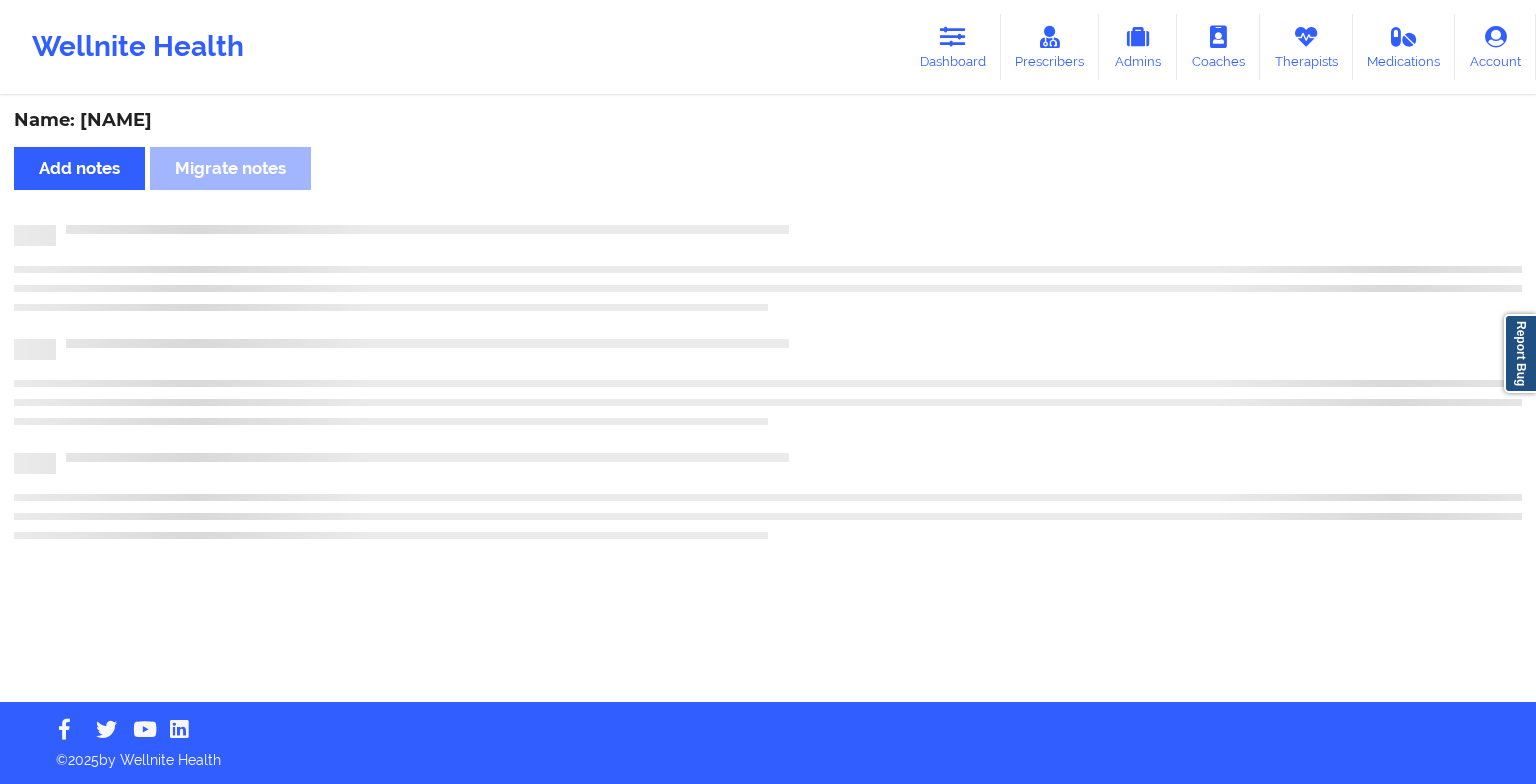 click on "Name: [FIRST] [LAST] Add notes Migrate notes" at bounding box center (768, 400) 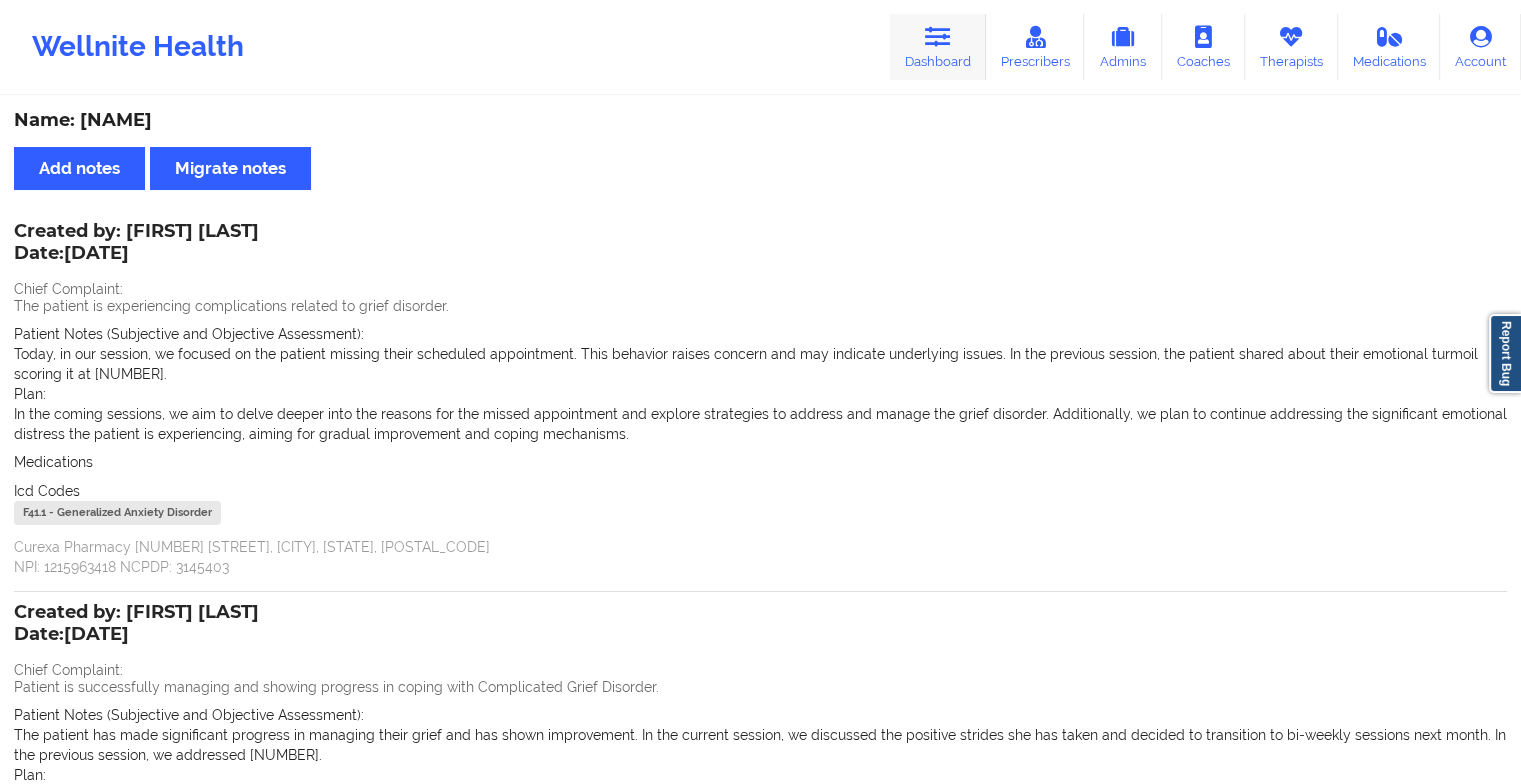 click at bounding box center (938, 37) 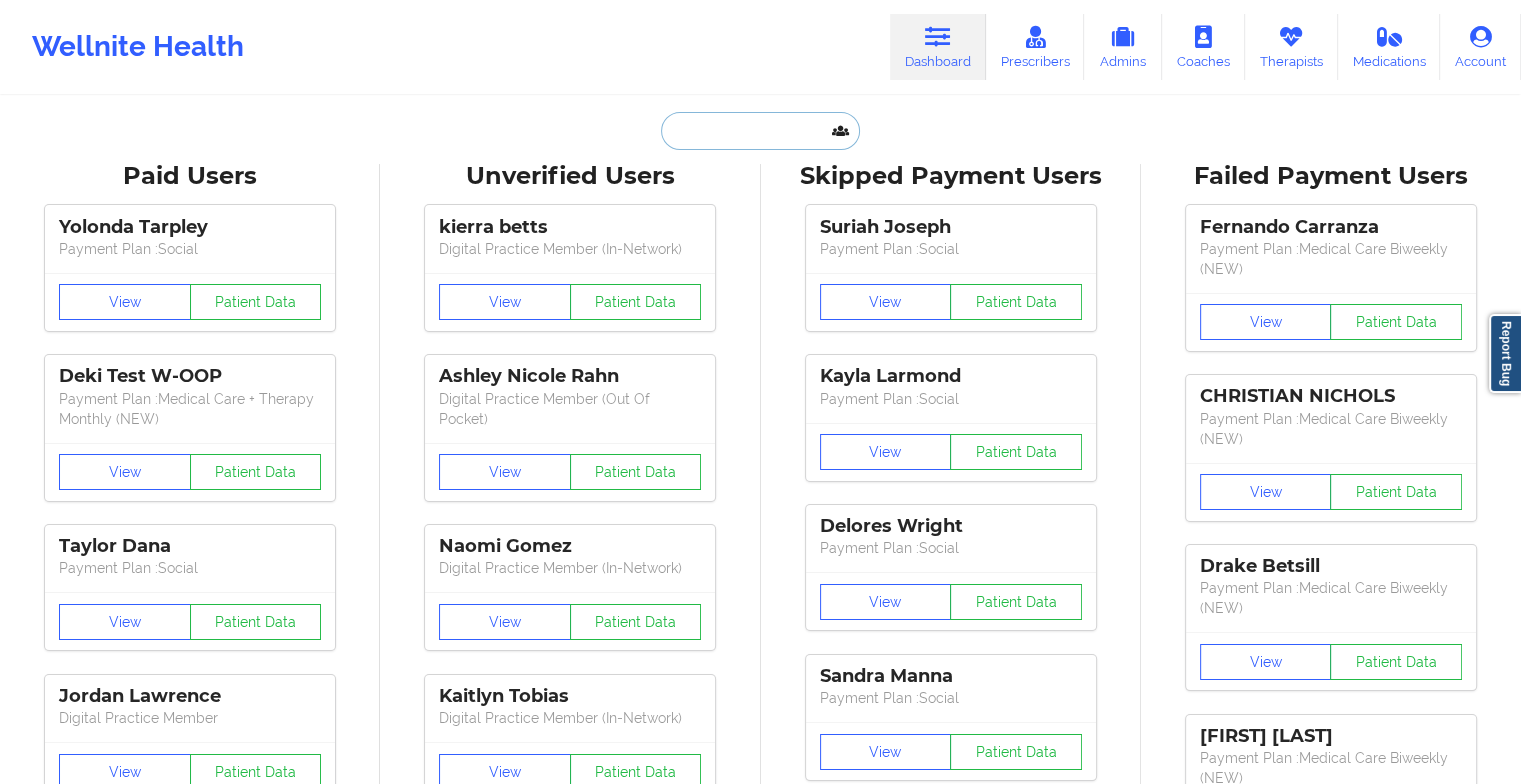 click at bounding box center (760, 131) 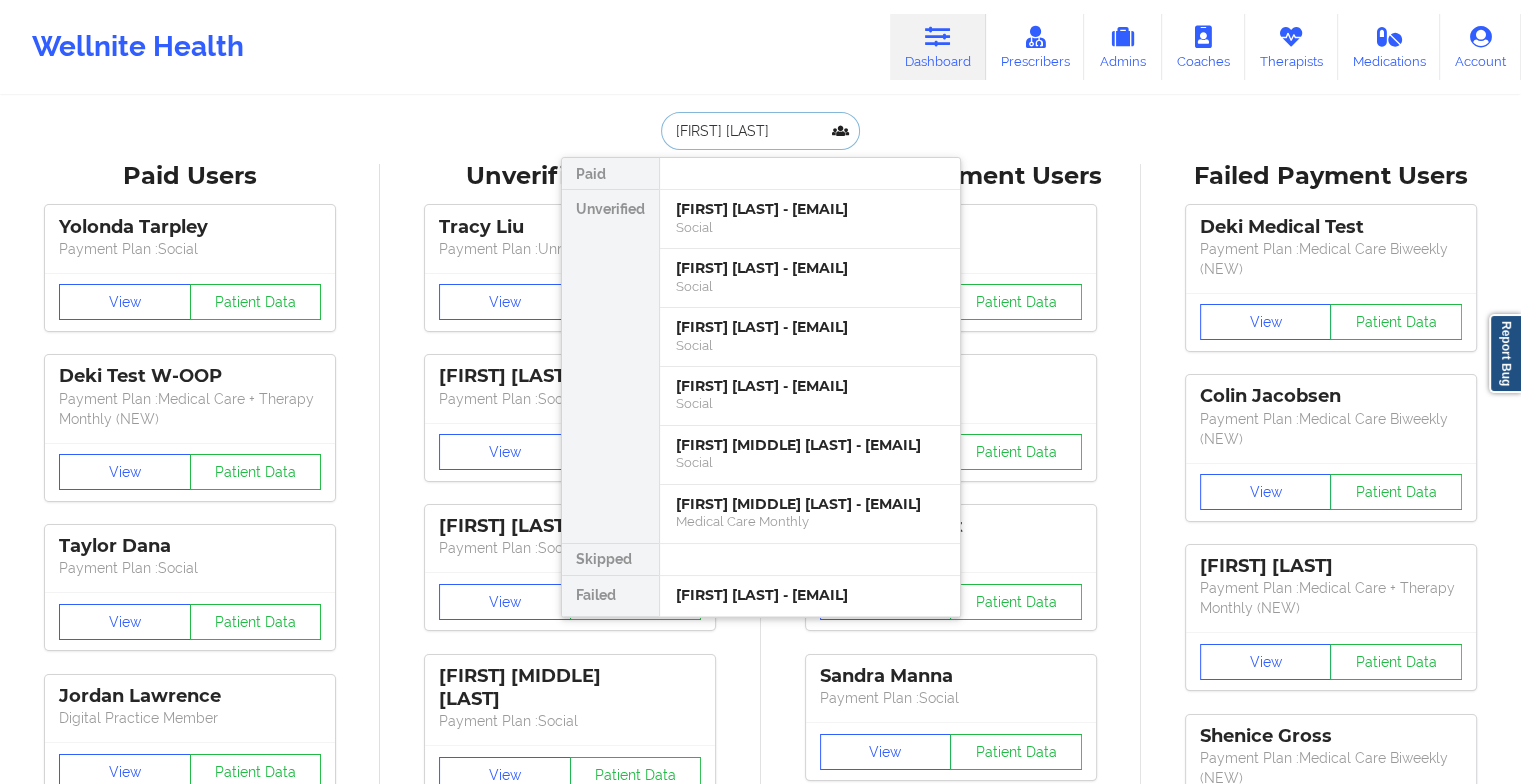 type on "[FIRST] [LAST]" 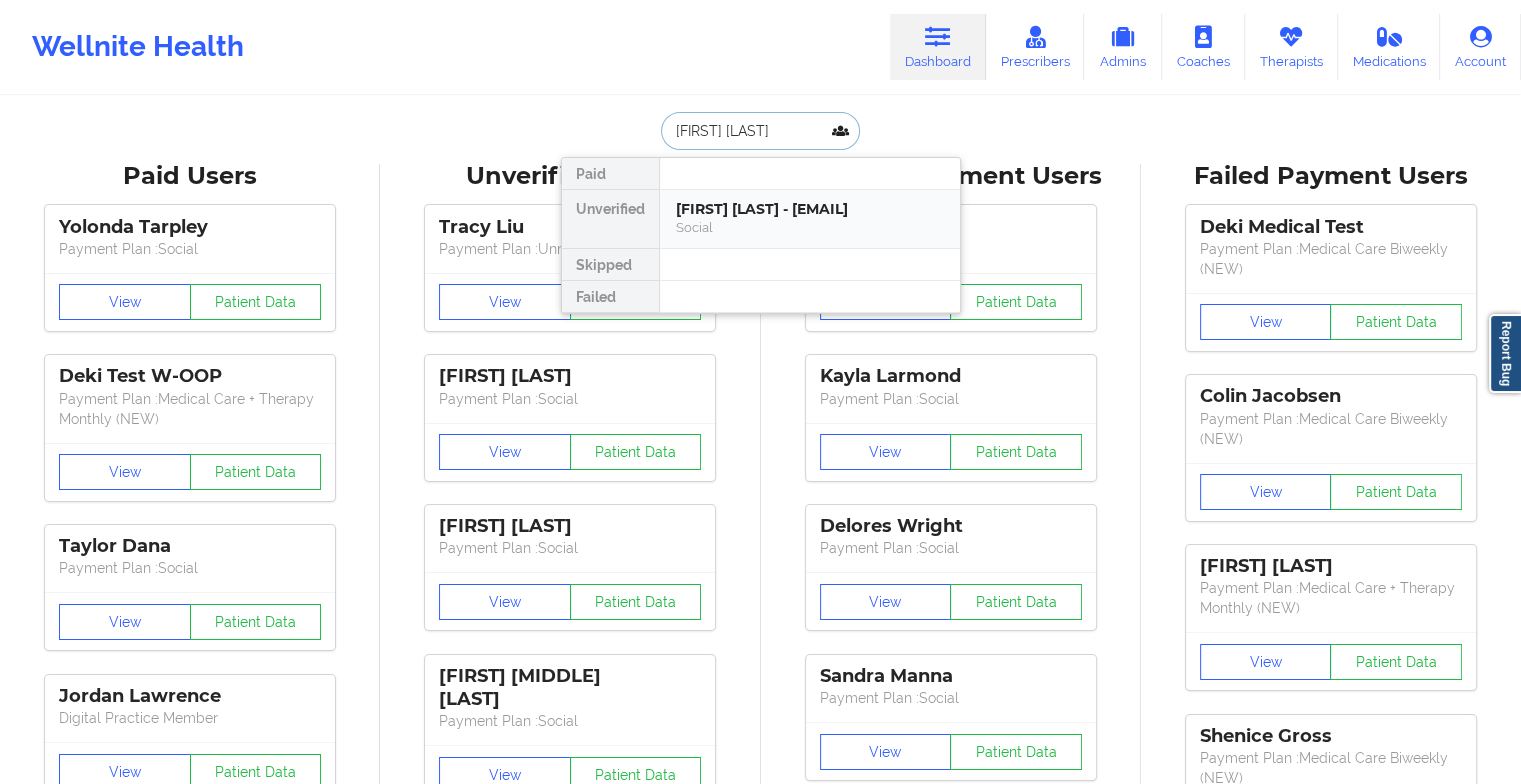 click on "[FIRST] [LAST] - [EMAIL]" at bounding box center (810, 209) 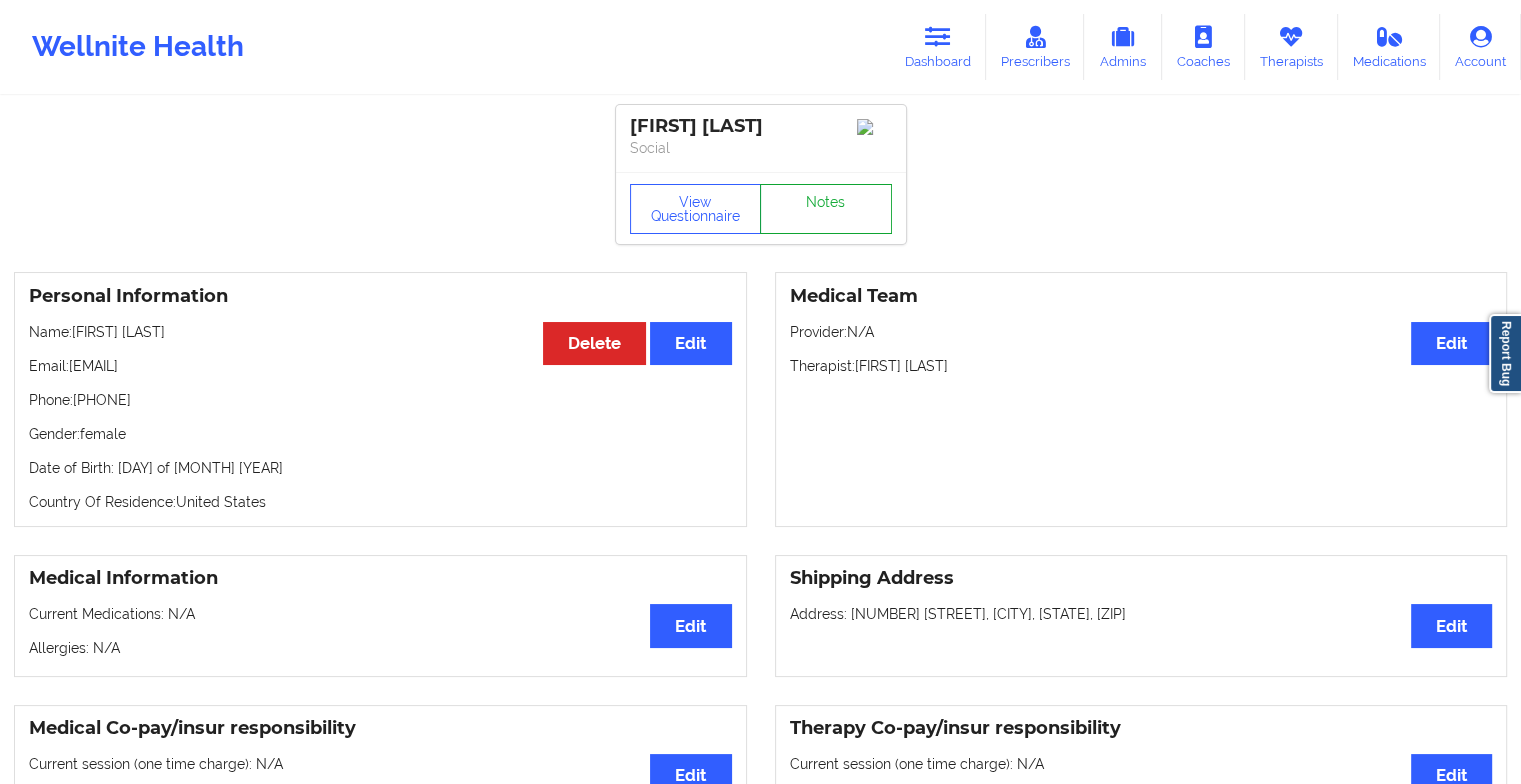 click on "Notes" at bounding box center (826, 209) 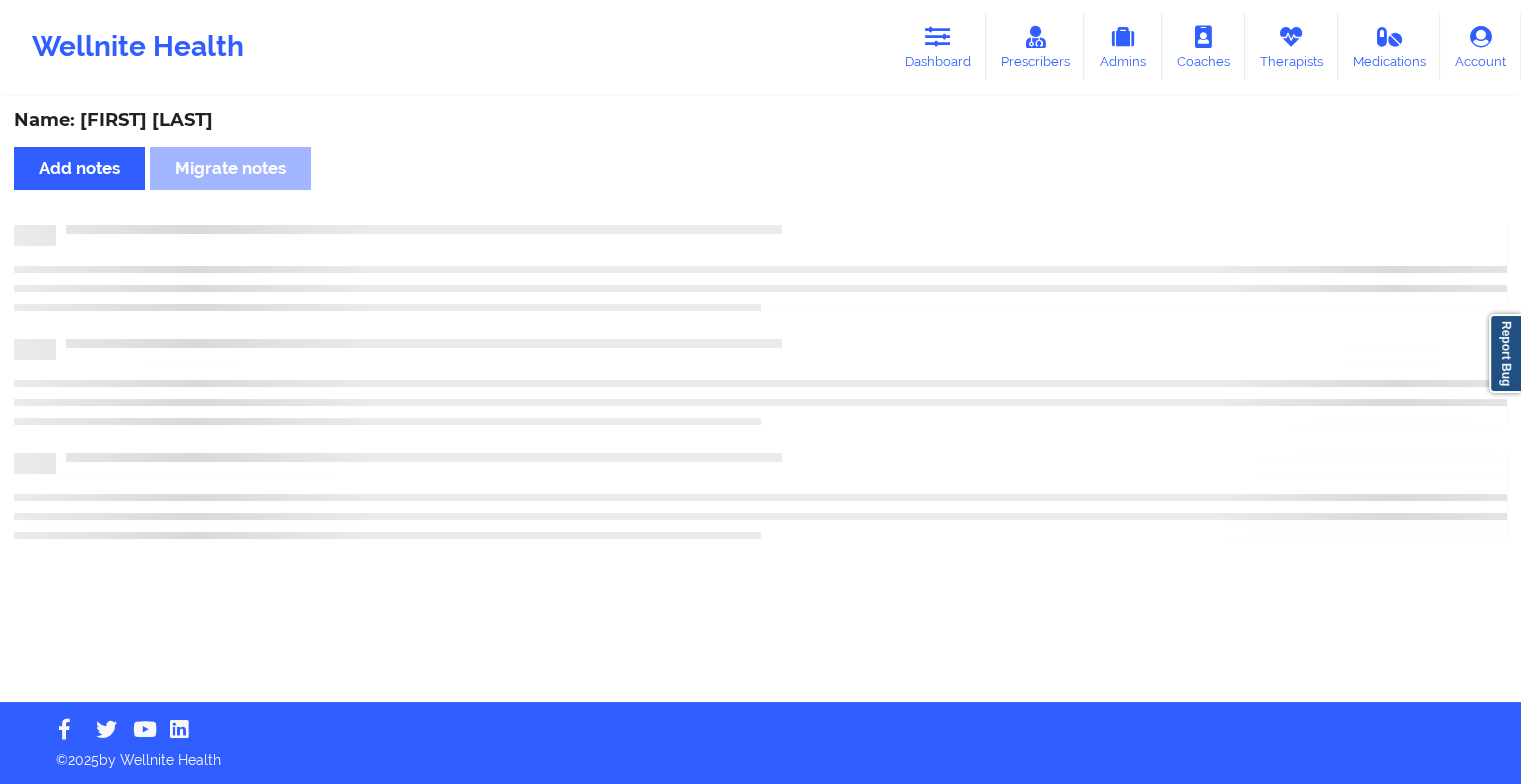 click on "Name: [FIRST] [LAST] Add notes Migrate notes" at bounding box center [760, 400] 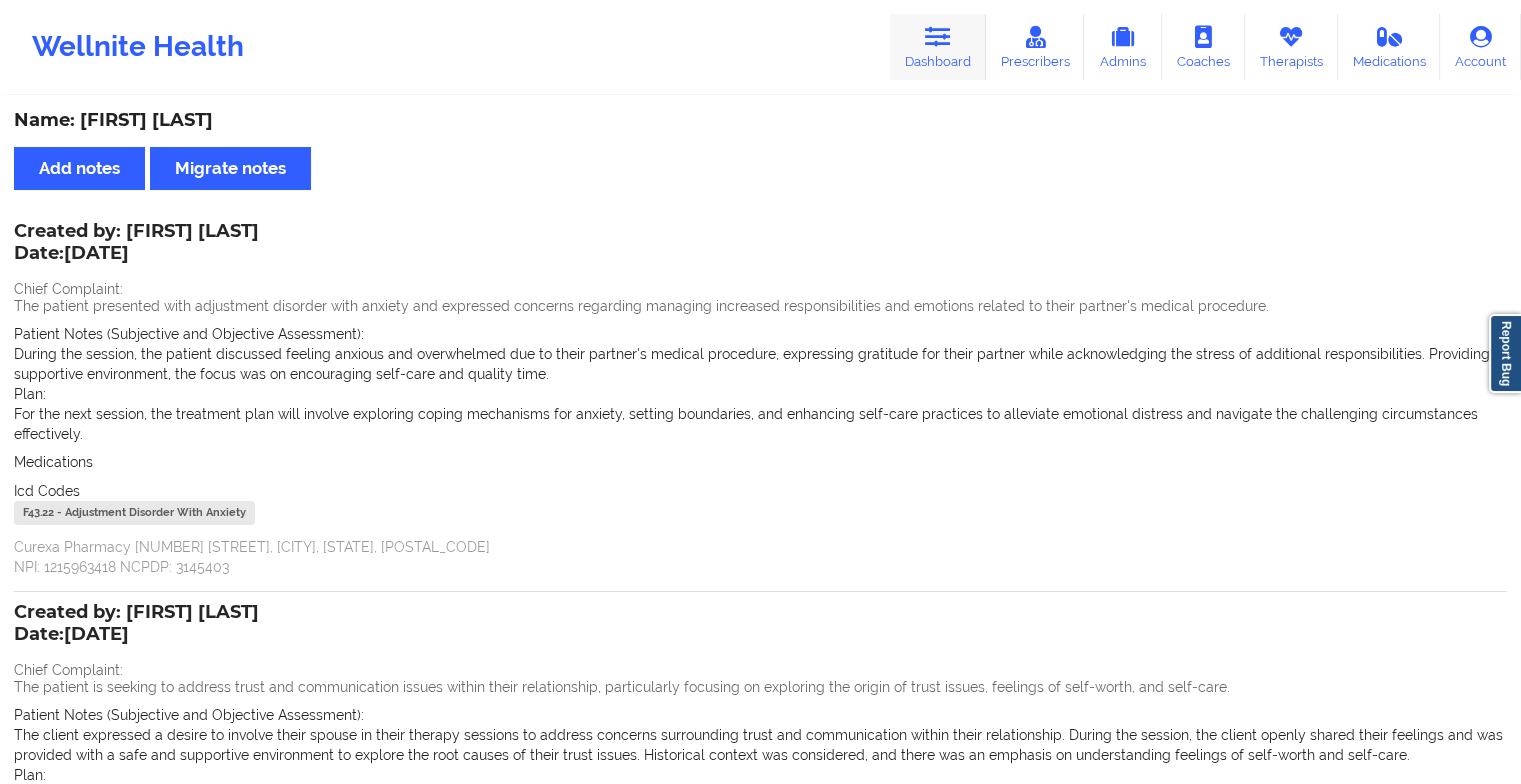 click at bounding box center (938, 37) 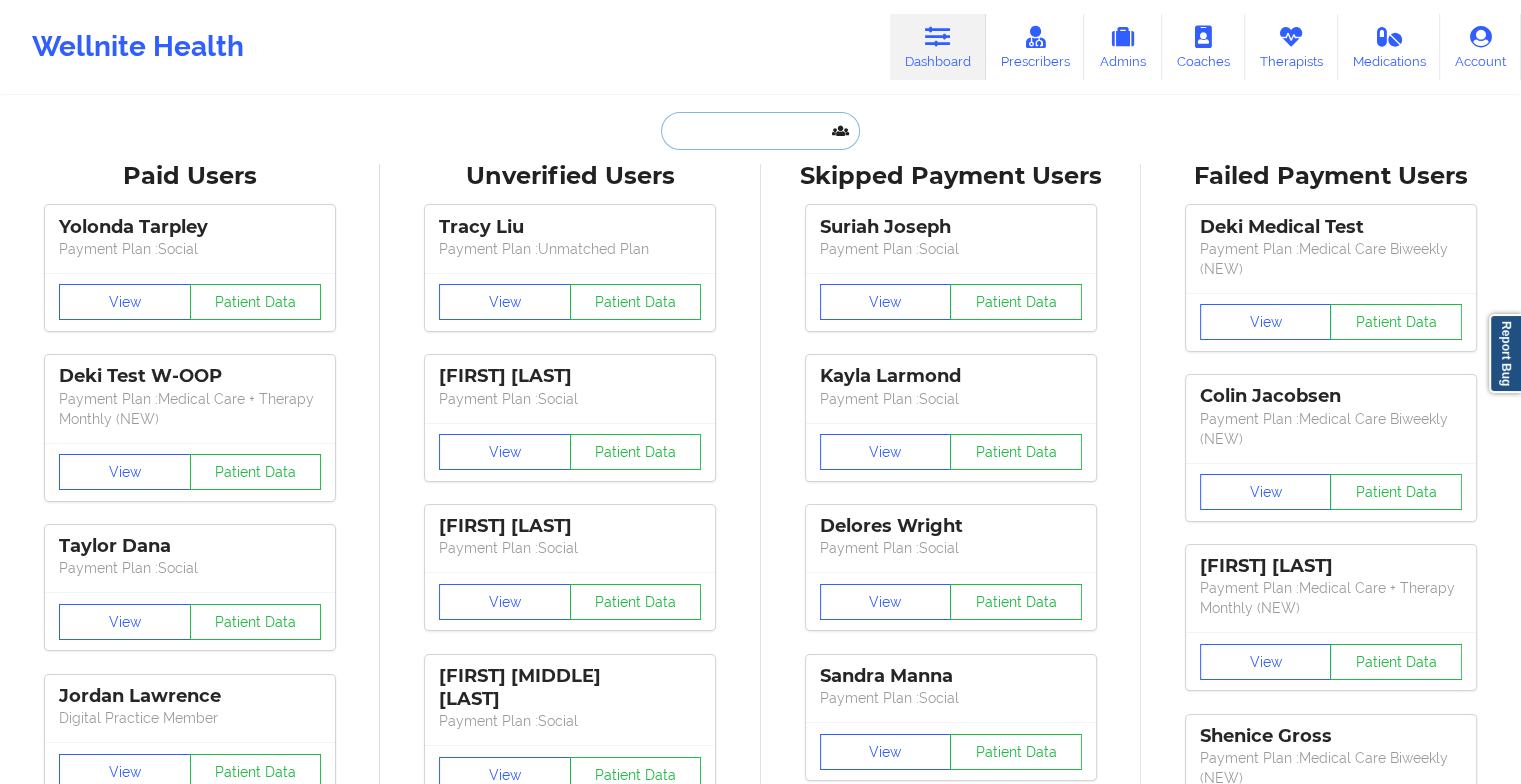 click at bounding box center [760, 131] 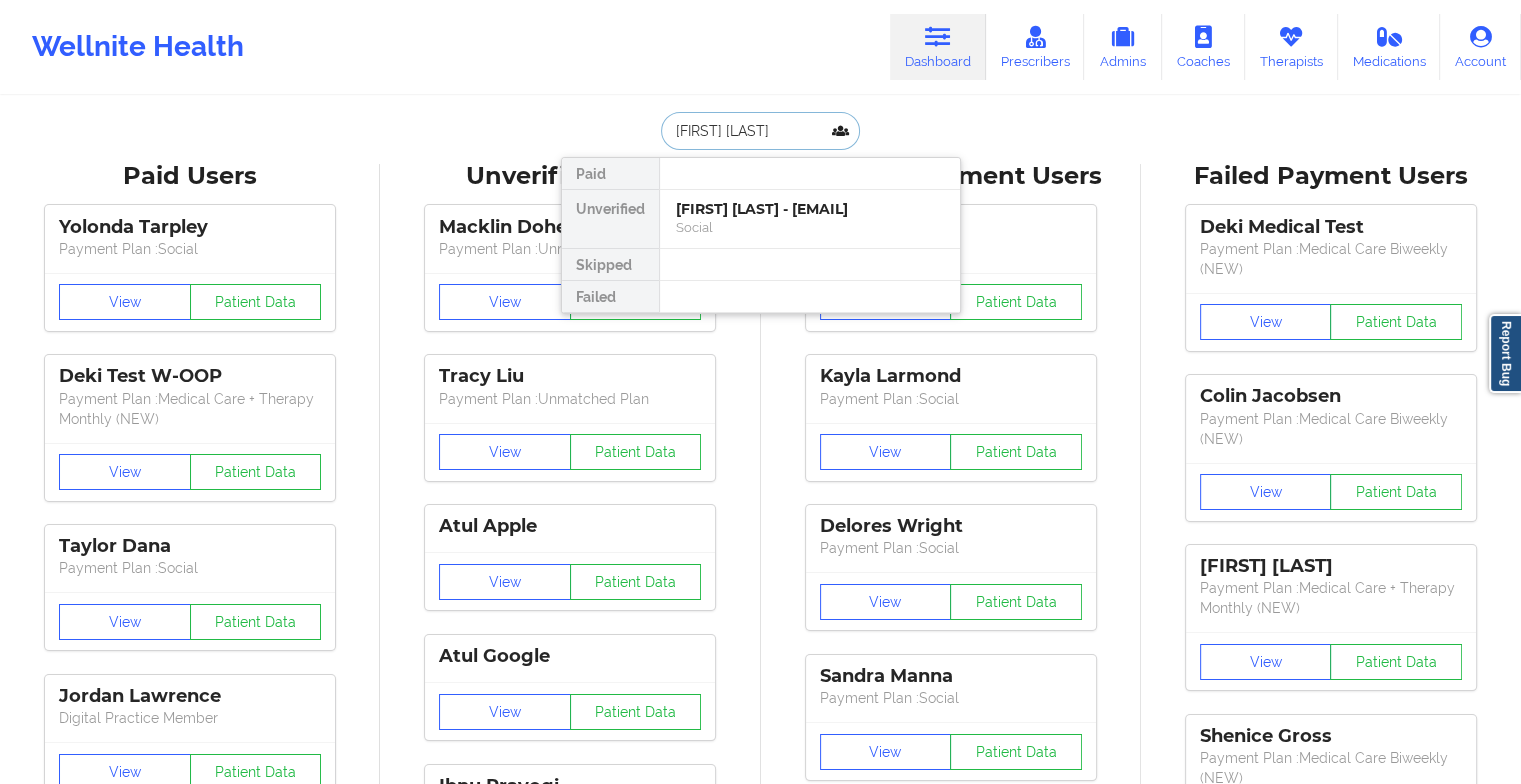 type on "[FIRST] [LAST]" 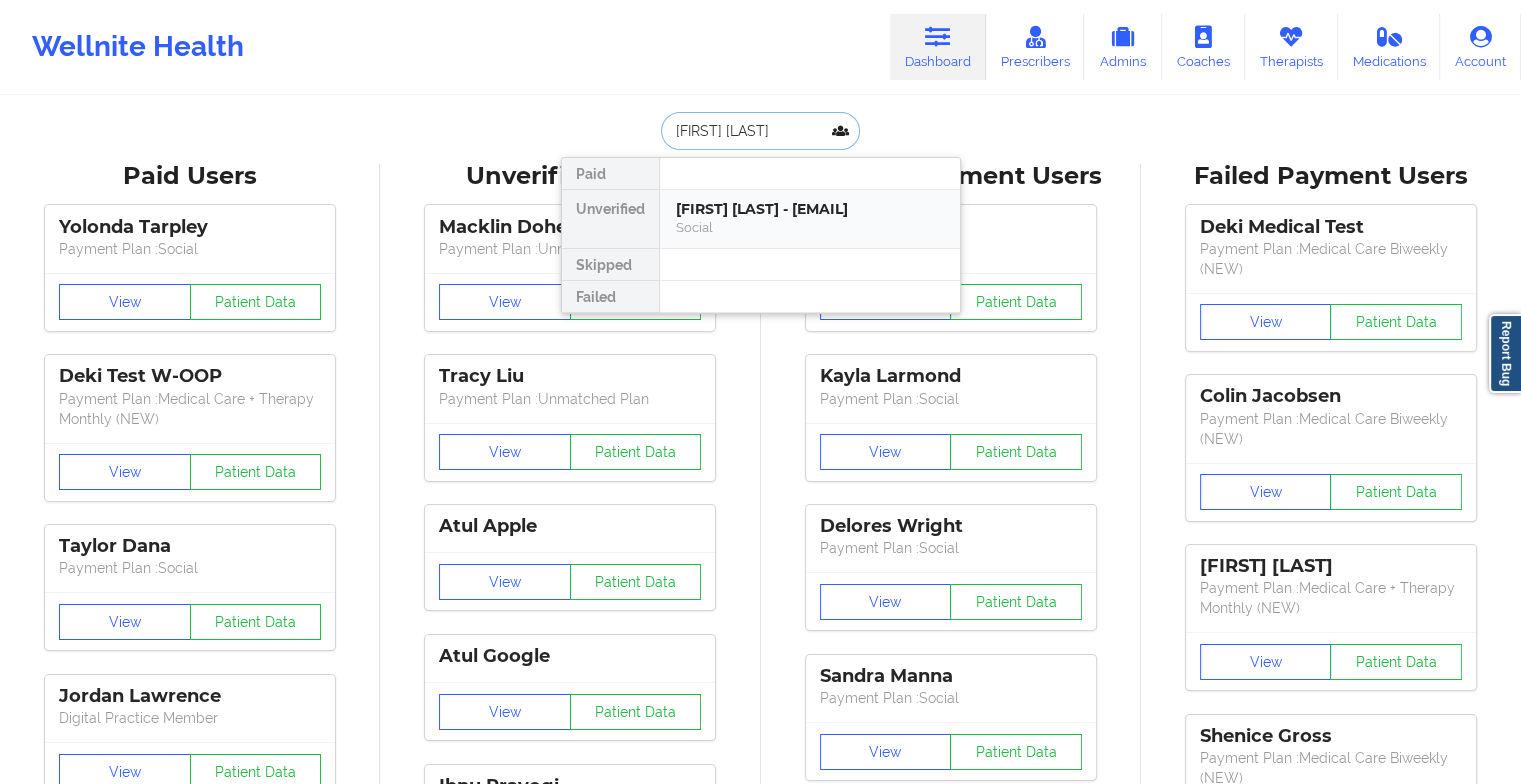 click on "[FIRST] [LAST] - [EMAIL]" at bounding box center [810, 209] 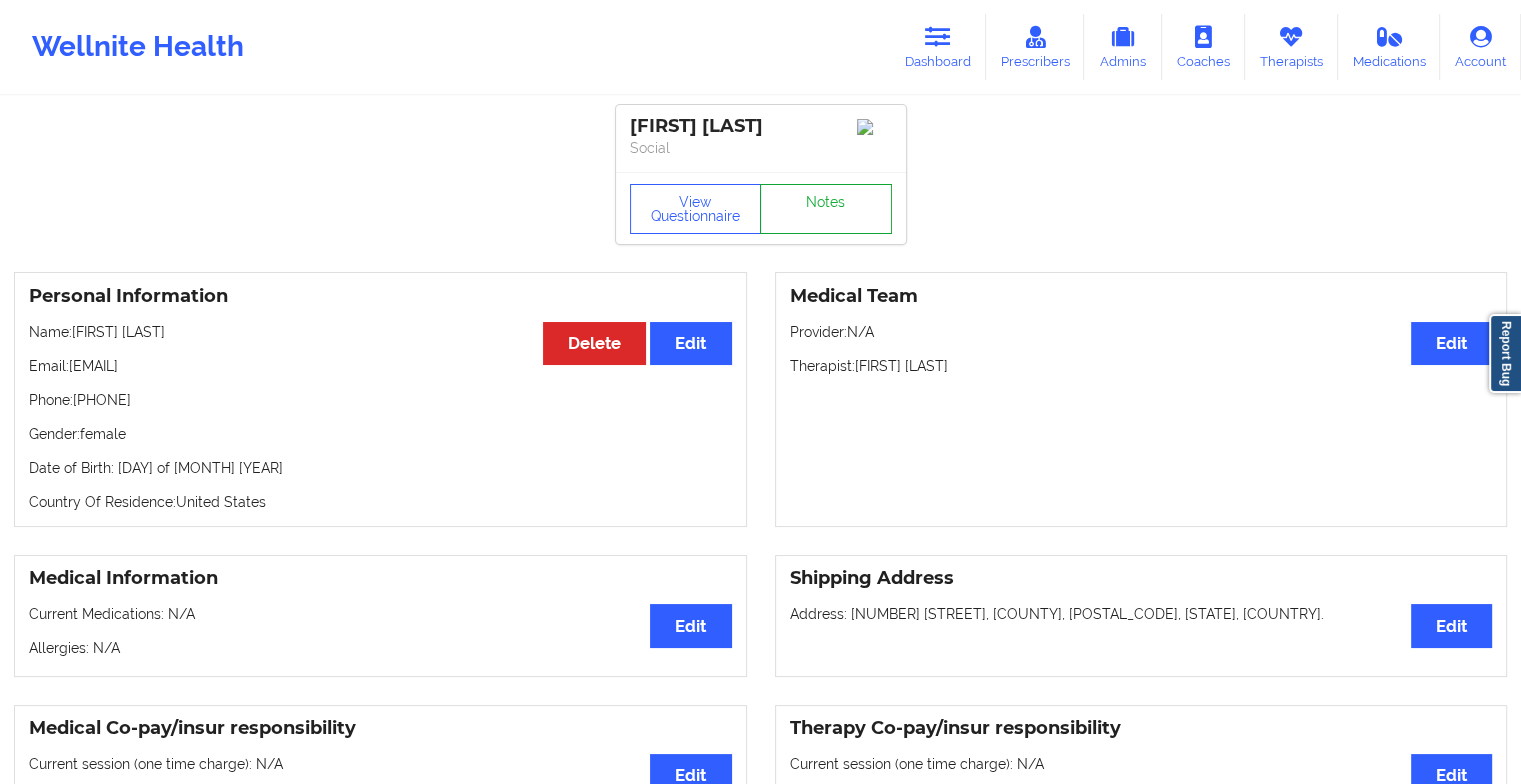 click on "Notes" at bounding box center [826, 209] 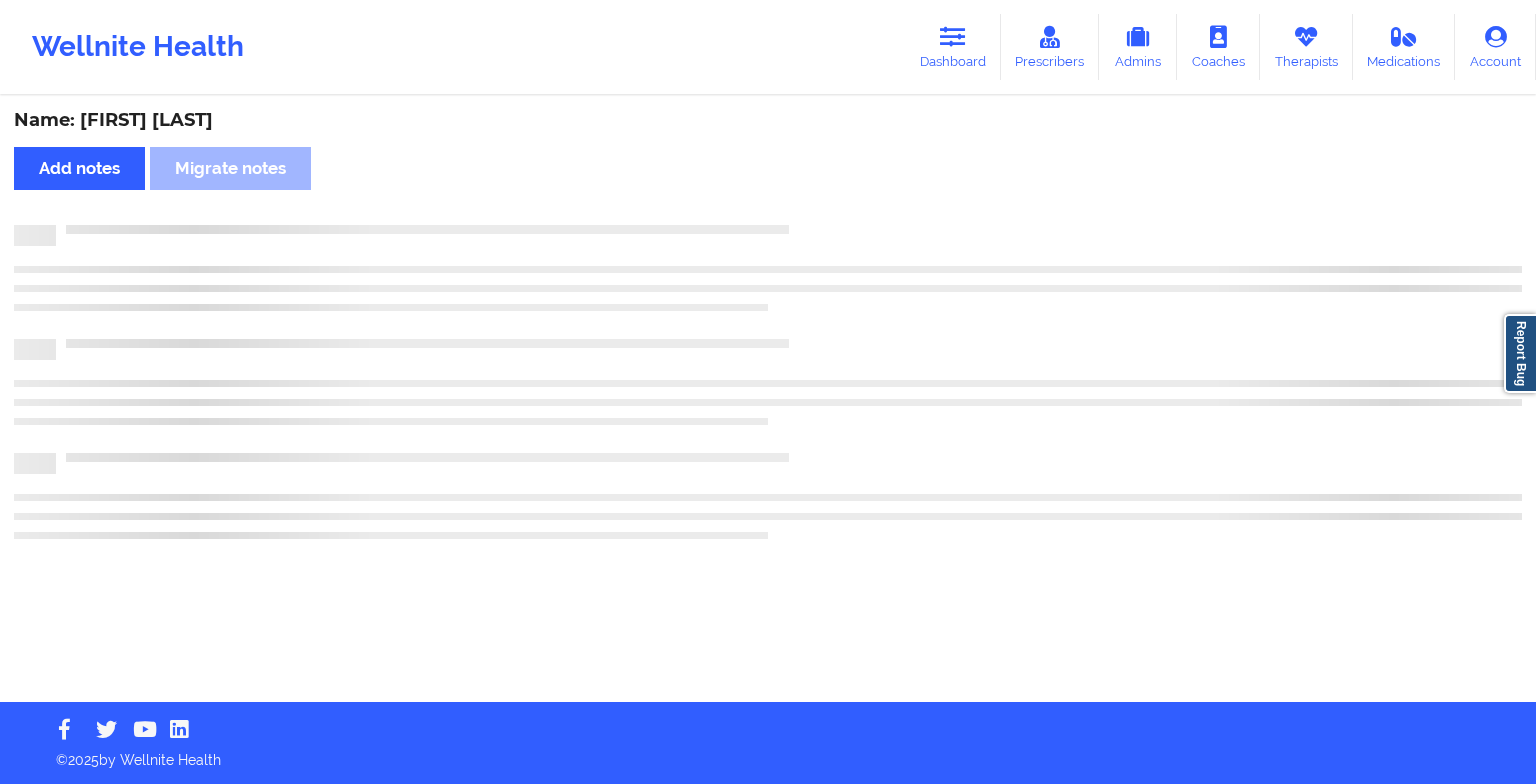 click on "Name: [NAME] Add notes Migrate notes" at bounding box center [768, 400] 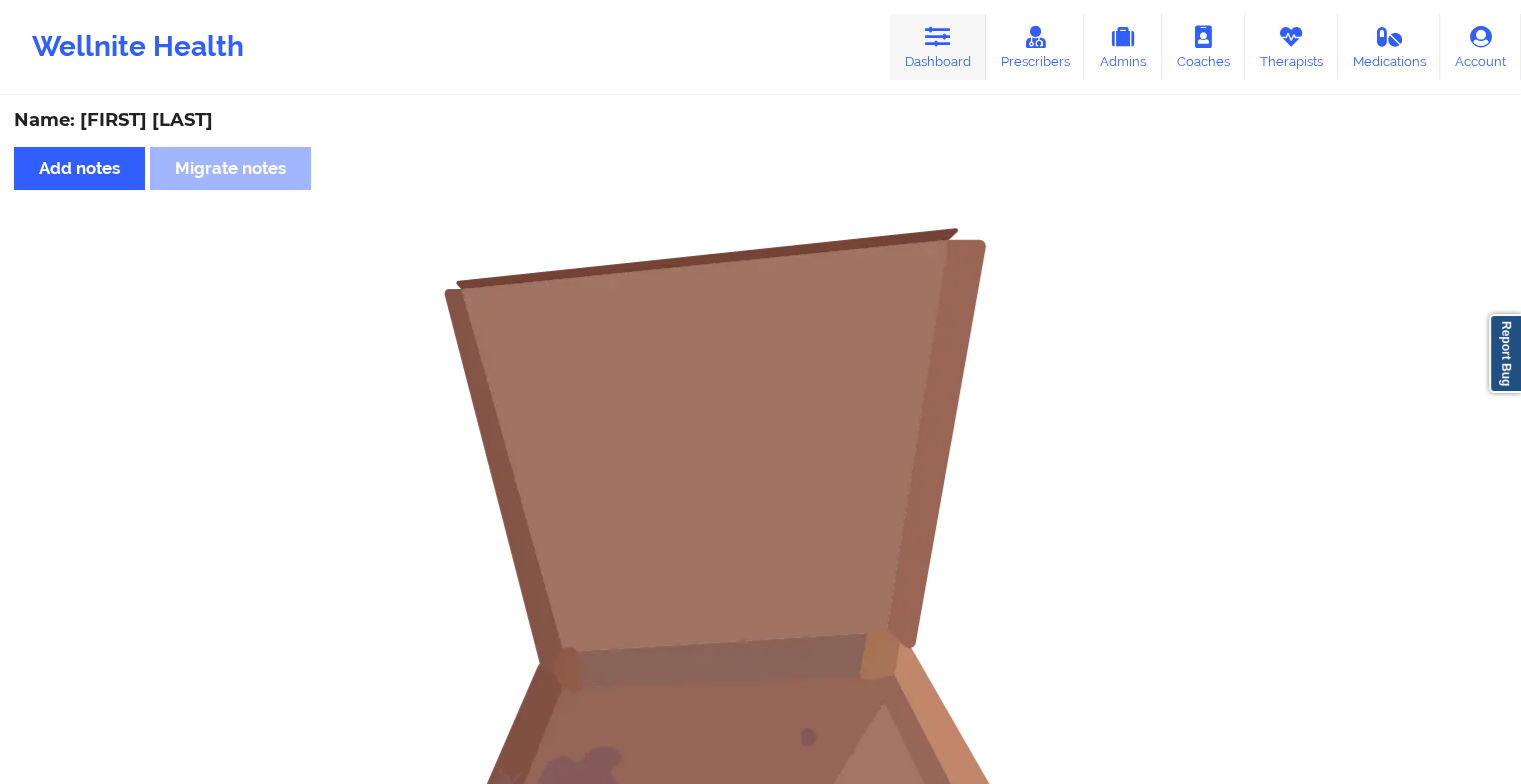 click at bounding box center (938, 37) 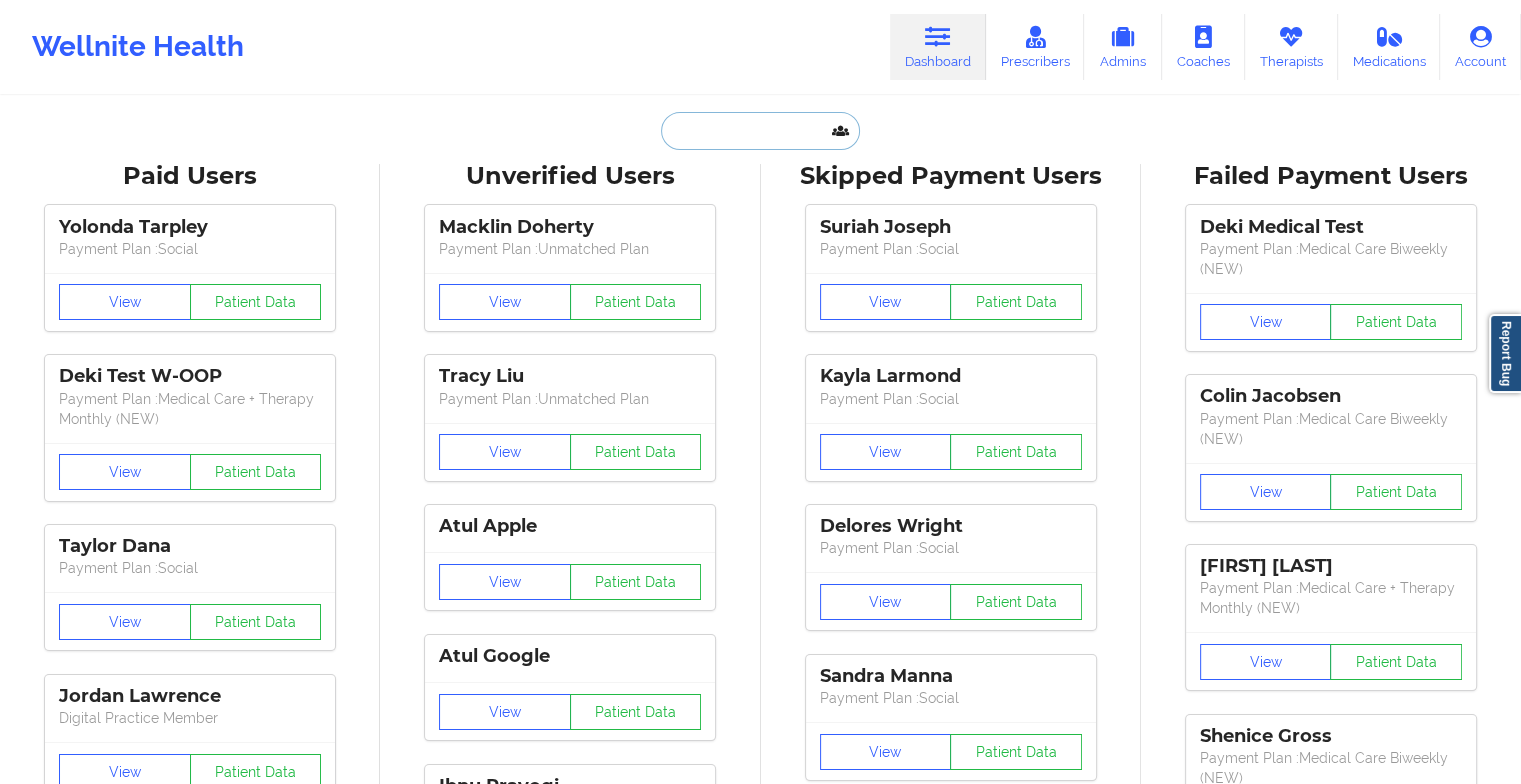 click at bounding box center [760, 131] 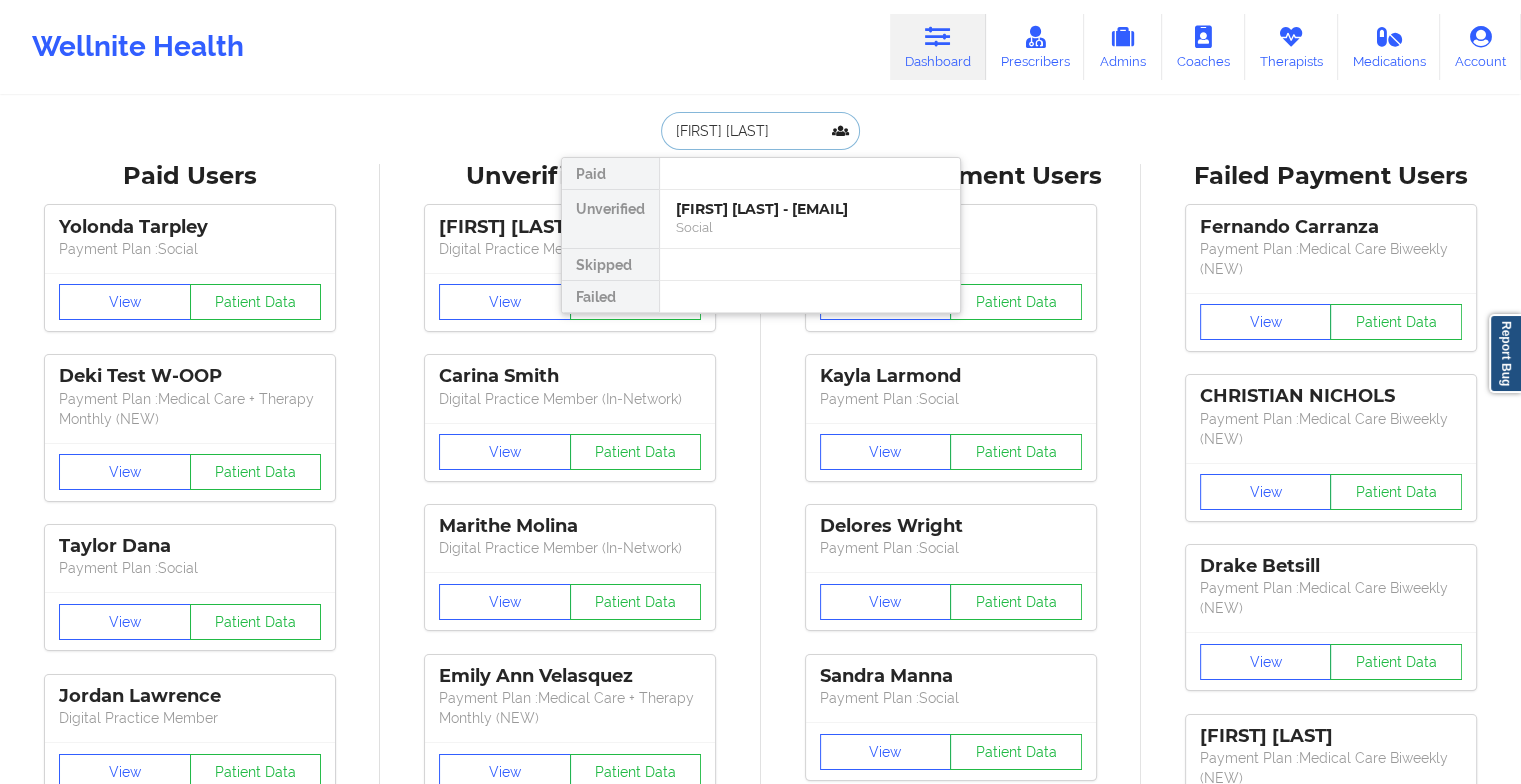 type on "[FIRST] [LAST]" 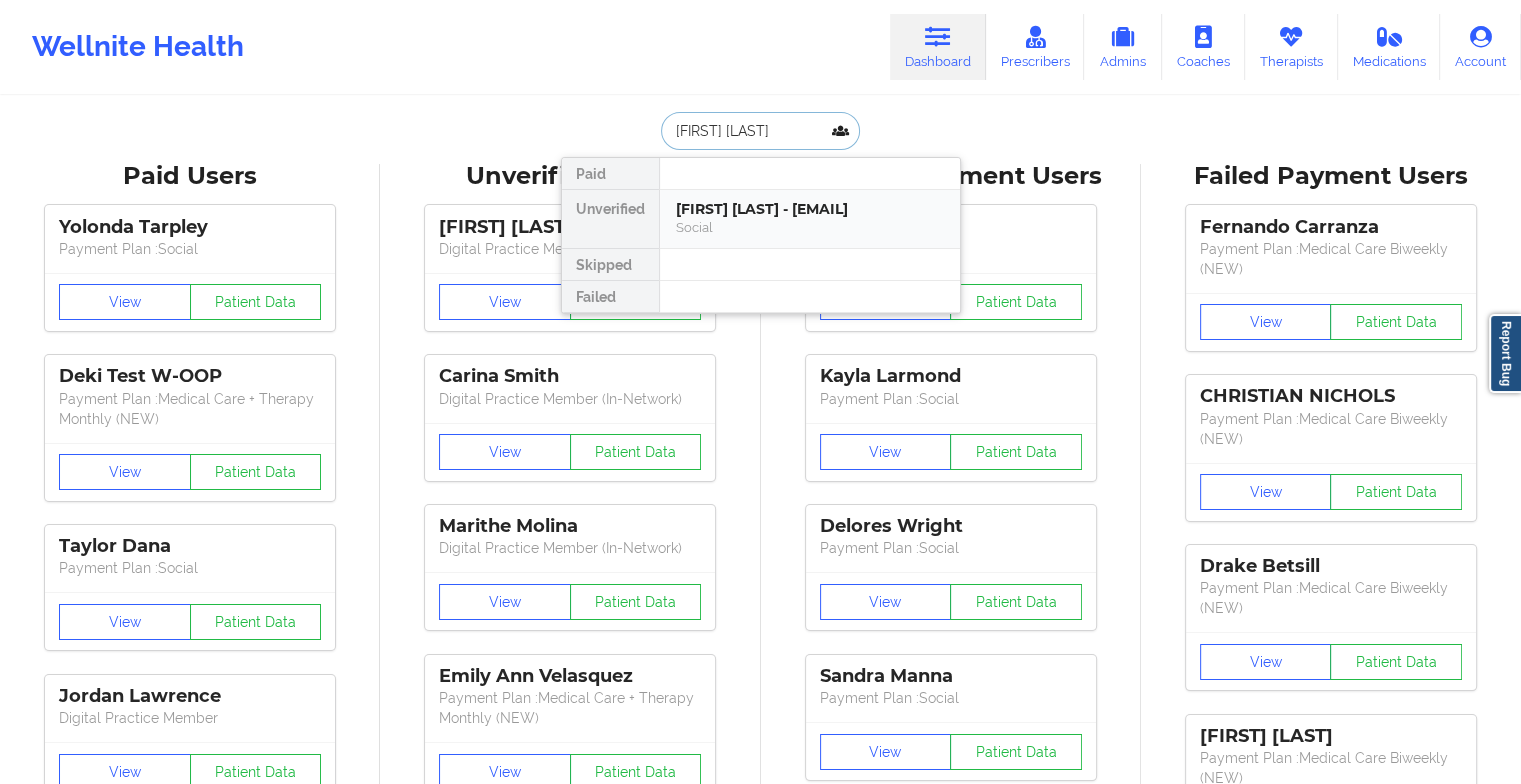 click on "[FIRST] [LAST] - [EMAIL]" at bounding box center (810, 219) 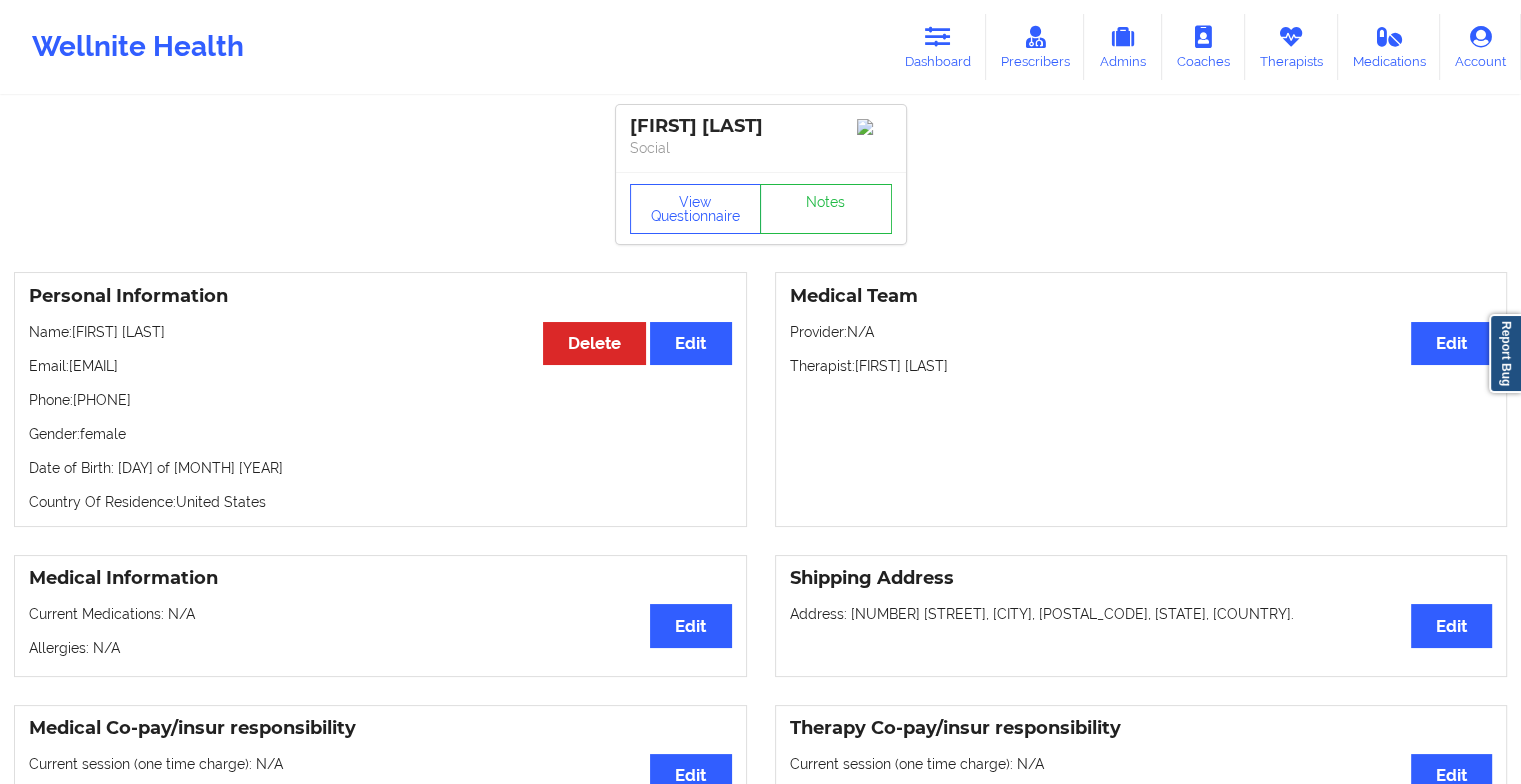 click on "View Questionnaire Notes" at bounding box center [761, 209] 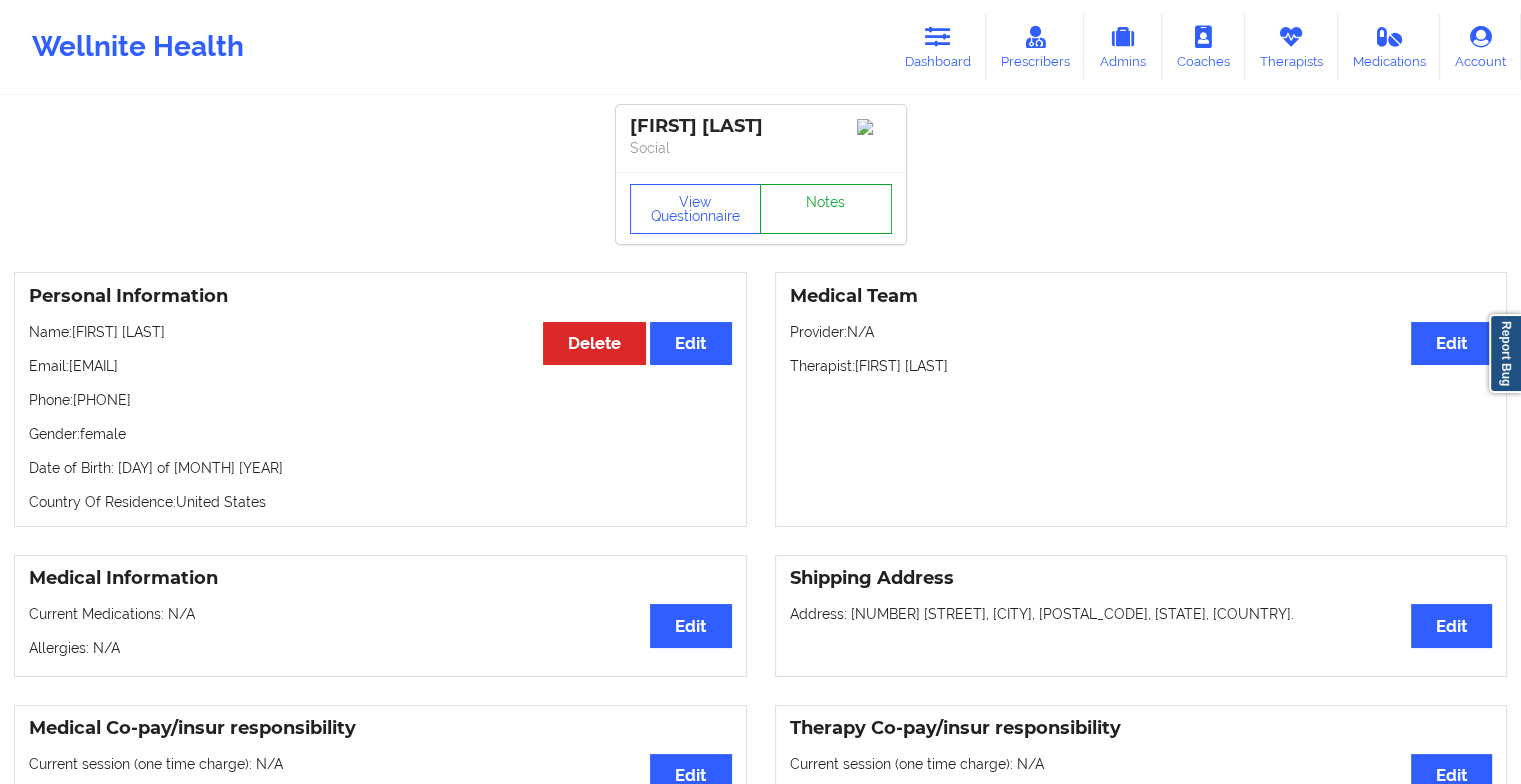 click on "Notes" at bounding box center (826, 209) 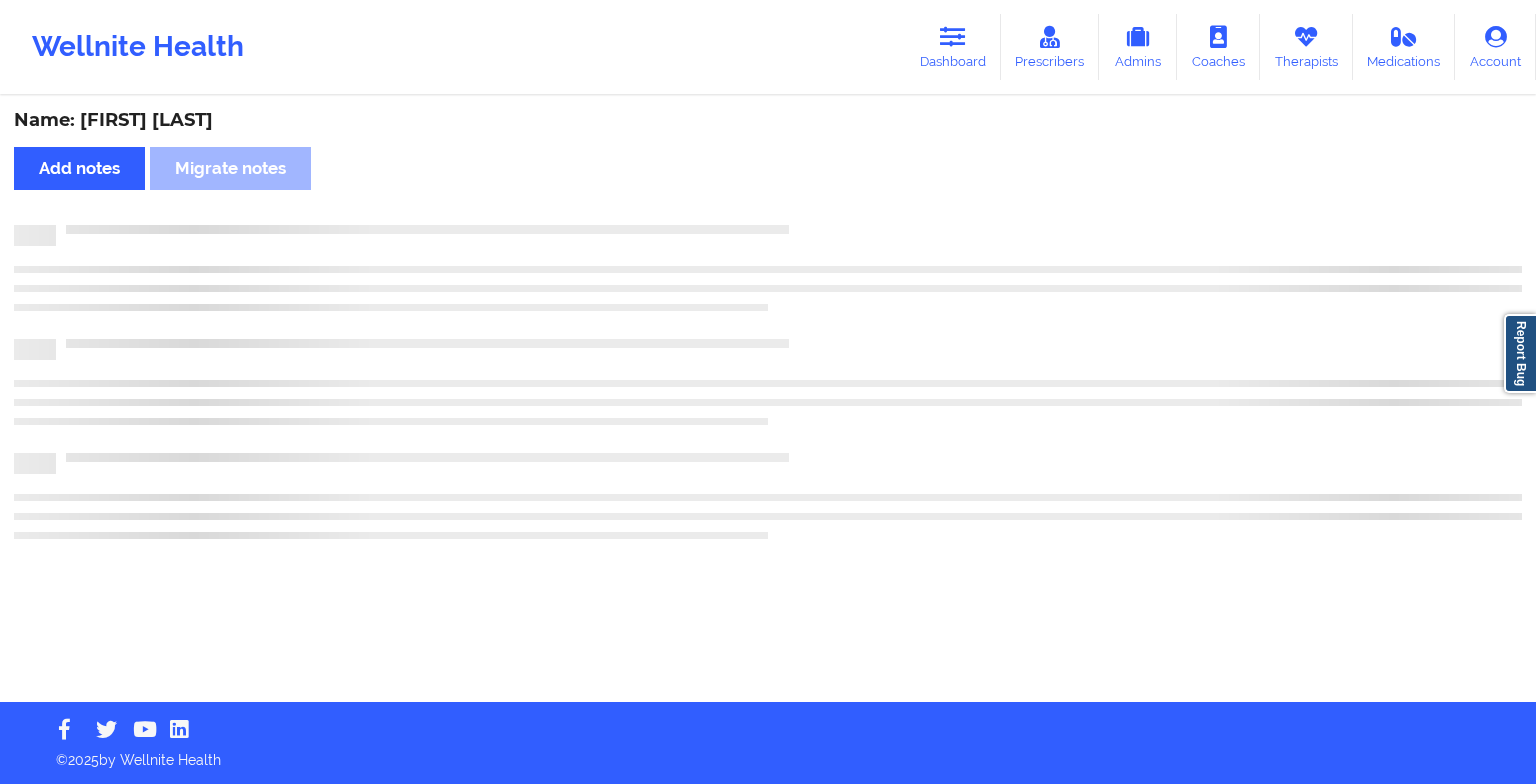 click on "Name: [FIRST] [LAST] Add notes Migrate notes" at bounding box center (768, 400) 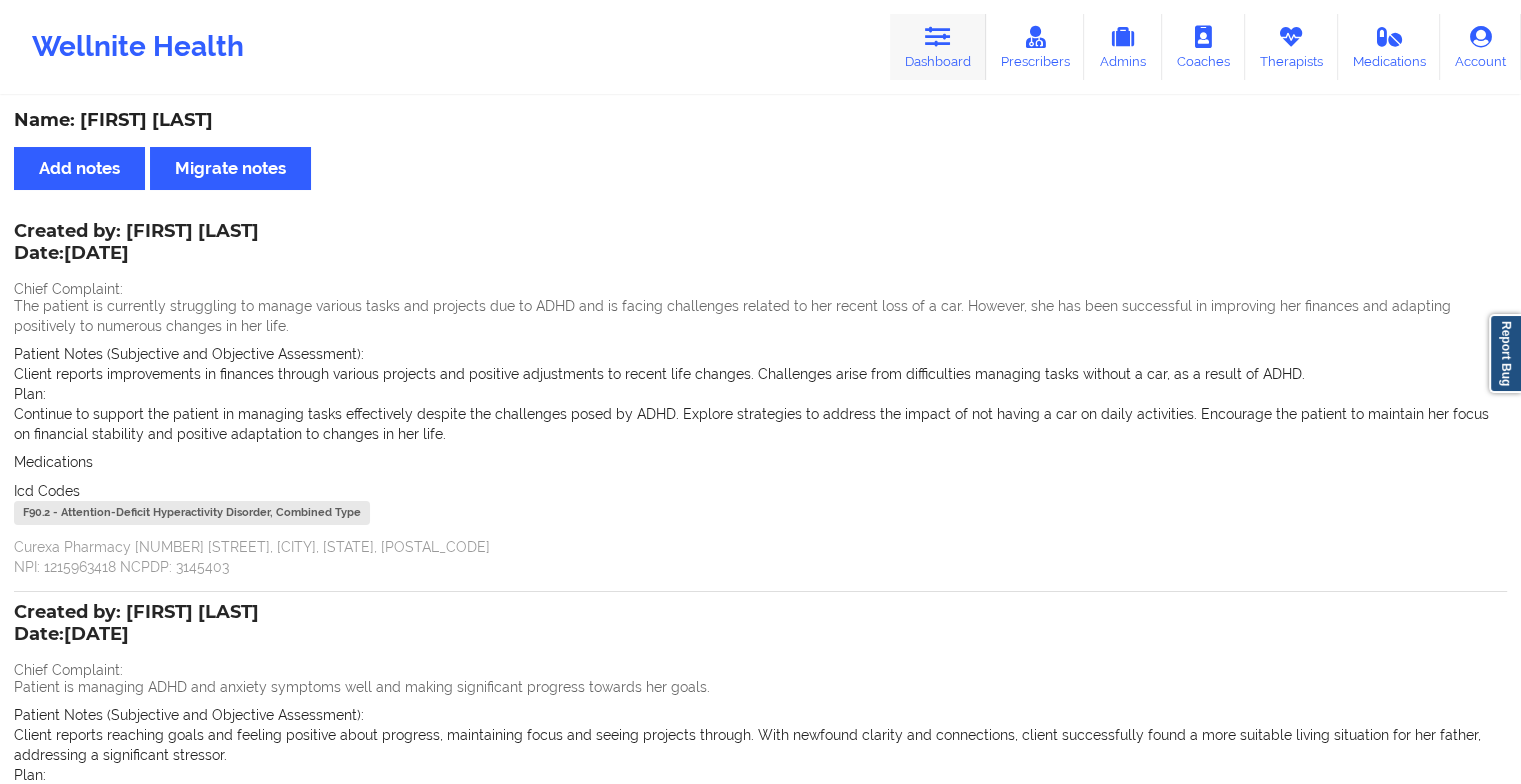click at bounding box center [938, 37] 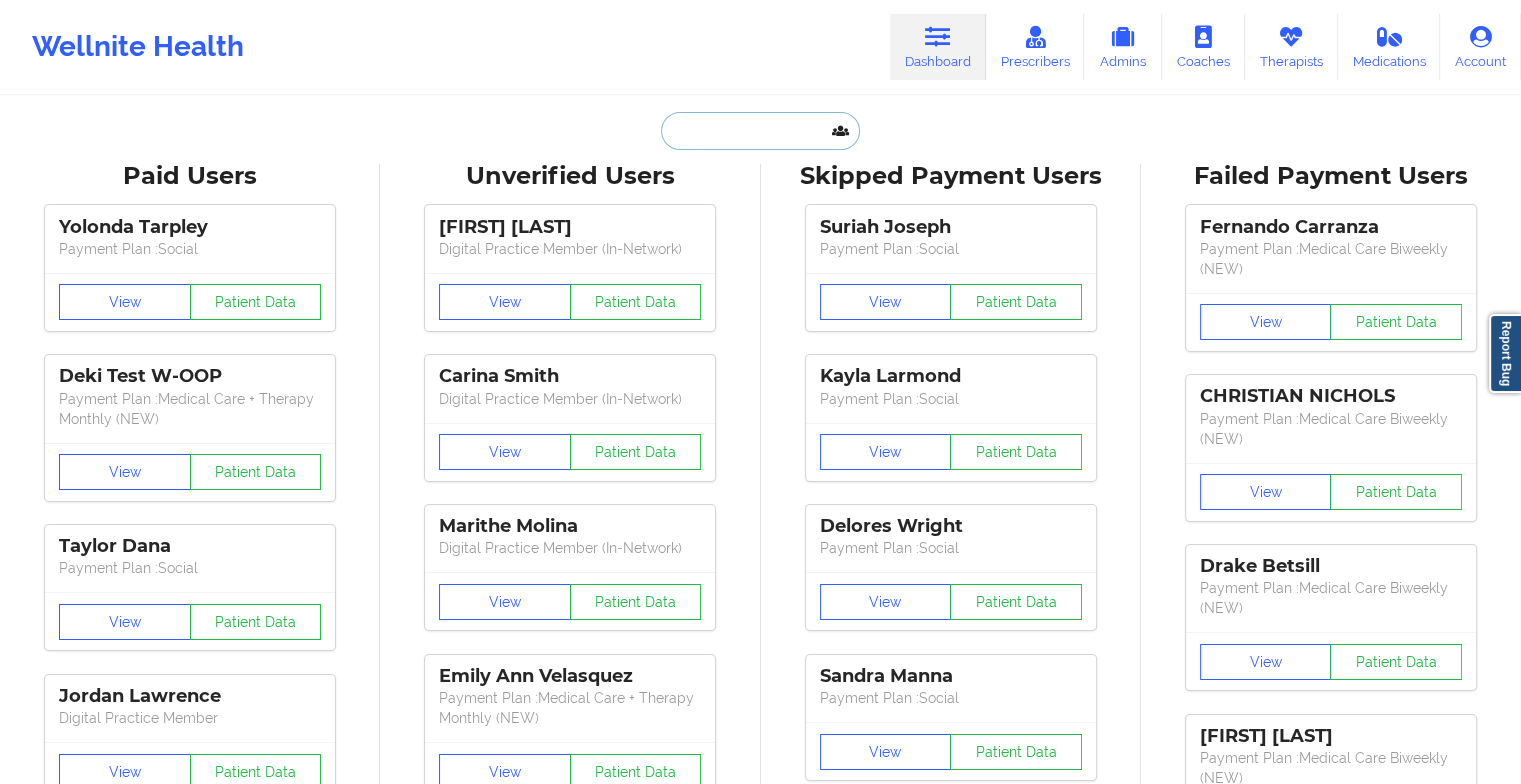 click at bounding box center [760, 131] 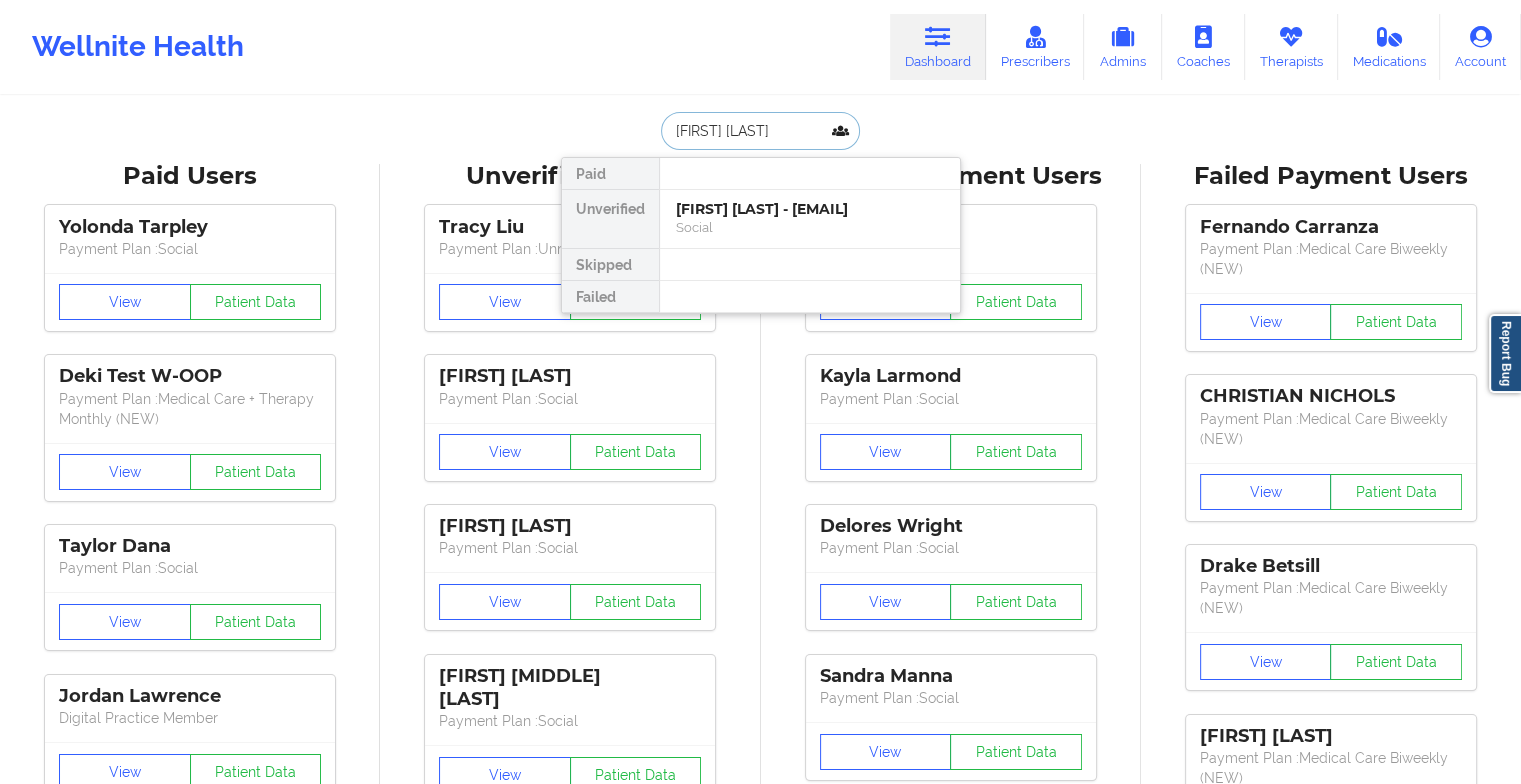 type on "[FIRST] [LAST]" 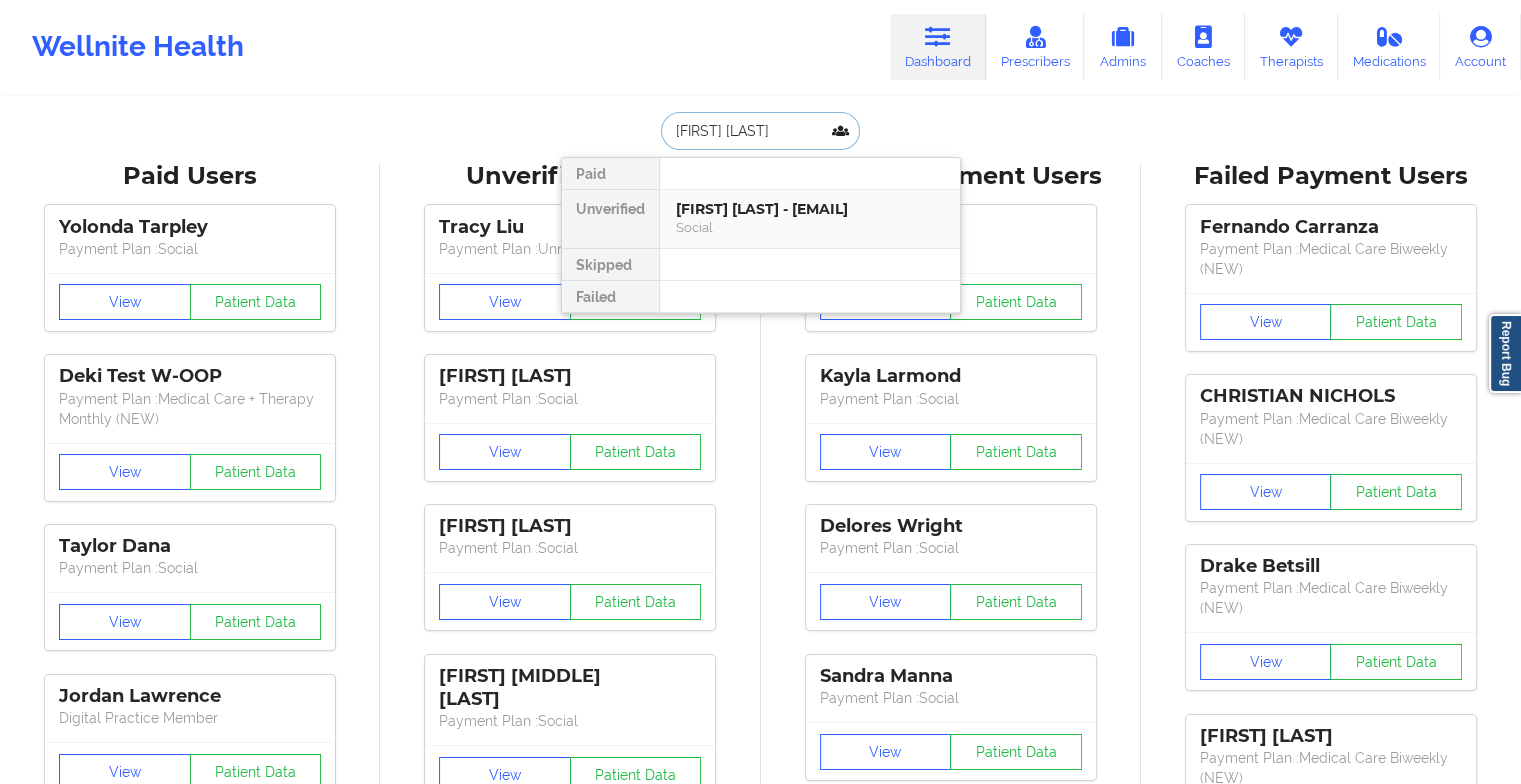 click on "[FIRST] [LAST]  - [EMAIL]" at bounding box center (810, 209) 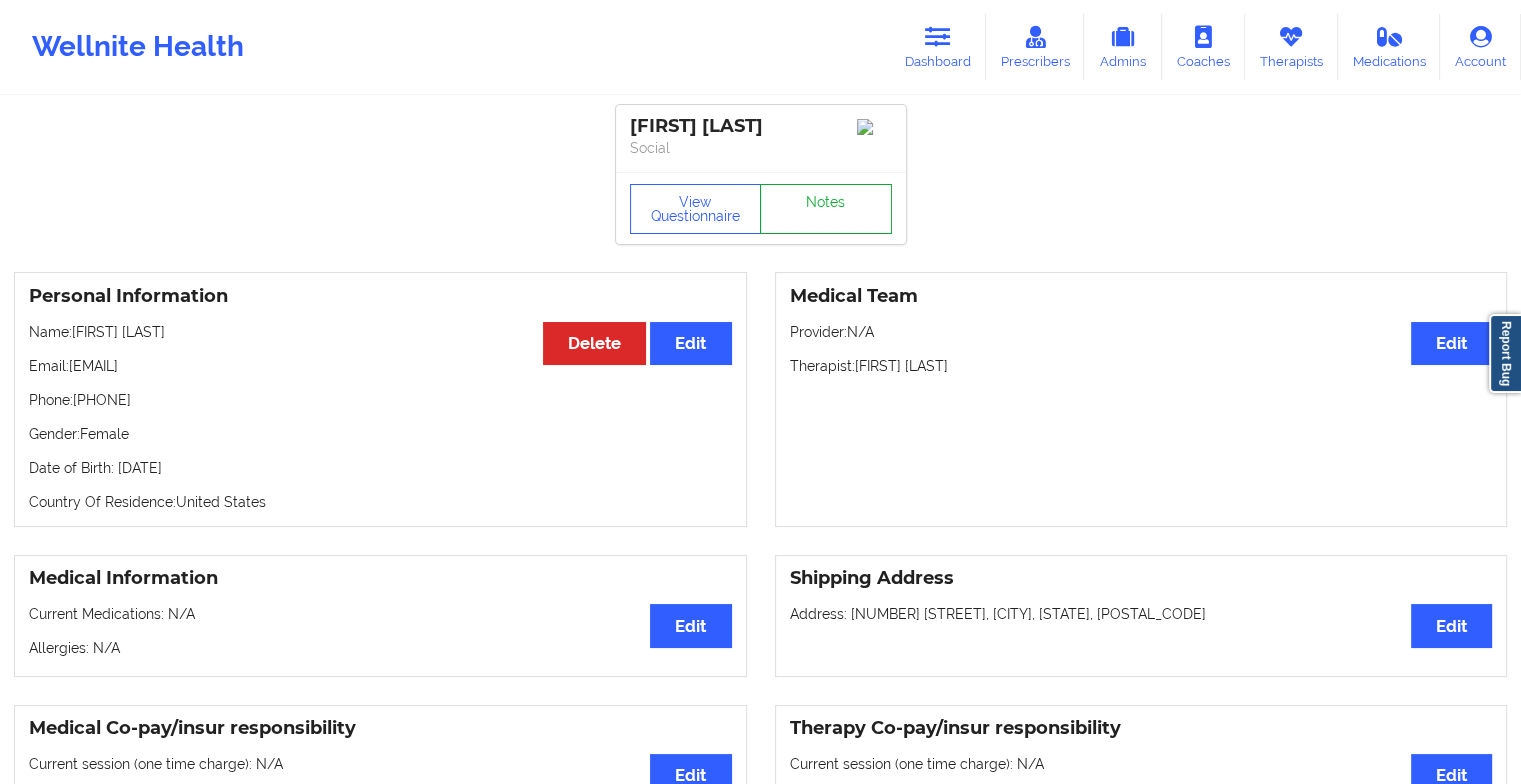 click on "Notes" at bounding box center [826, 209] 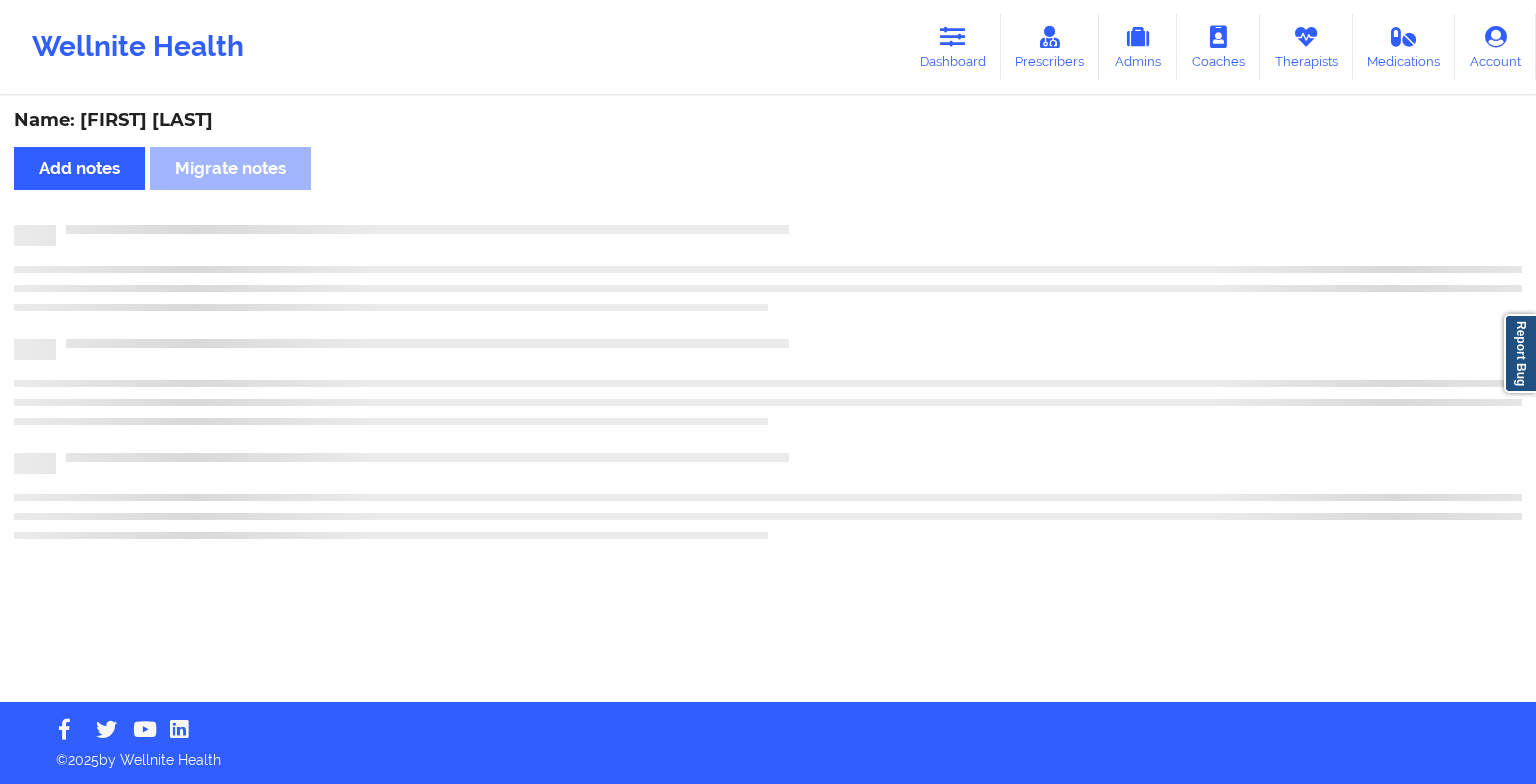 click on "Name: [FIRST] [LAST]  Add notes Migrate notes" at bounding box center (768, 400) 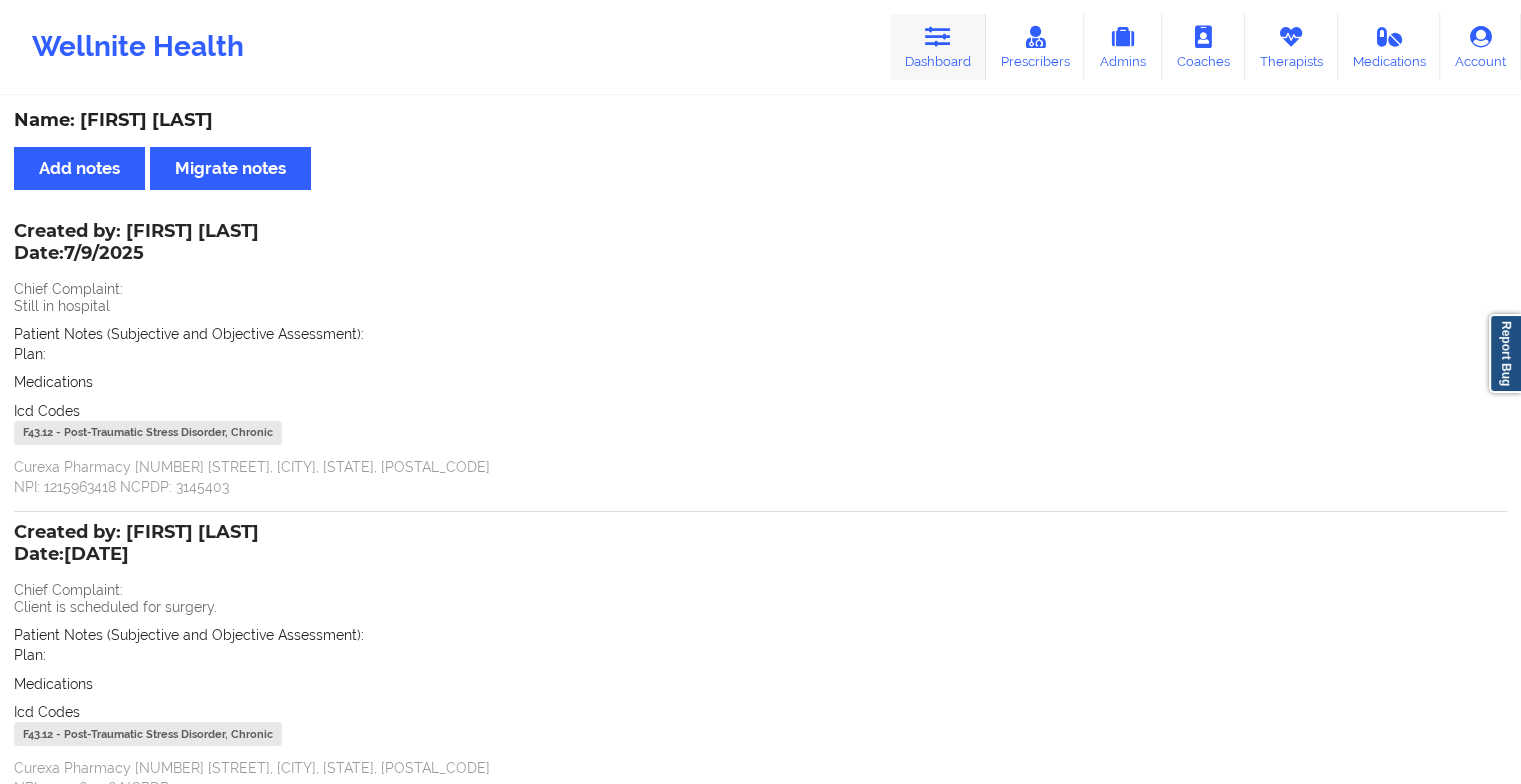 click on "Dashboard" at bounding box center [938, 47] 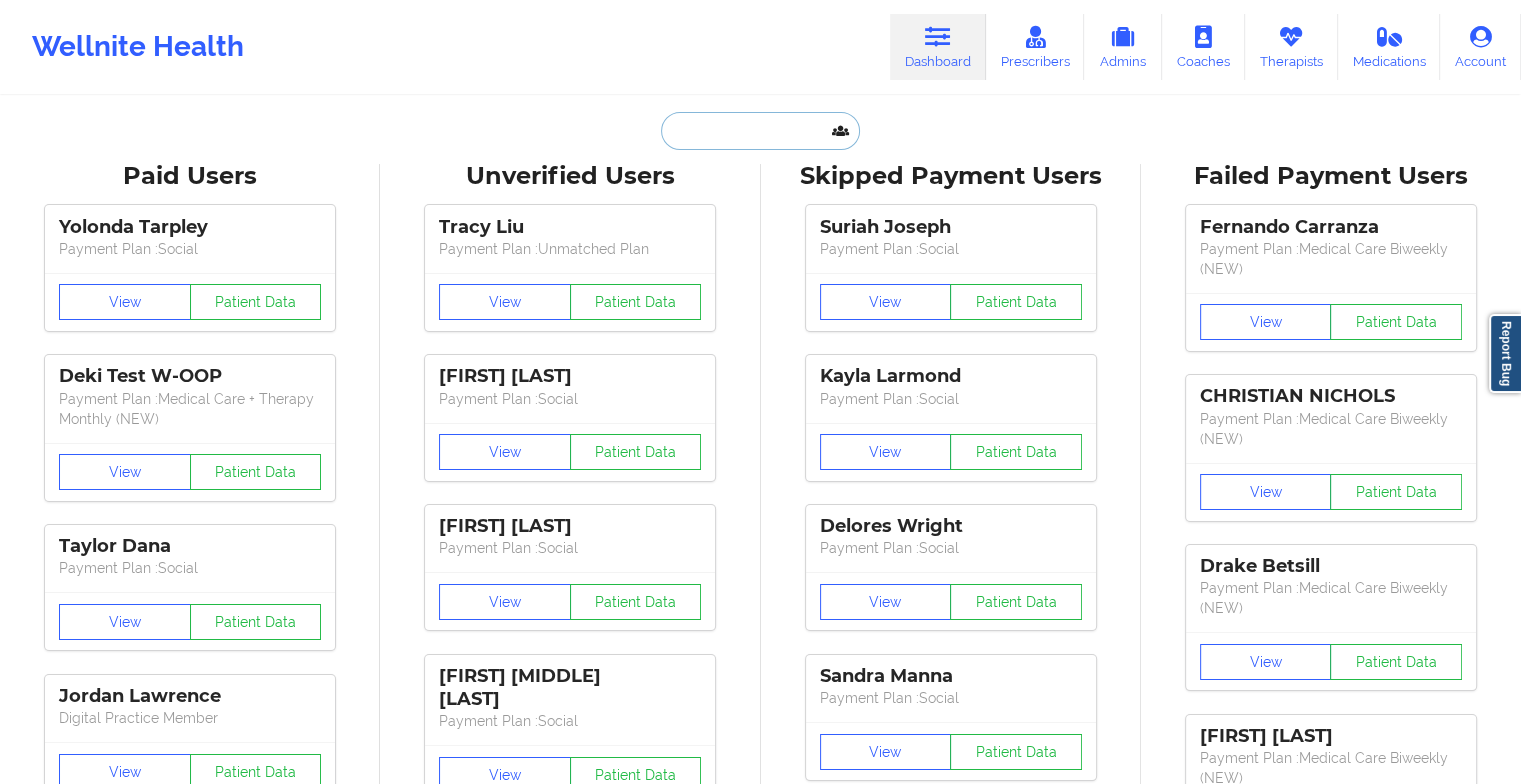 click at bounding box center [760, 131] 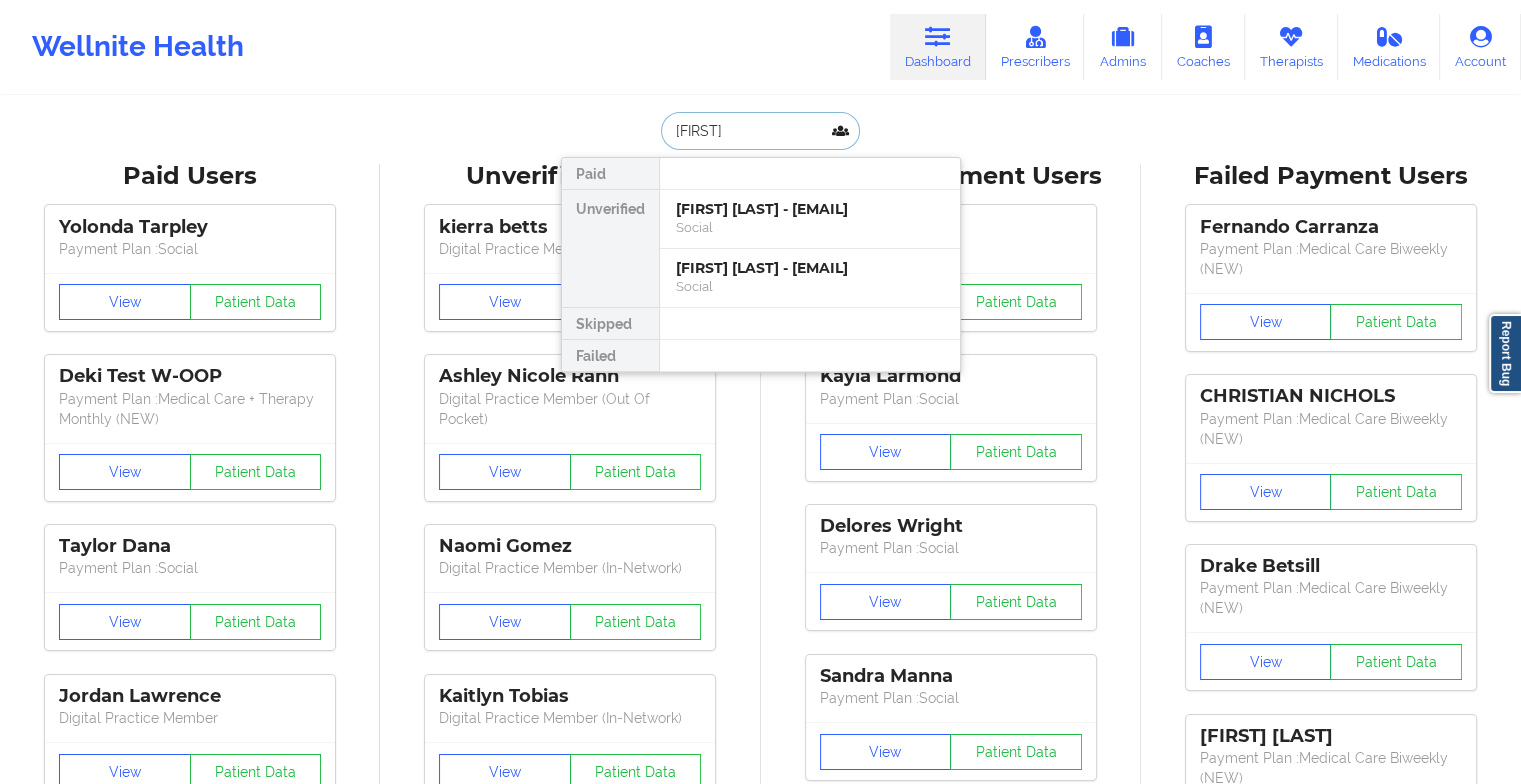 type on "[FIRST] [LAST]" 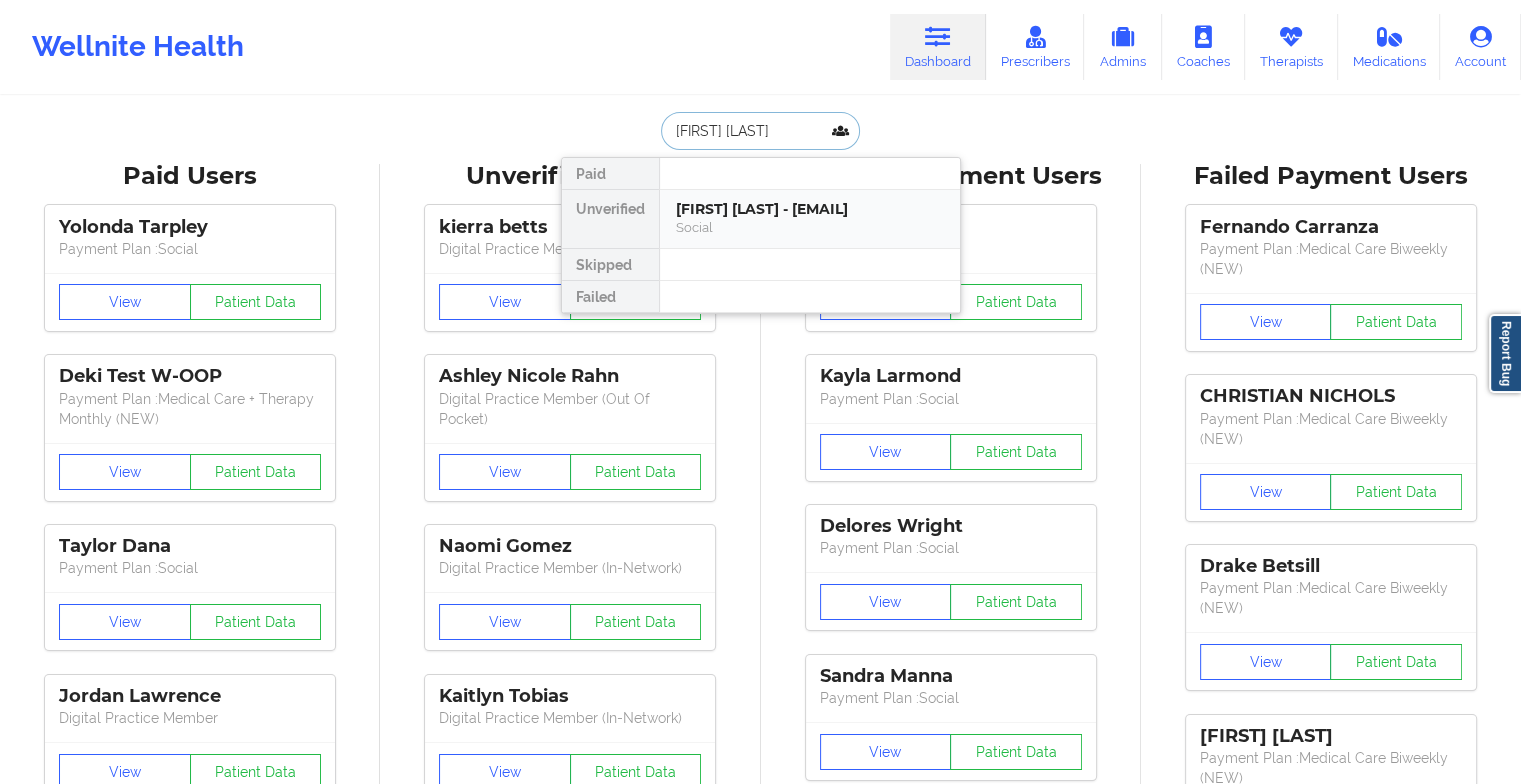 click on "[FIRST] [LAST] - [EMAIL]" at bounding box center [810, 209] 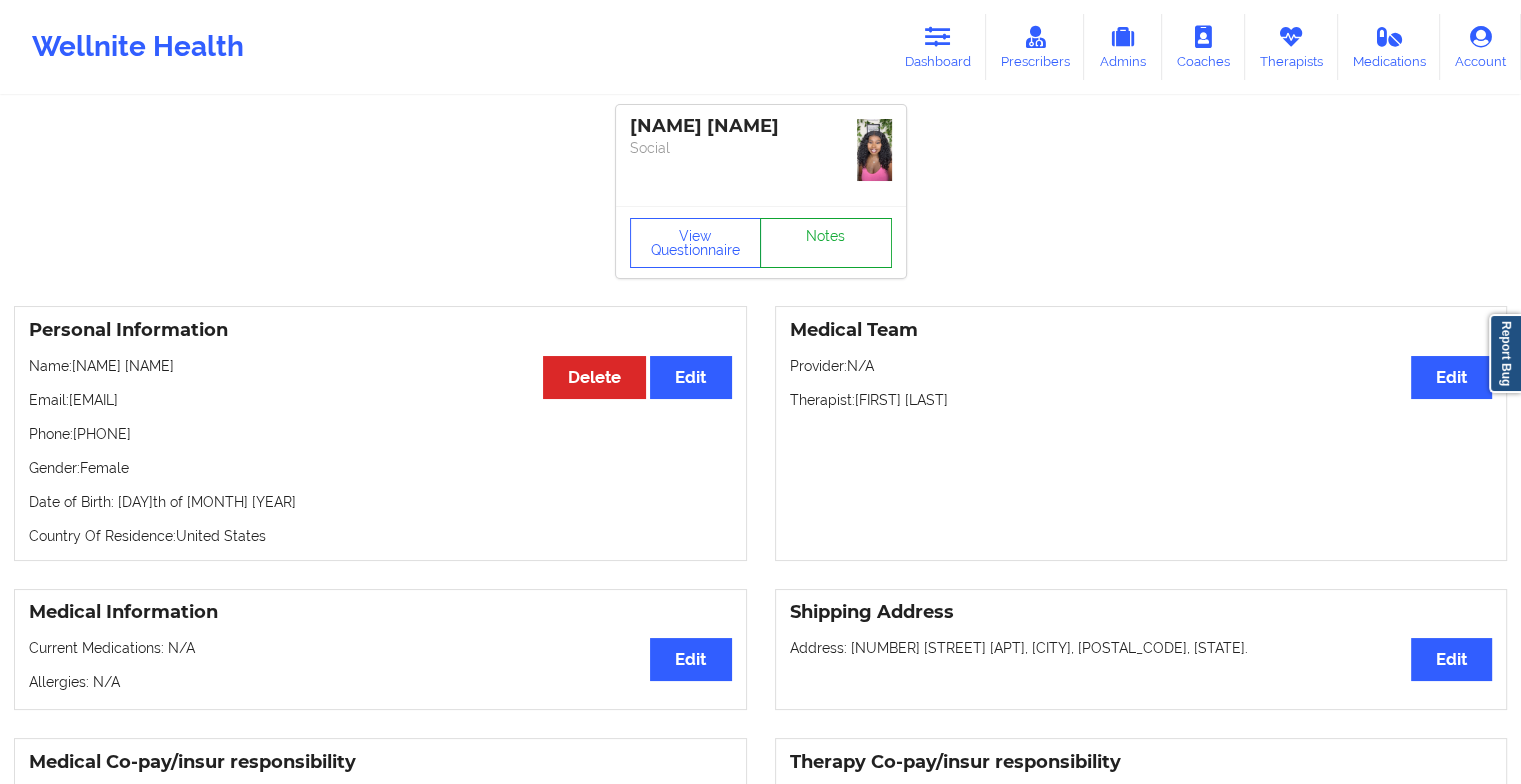 click on "Notes" at bounding box center (826, 243) 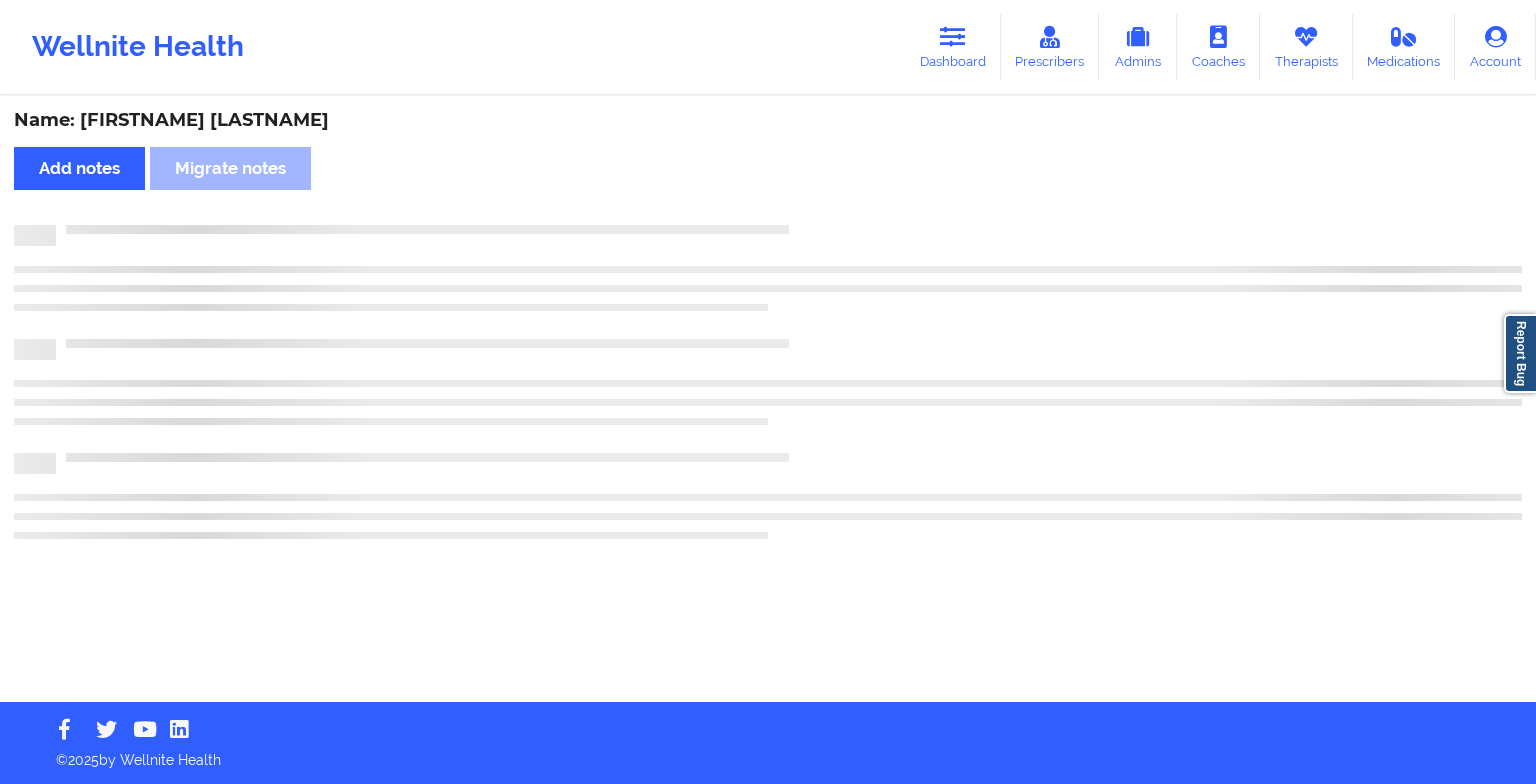 click on "Name: [FIRST] [LAST] Add notes Migrate notes" at bounding box center [768, 400] 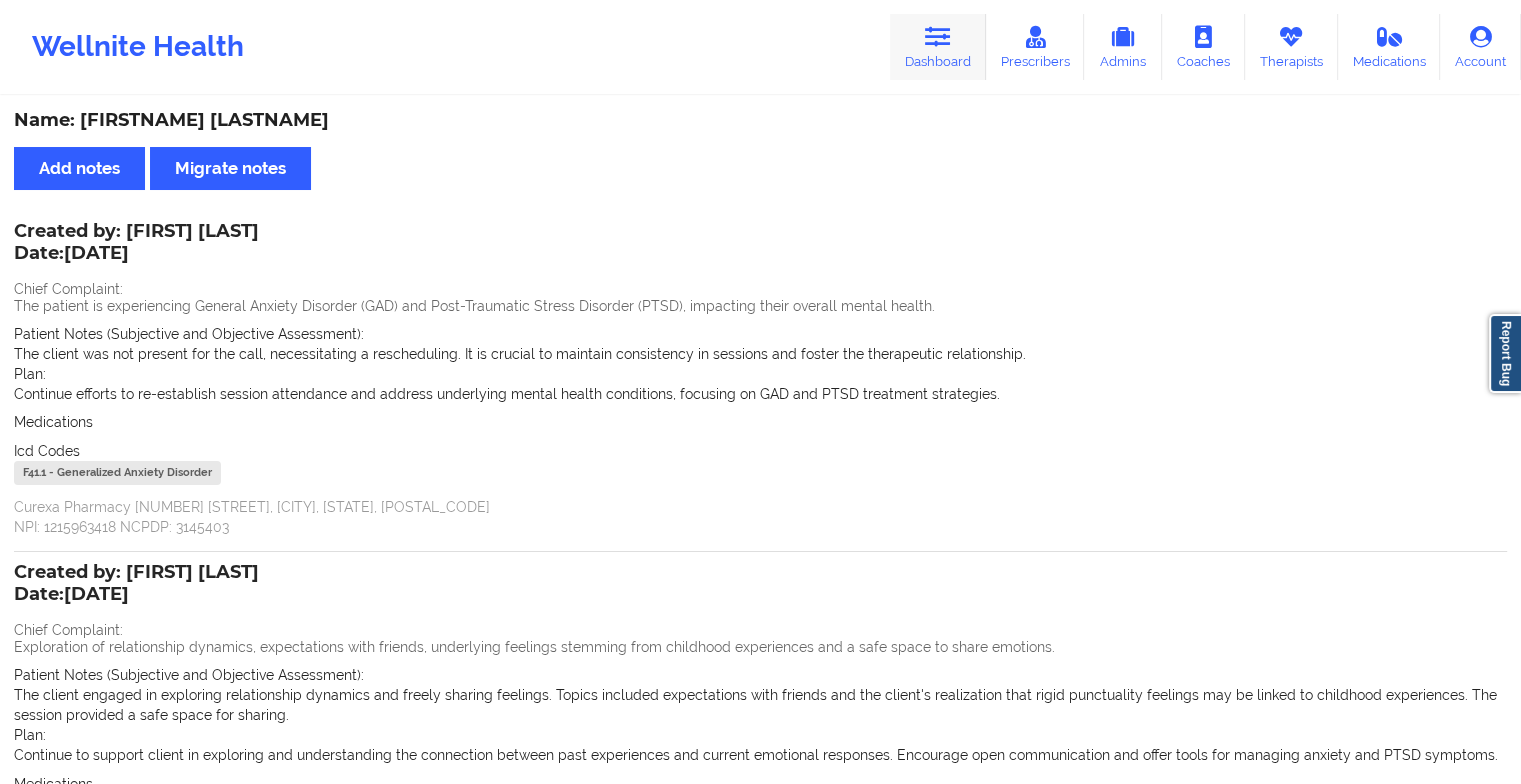 click on "Dashboard" at bounding box center [938, 47] 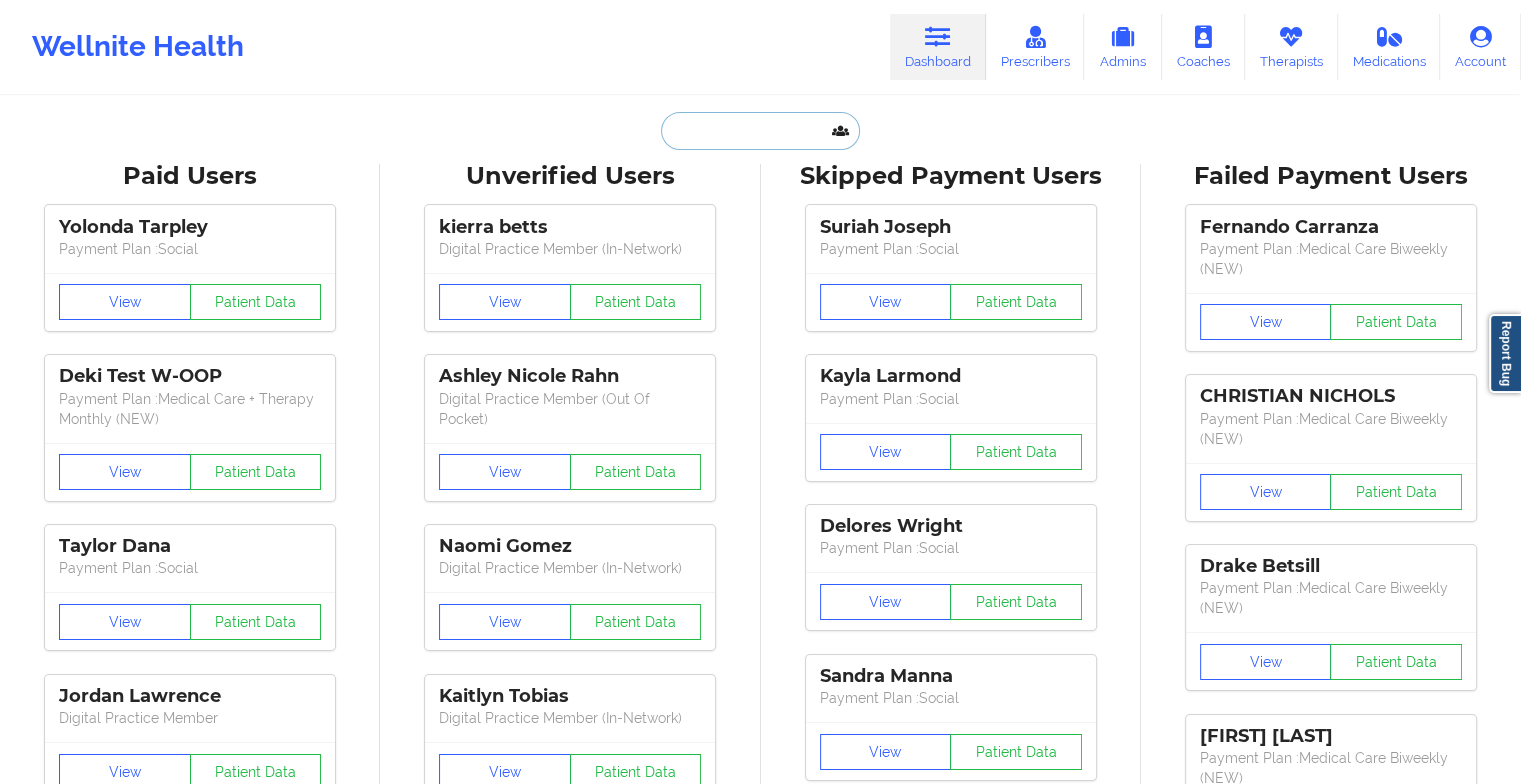 click at bounding box center (760, 131) 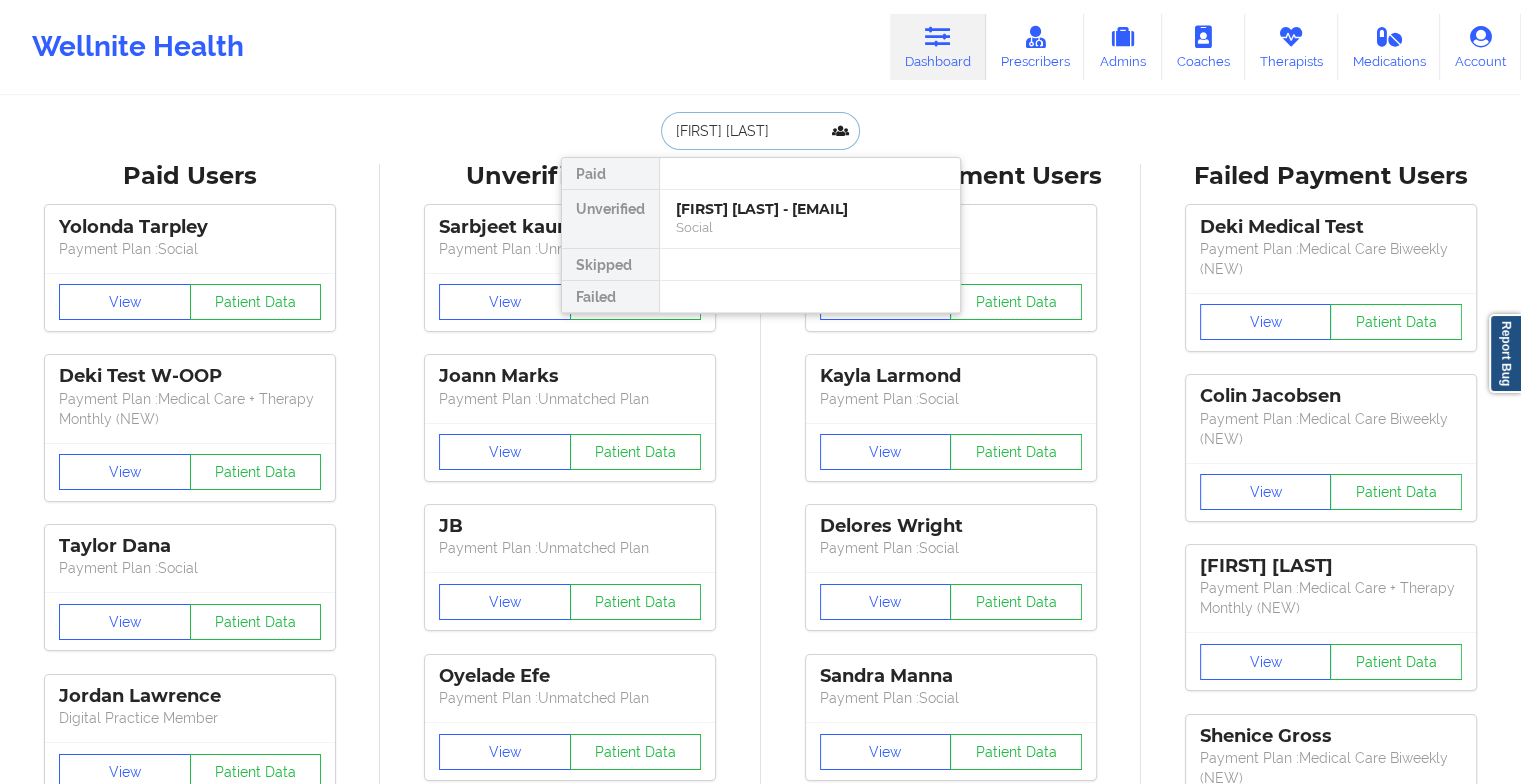 type on "[FIRST] [LAST]" 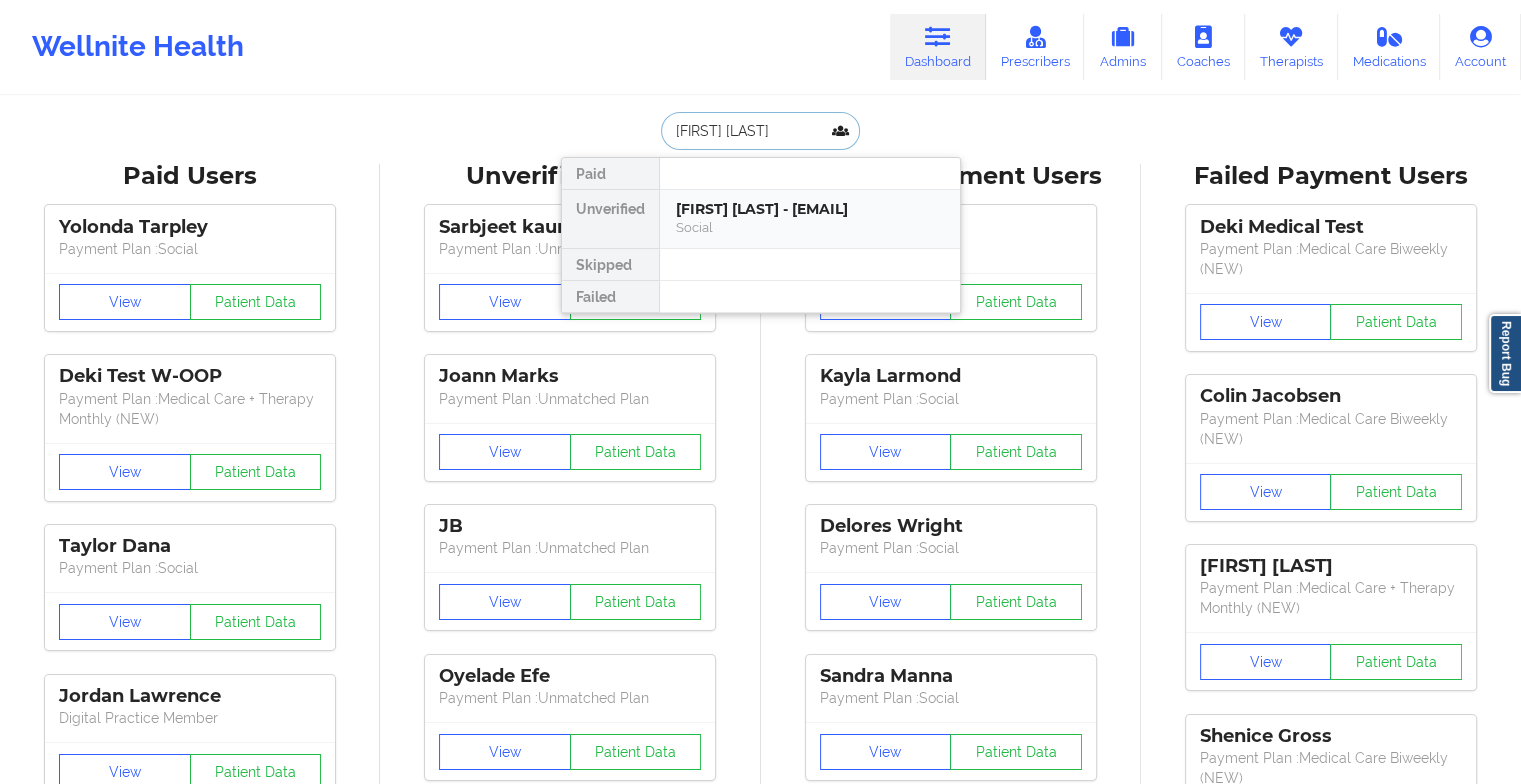 click on "[FIRST] [LAST] - [EMAIL]" at bounding box center [810, 209] 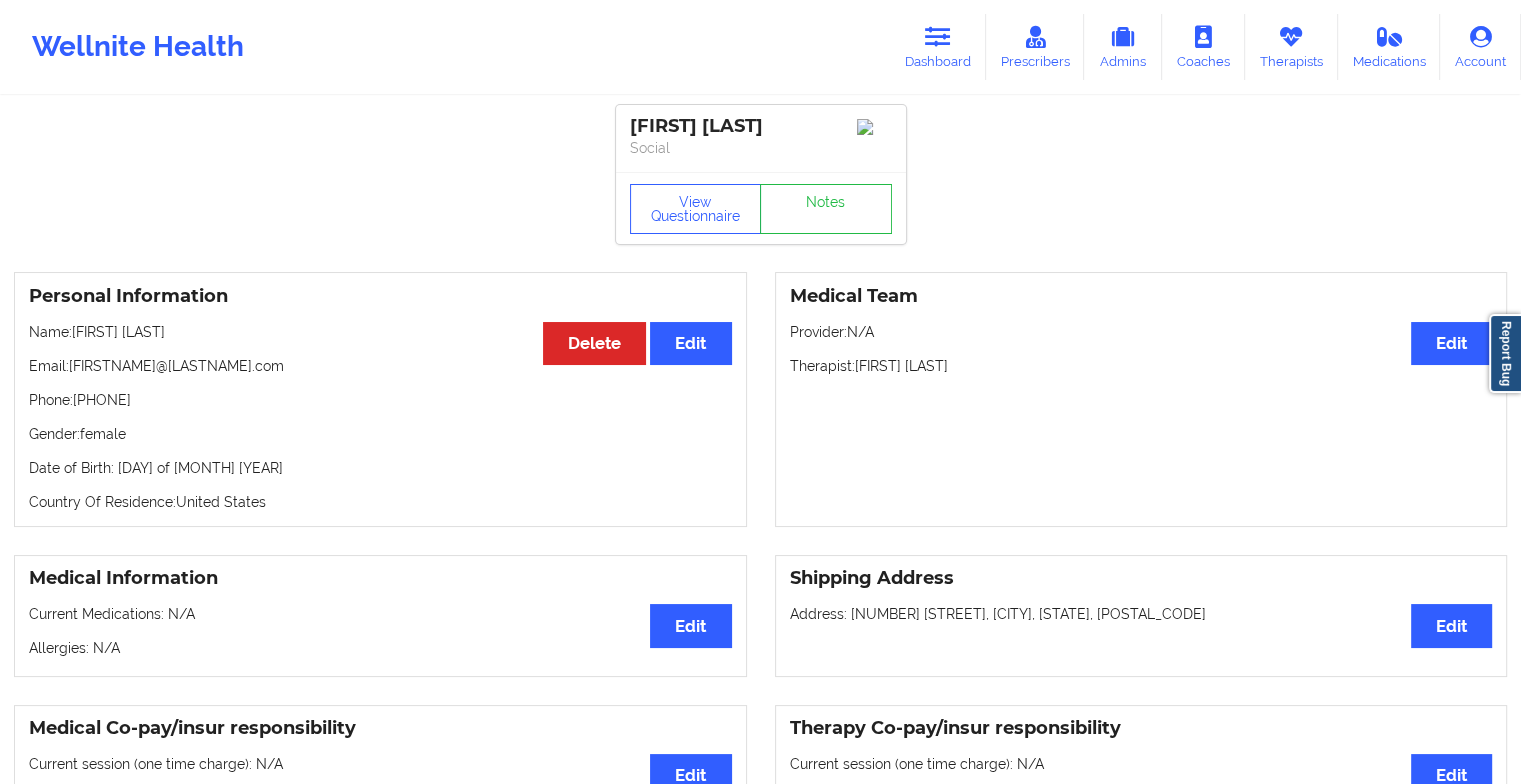 click on "View Questionnaire Notes" at bounding box center (761, 208) 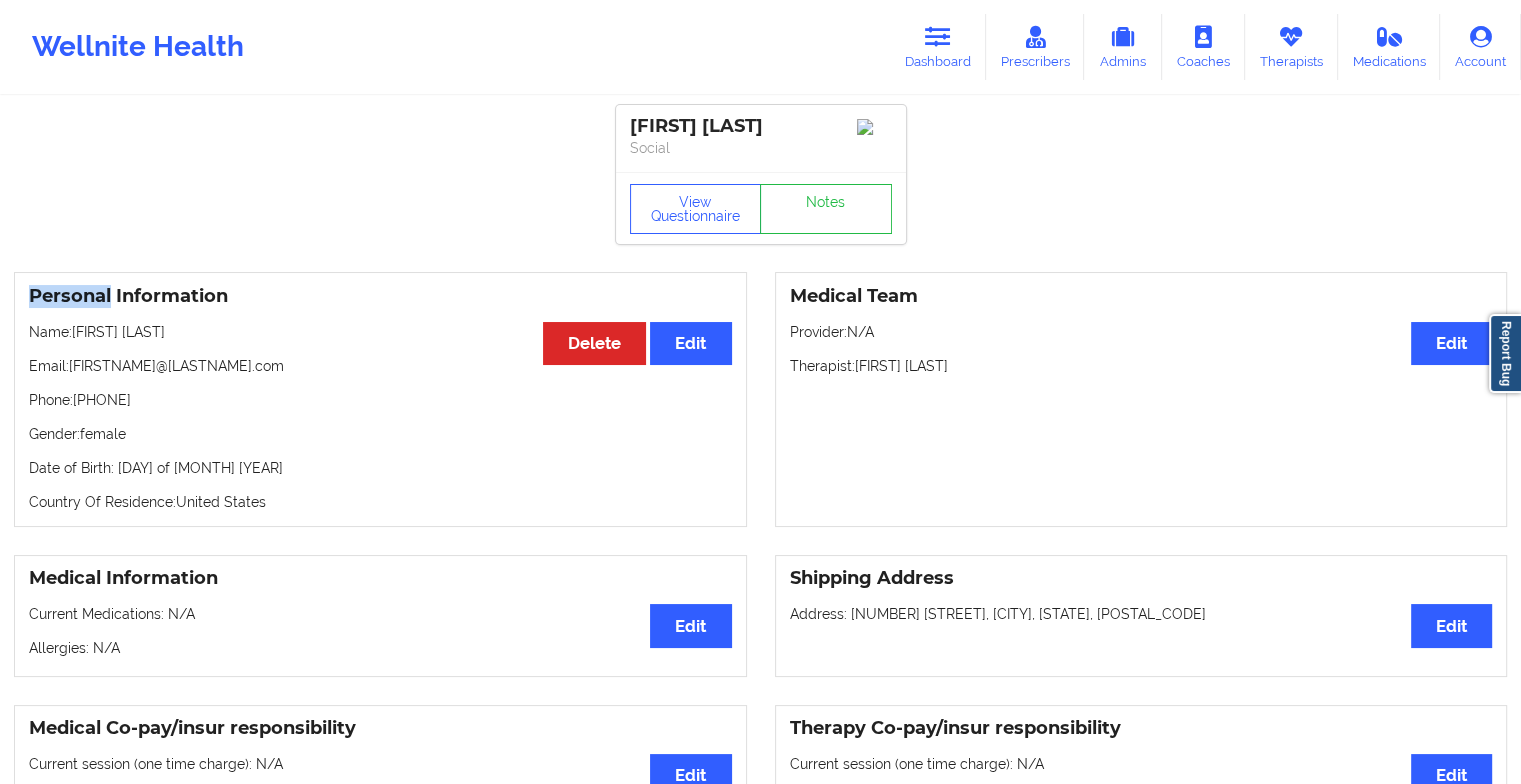 click on "View Questionnaire Notes" at bounding box center (761, 208) 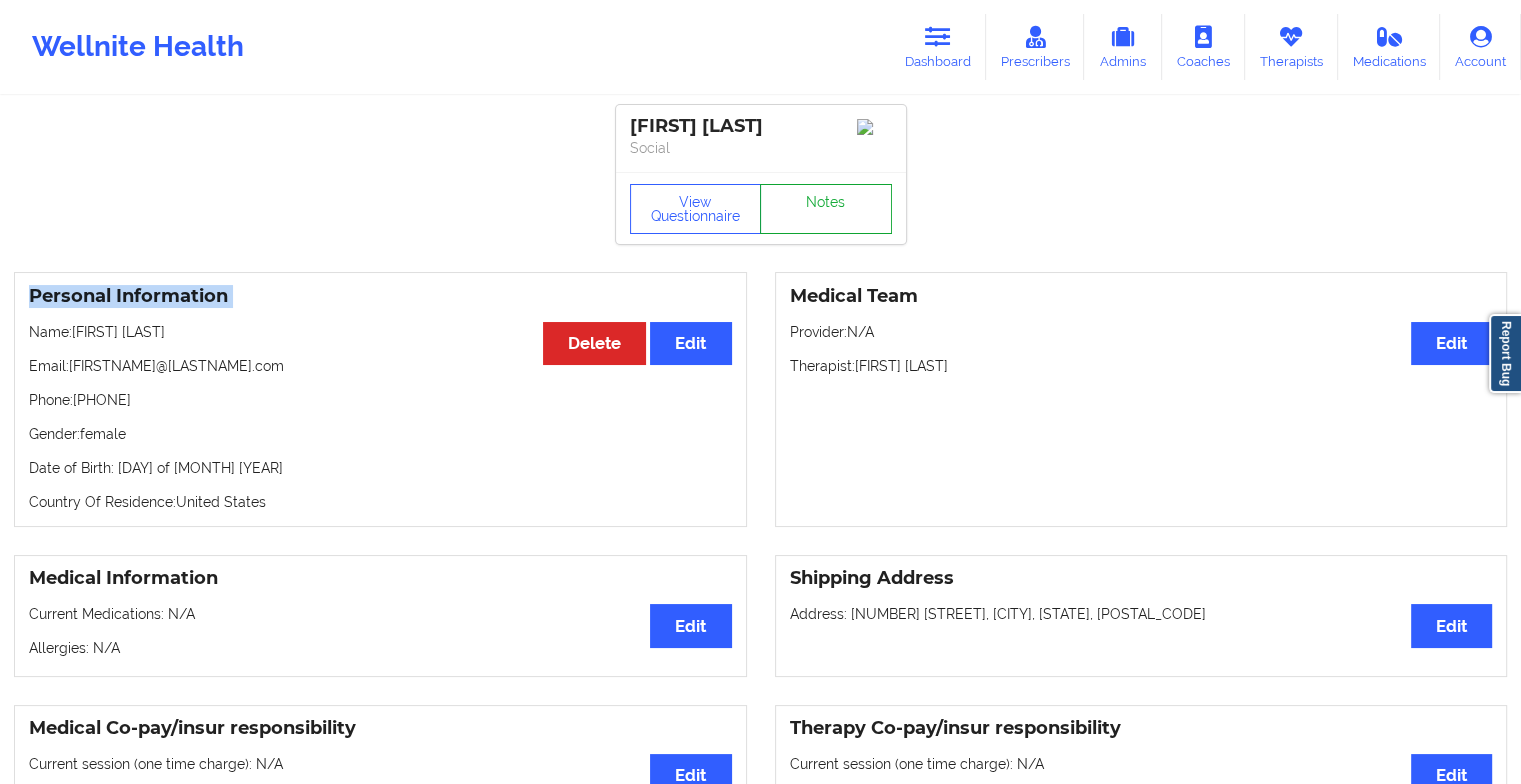 drag, startPoint x: 818, startPoint y: 188, endPoint x: 815, endPoint y: 208, distance: 20.22375 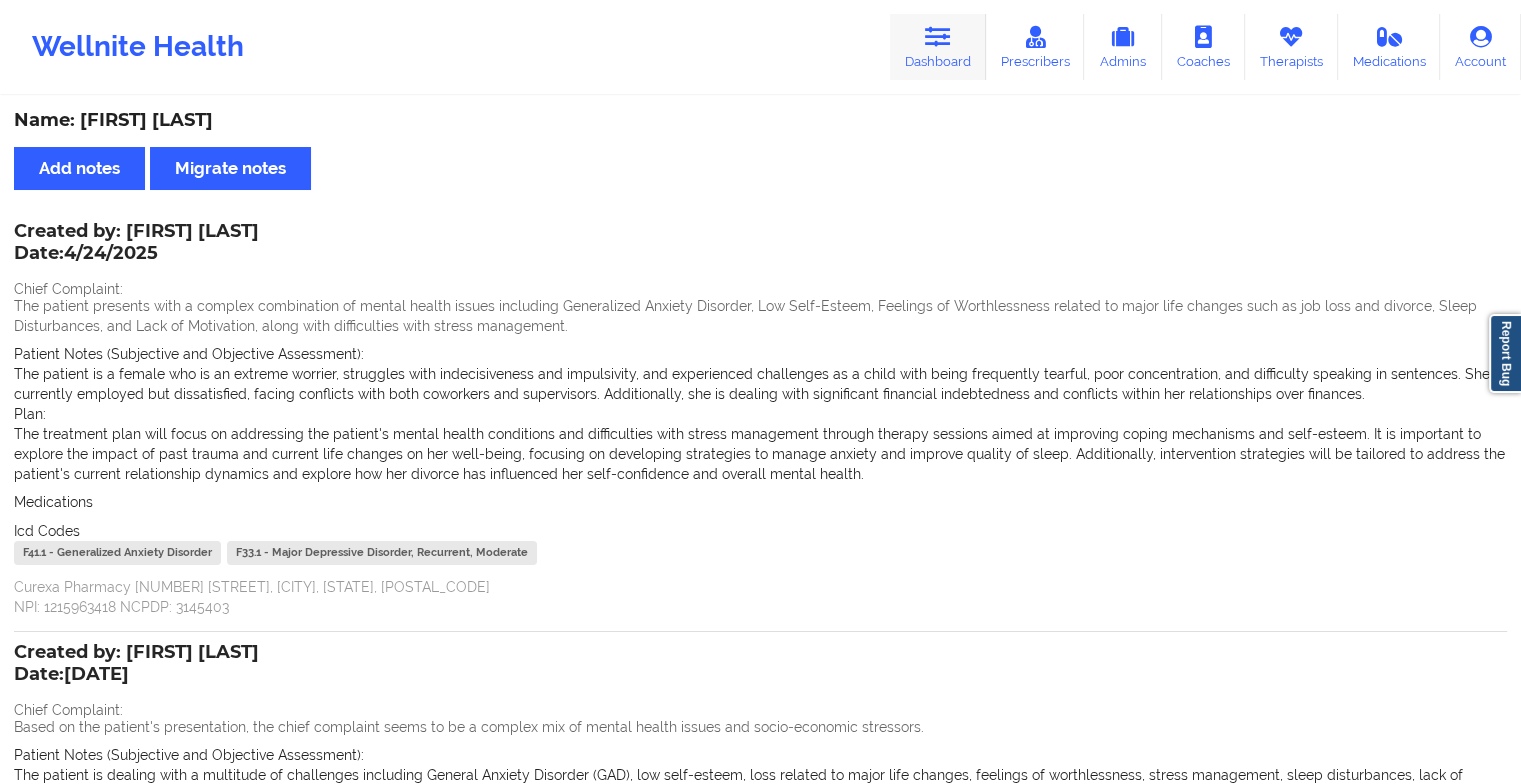click at bounding box center [938, 37] 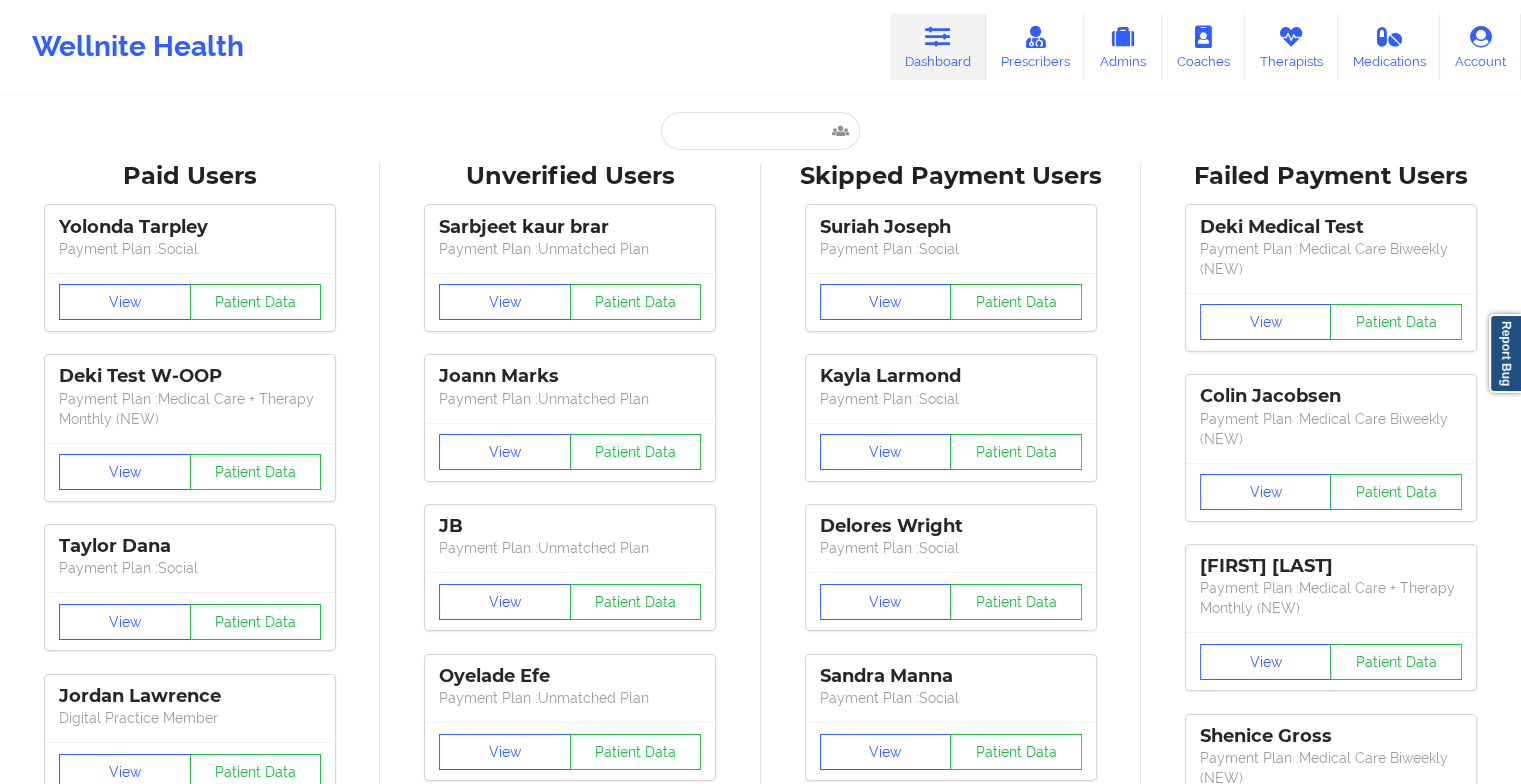 click on "Paid Unverified [FIRST] [LAST] - [EMAIL] Social Skipped Failed Users [FIRST] [LAST] Payment Plan : Social View Patient Data Deki Test W-OOP Payment Plan : Medical Care + Therapy Monthly (NEW) View Patient Data [FIRST] [LAST] Payment Plan : Social View Patient Data [FIRST] [LAST] Digital Practice Member View Patient Data [FIRST] [LAST] Payment Plan : Social View Patient Data [FIRST] [LAST] Payment Plan : Medical Care Biweekly (NEW) View Patient Data < 1 2 3 > Unverified Users [FIRST] [LAST] Payment Plan : Unmatched Plan View Patient Data [FIRST] [LAST] Payment Plan : Unmatched Plan View Patient Data [FIRST] Payment Plan : Unmatched Plan View Patient Data [FIRST] [LAST] Payment Plan : Unmatched Plan View Patient Data [FIRST] [LAST] Payment Plan : Unmatched Plan View Patient Data [FIRST] [LAST] Payment Plan : Unmatched Plan View Patient Data [FIRST] [LAST] Payment Plan : Unmatched Plan View Patient Data [FIRST] [LAST] Payment Plan : Social View Social 1" at bounding box center [760, 2501] 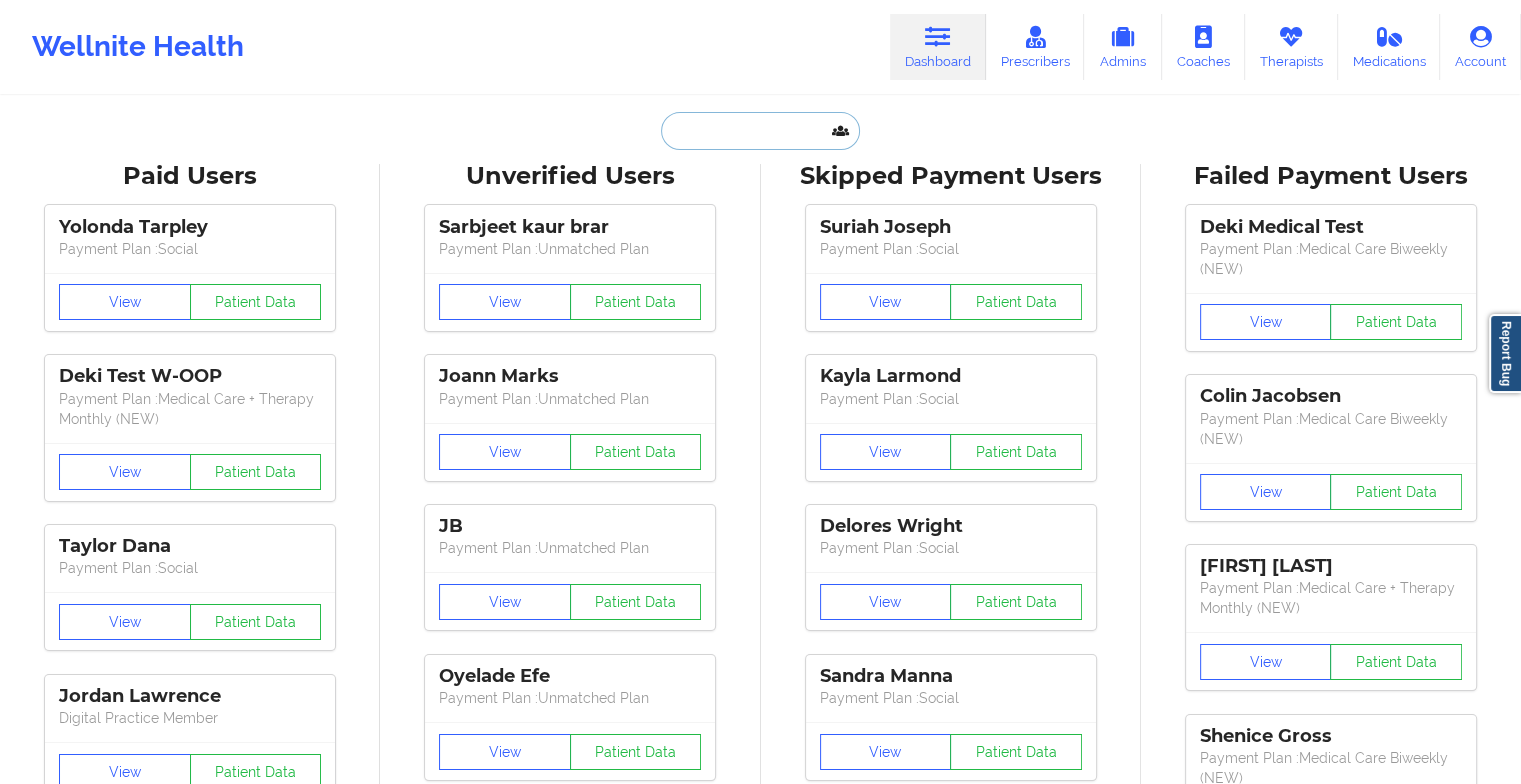 click at bounding box center (760, 131) 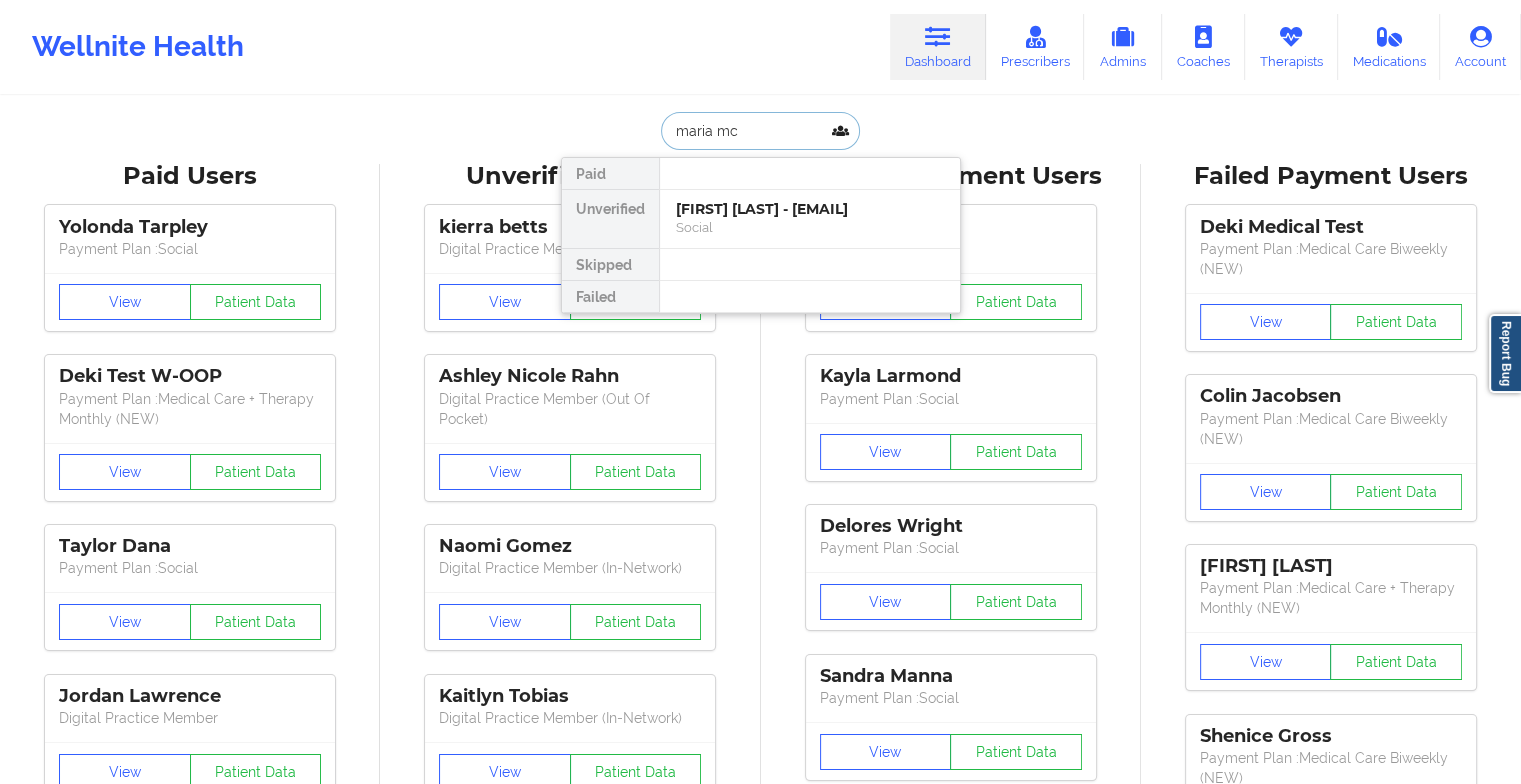type on "[FIRST] [LAST]" 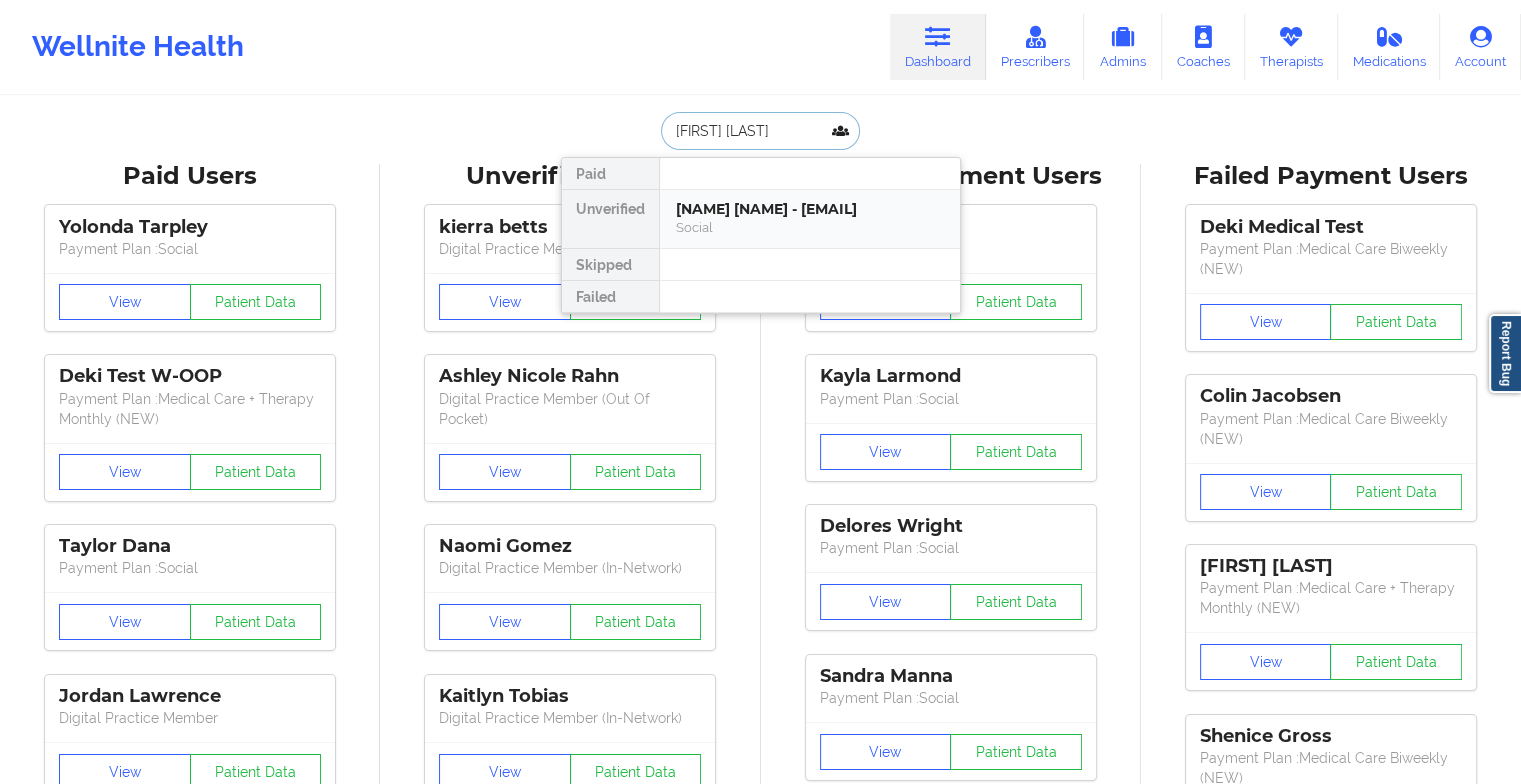 click on "[NAME] [NAME] - [EMAIL]" at bounding box center [810, 209] 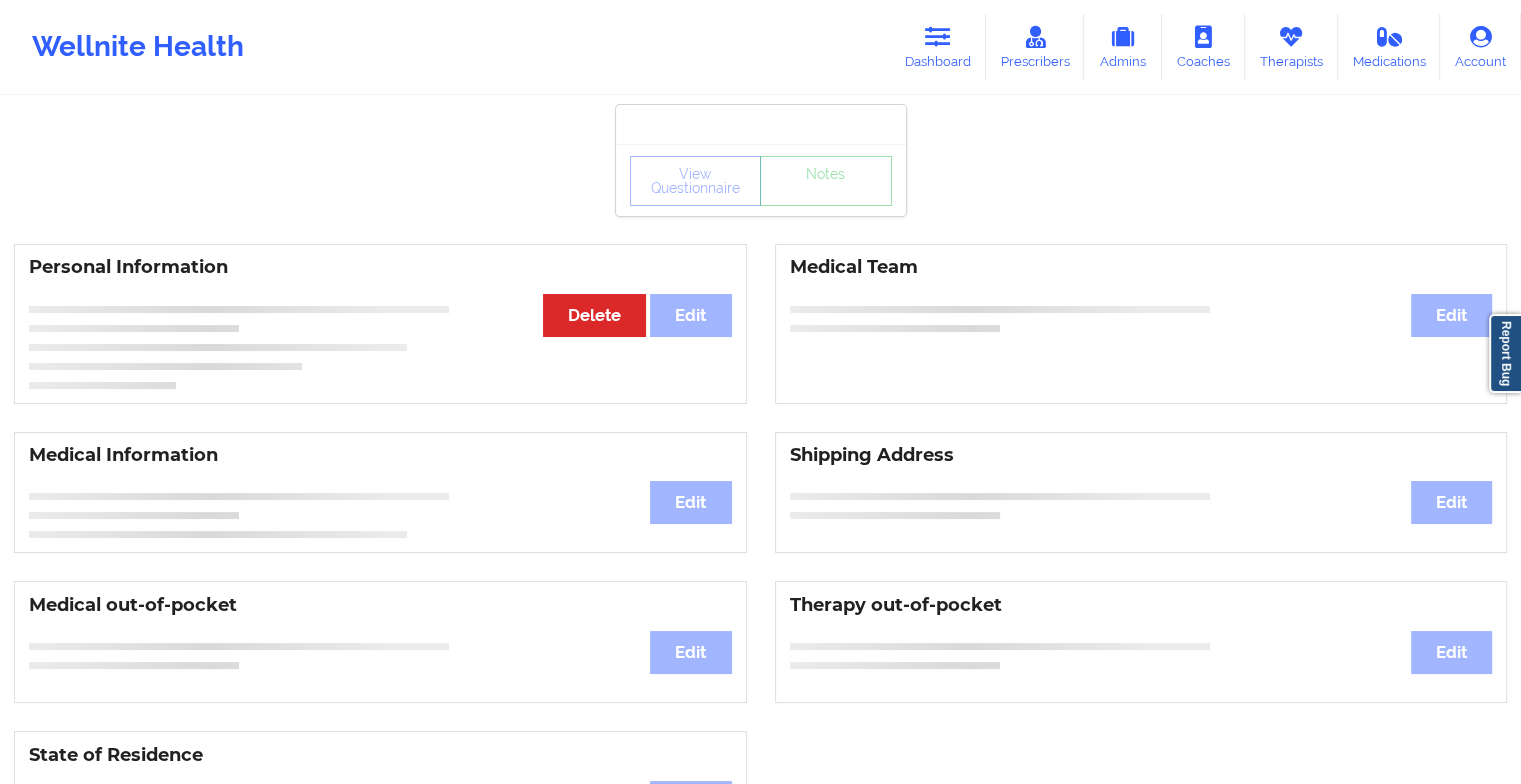 click on "View Questionnaire Notes" at bounding box center (761, 180) 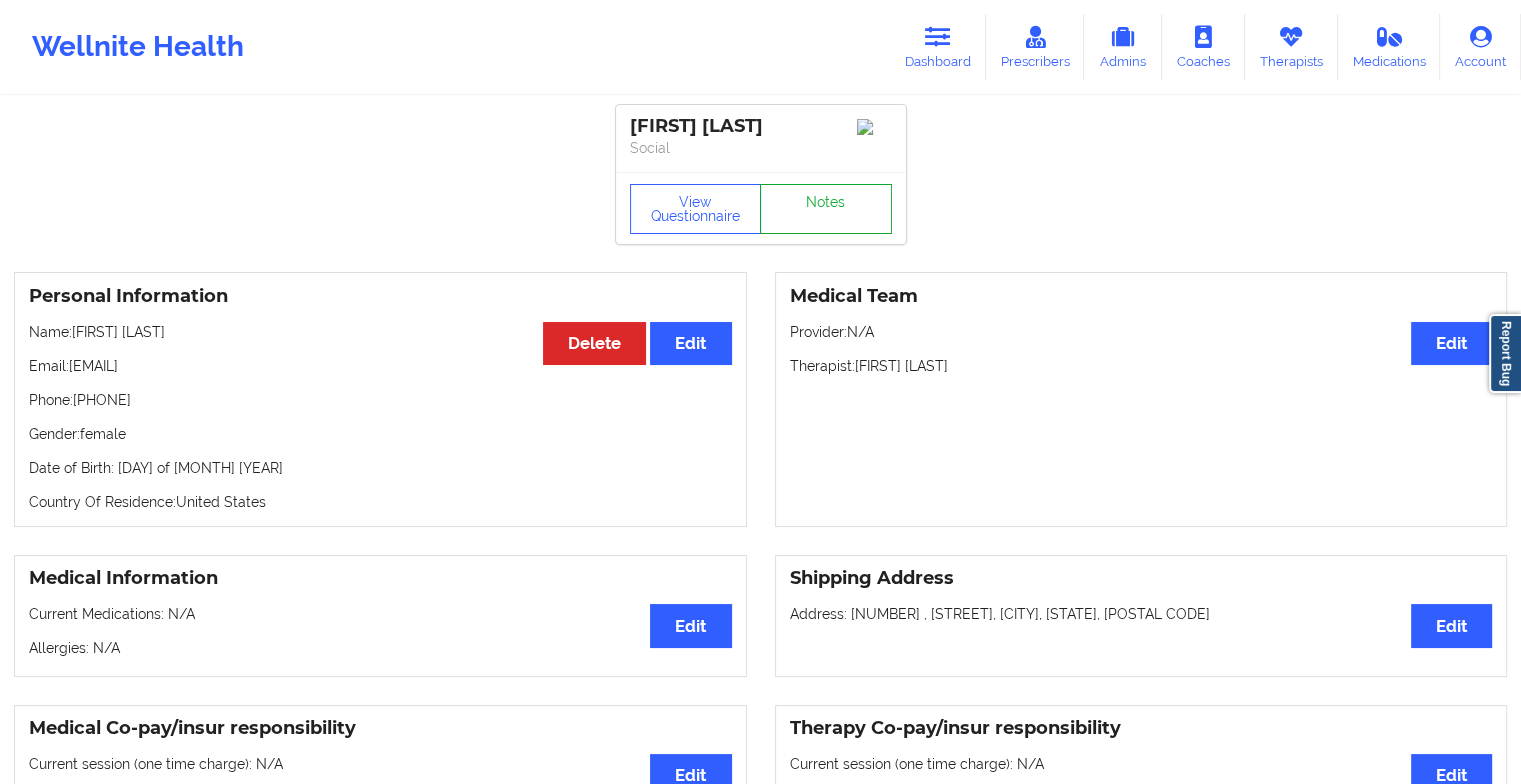 click on "Notes" at bounding box center (826, 209) 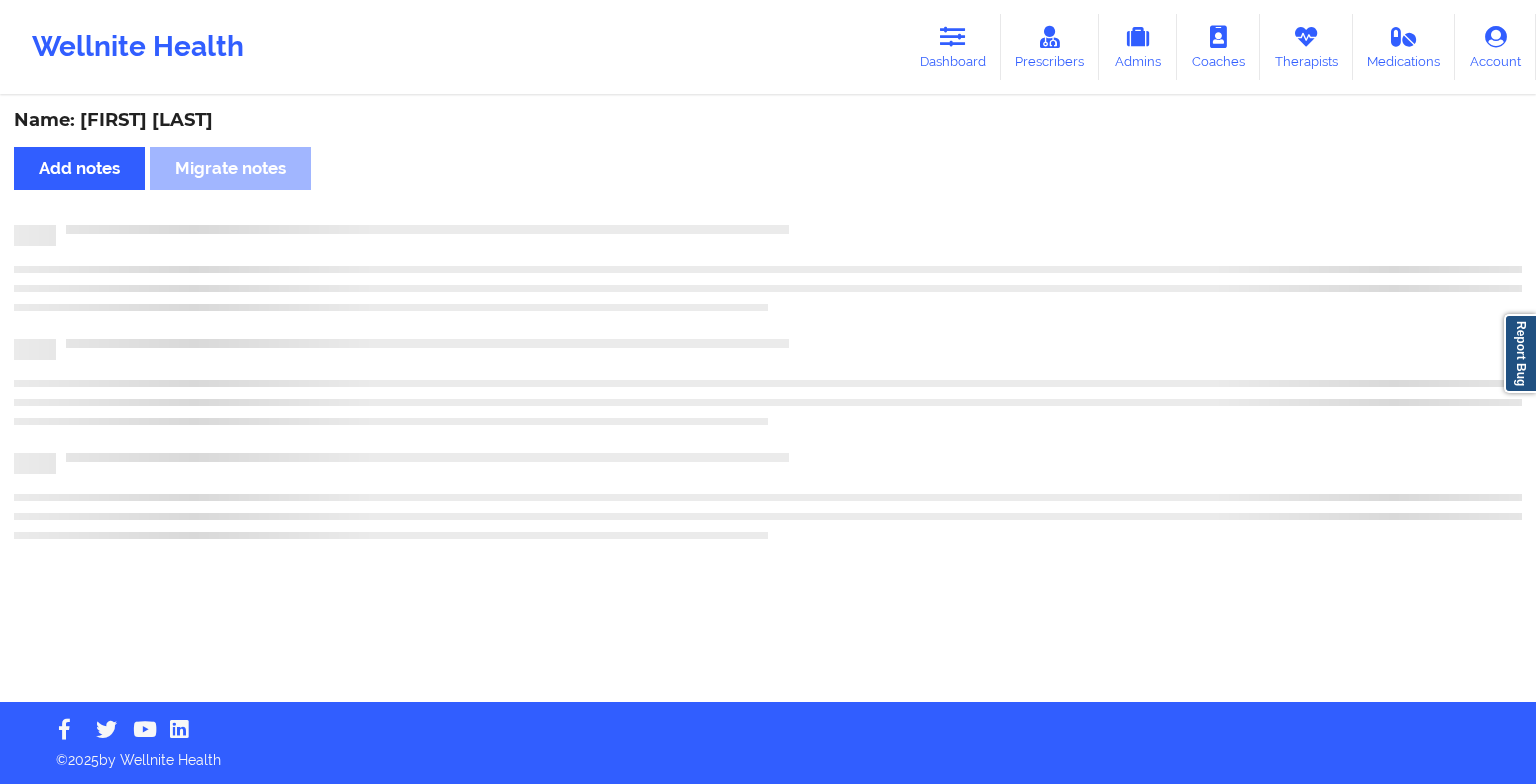 click on "Name: [FIRST] [LAST] [NOTES]" at bounding box center (768, 400) 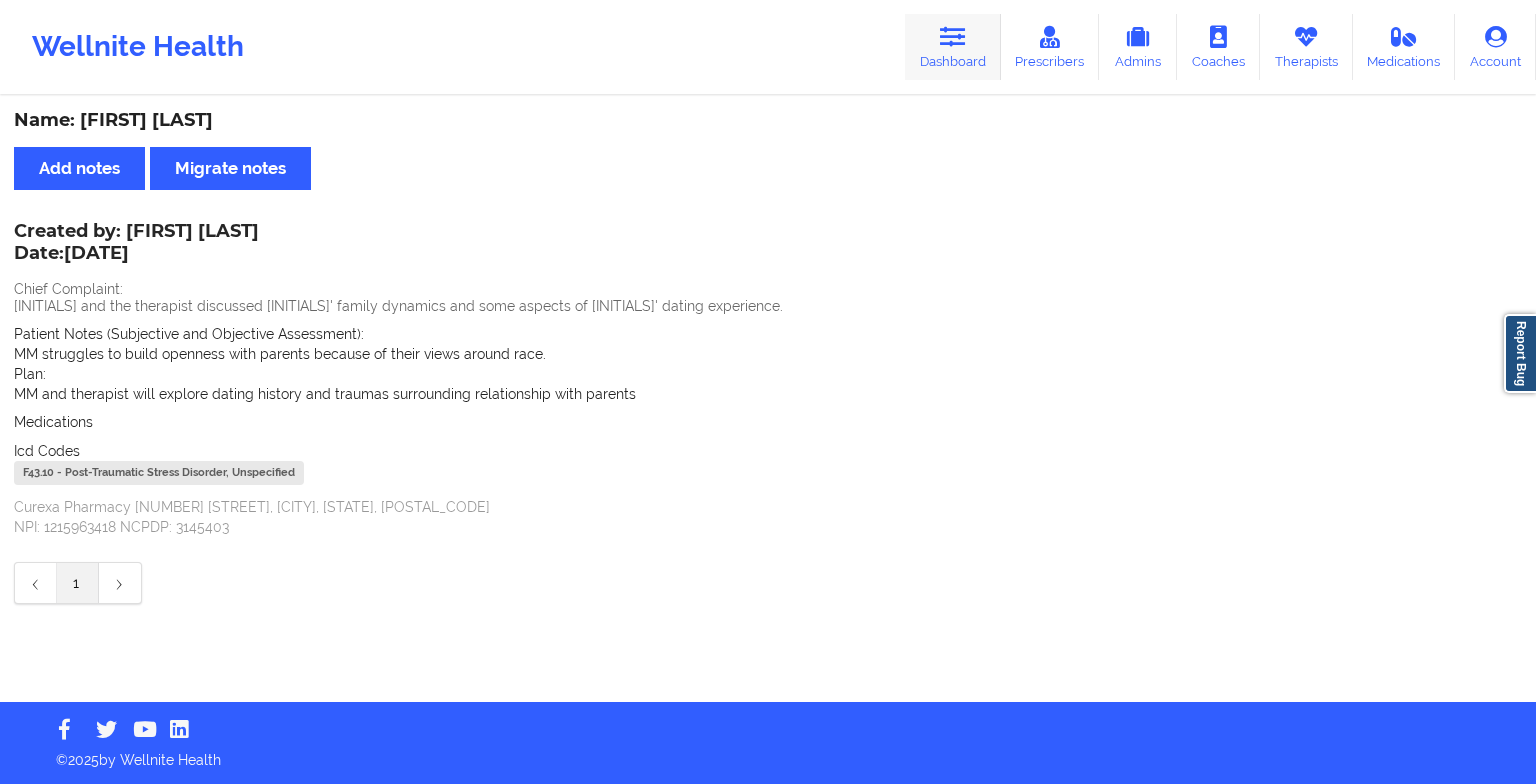 click on "Dashboard" at bounding box center (953, 47) 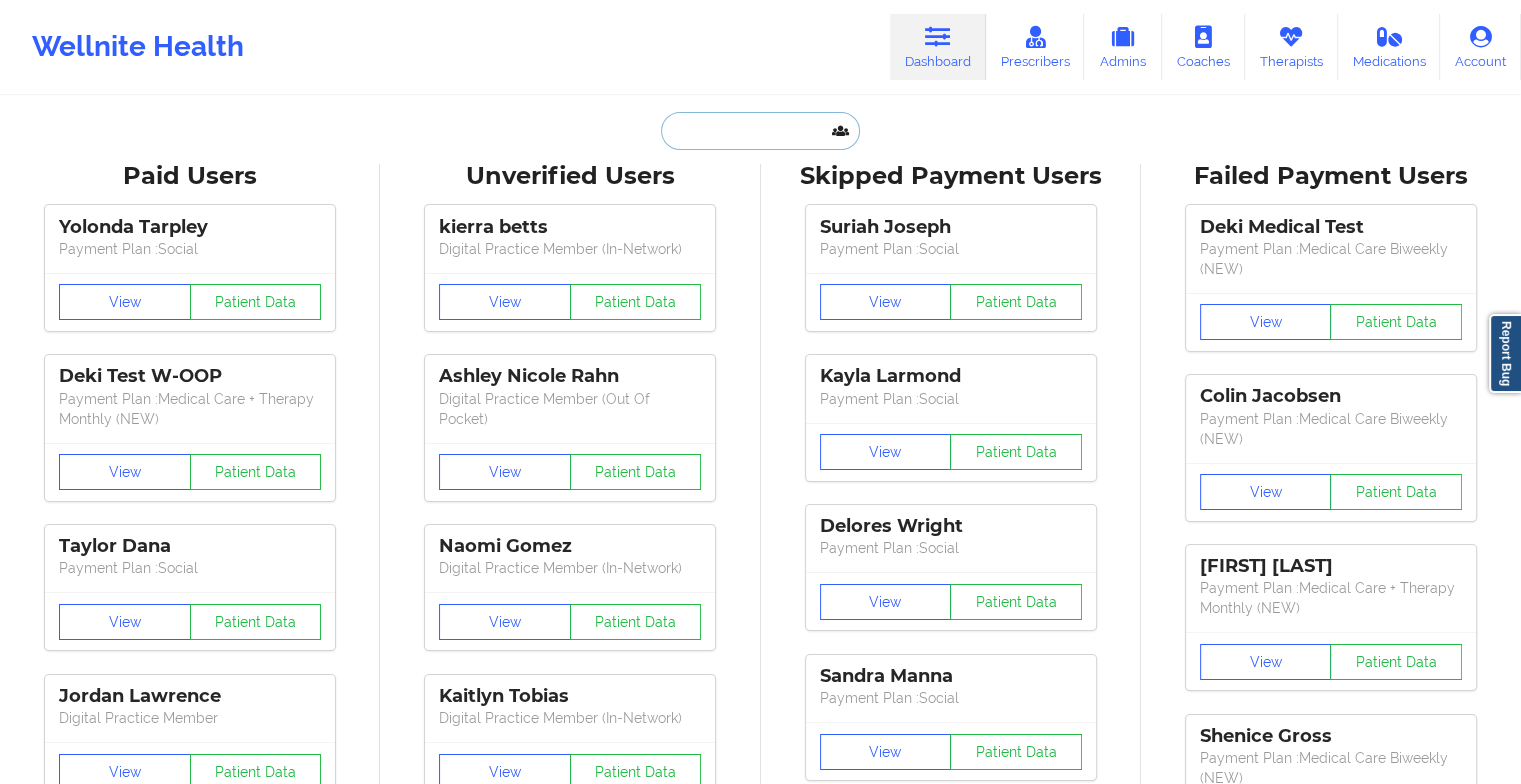 click at bounding box center [760, 131] 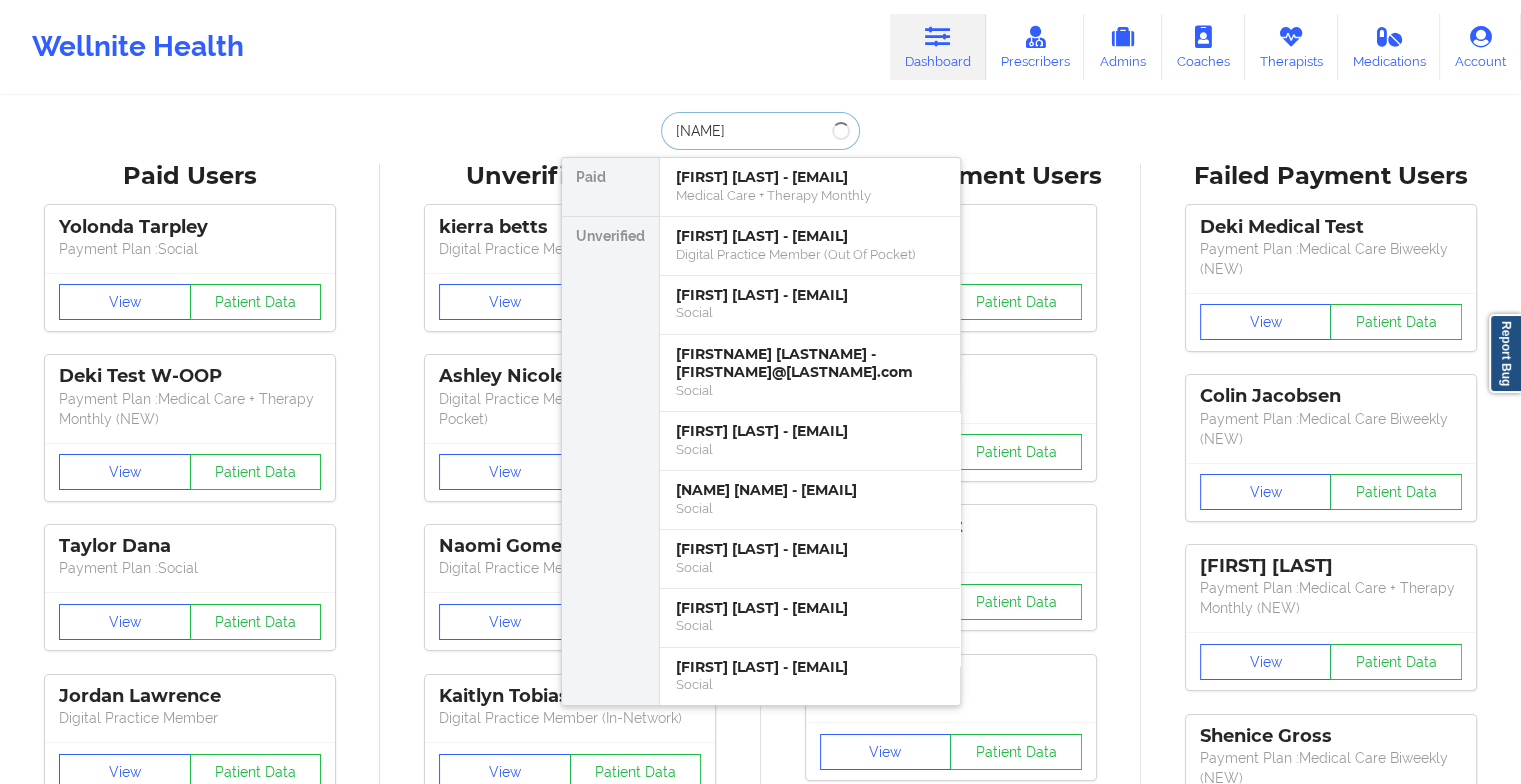 type on "[FIRST] [LAST]" 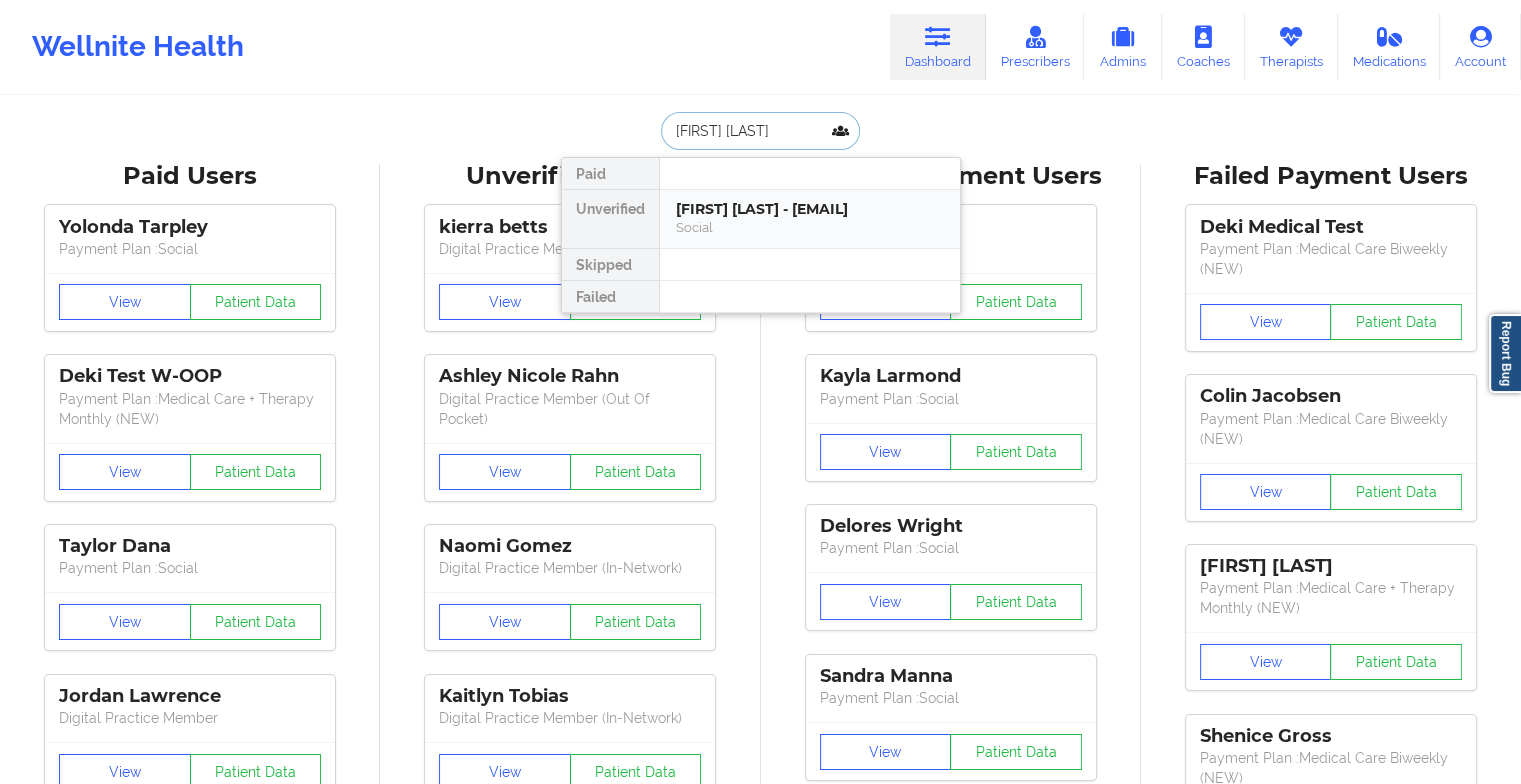 click on "[FIRST] [LAST] - [EMAIL]" at bounding box center (810, 209) 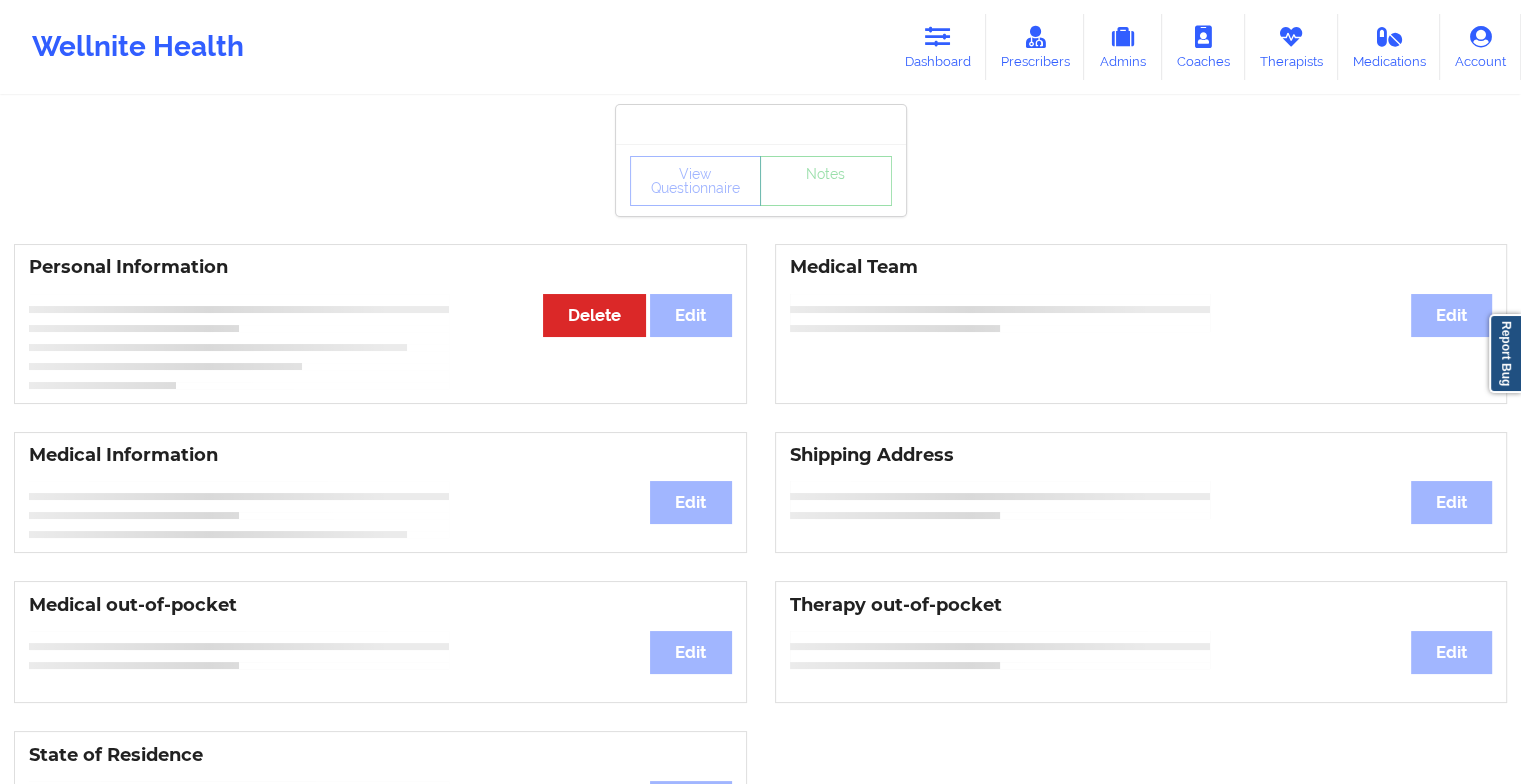 click on "View Questionnaire Notes" at bounding box center [761, 181] 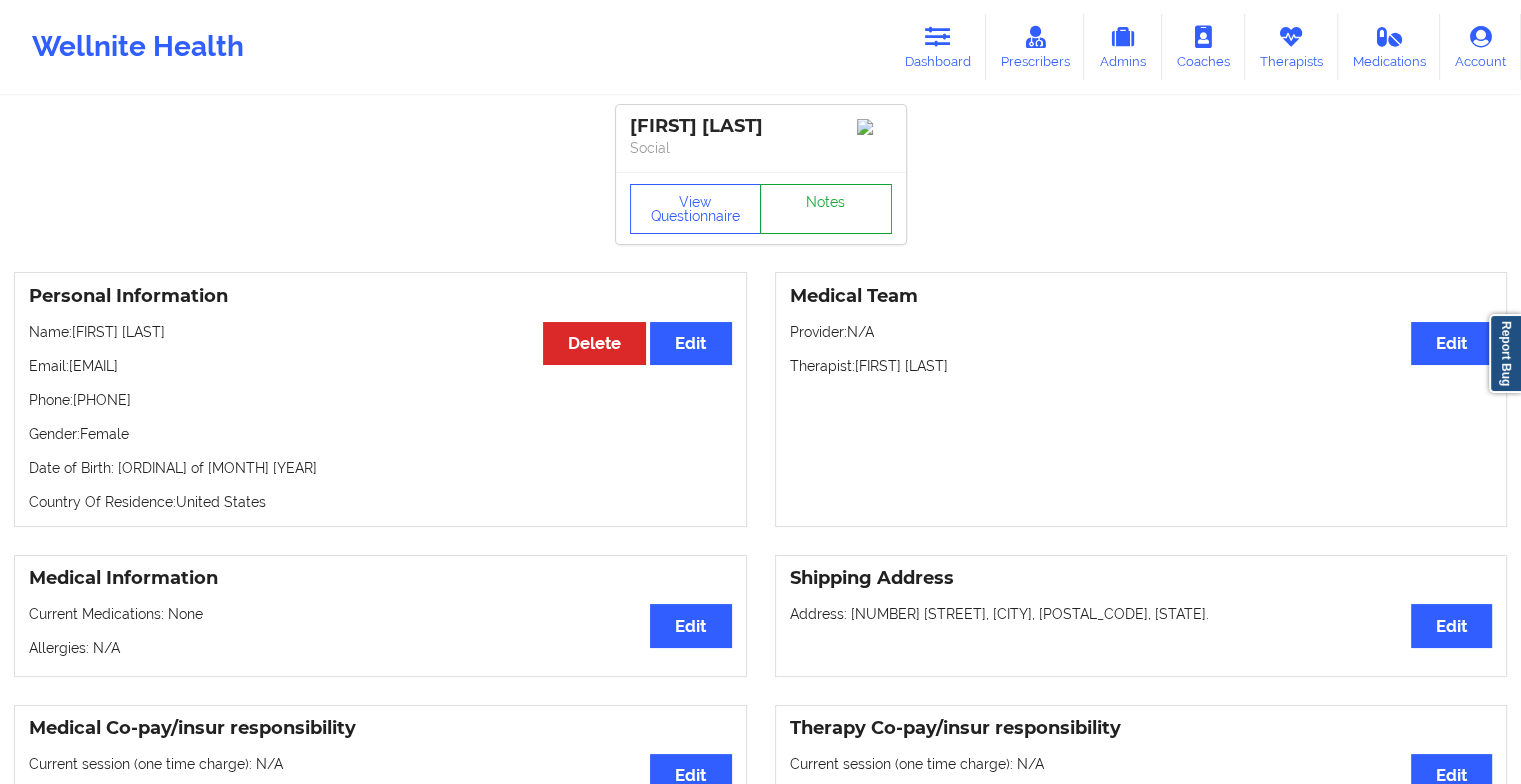 click on "Notes" at bounding box center [826, 209] 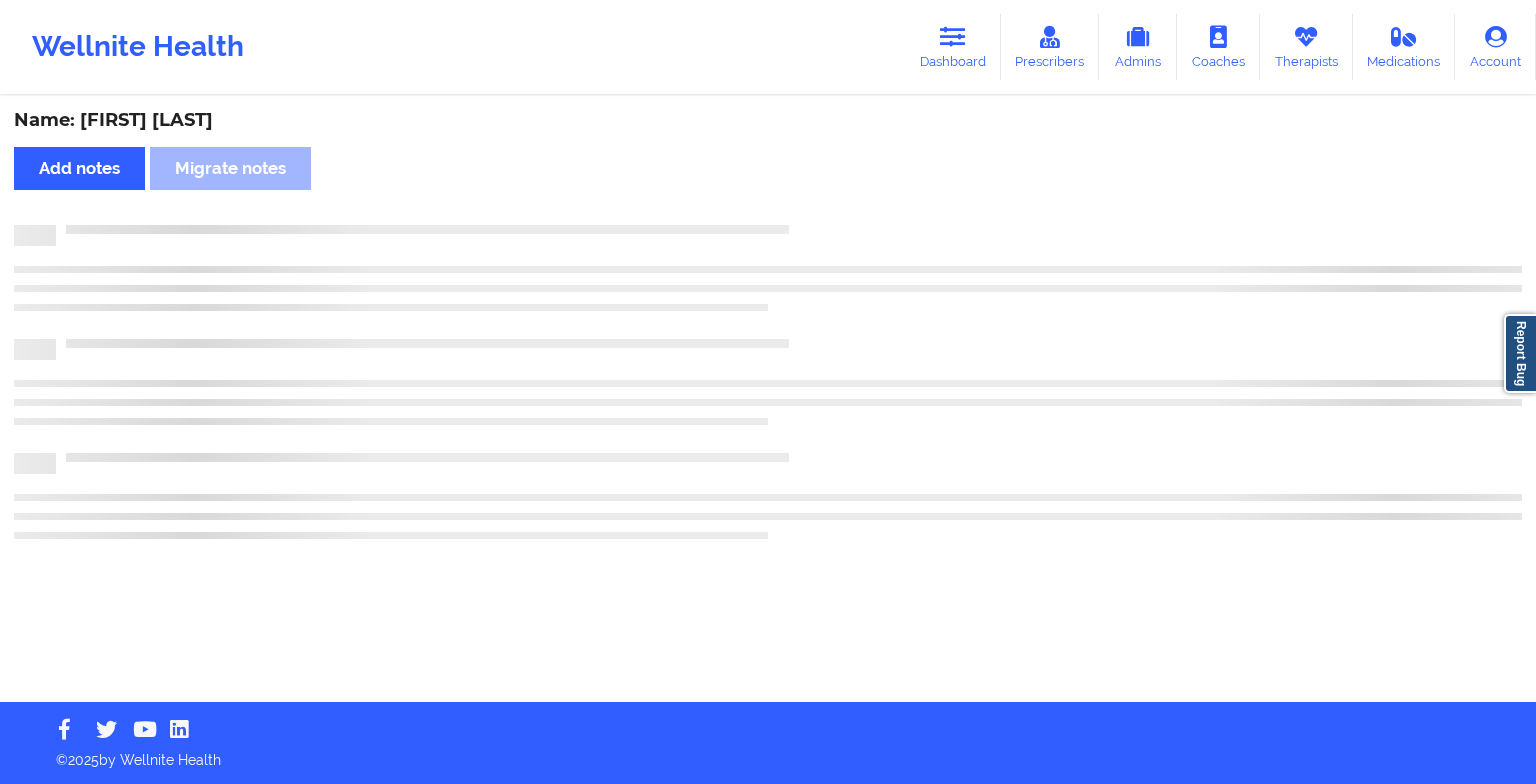 click on "Name: [FIRST] [LAST] Add notes Migrate notes" at bounding box center [768, 400] 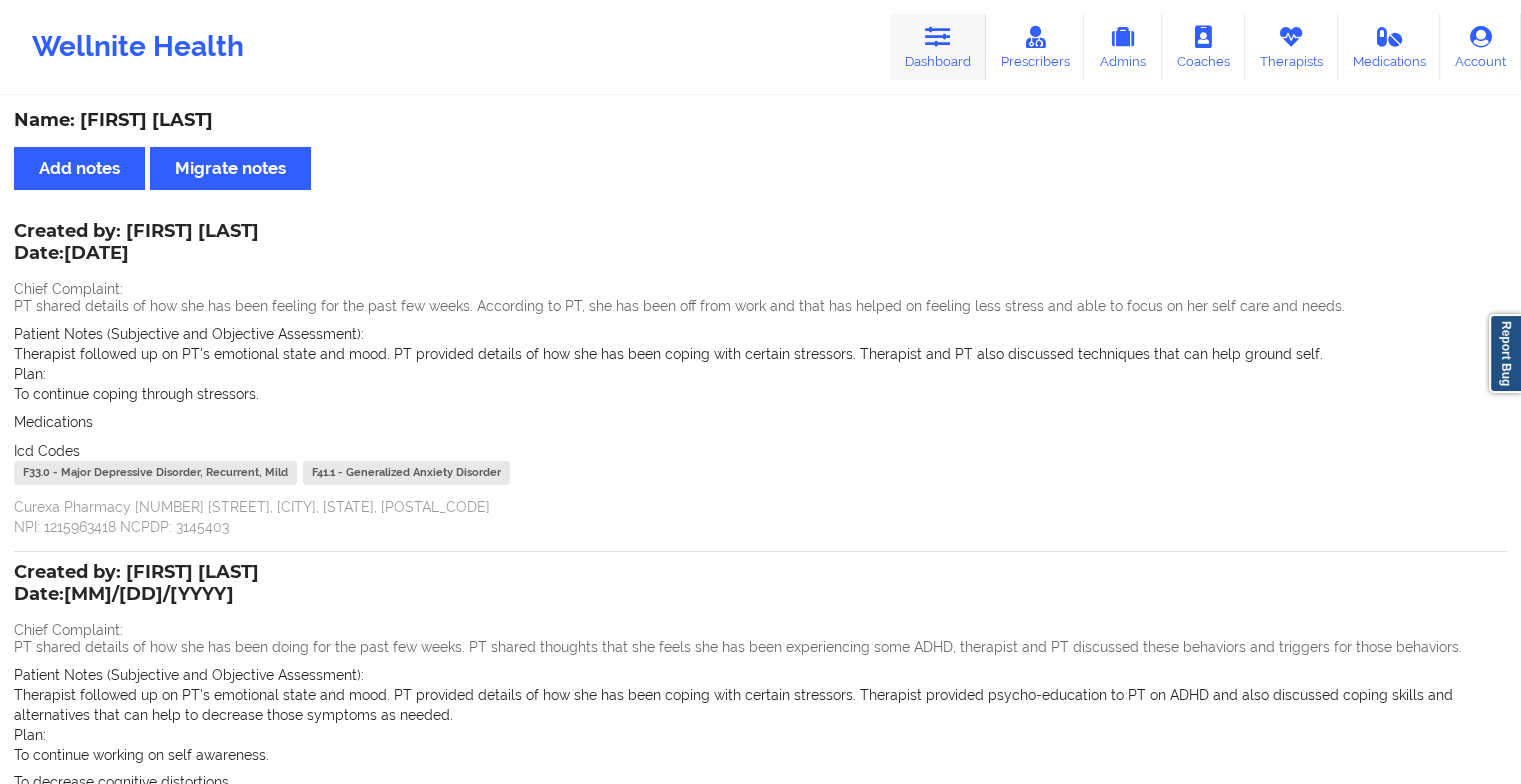 click on "Dashboard" at bounding box center [938, 47] 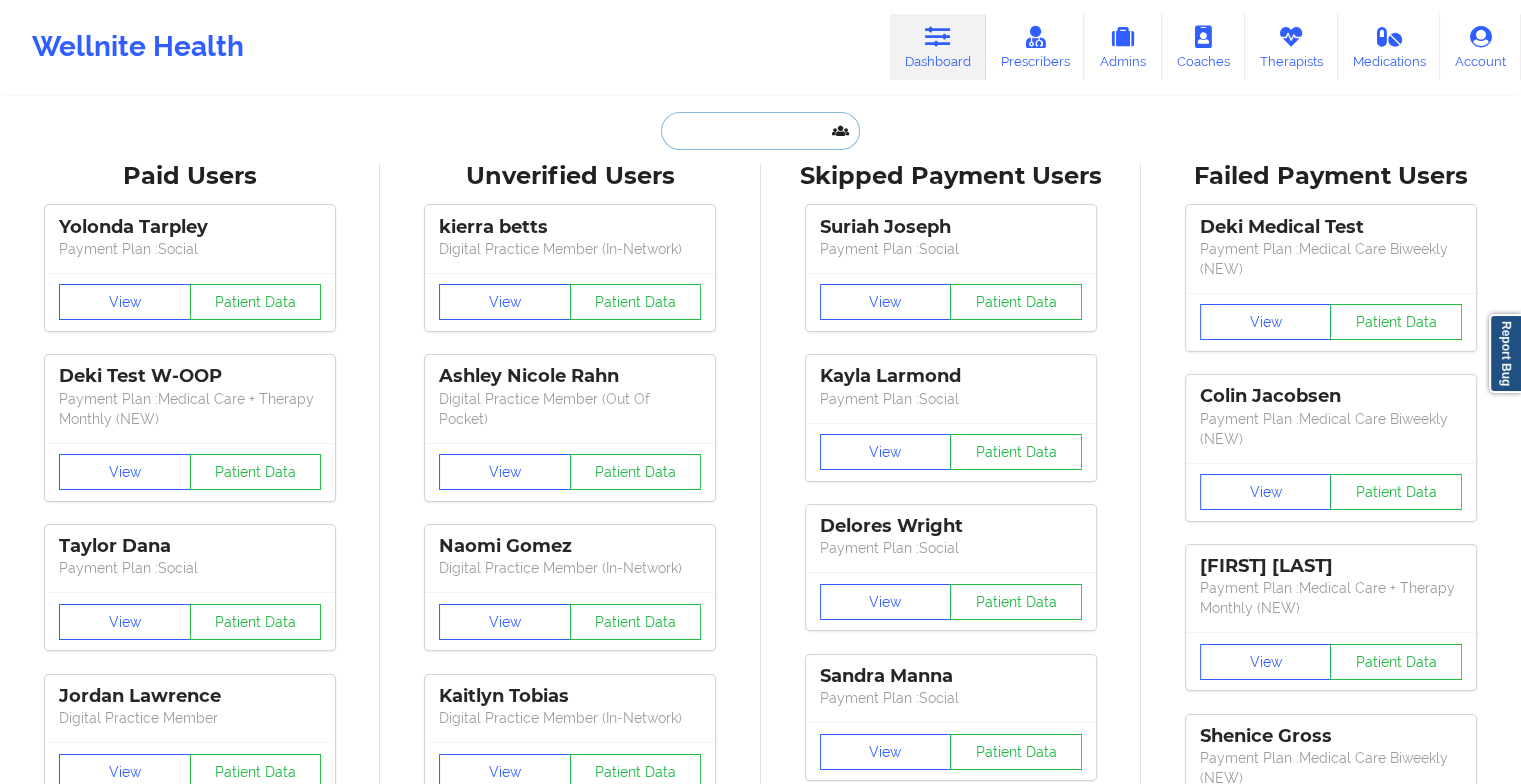 click at bounding box center [760, 131] 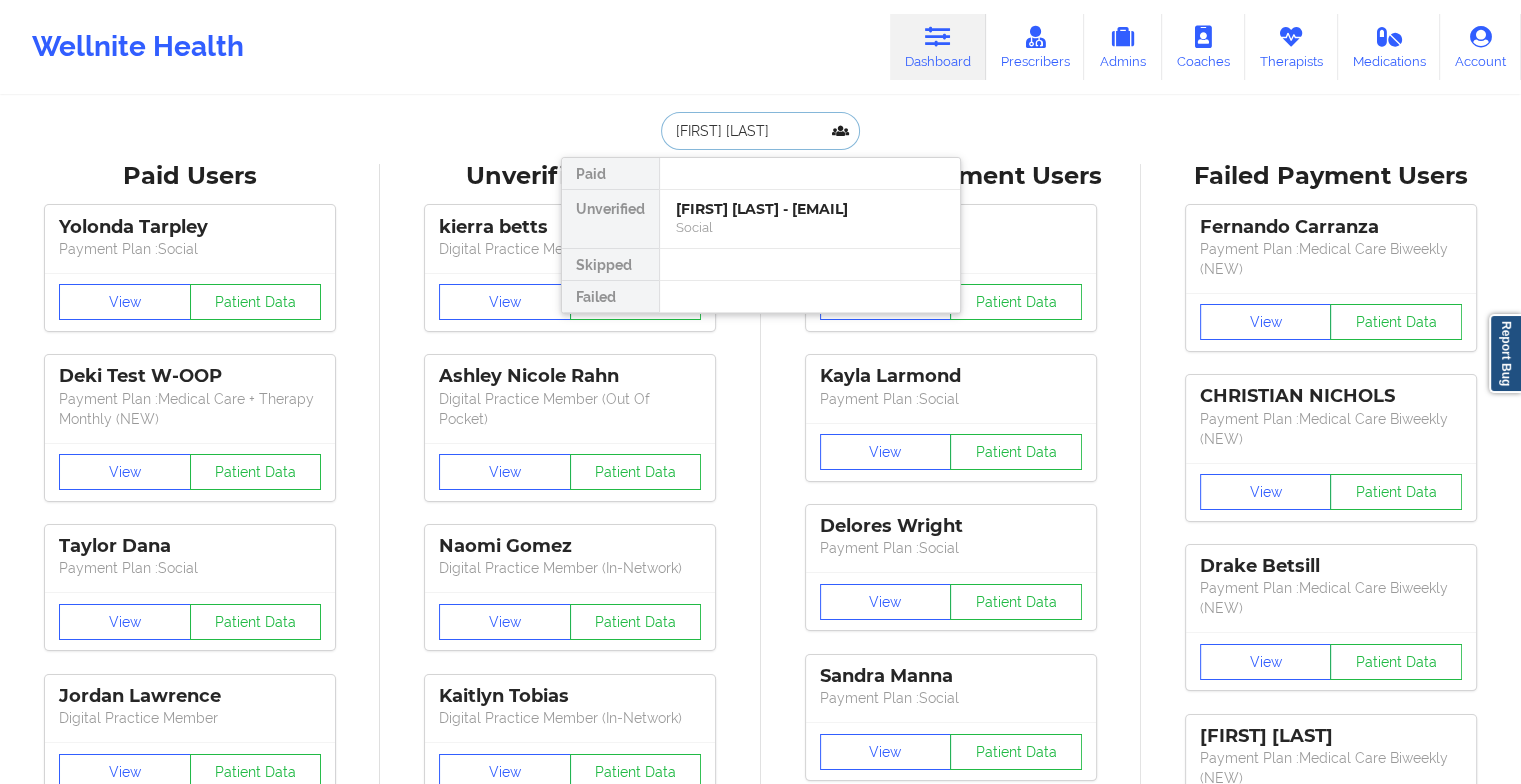 type on "[FIRST] [LAST]" 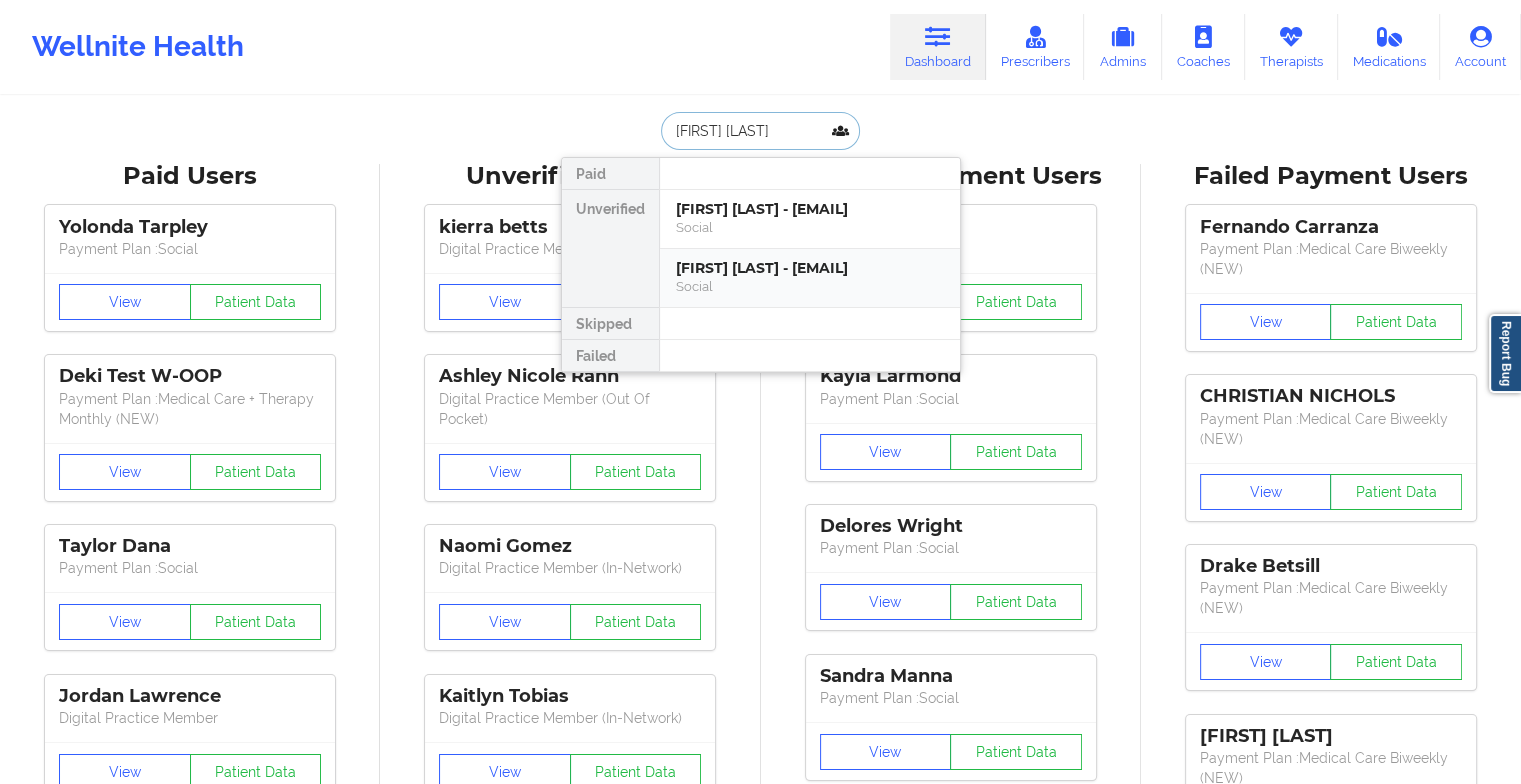 click on "[FIRST] [LAST] - [EMAIL]" at bounding box center [810, 268] 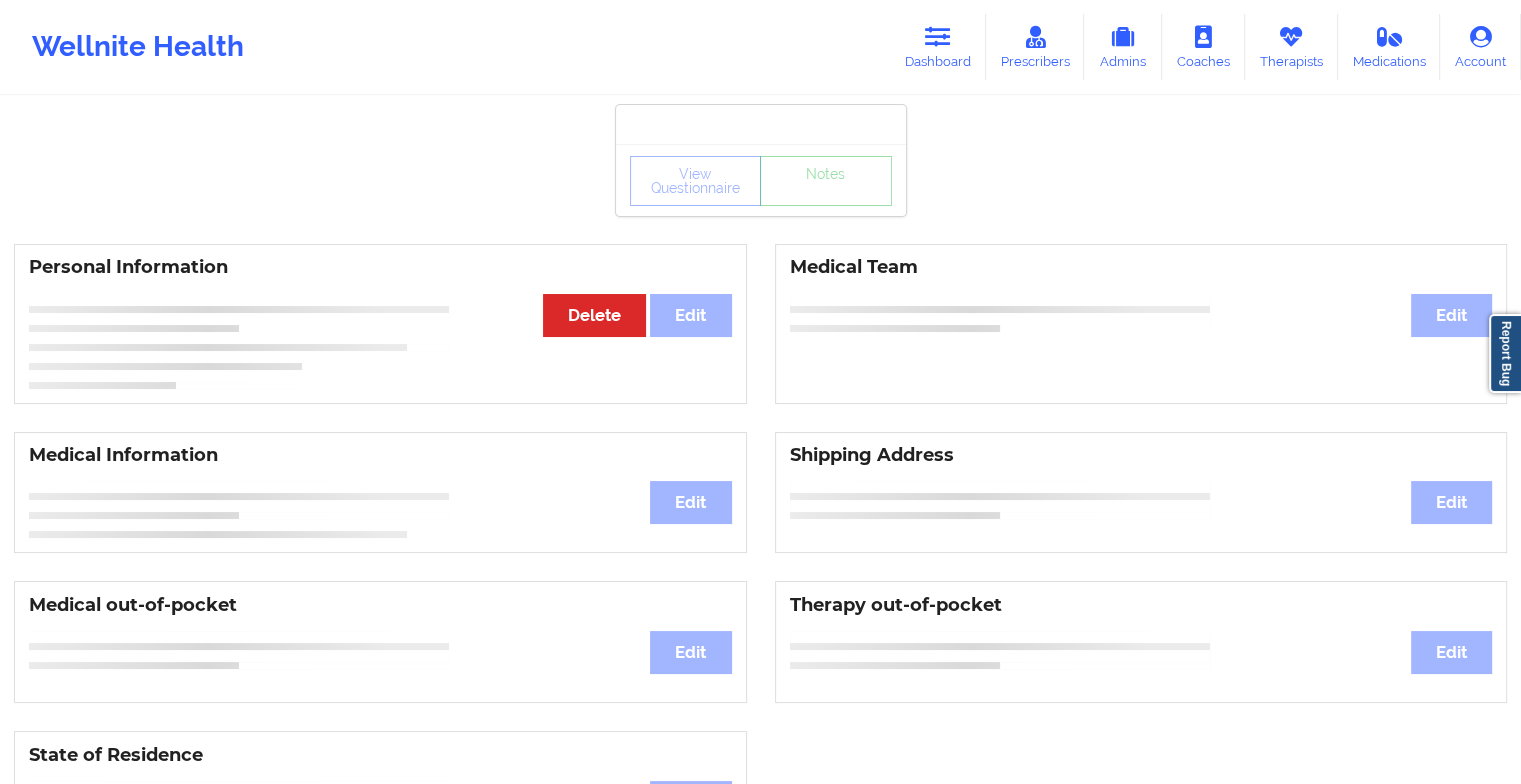 click on "View Questionnaire Notes Personal Information Edit Delete Medical Team Edit Medical Information Edit Shipping Address Edit Medical out-of-pocket Edit Therapy out-of-pocket Edit State of Residence Edit Payment Information Edit Cancel Plan Minor Consent Insurance Information Edit" at bounding box center [760, 835] 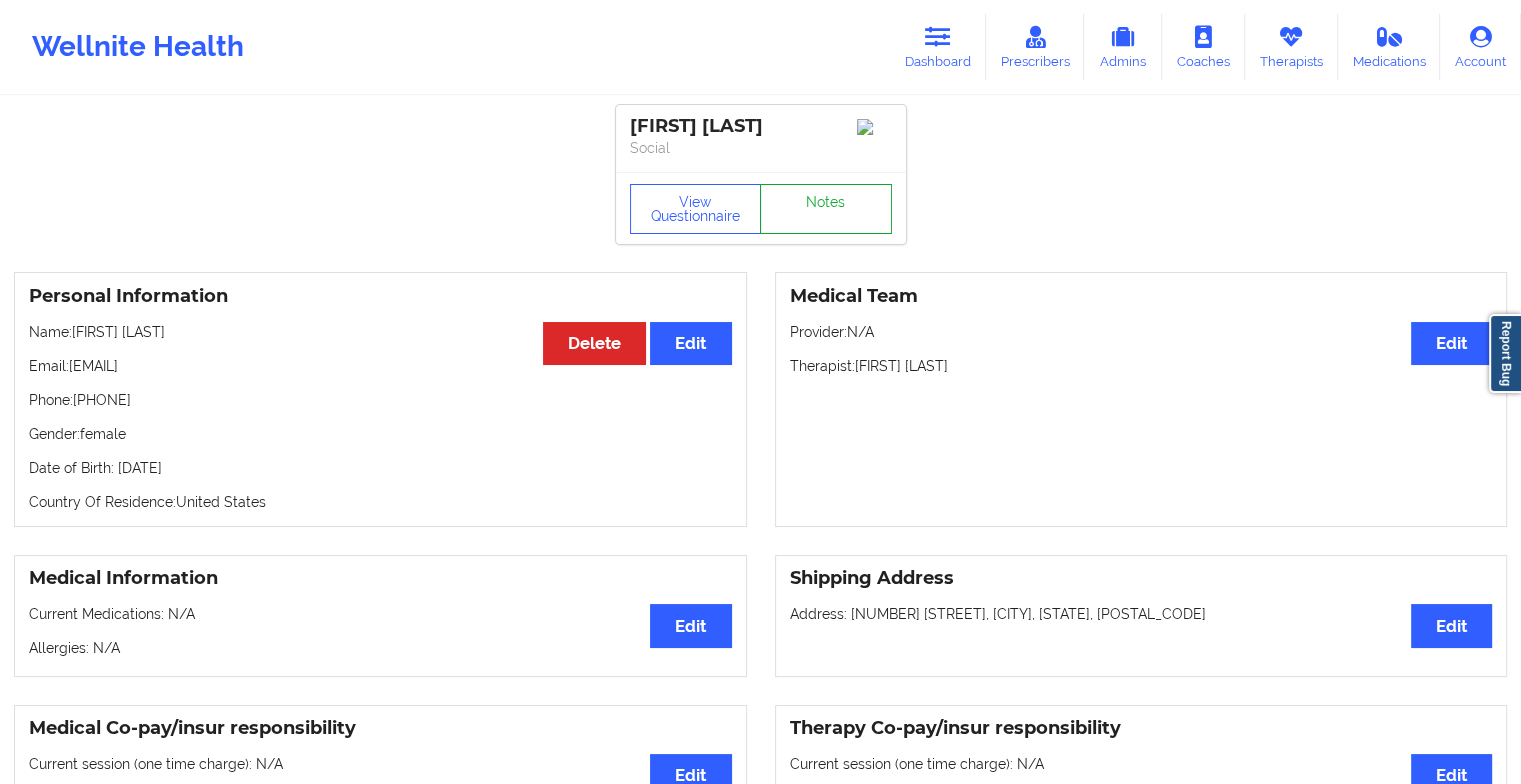 click on "Notes" at bounding box center (826, 209) 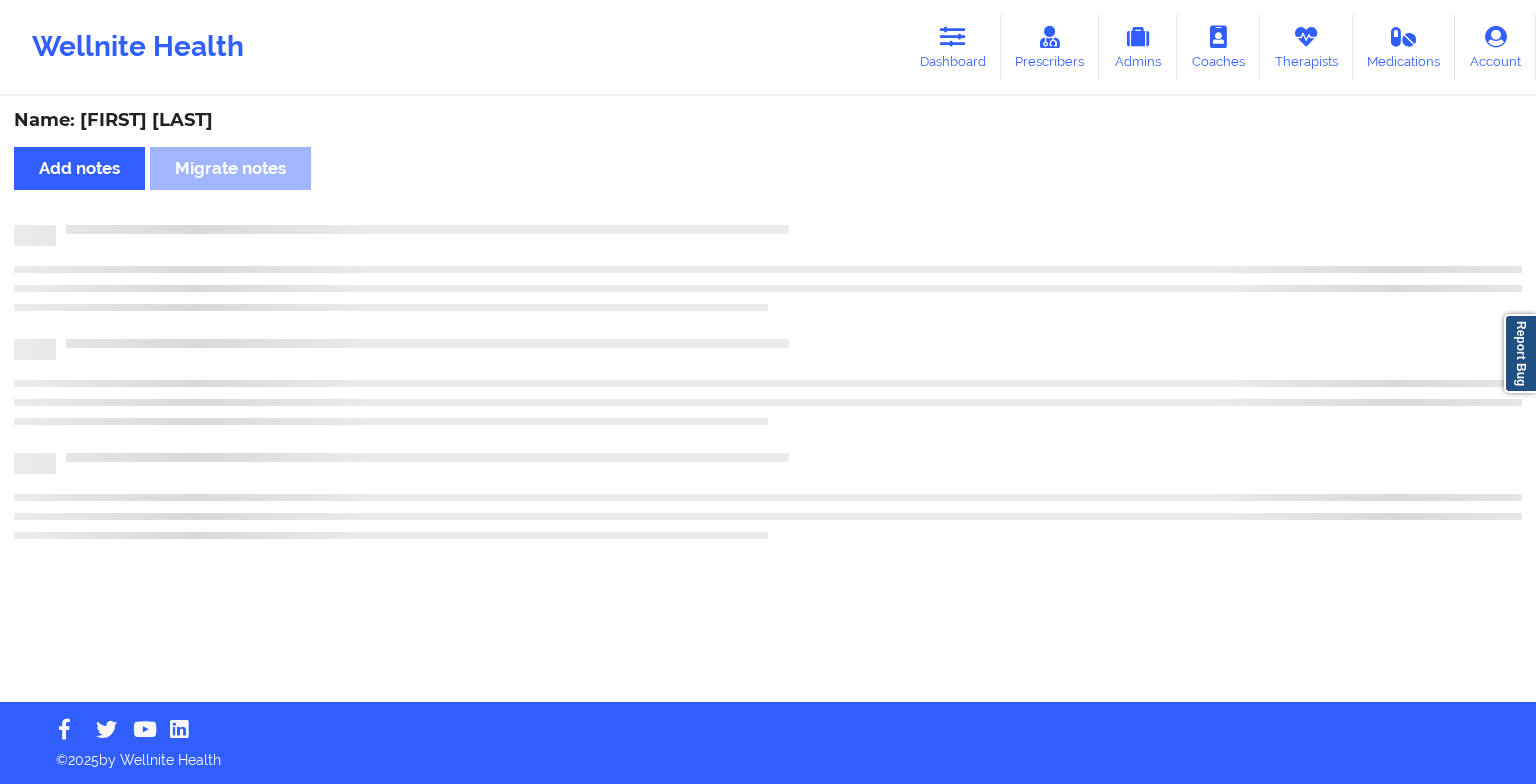 click on "Name: [FIRST] [LAST]  Add notes Migrate notes" at bounding box center (768, 400) 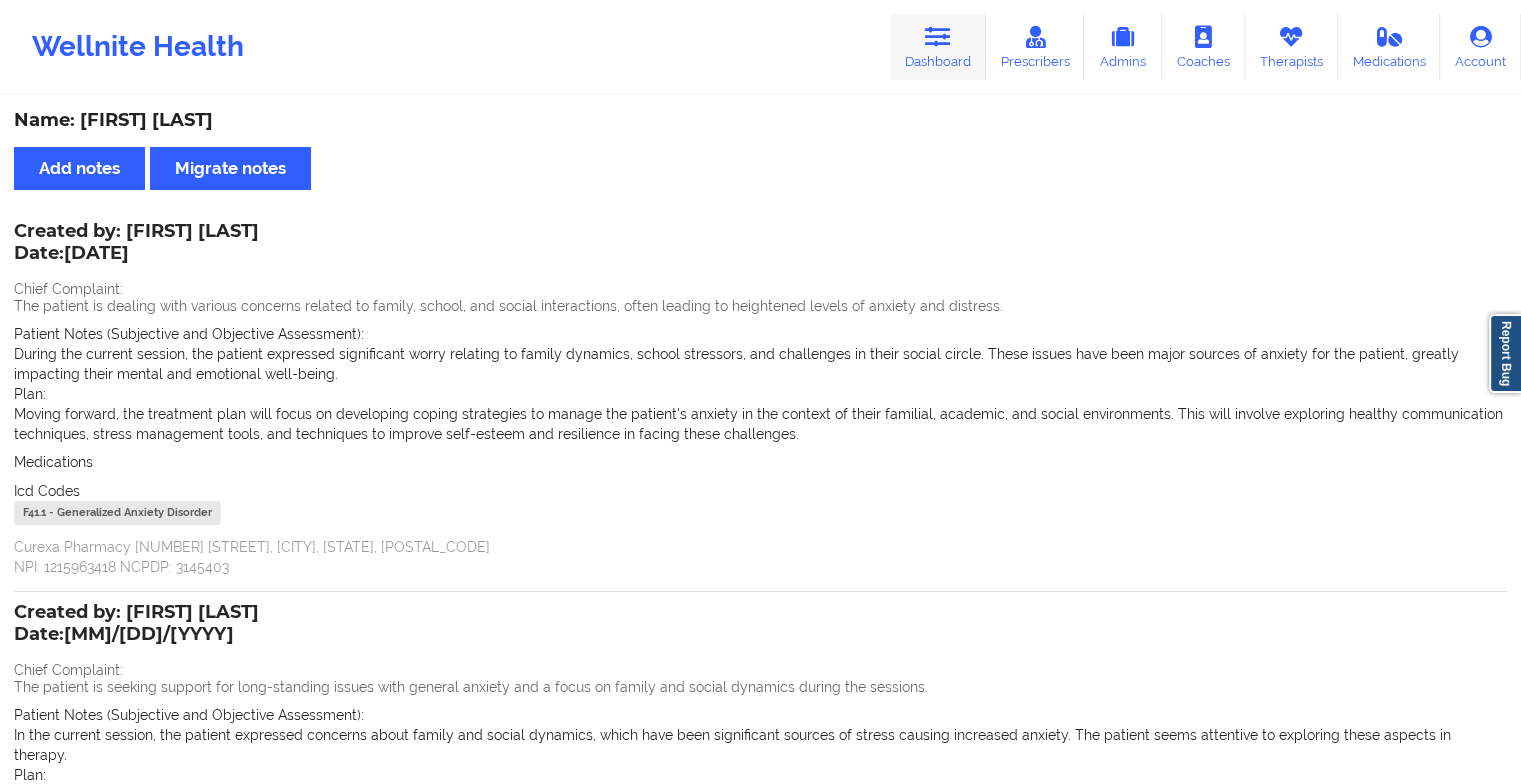 click on "Dashboard" at bounding box center (938, 47) 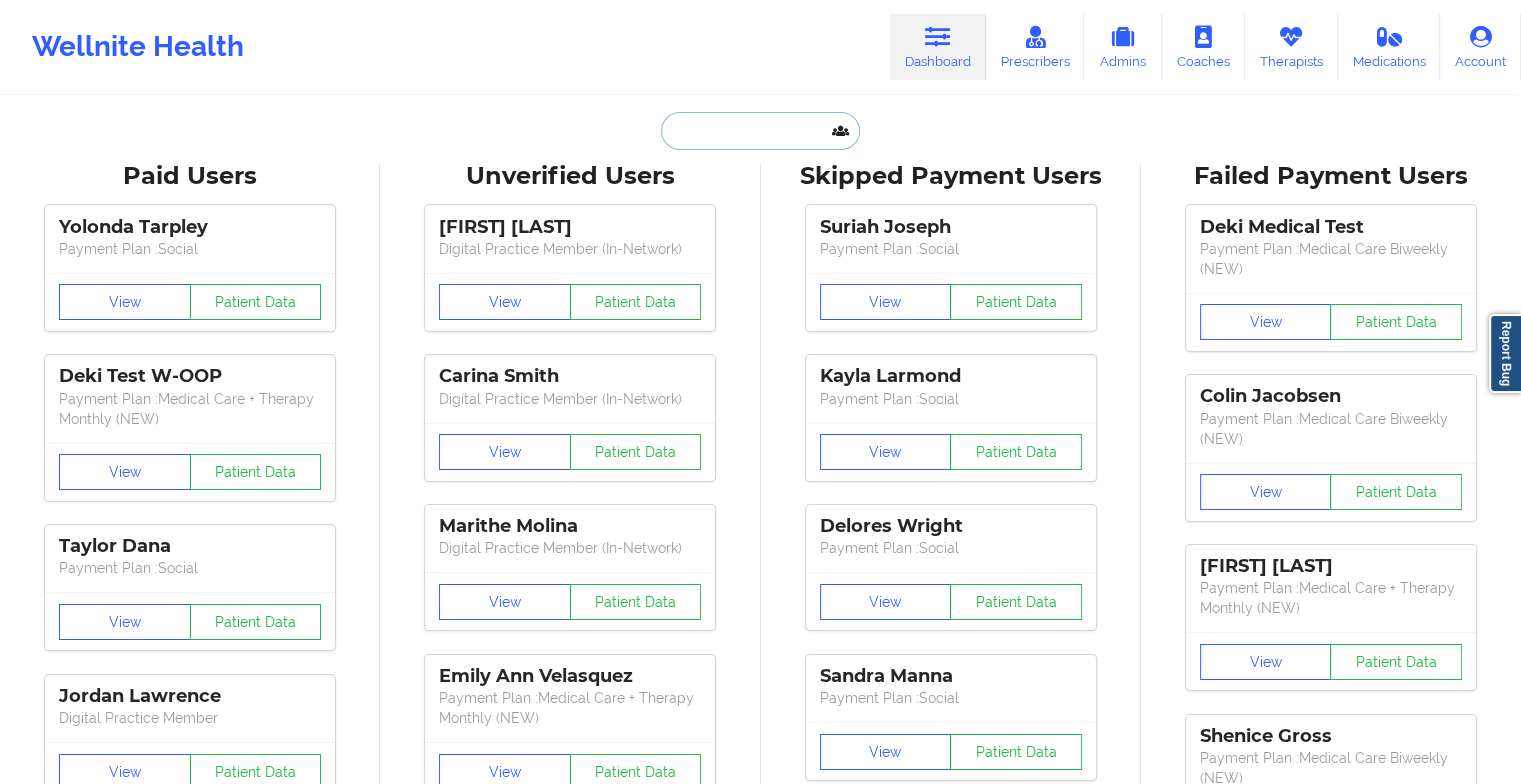 click at bounding box center (760, 131) 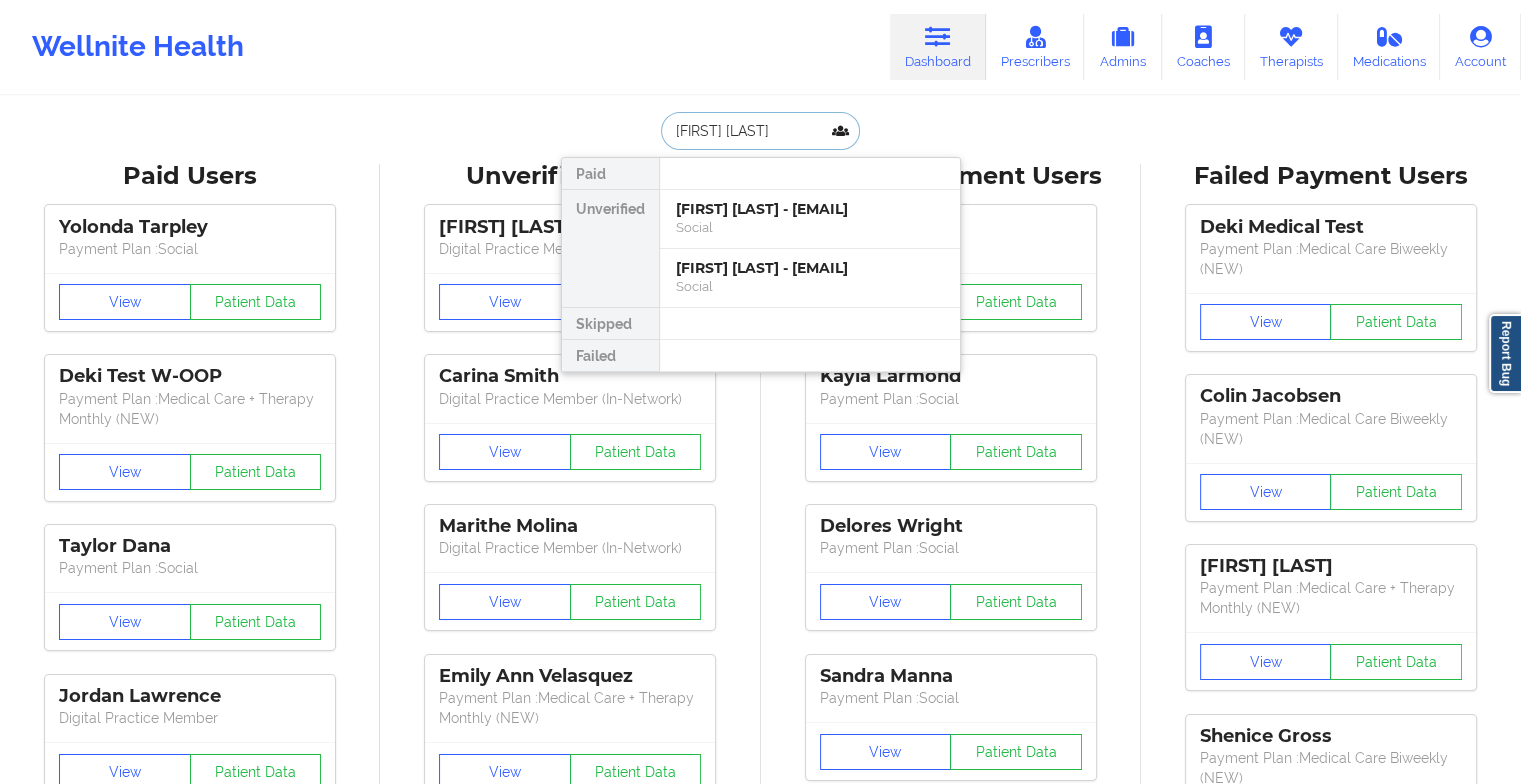 type on "[FIRST] [LAST]" 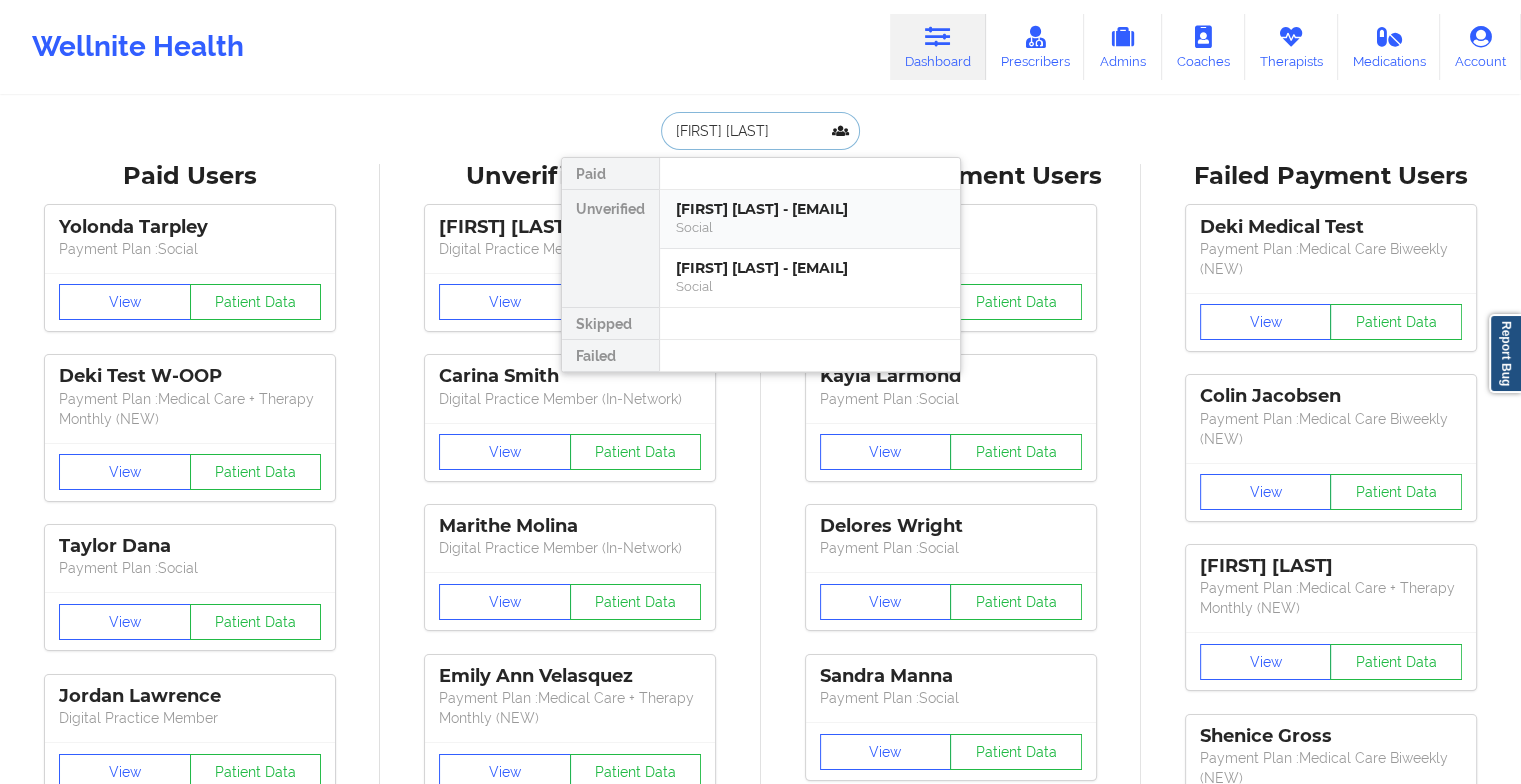 click on "[FIRST] [LAST]  - [EMAIL]" at bounding box center (810, 209) 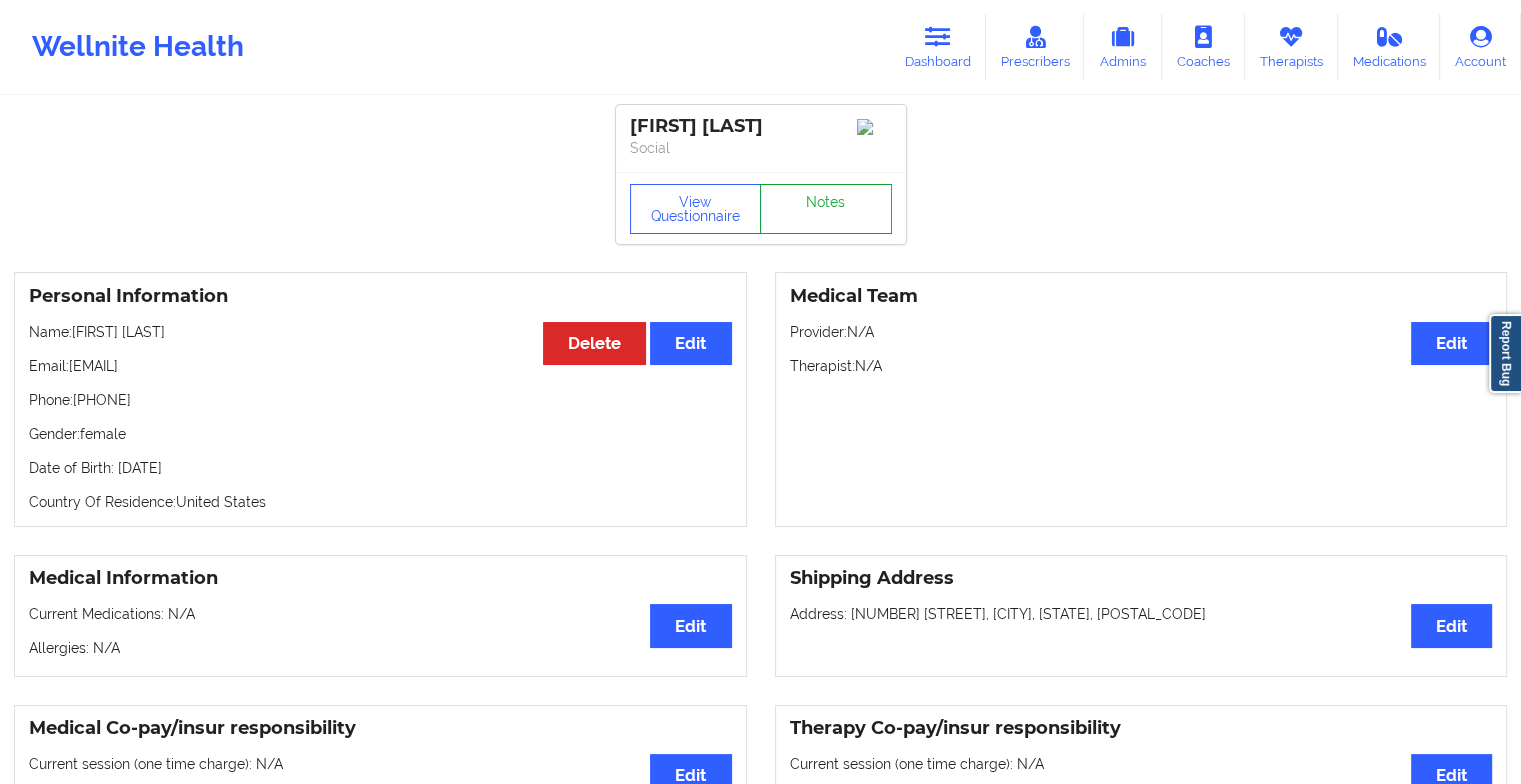 click on "Notes" at bounding box center [826, 209] 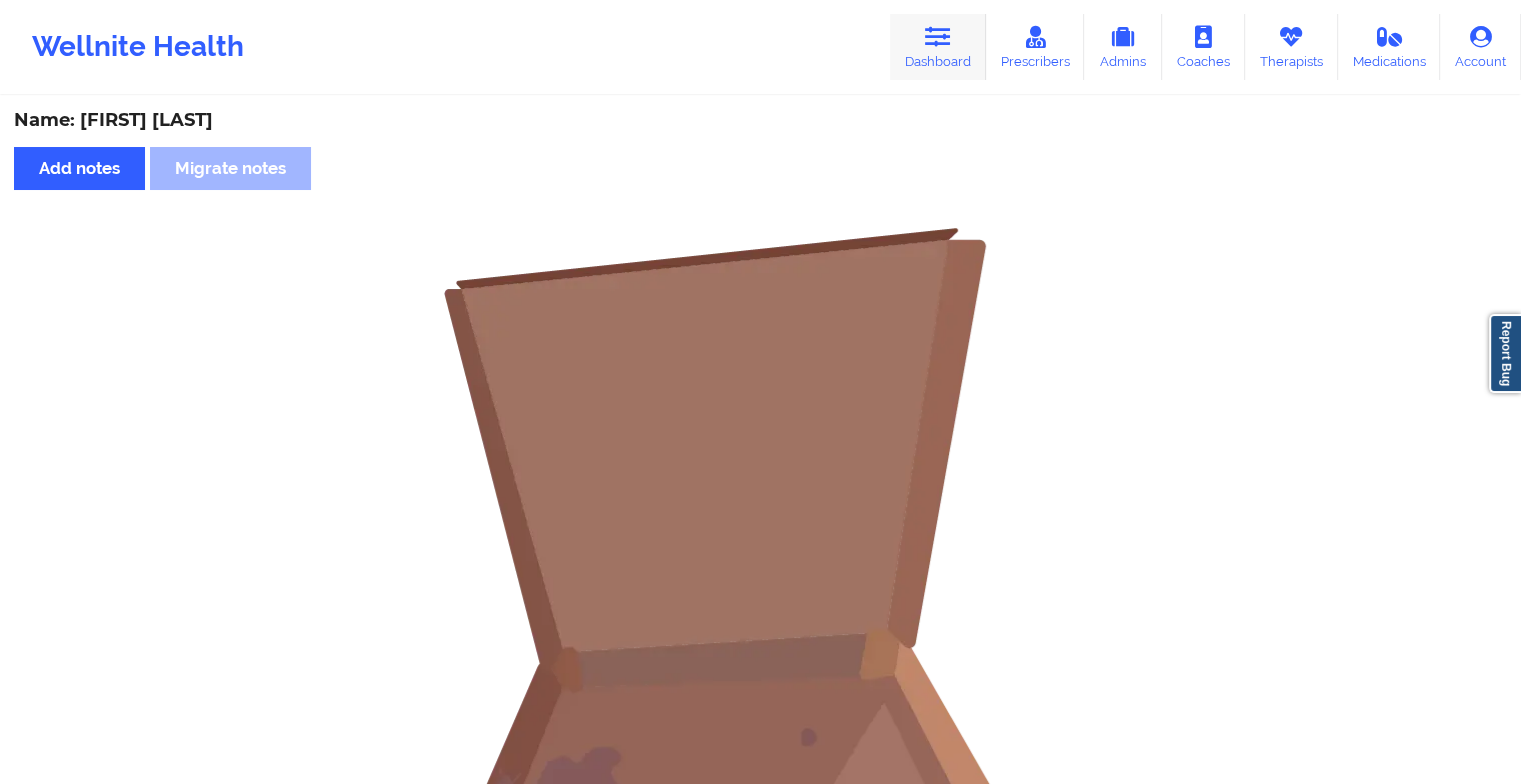 click at bounding box center [938, 37] 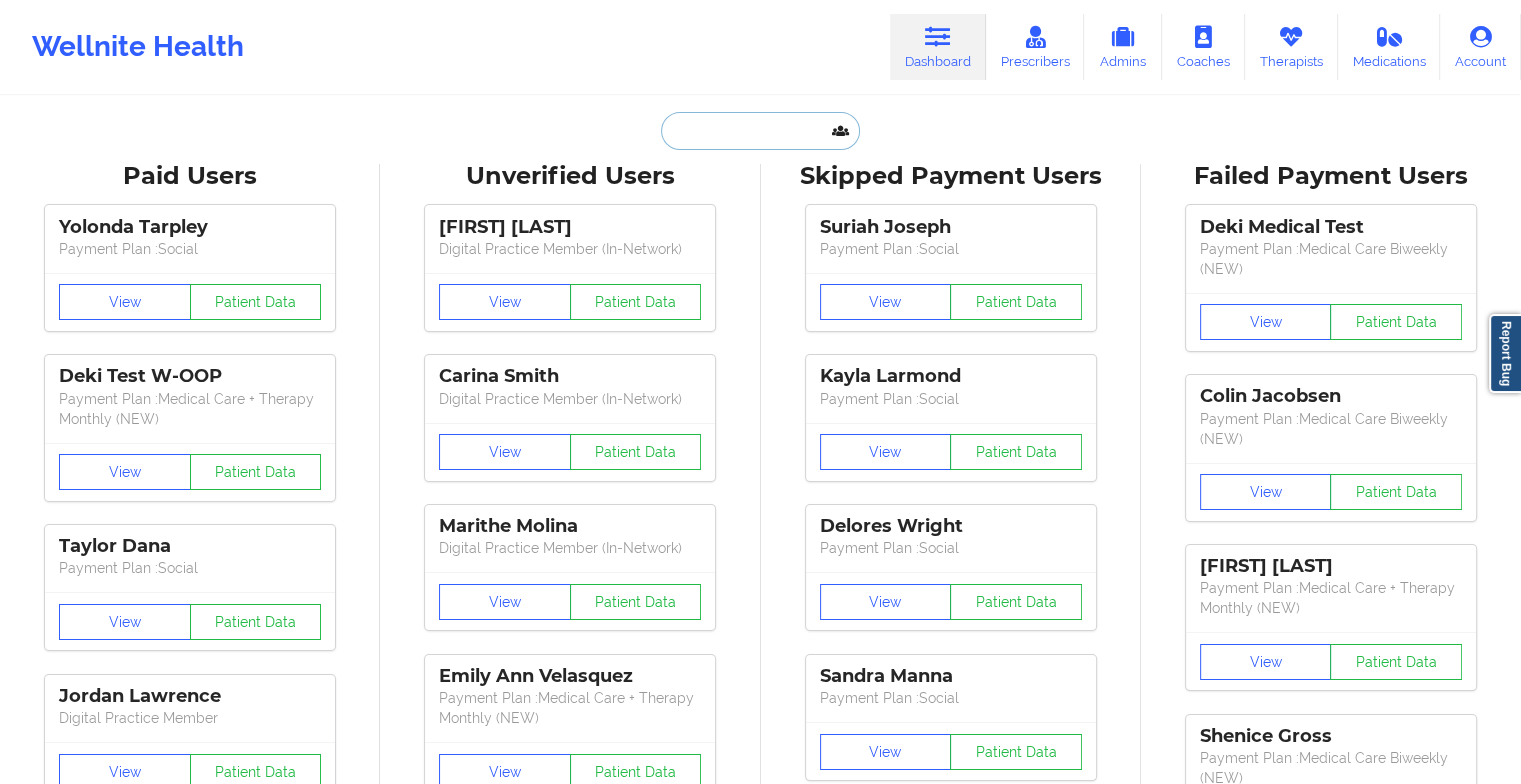 click at bounding box center (760, 131) 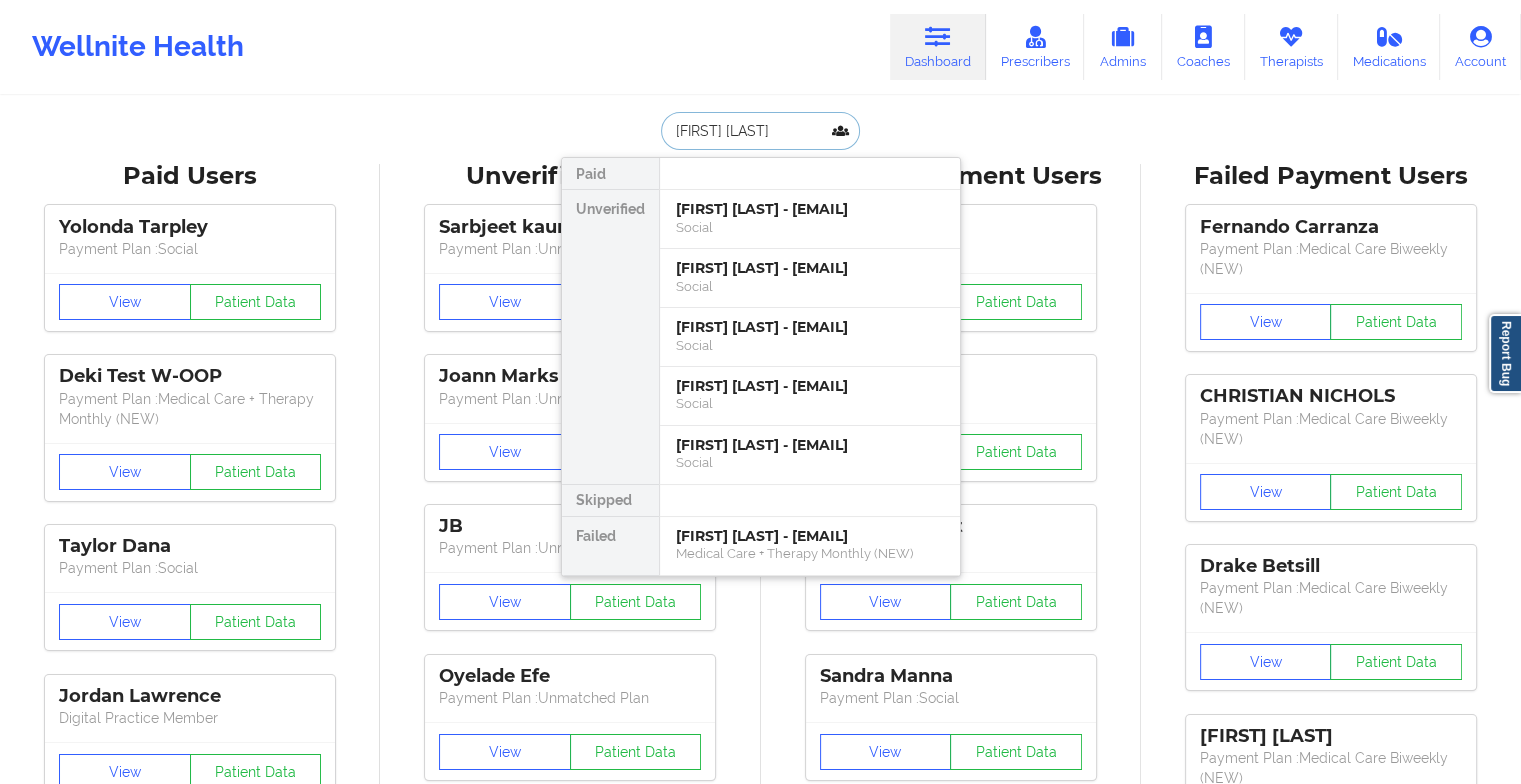 type on "[FIRST] [LAST]" 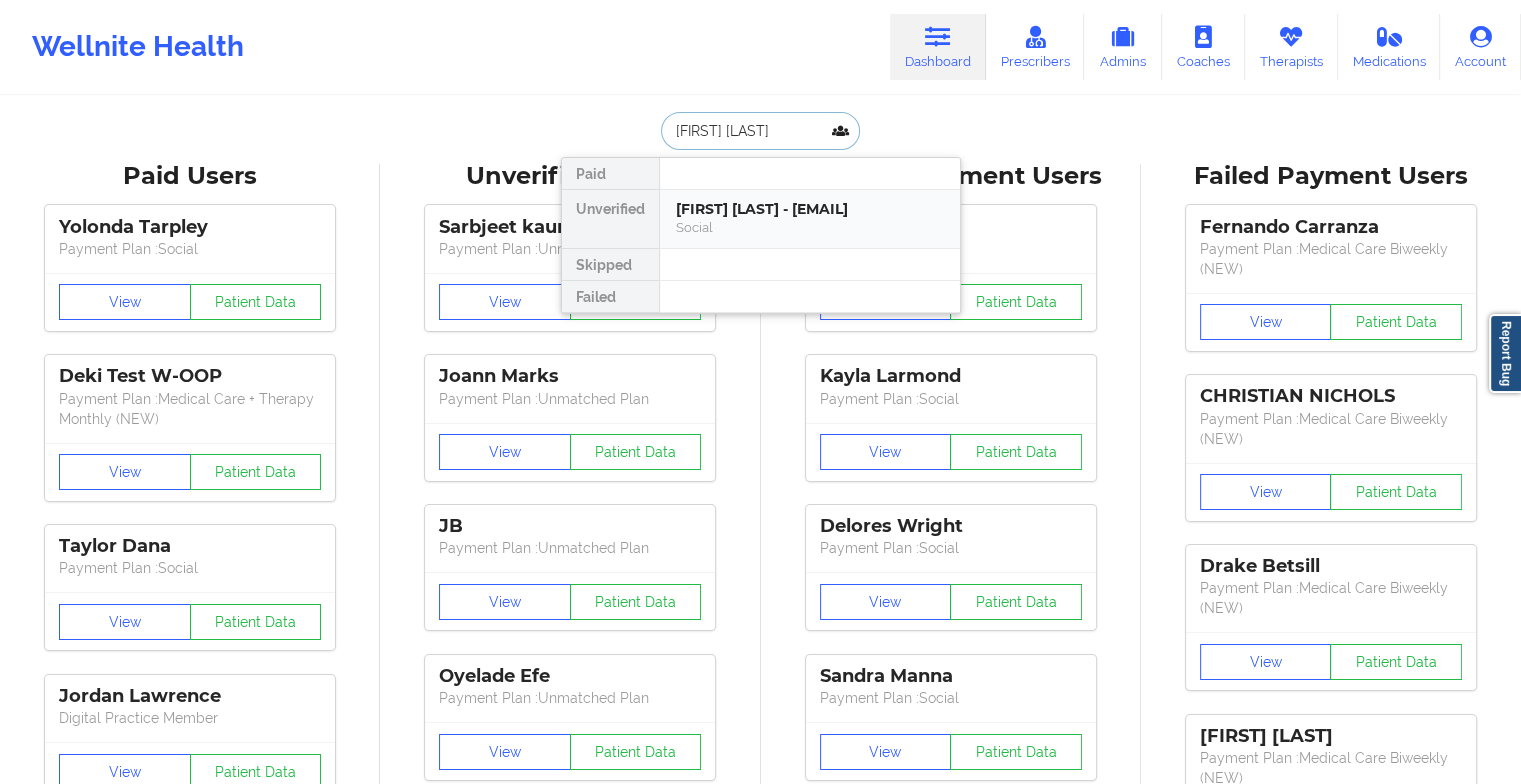 click on "Social" at bounding box center [810, 227] 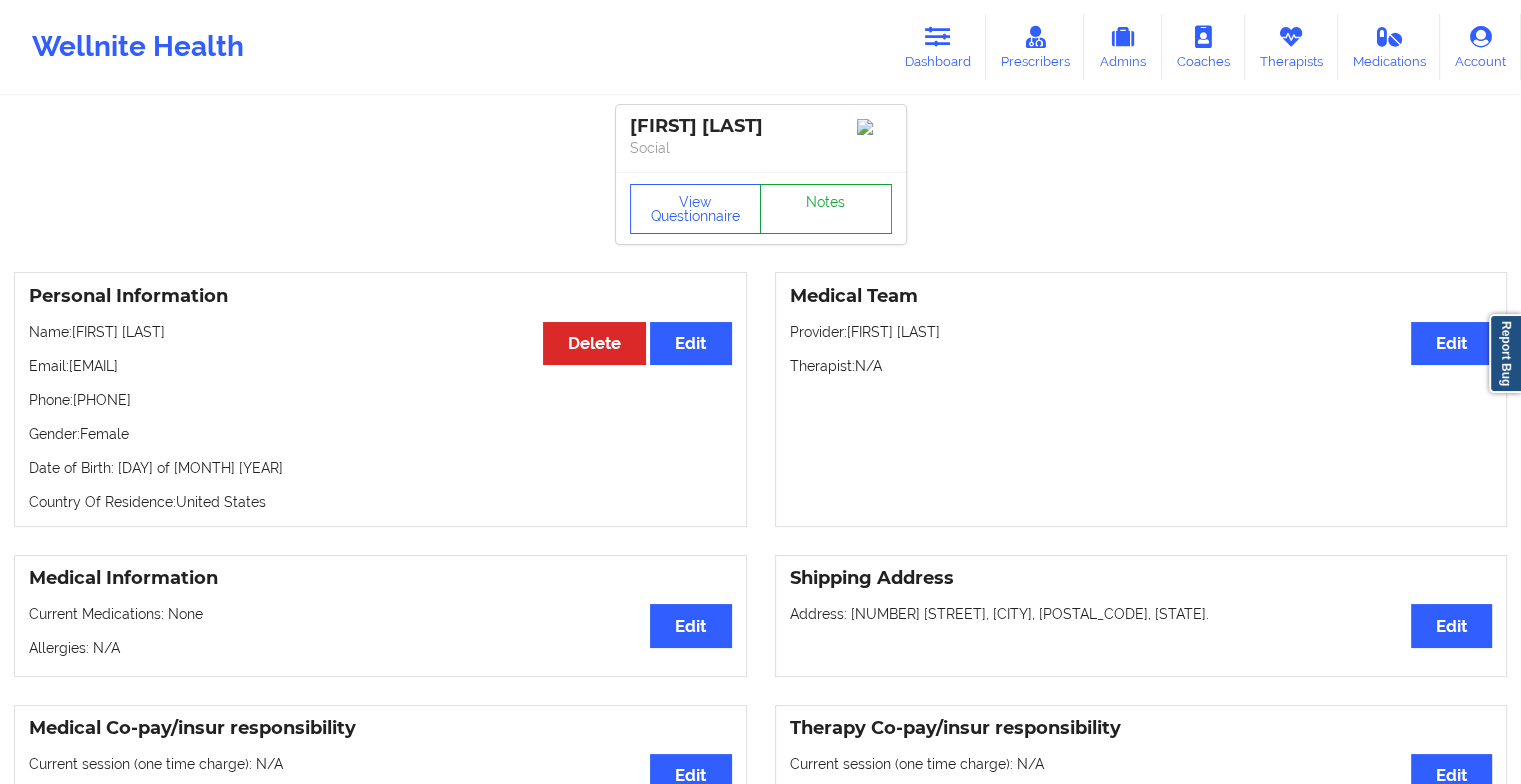 click on "Notes" at bounding box center [826, 209] 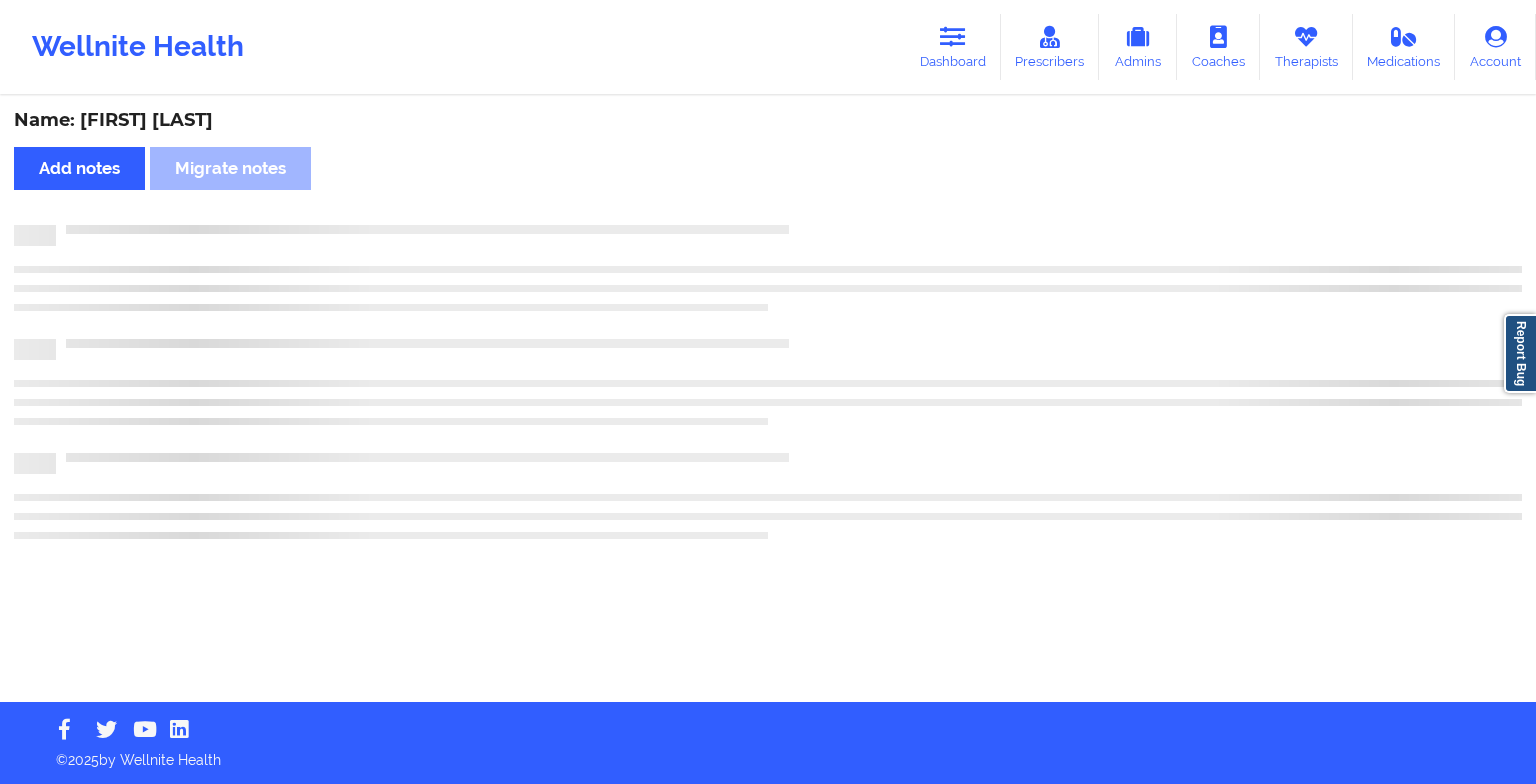 click on "Name: [FIRSTNAME] [LASTNAME] Add notes Migrate notes" at bounding box center [768, 400] 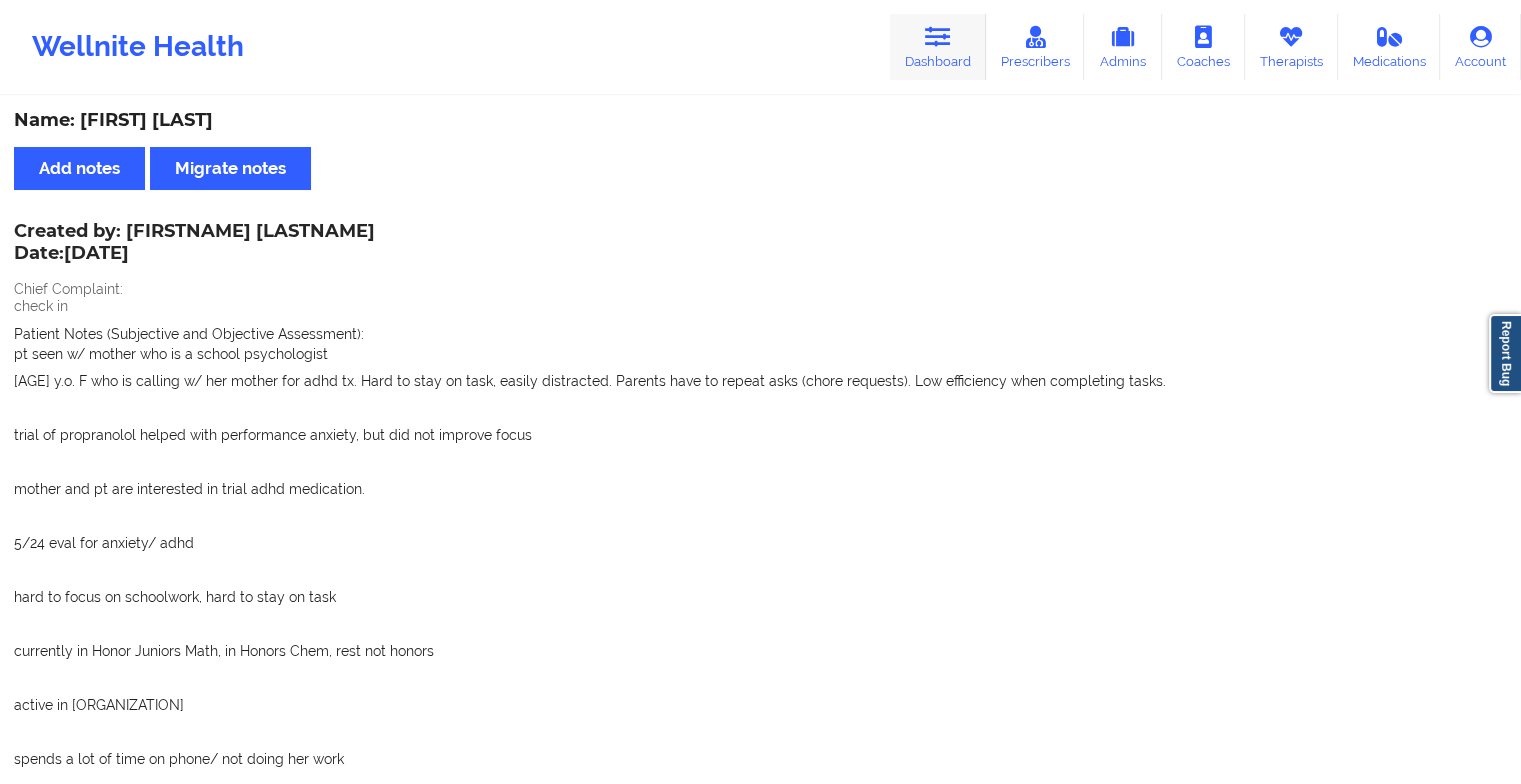 click on "Dashboard" at bounding box center [938, 47] 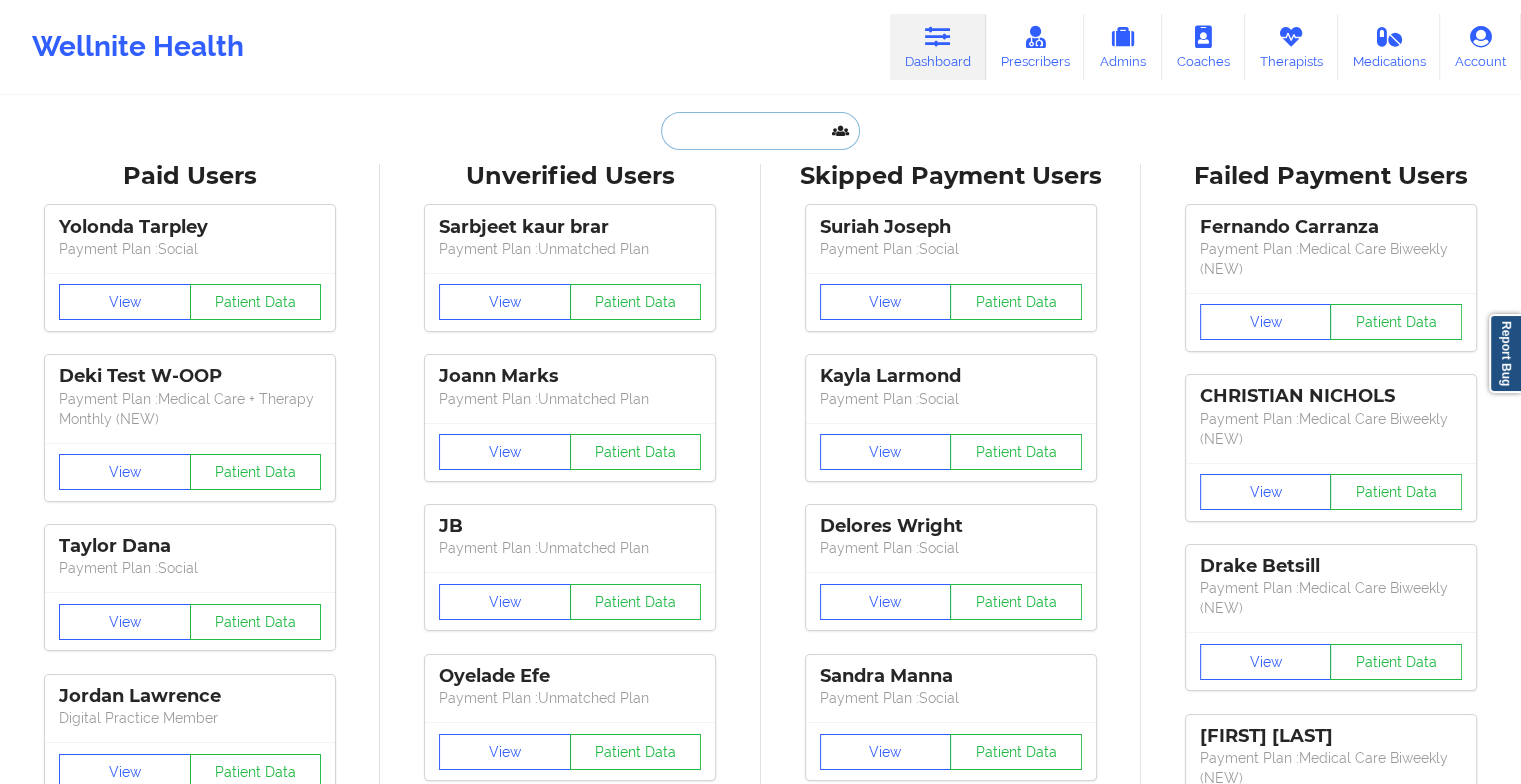 click at bounding box center [760, 131] 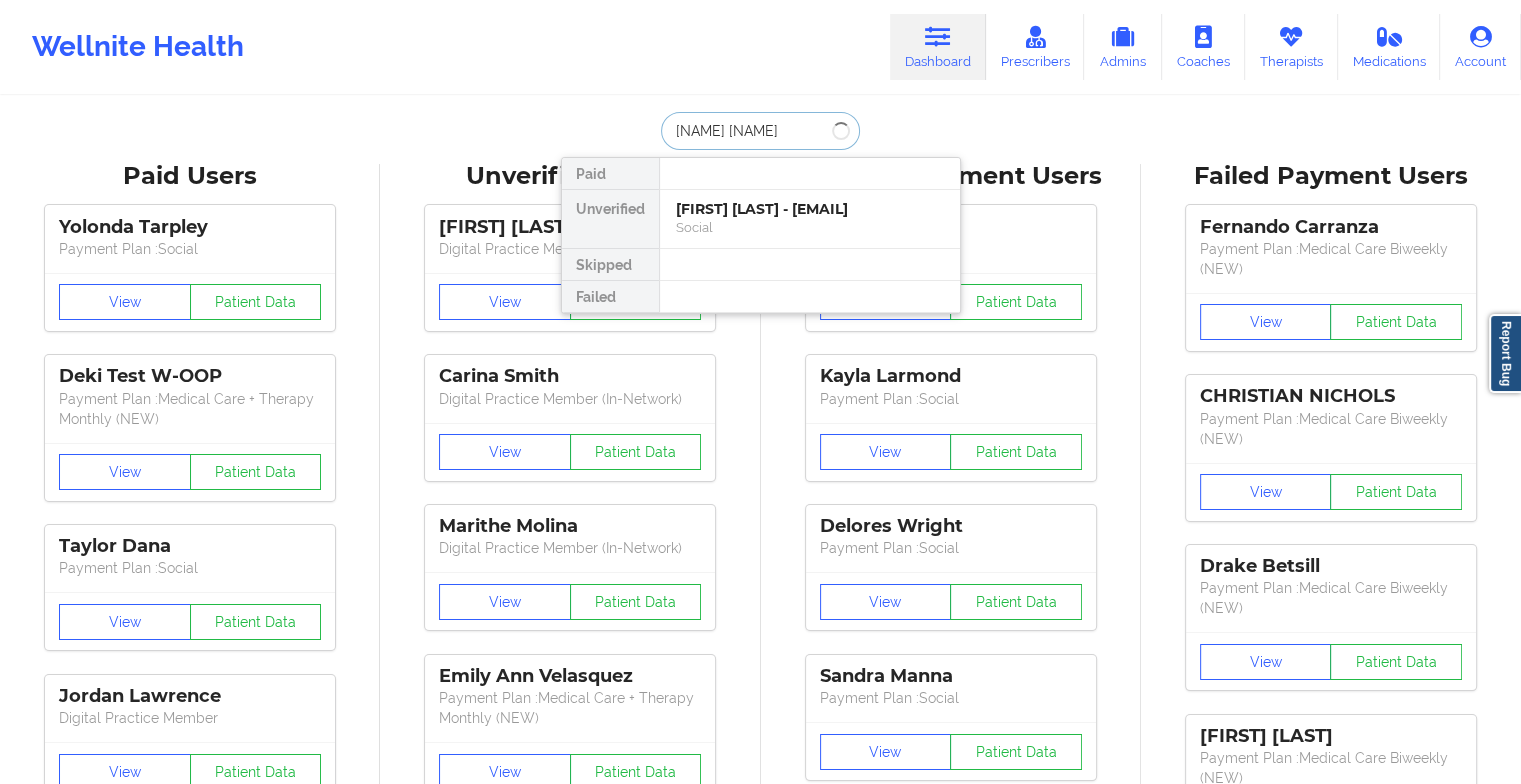 type on "[FIRST] [LAST] [LAST]" 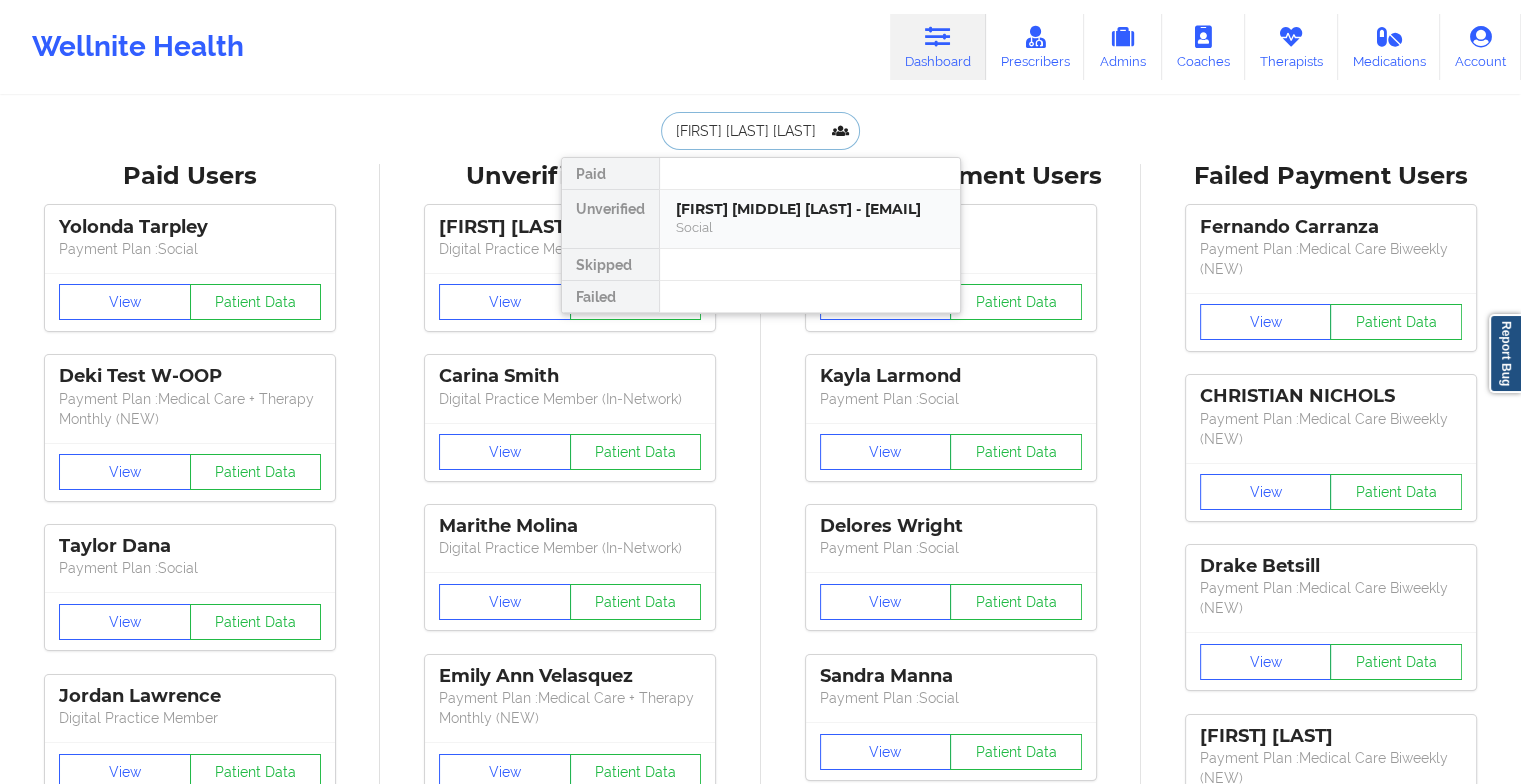 click on "[FIRST] [MIDDLE] [LAST] - [EMAIL]" at bounding box center (810, 209) 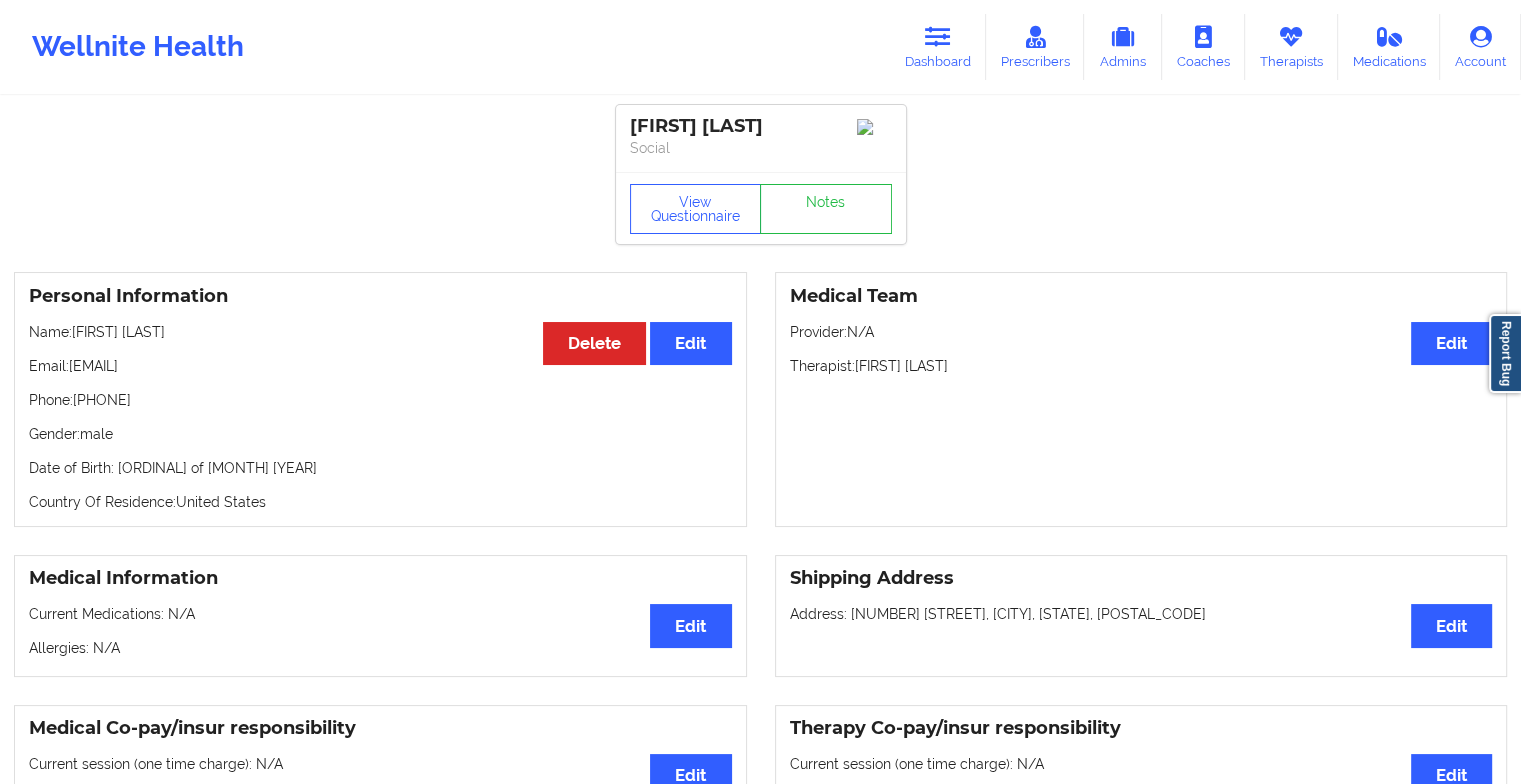 click on "View Questionnaire Notes" at bounding box center (761, 209) 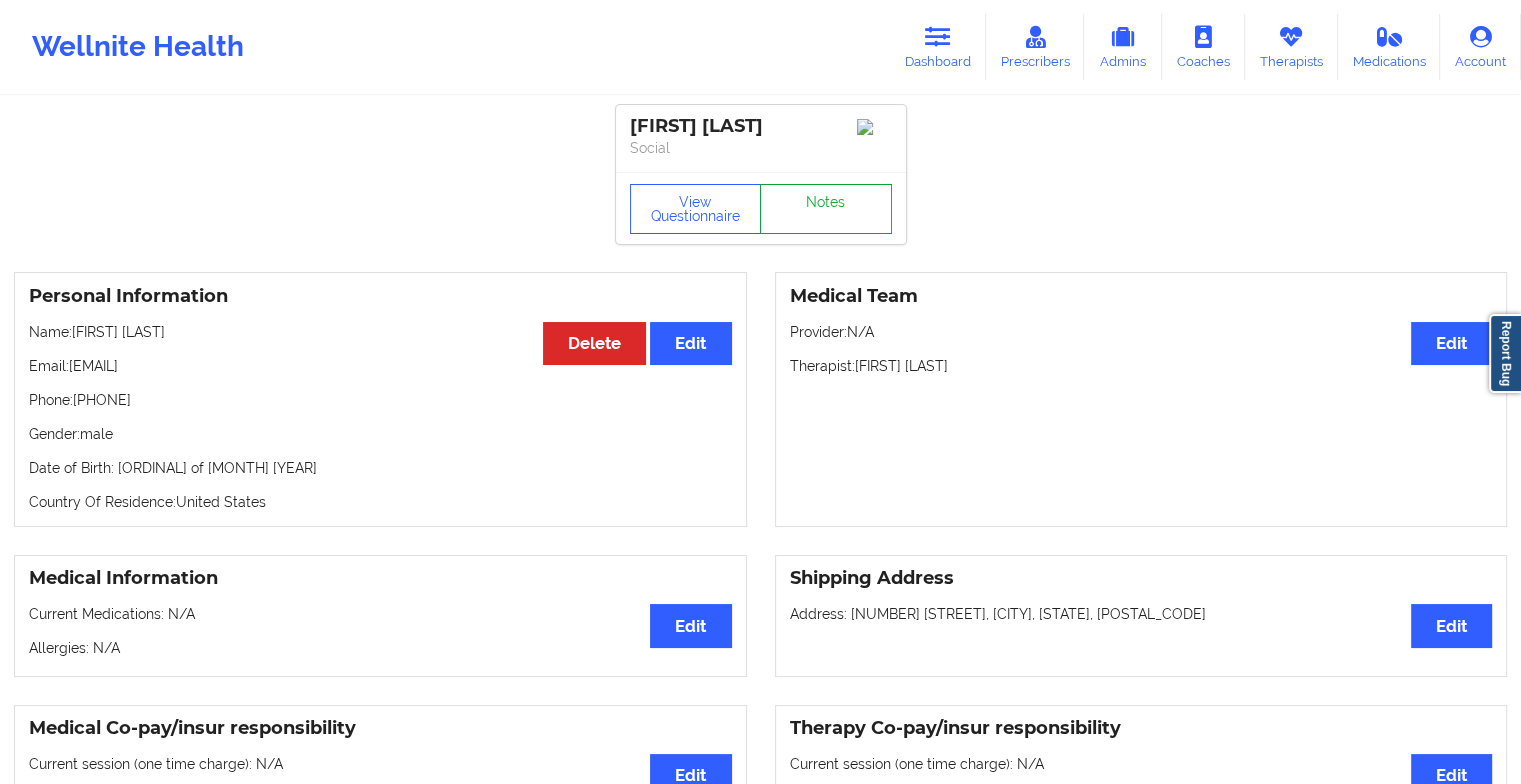 click on "Notes" at bounding box center (826, 209) 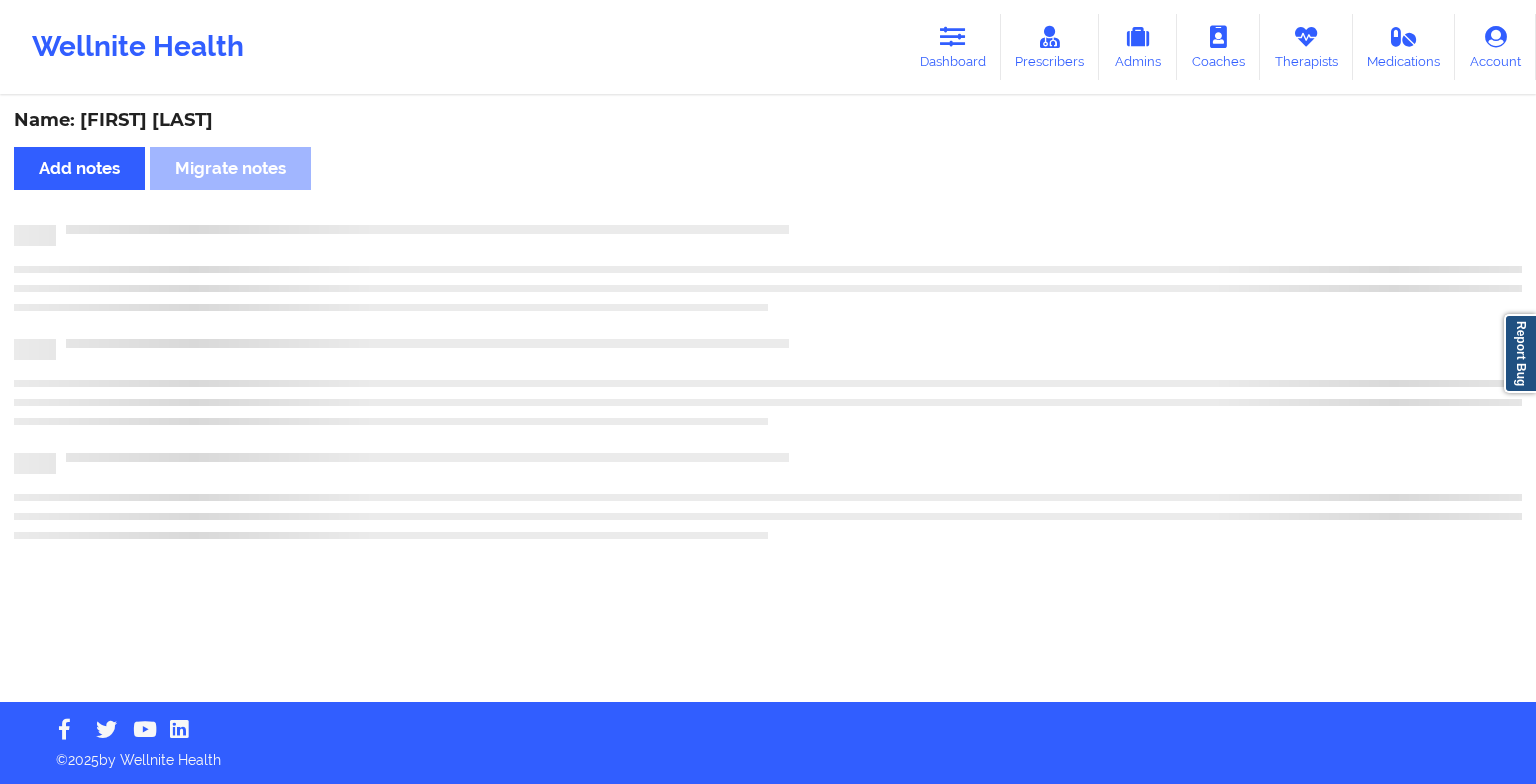 click on "Name: [FIRST] [LAST] Add notes Migrate notes" at bounding box center (768, 400) 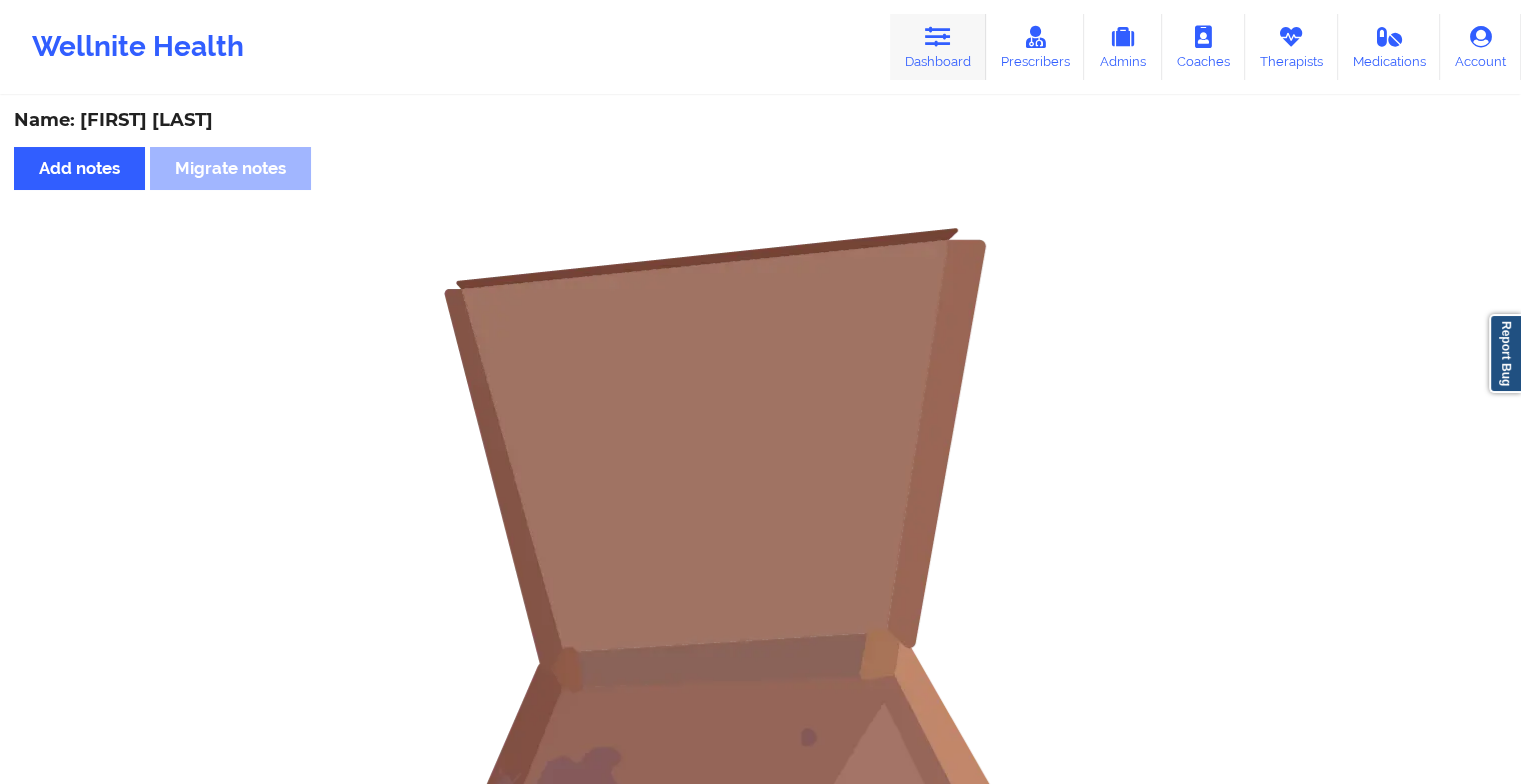 click at bounding box center (938, 37) 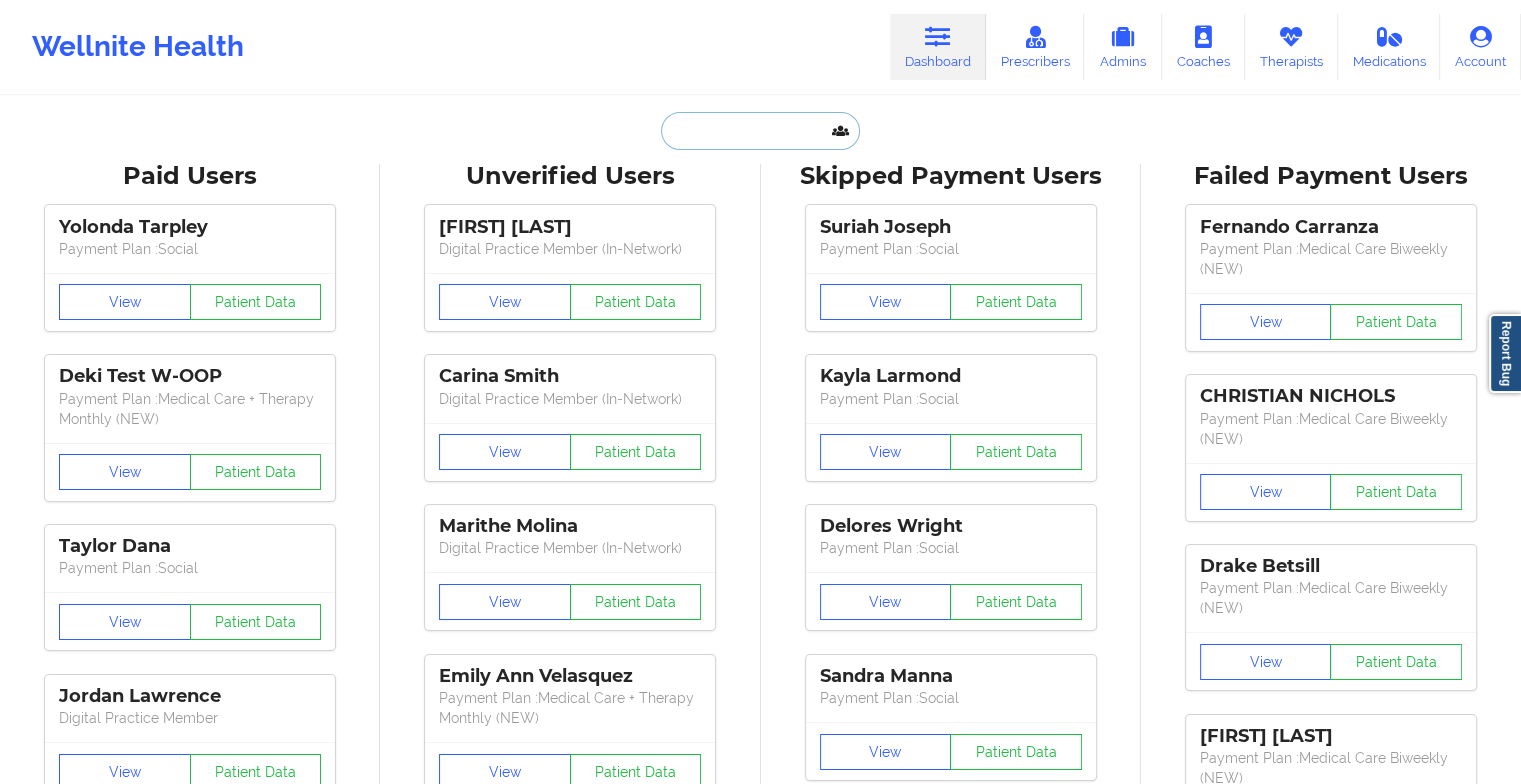 click at bounding box center (760, 131) 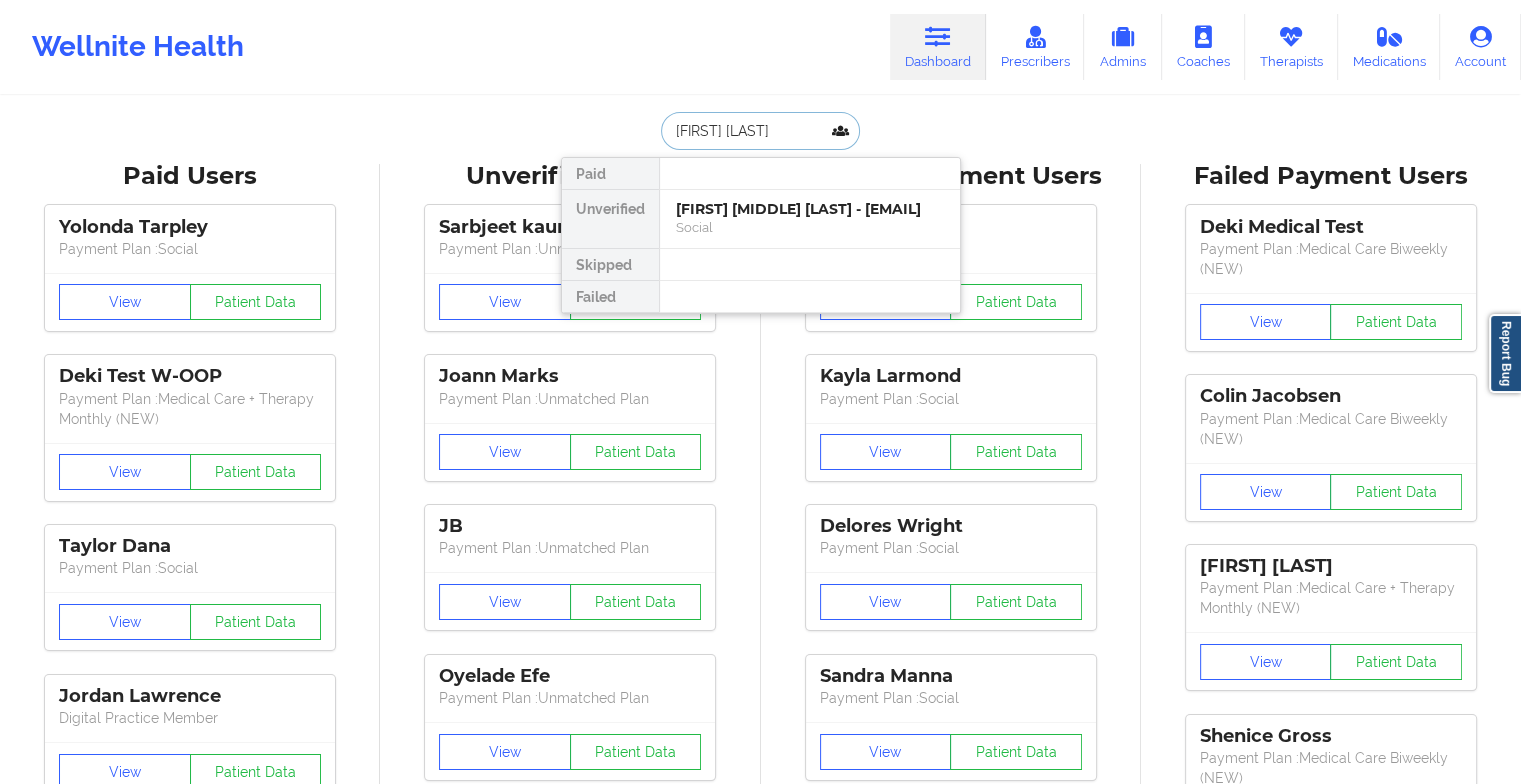type on "[FIRST] [LAST]" 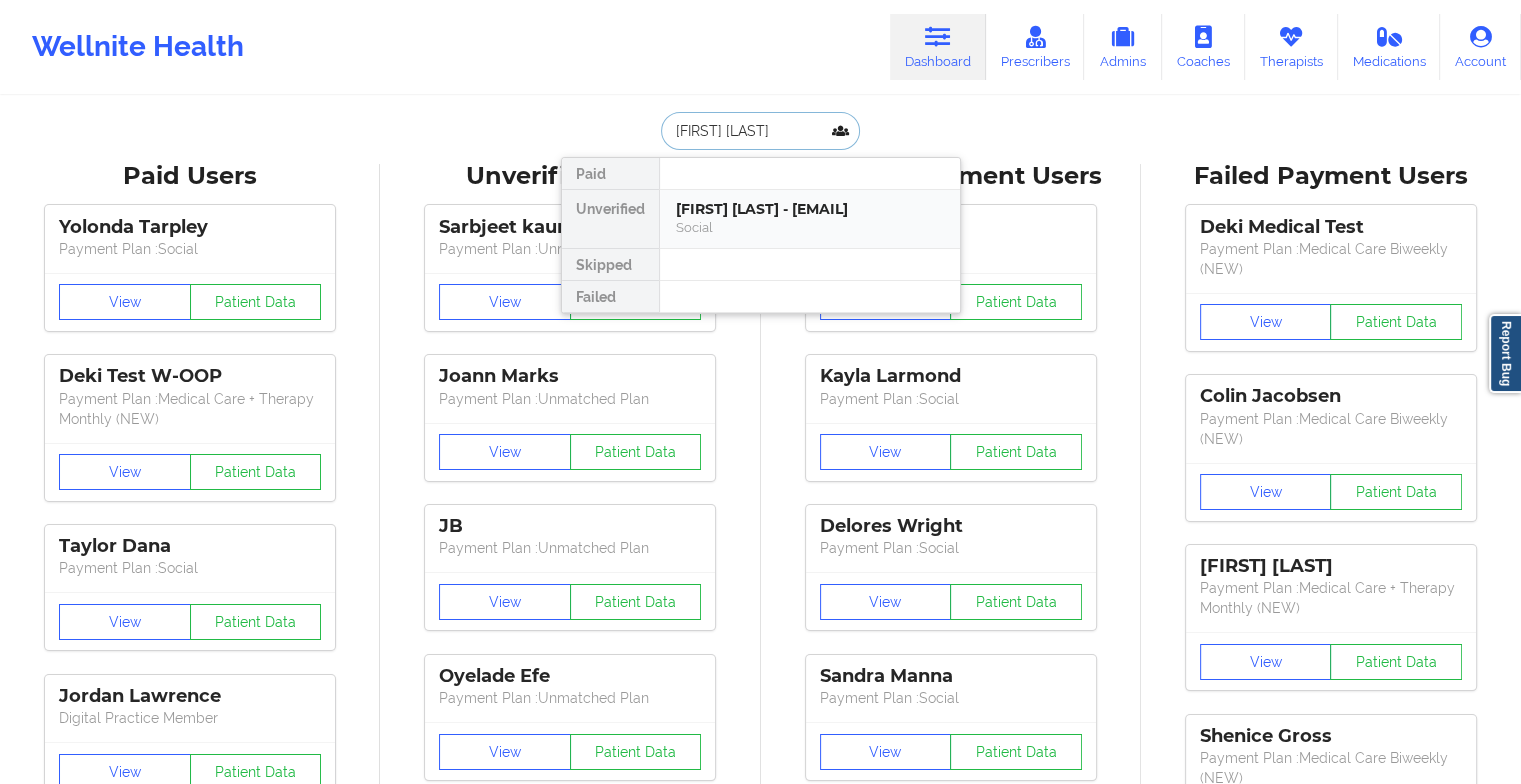 click on "[FIRST] [LAST] - [EMAIL]" at bounding box center (810, 209) 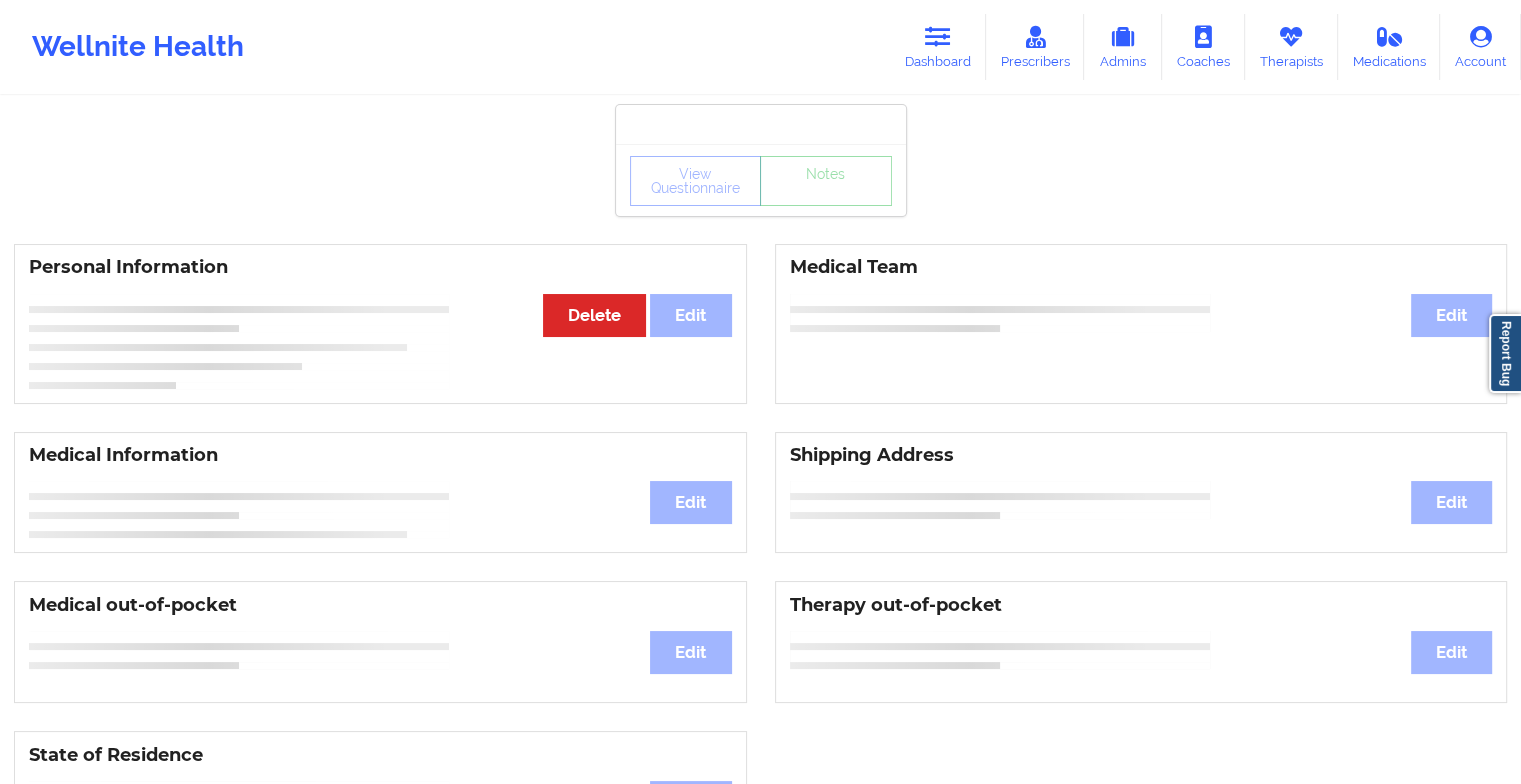click on "View Questionnaire Notes" at bounding box center (761, 181) 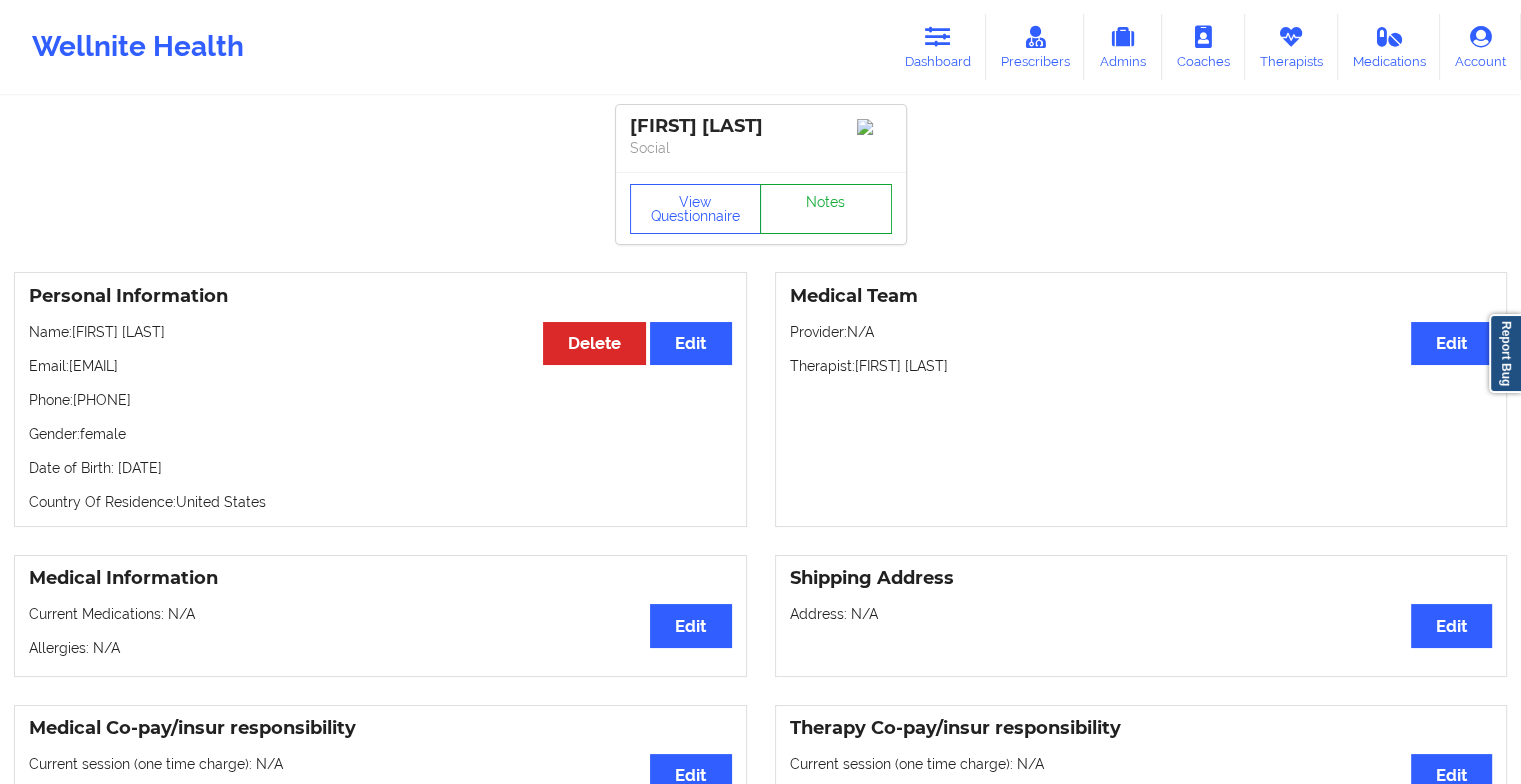 click on "Notes" at bounding box center (826, 209) 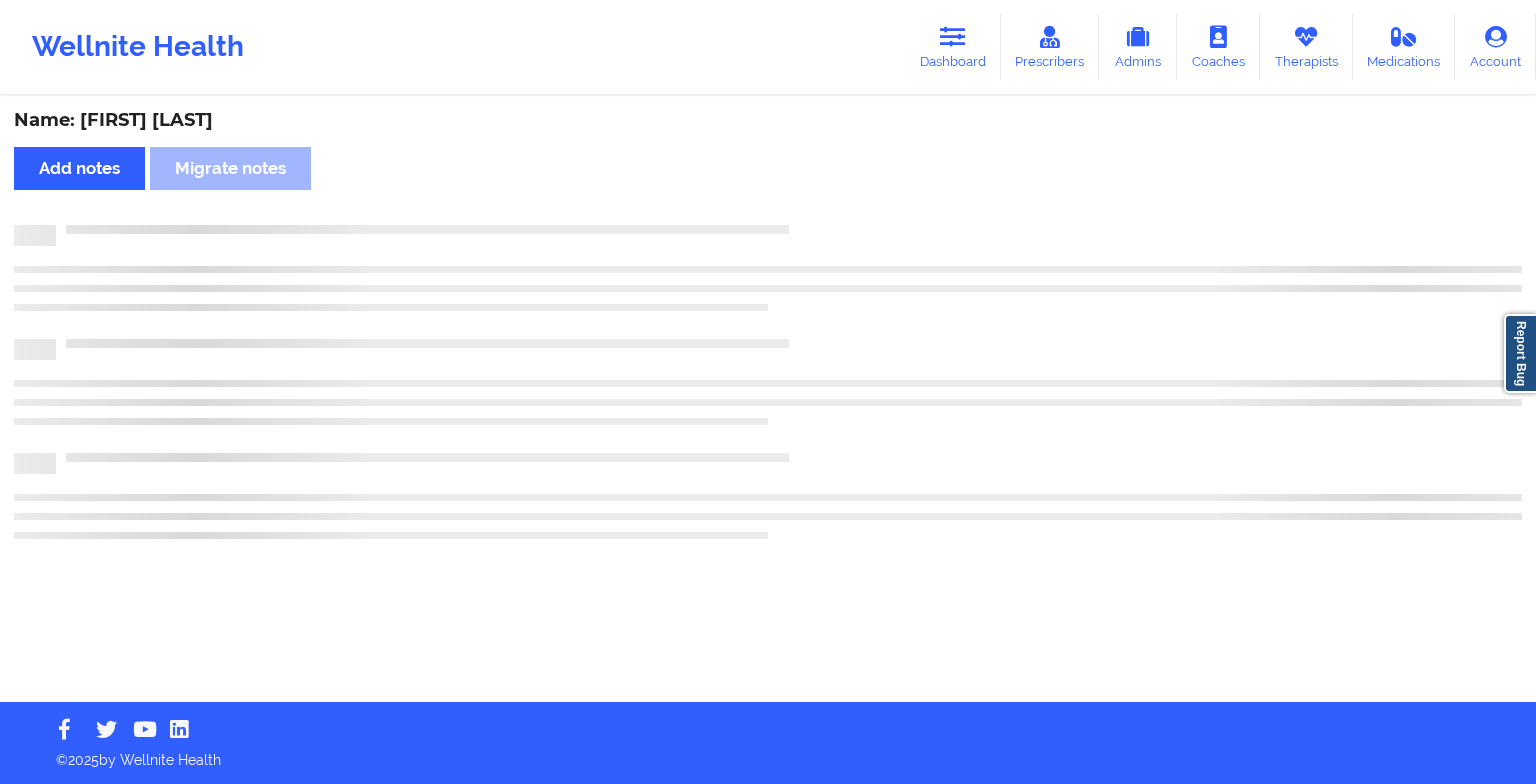 click on "Name: [FIRST] [LAST] Add notes Migrate notes" at bounding box center (768, 400) 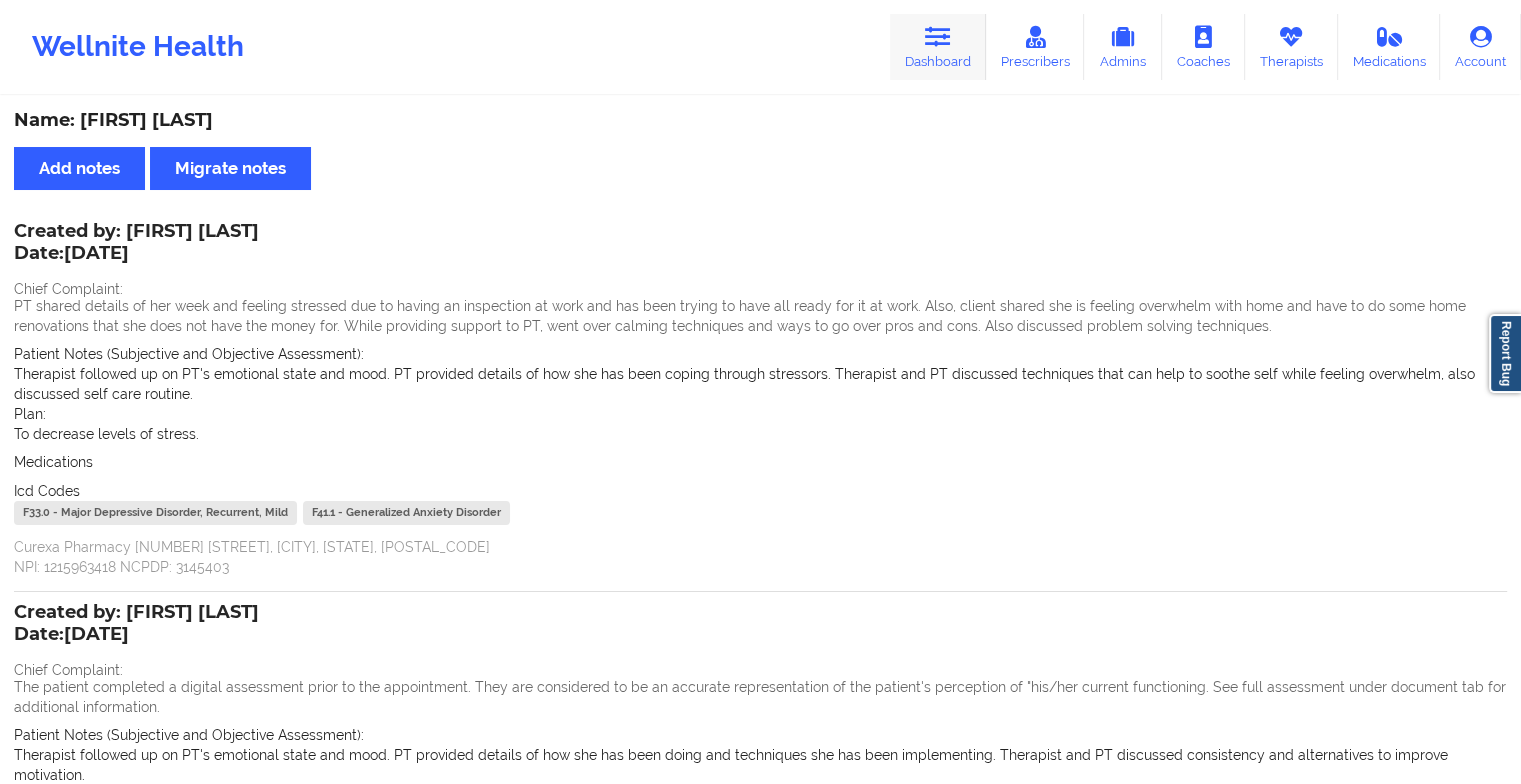 click on "Dashboard" at bounding box center (938, 47) 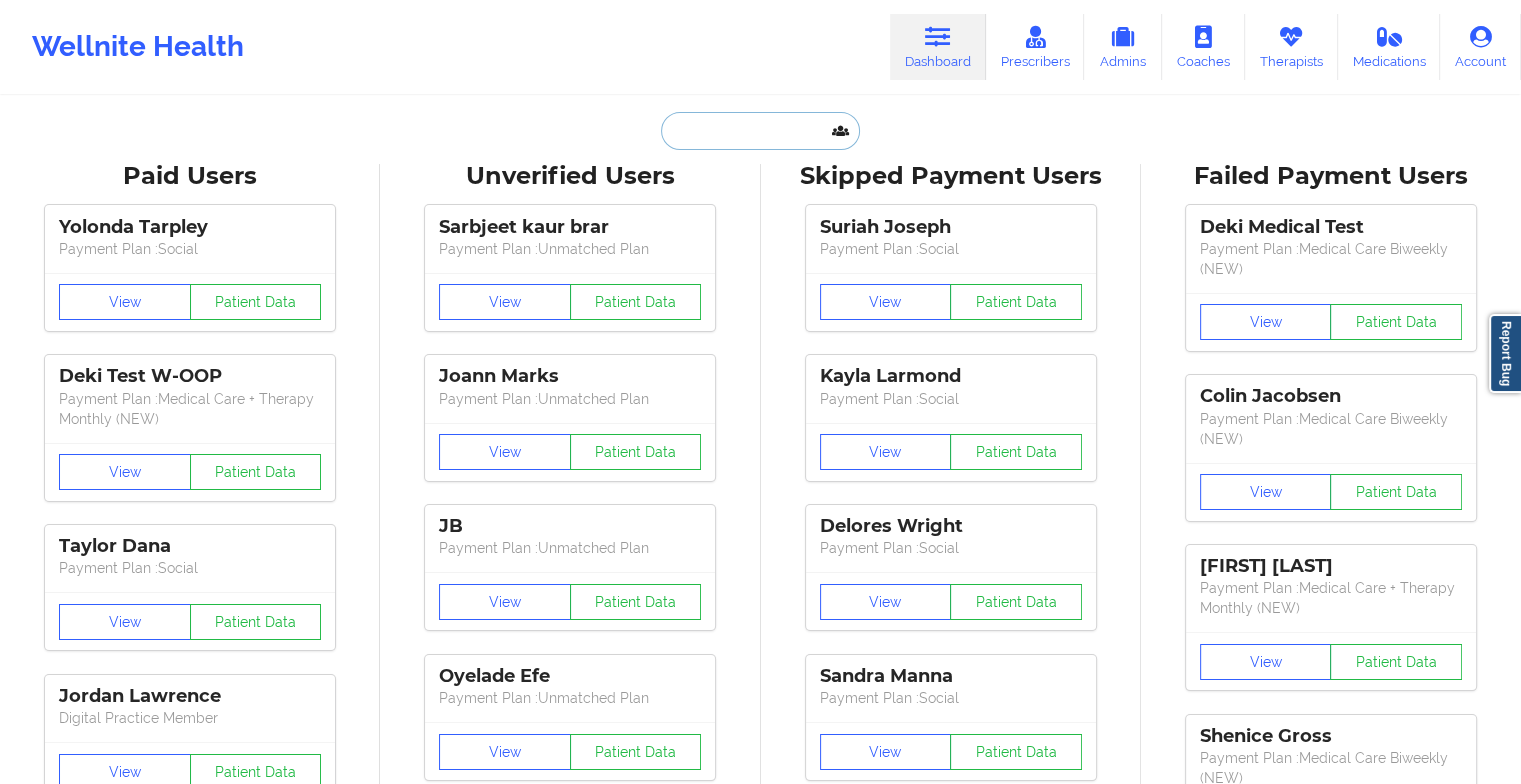 click at bounding box center (760, 131) 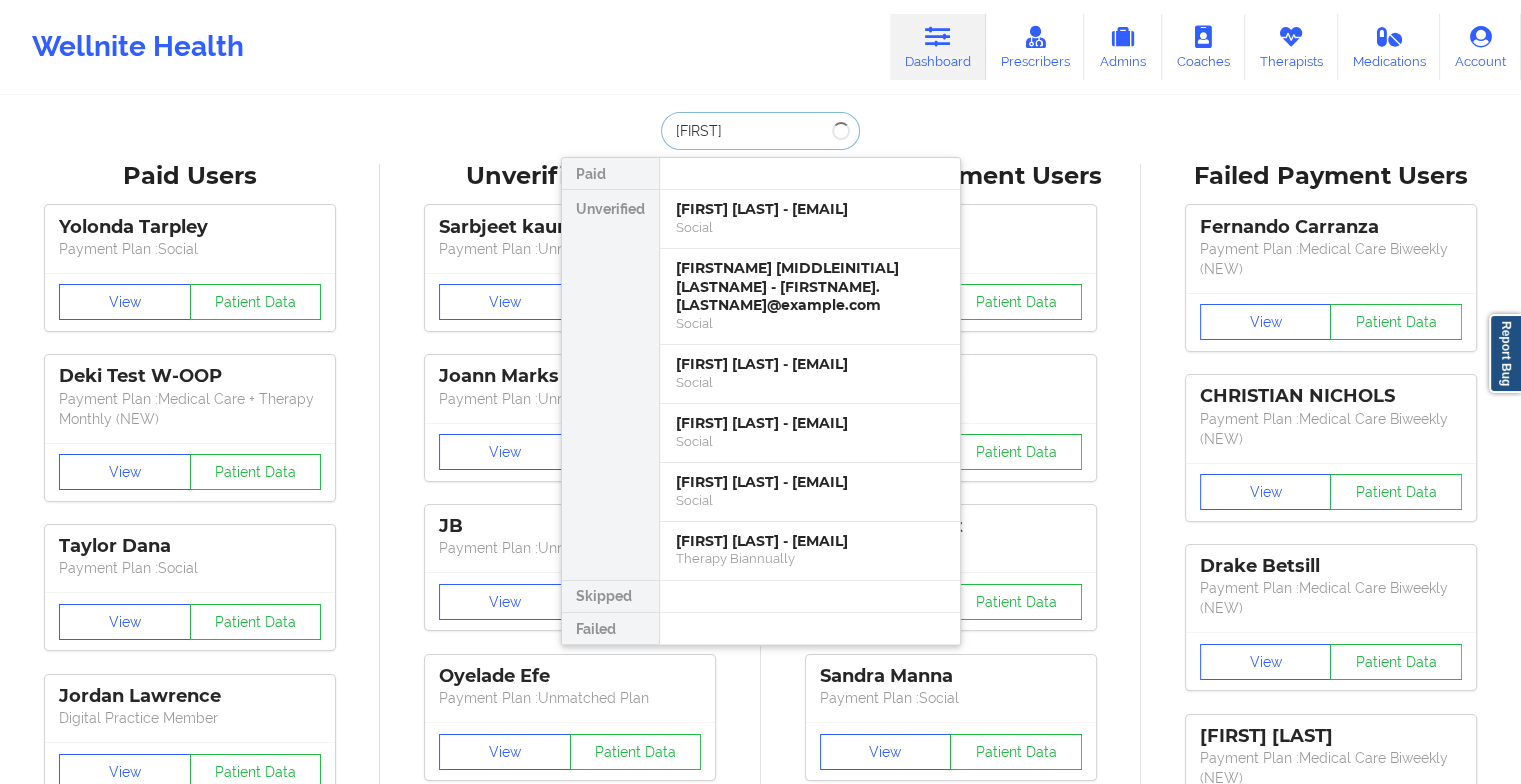 type on "[FIRST] [LAST]" 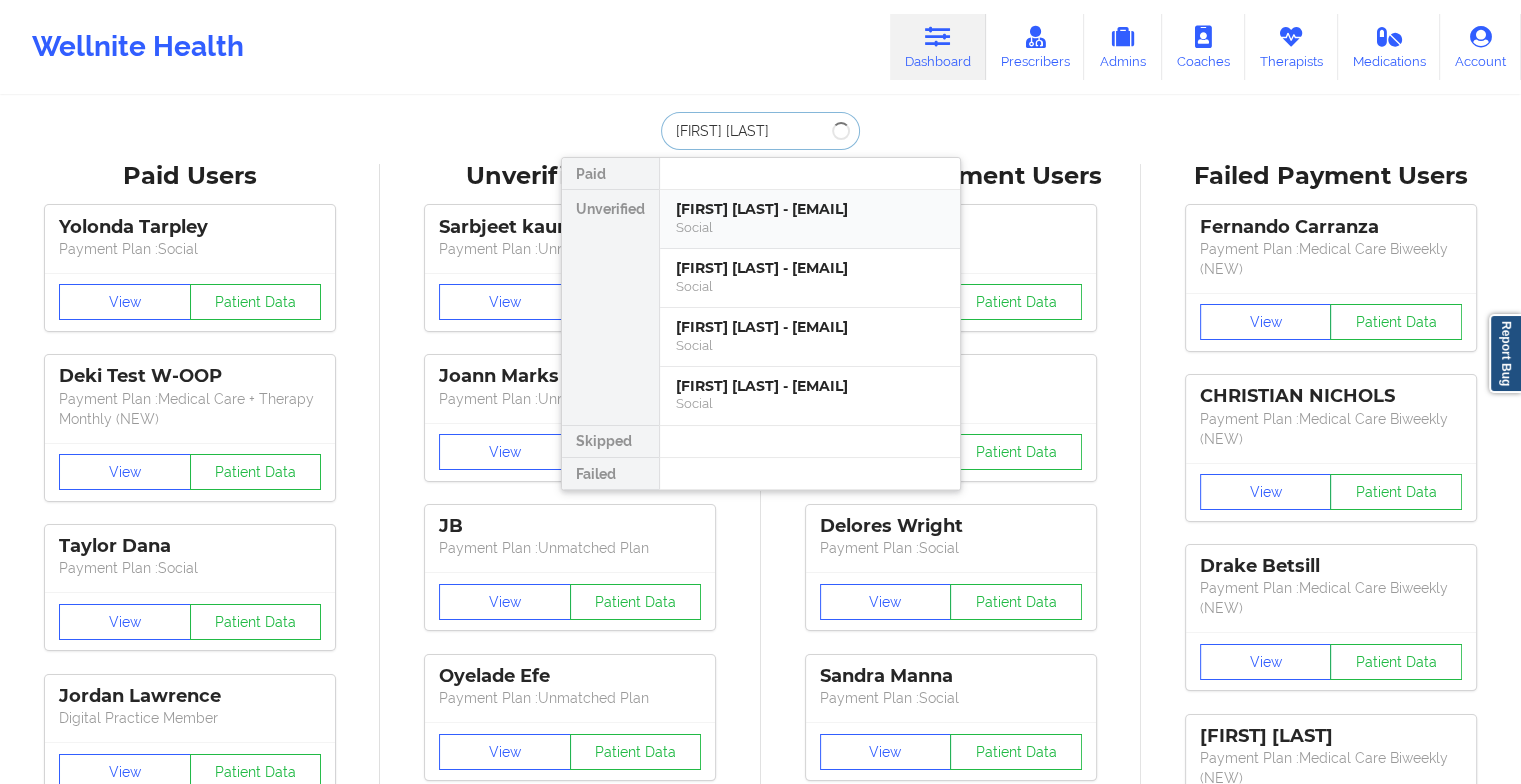 click on "[FIRST] [LAST] - [EMAIL]" at bounding box center [810, 209] 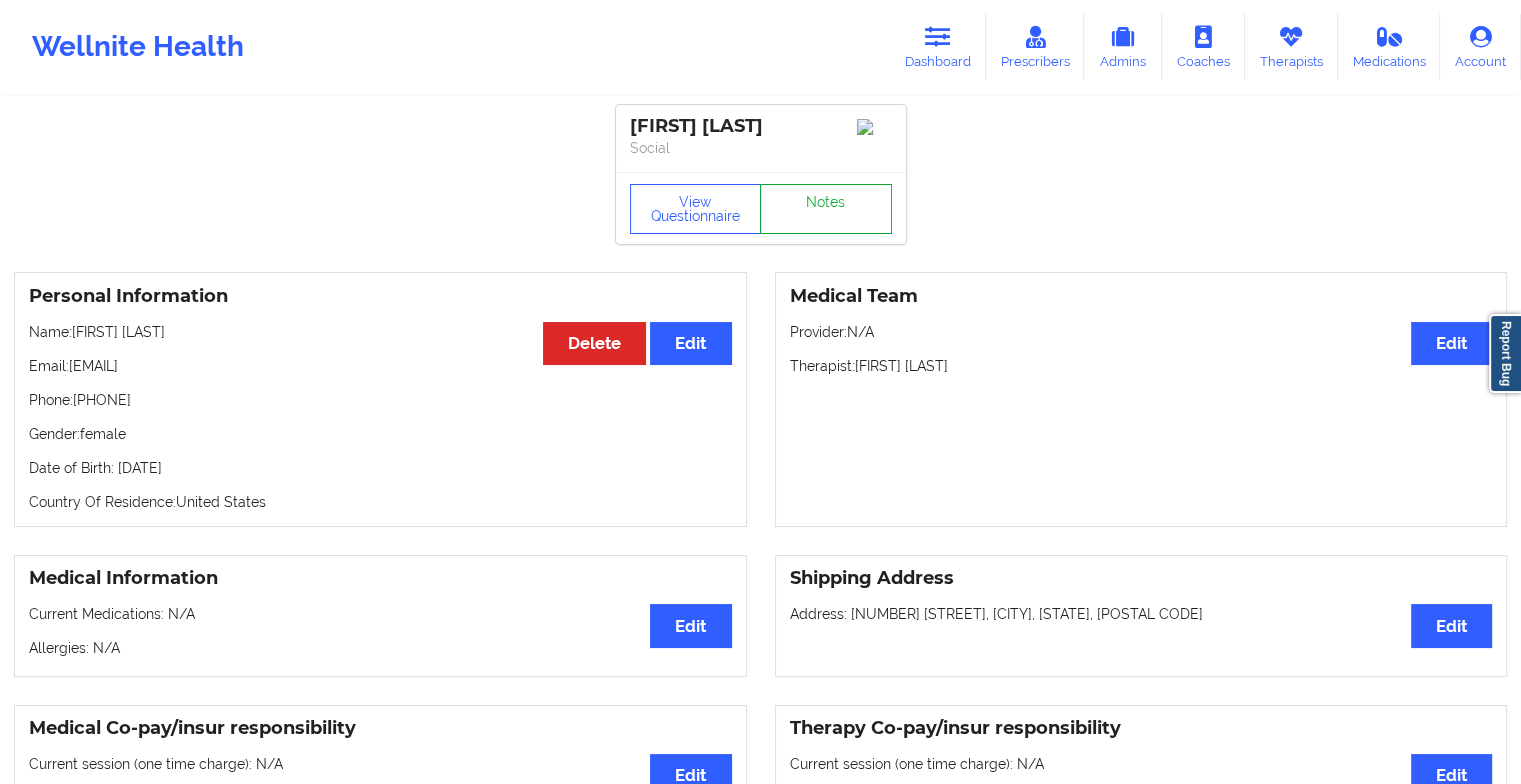 click on "Notes" at bounding box center [826, 209] 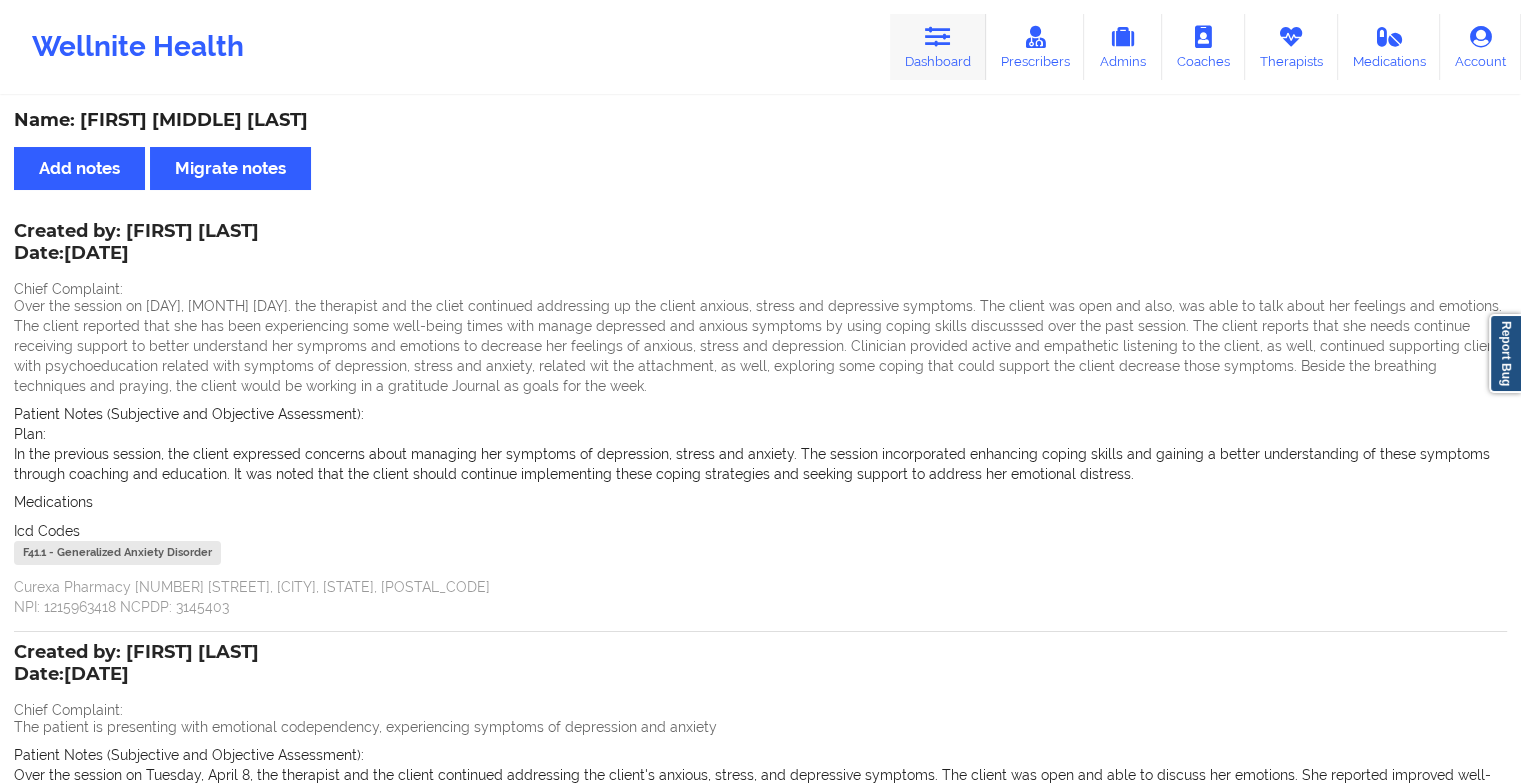 click on "Dashboard" at bounding box center (938, 47) 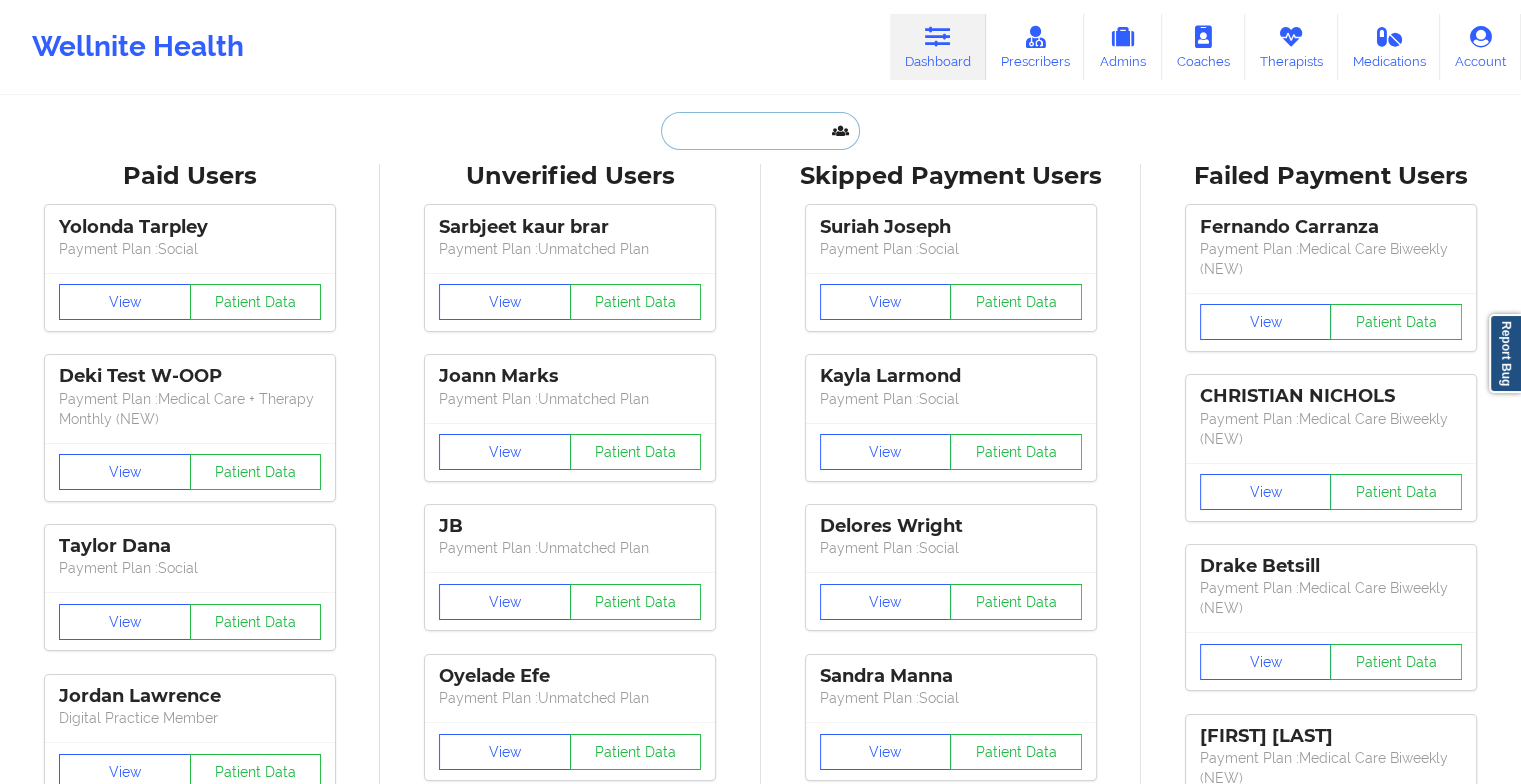 click at bounding box center [760, 131] 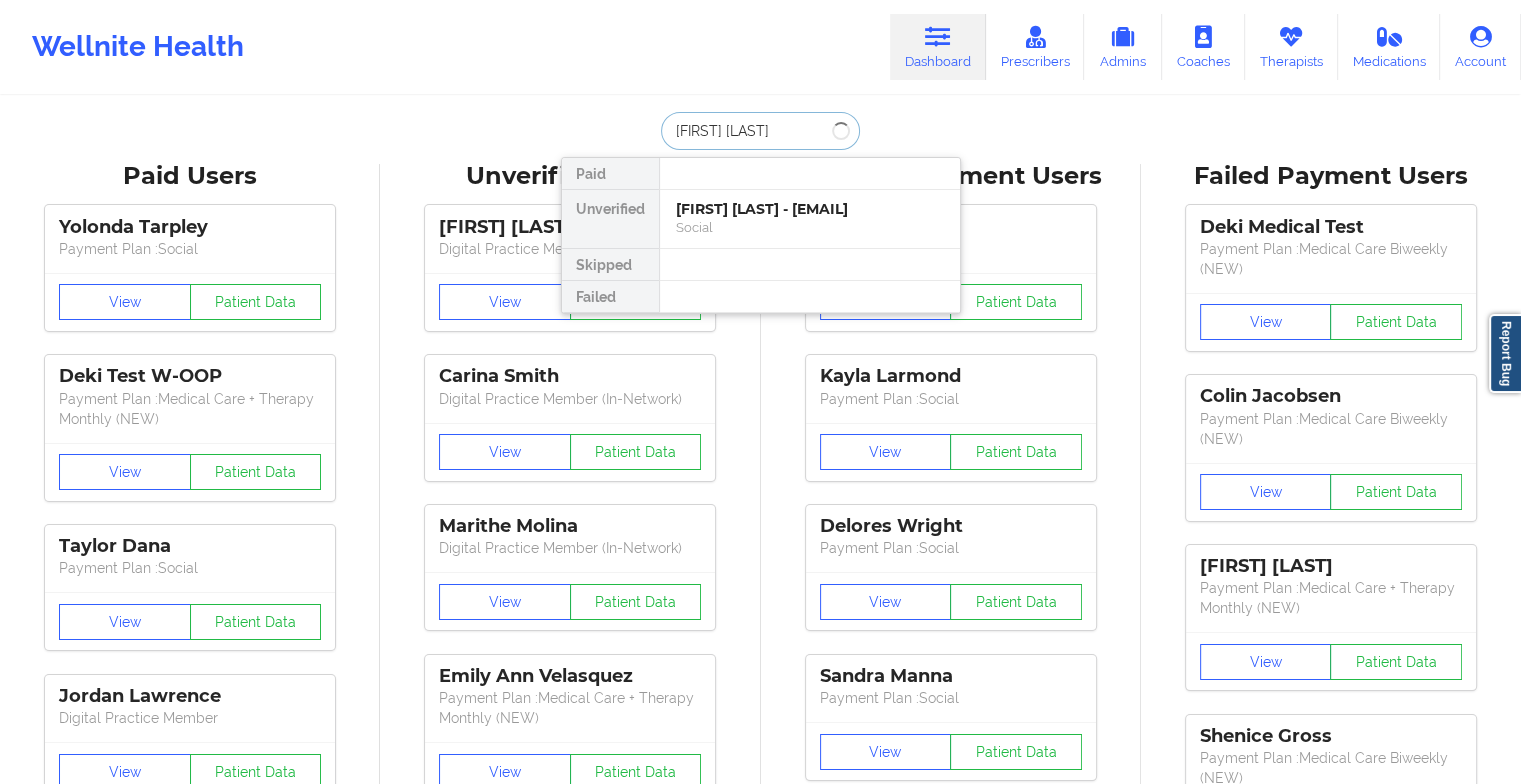 type on "[FIRST] [LAST]" 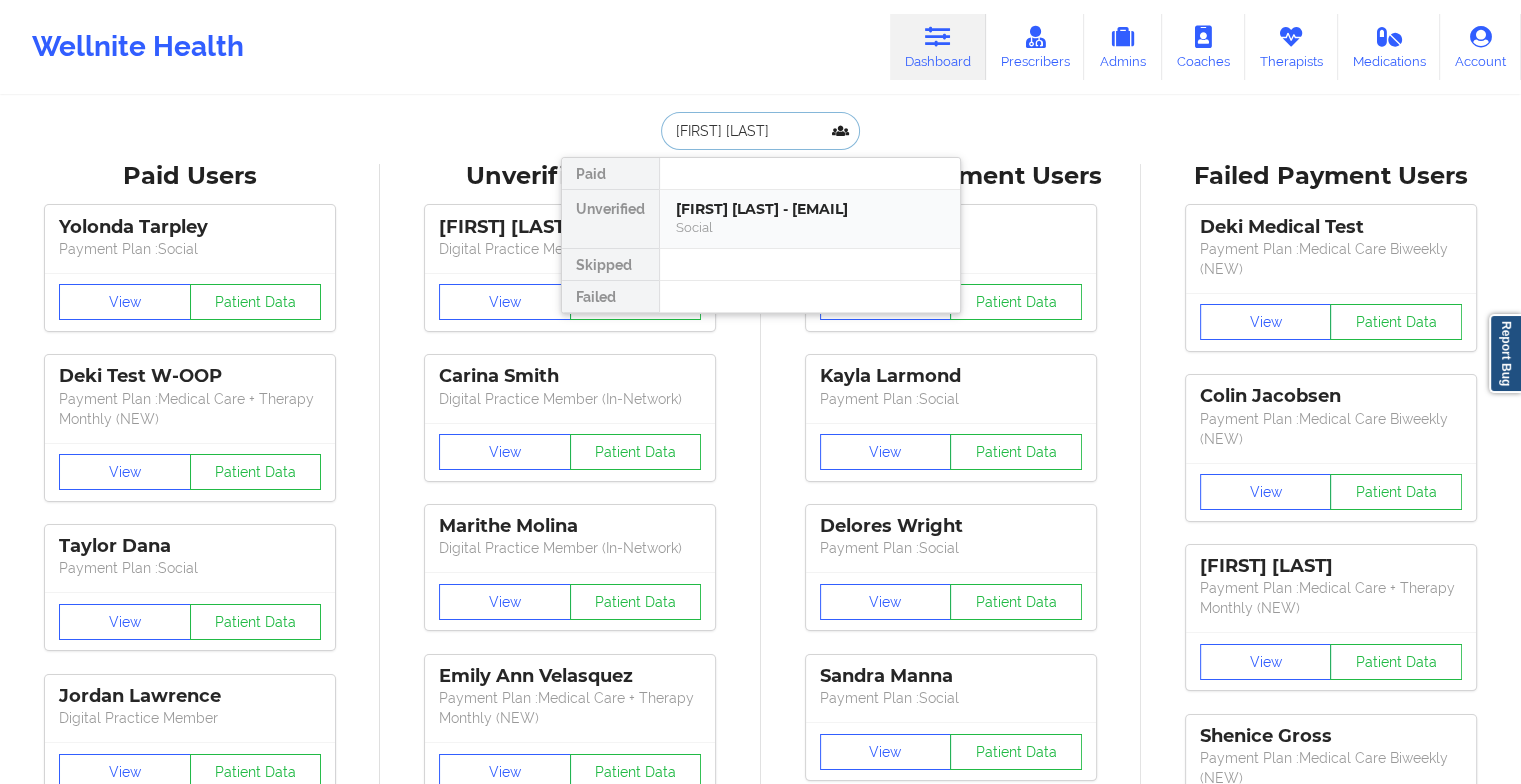 click on "[FIRST] [LAST] - [EMAIL]" at bounding box center [810, 209] 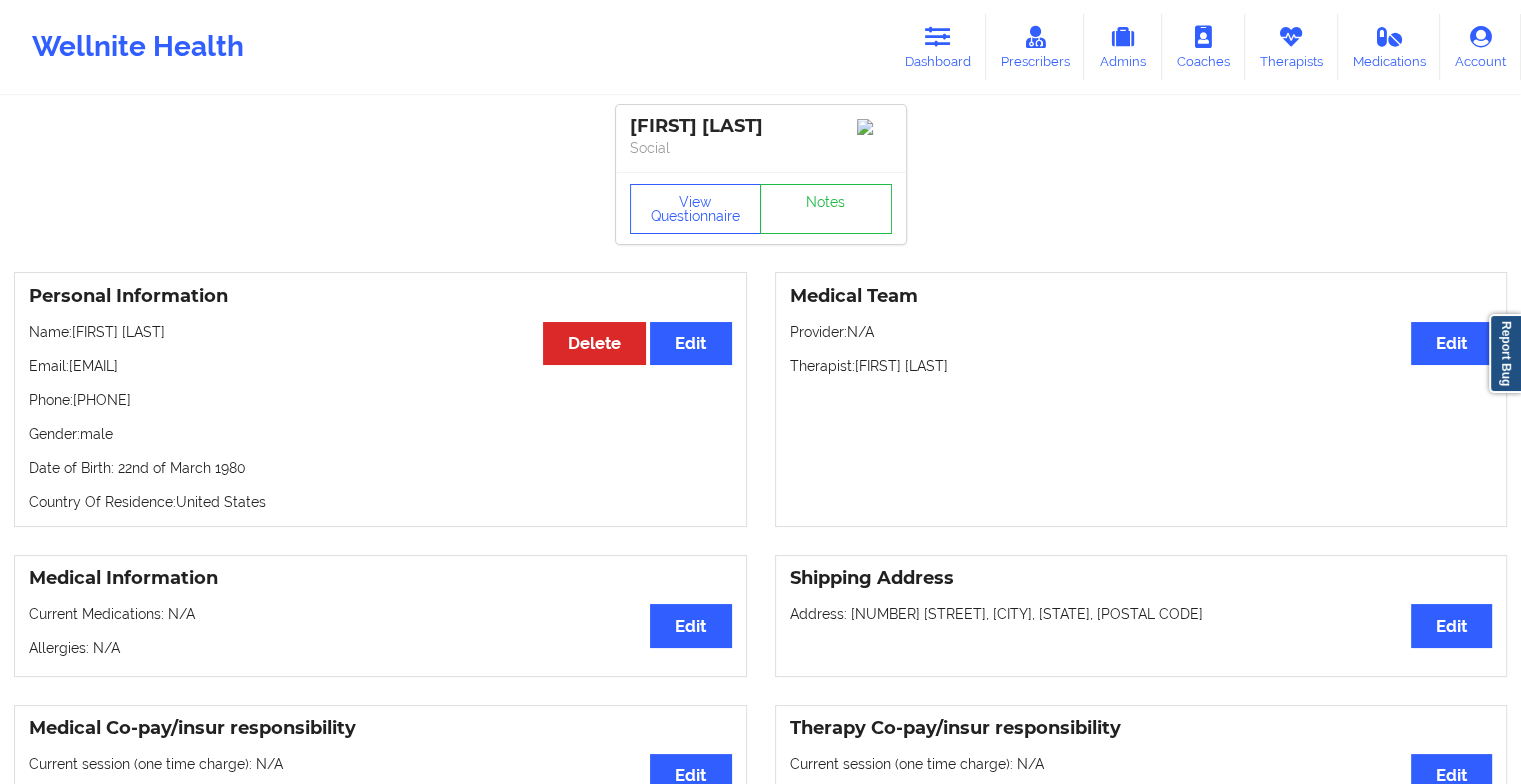 click on "Email:  [EMAIL]" at bounding box center [380, 366] 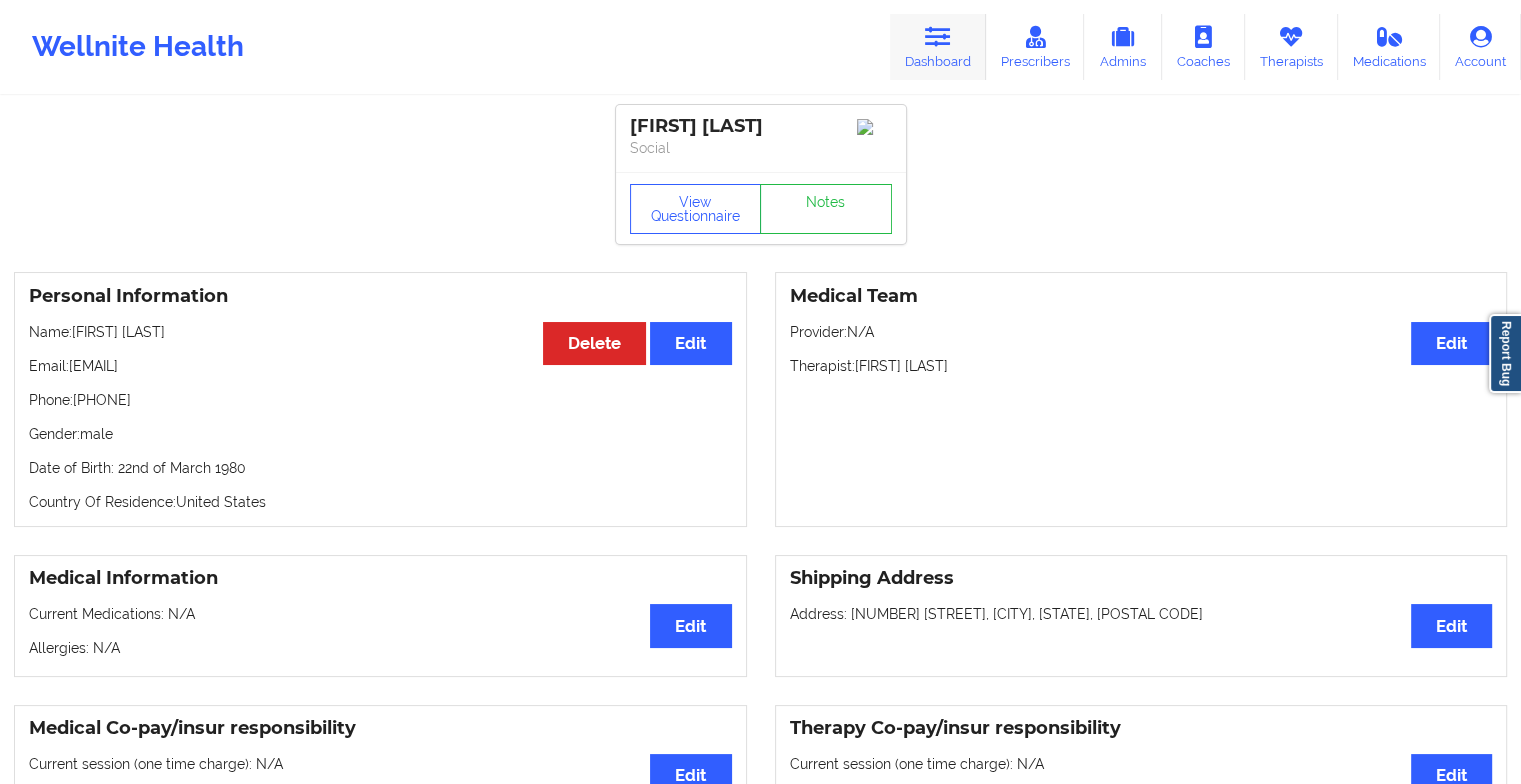 click on "Dashboard" at bounding box center (938, 47) 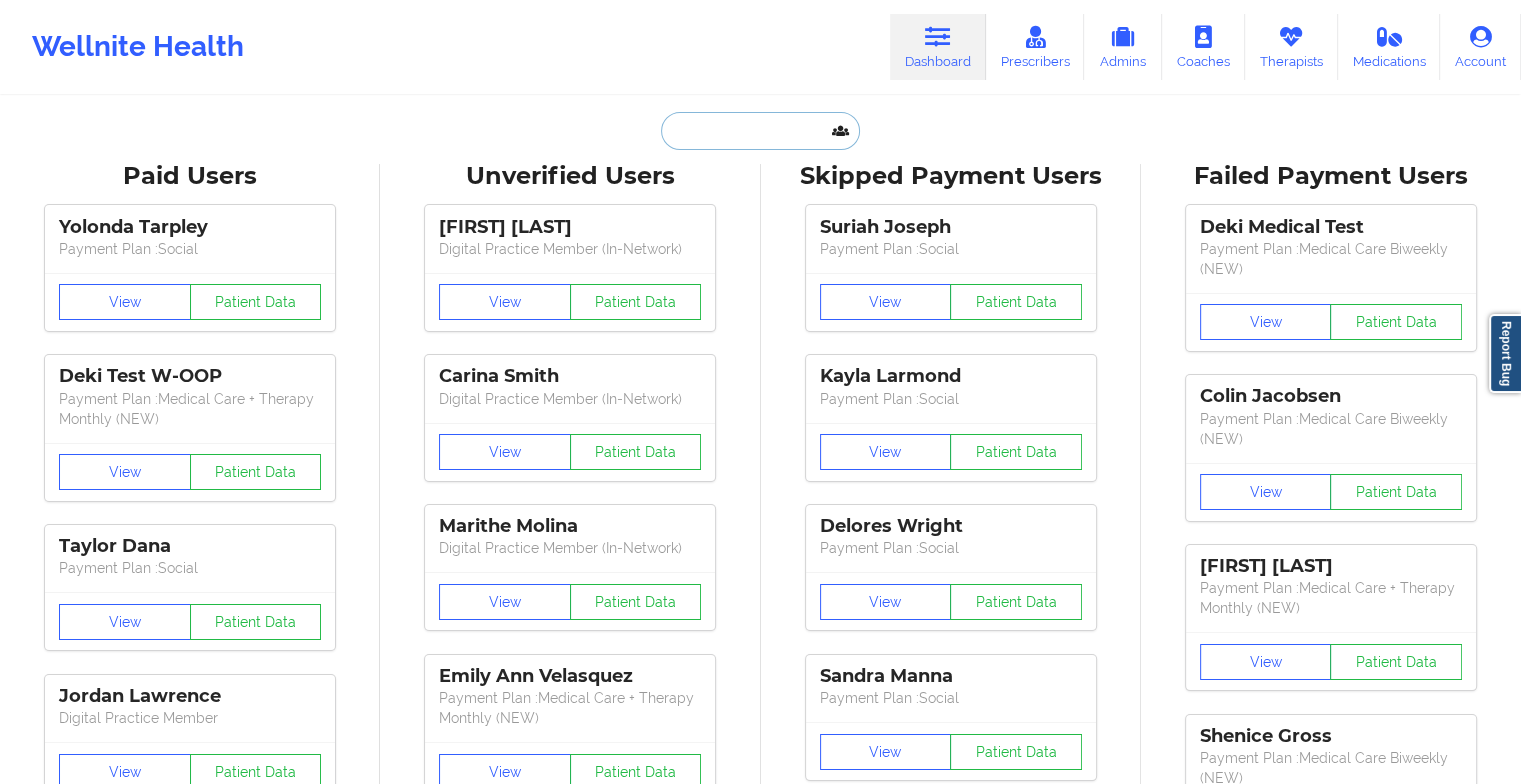 click at bounding box center [760, 131] 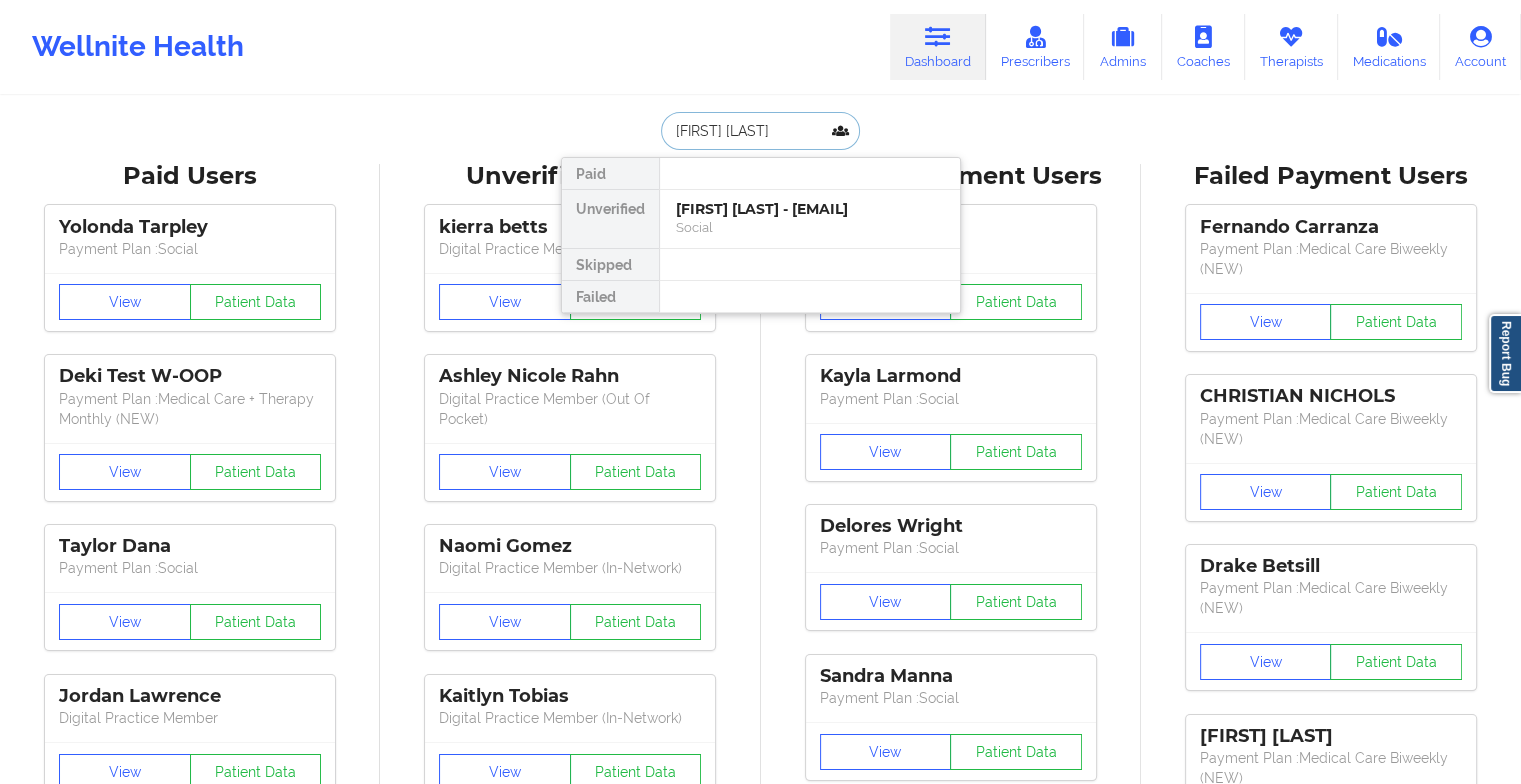 type on "[FIRST] [LAST]" 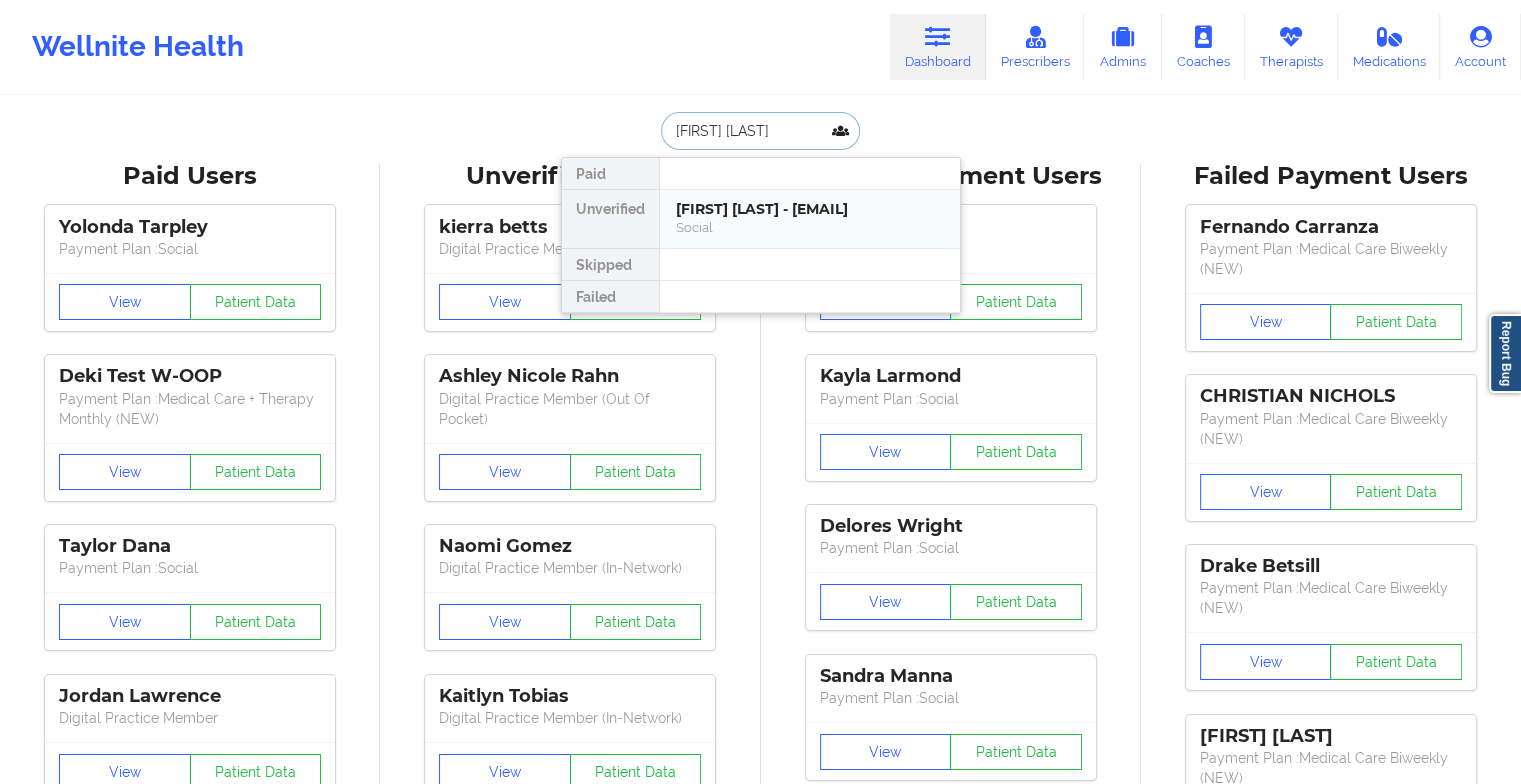 click on "[FIRST] [LAST] - [EMAIL]" at bounding box center (810, 209) 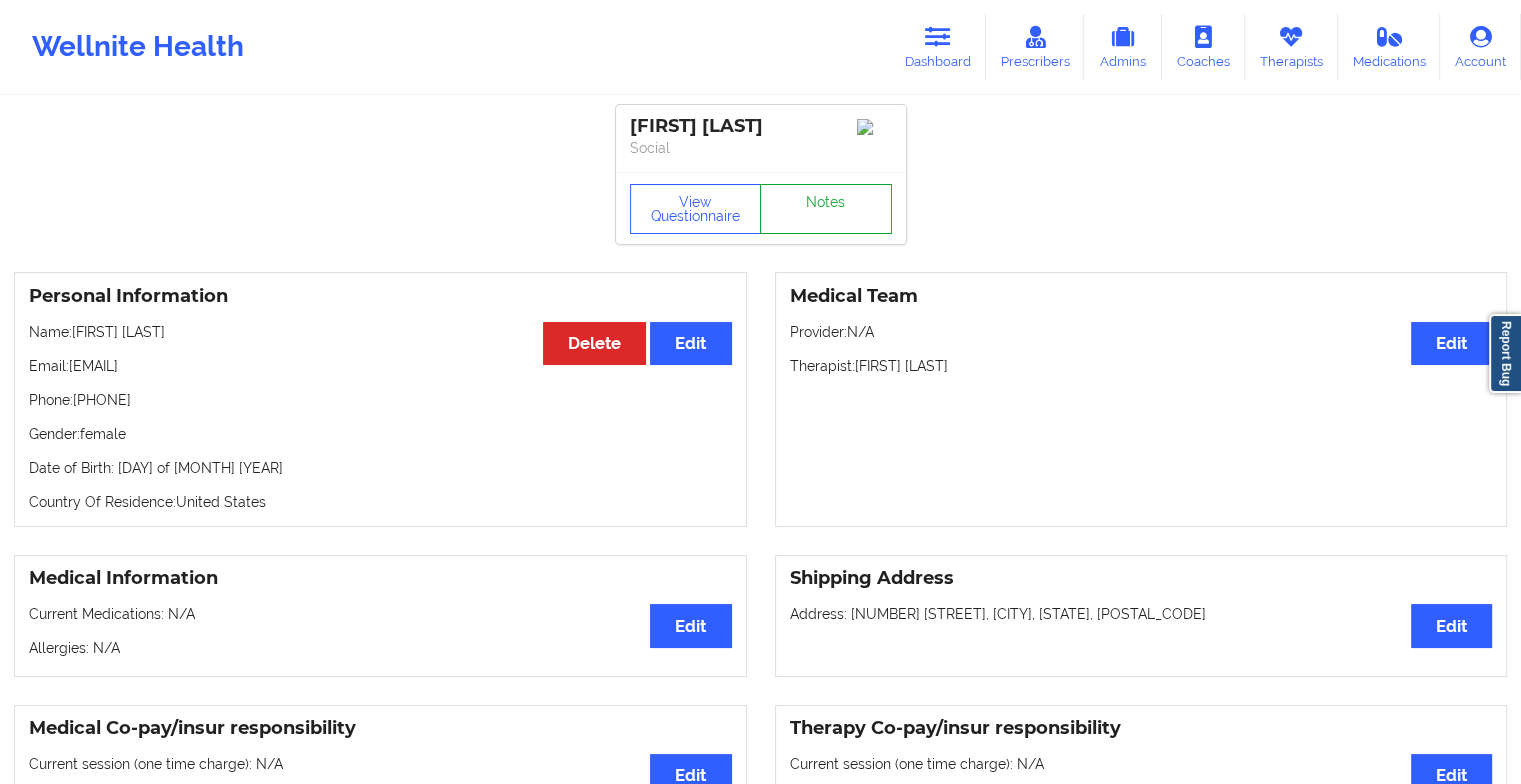 click on "Notes" at bounding box center [826, 209] 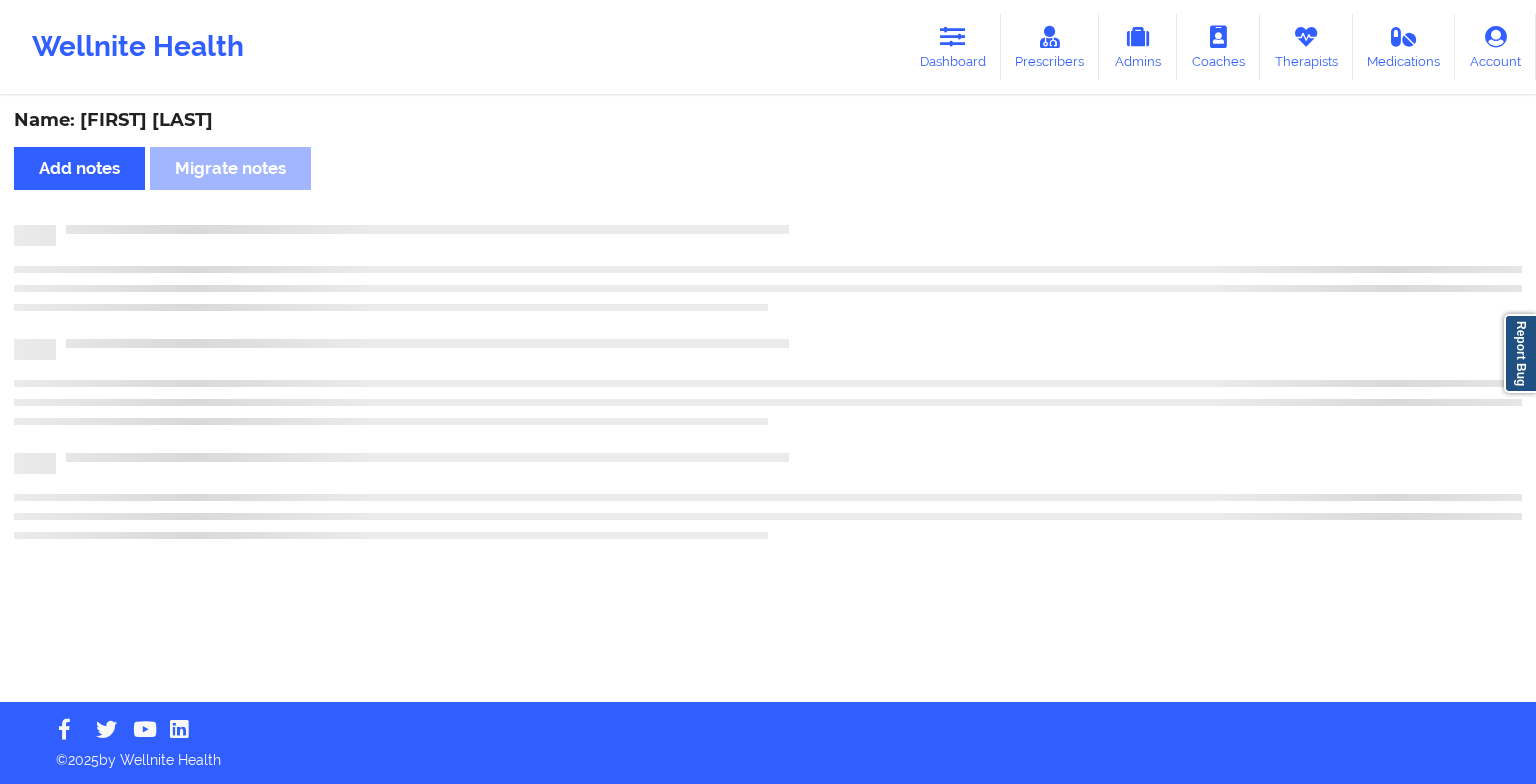 click on "Name: [FIRST] [LAST] Add notes Migrate notes" at bounding box center (768, 400) 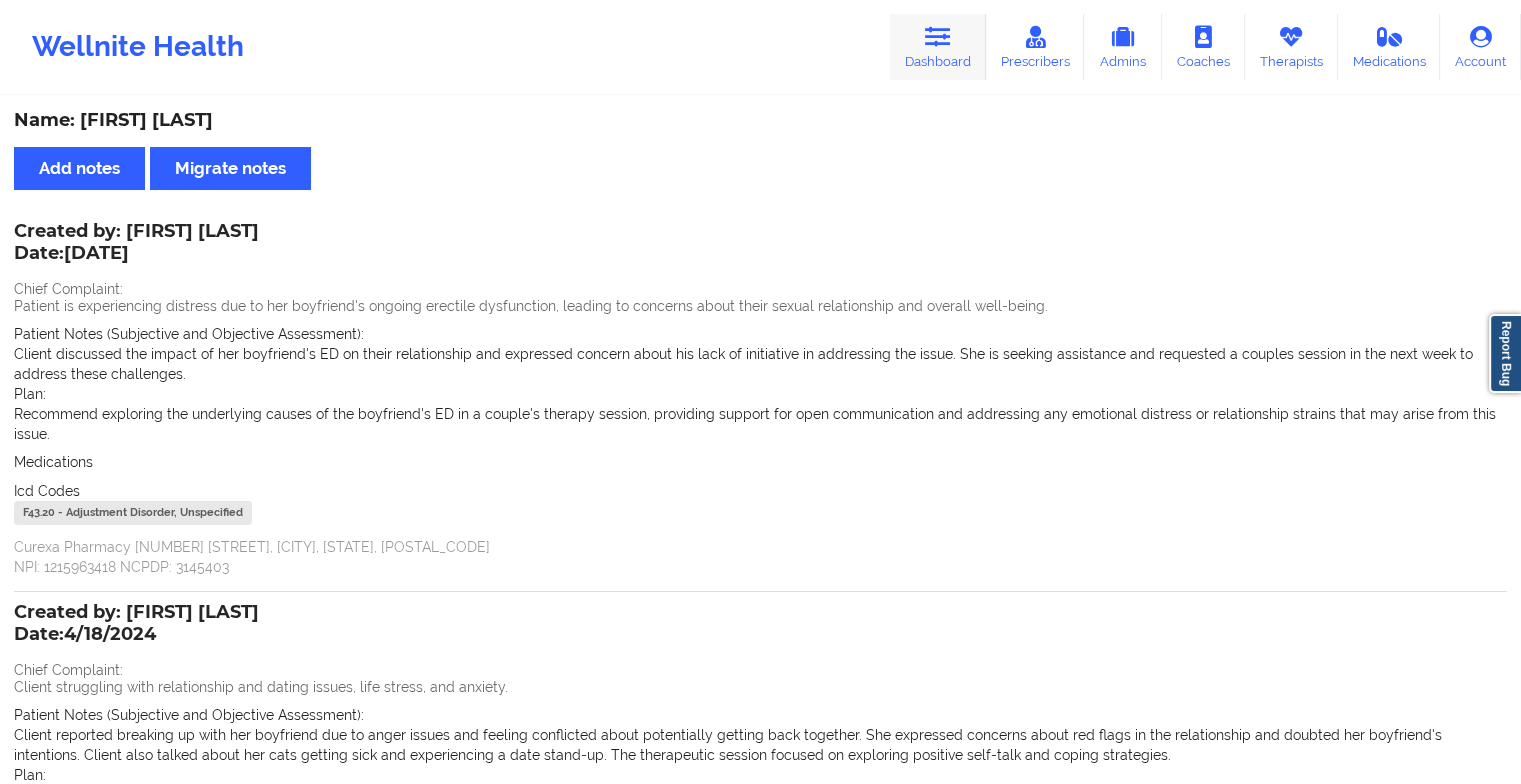 click on "Dashboard" at bounding box center [938, 47] 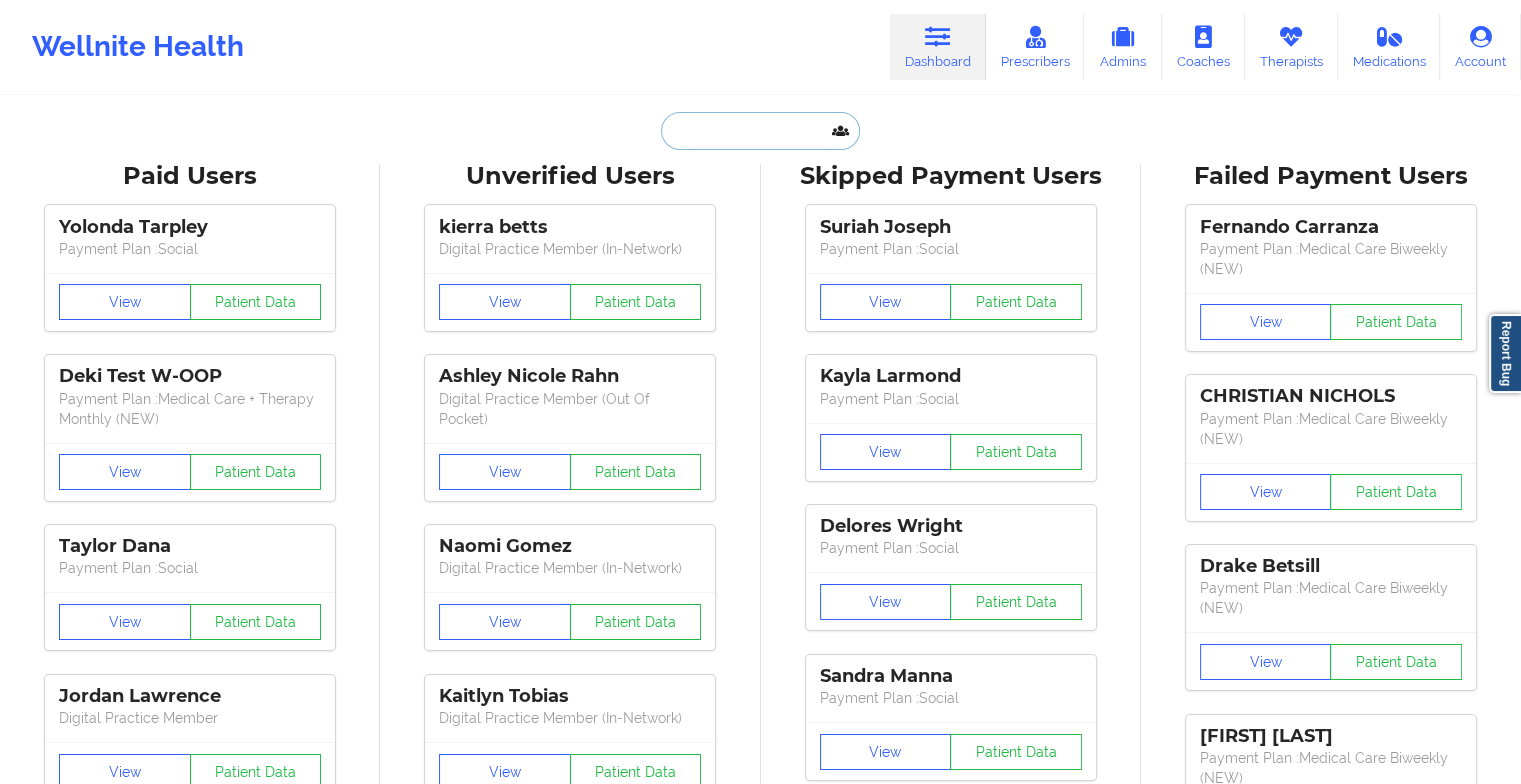 click at bounding box center [760, 131] 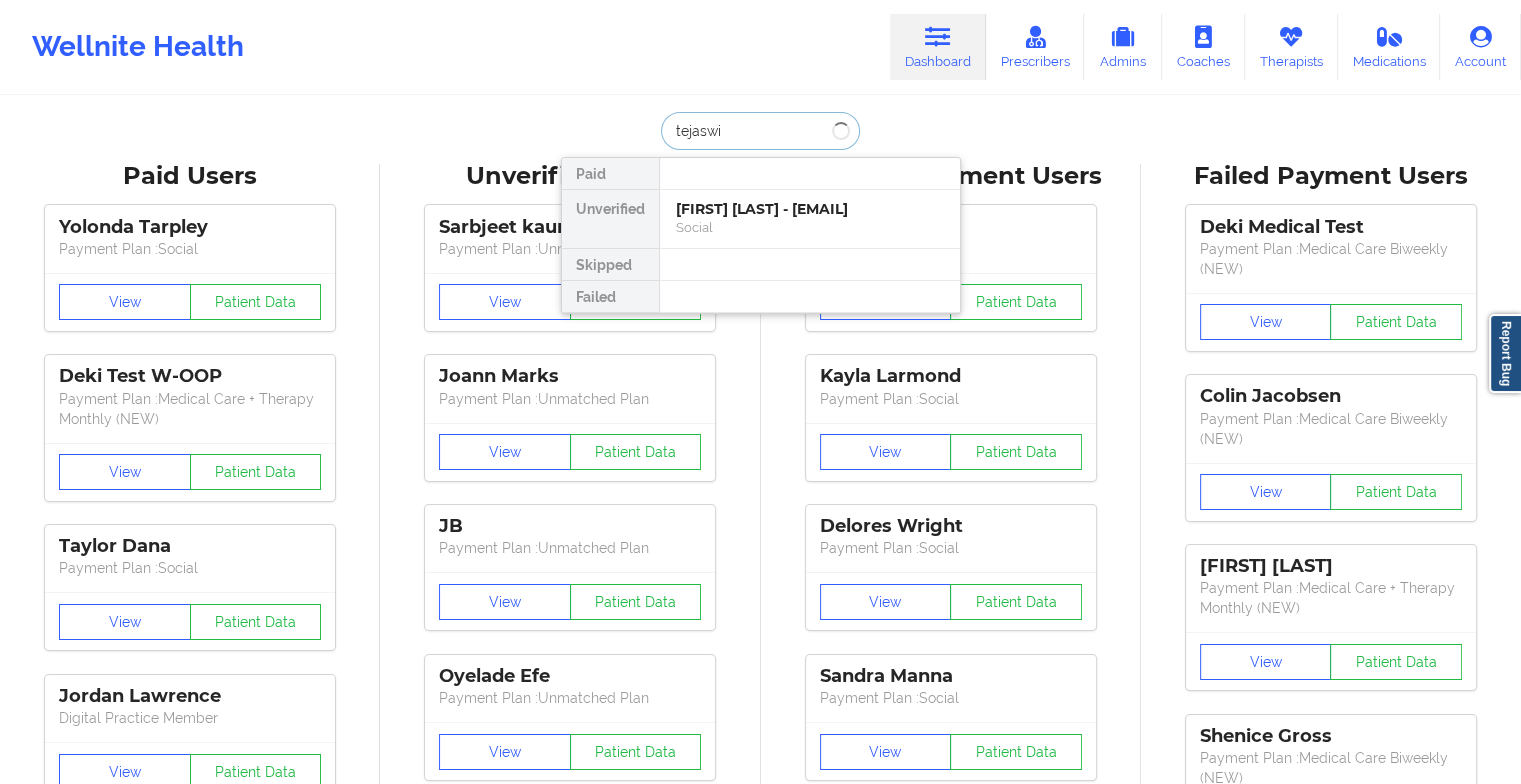 type on "[FIRST]" 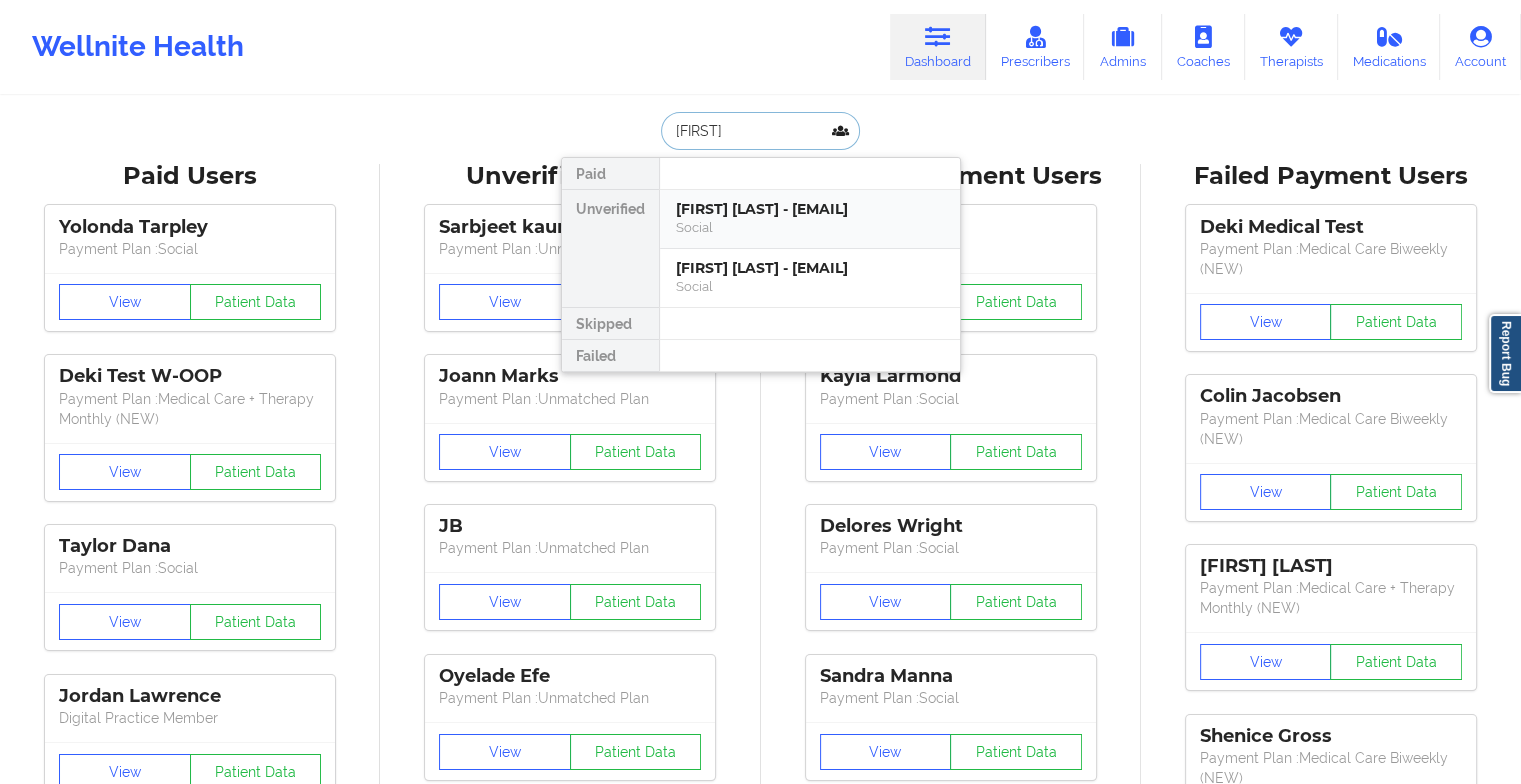click on "[FIRST] [LAST] - [EMAIL]" at bounding box center (810, 209) 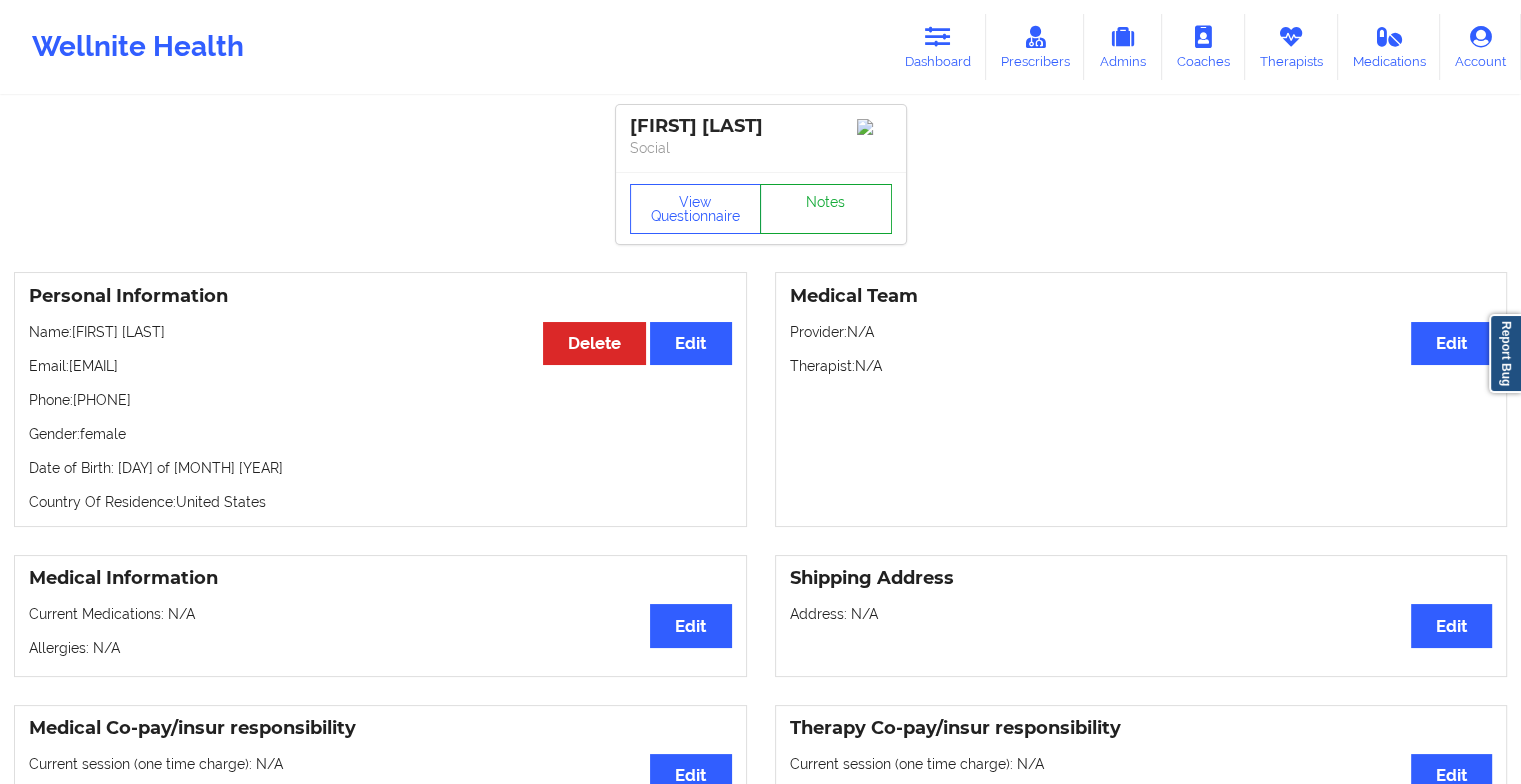 click on "Notes" at bounding box center (826, 209) 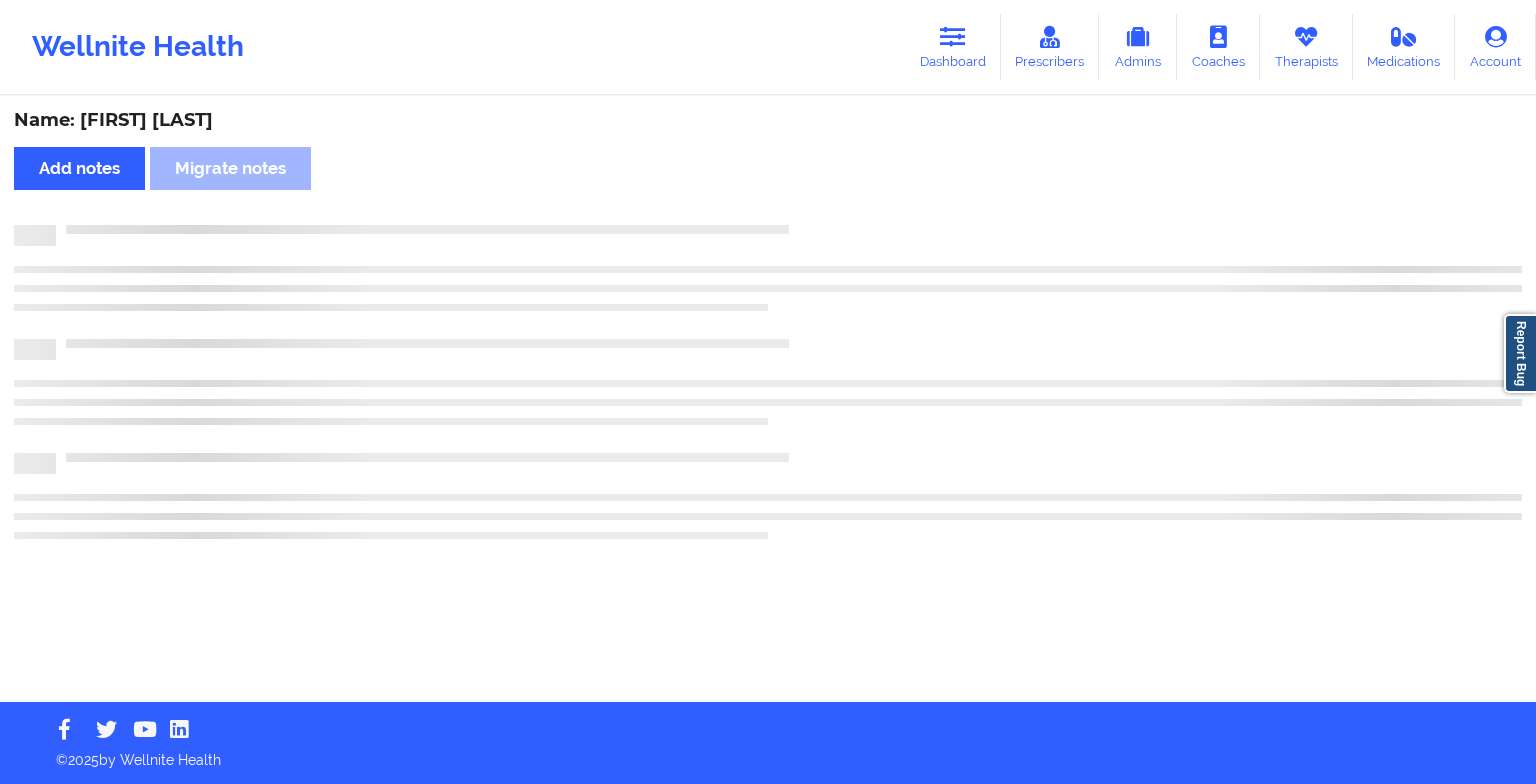 click at bounding box center (789, 225) 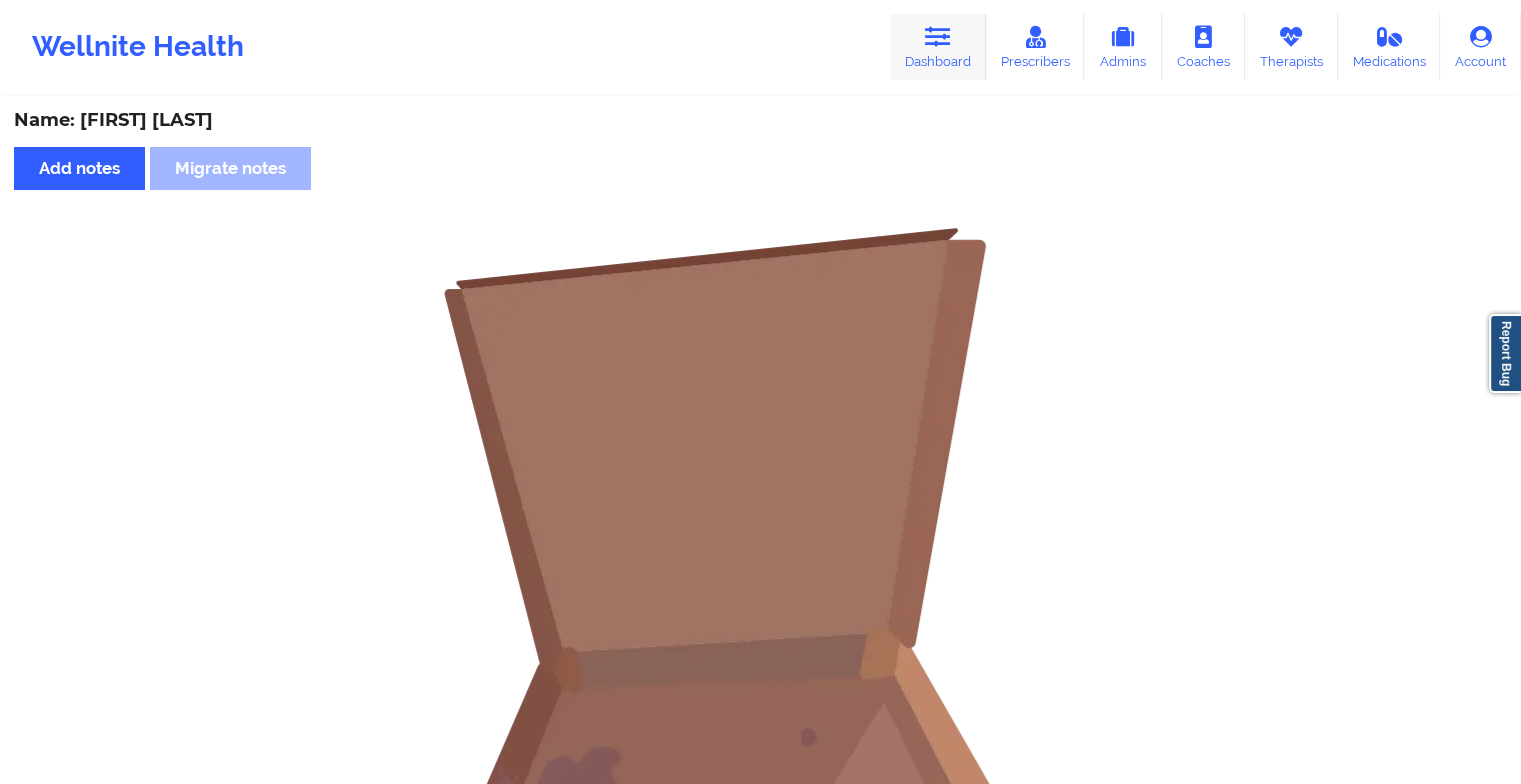 click on "Dashboard" at bounding box center [938, 47] 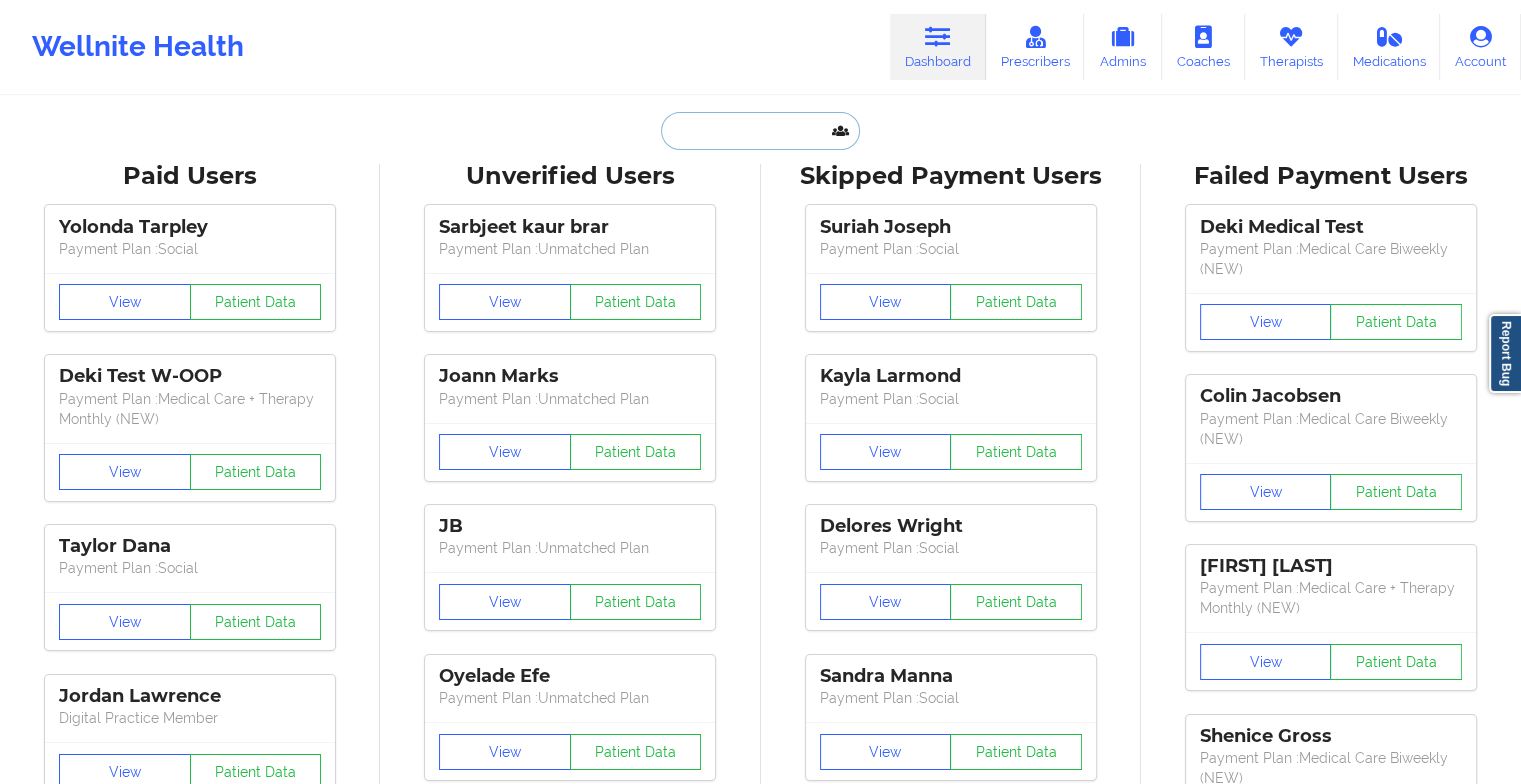 click at bounding box center (760, 131) 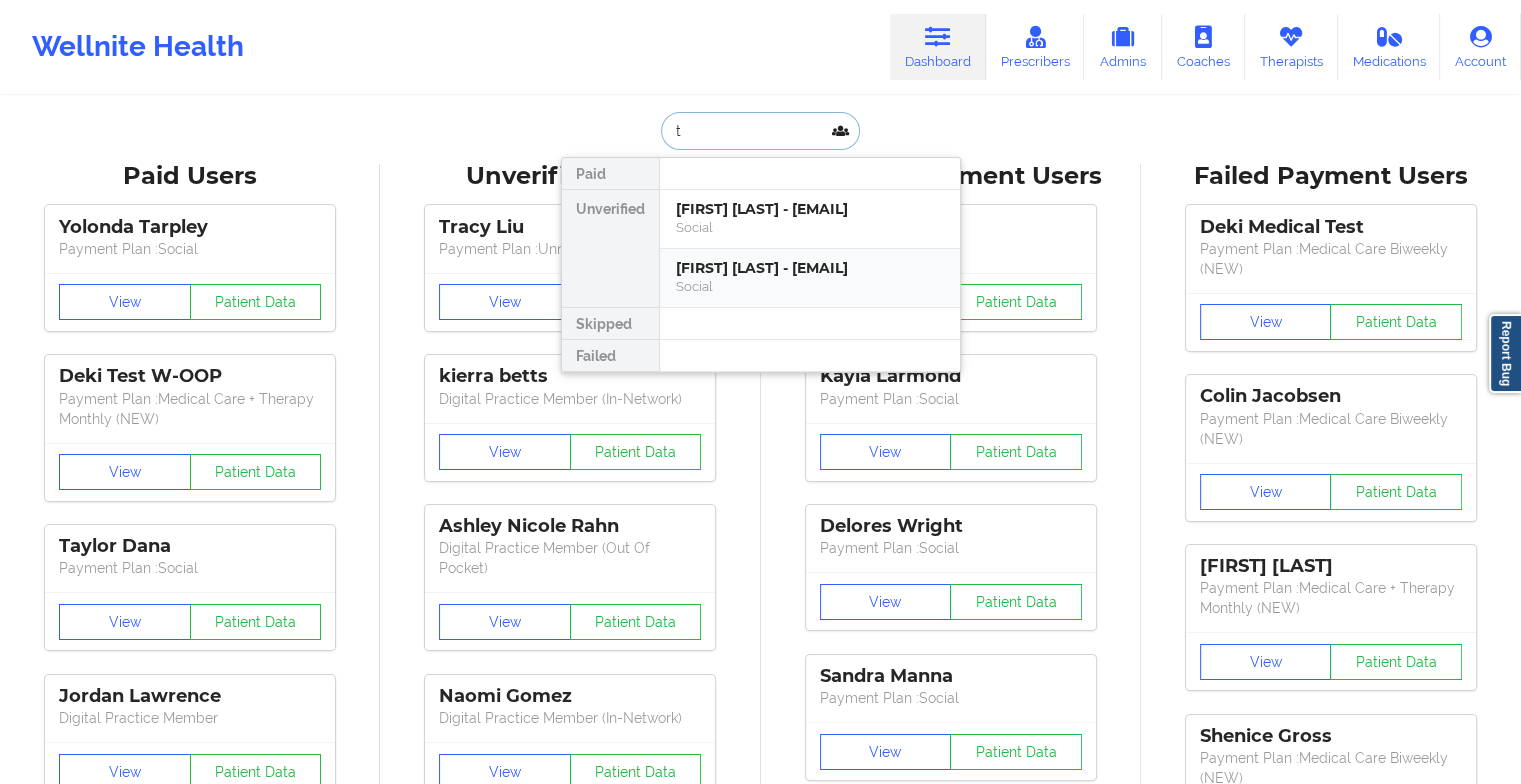 click on "[NAME] [NAME] - [EMAIL] Social" at bounding box center [810, 278] 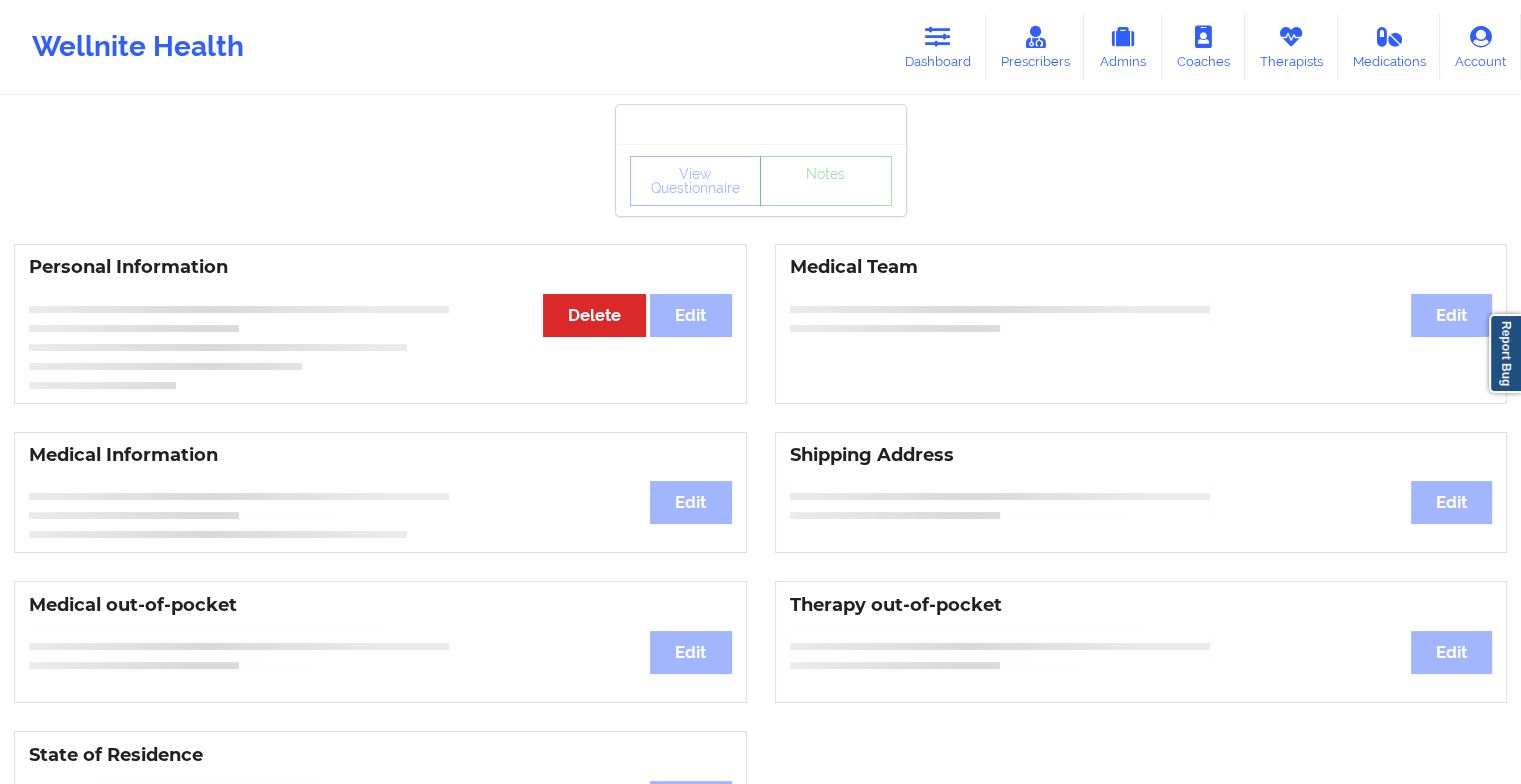 click on "View Questionnaire Notes Personal Information Edit Delete Medical Team Edit Medical Information Edit Shipping Address Edit Medical out-of-pocket Edit Therapy out-of-pocket Edit State of Residence Edit Payment Information Edit Cancel Plan Minor Consent Insurance Information Edit" at bounding box center [760, 835] 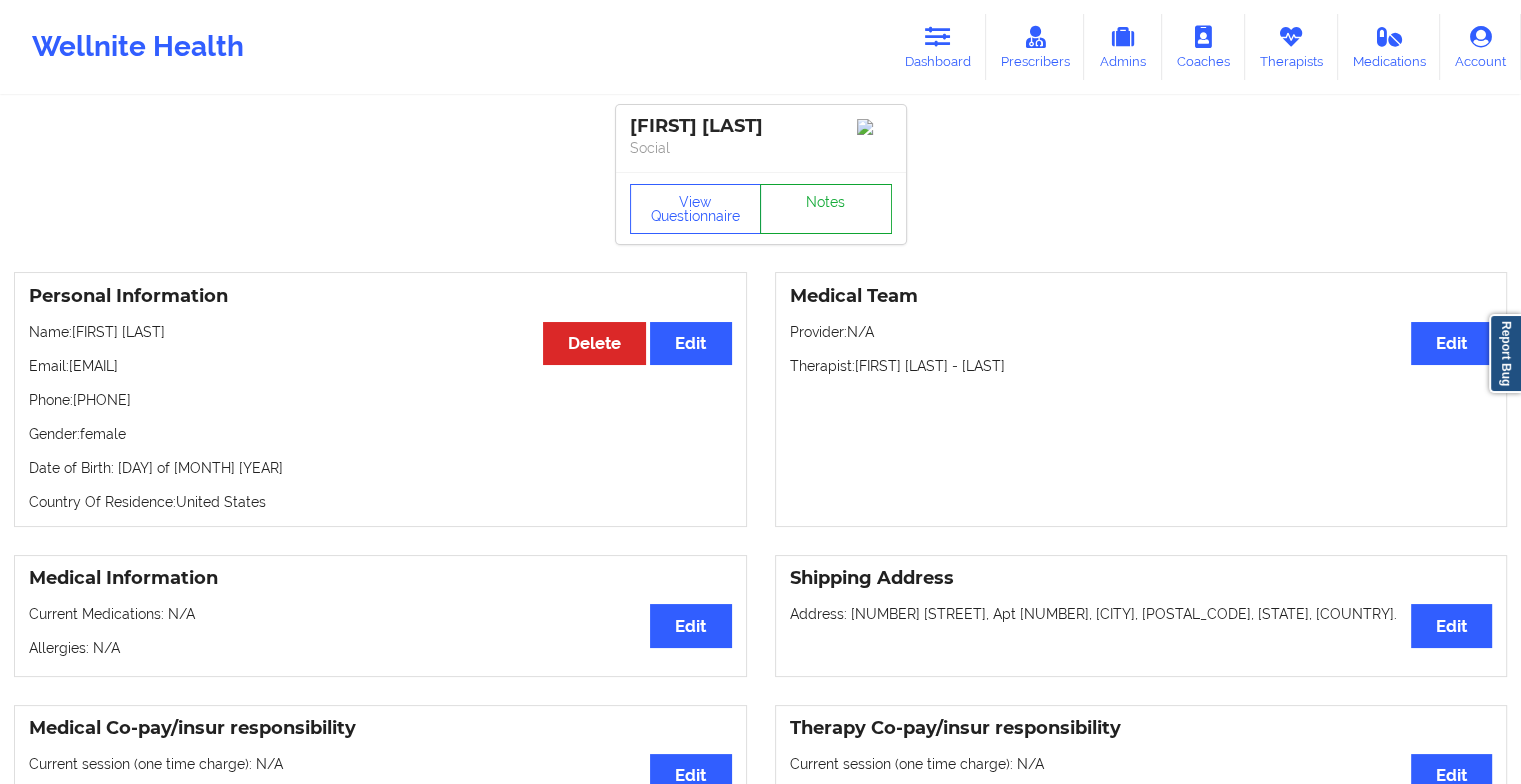 click on "Notes" at bounding box center [826, 209] 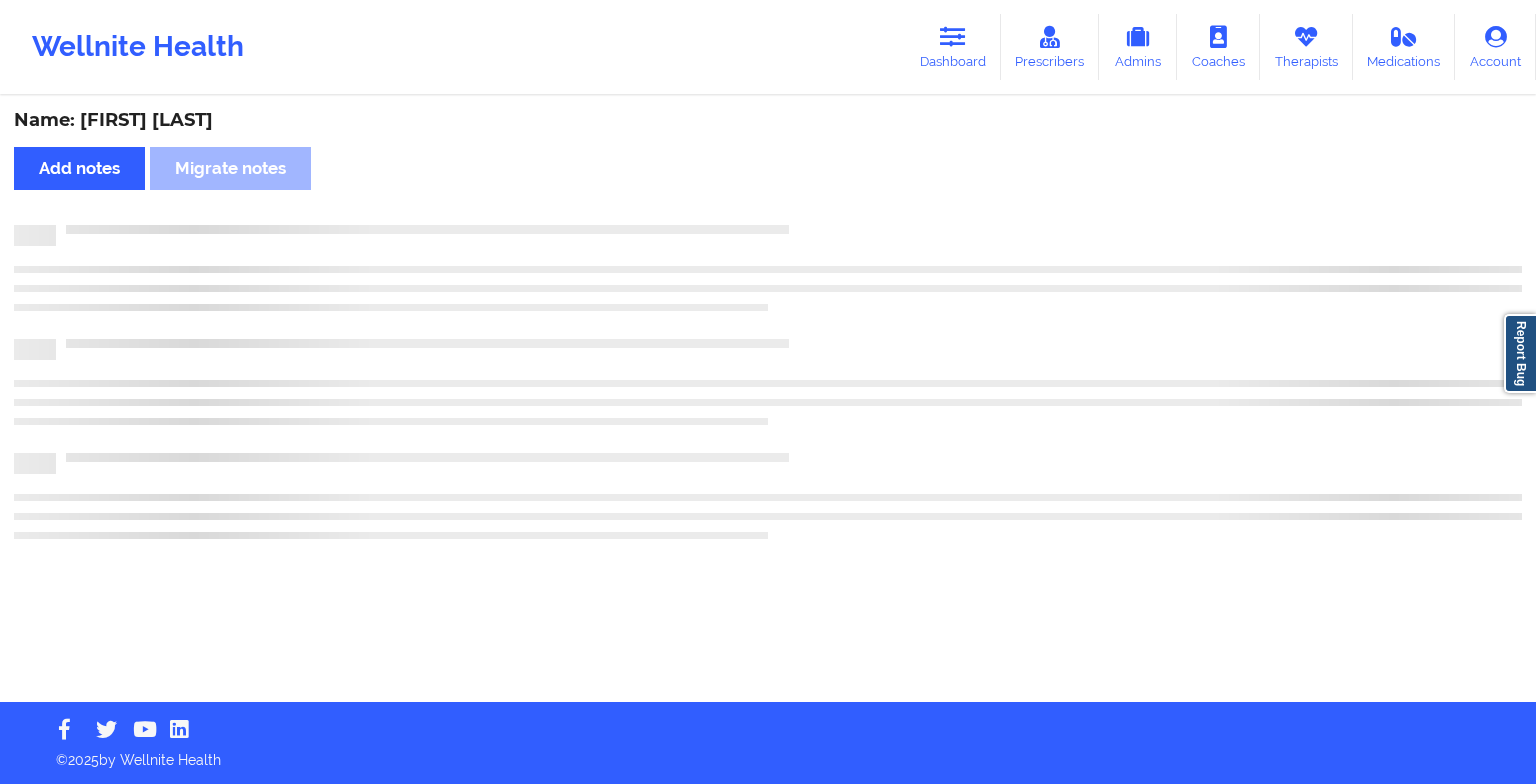 click on "Name: [NAME] Add notes Migrate notes" at bounding box center (768, 400) 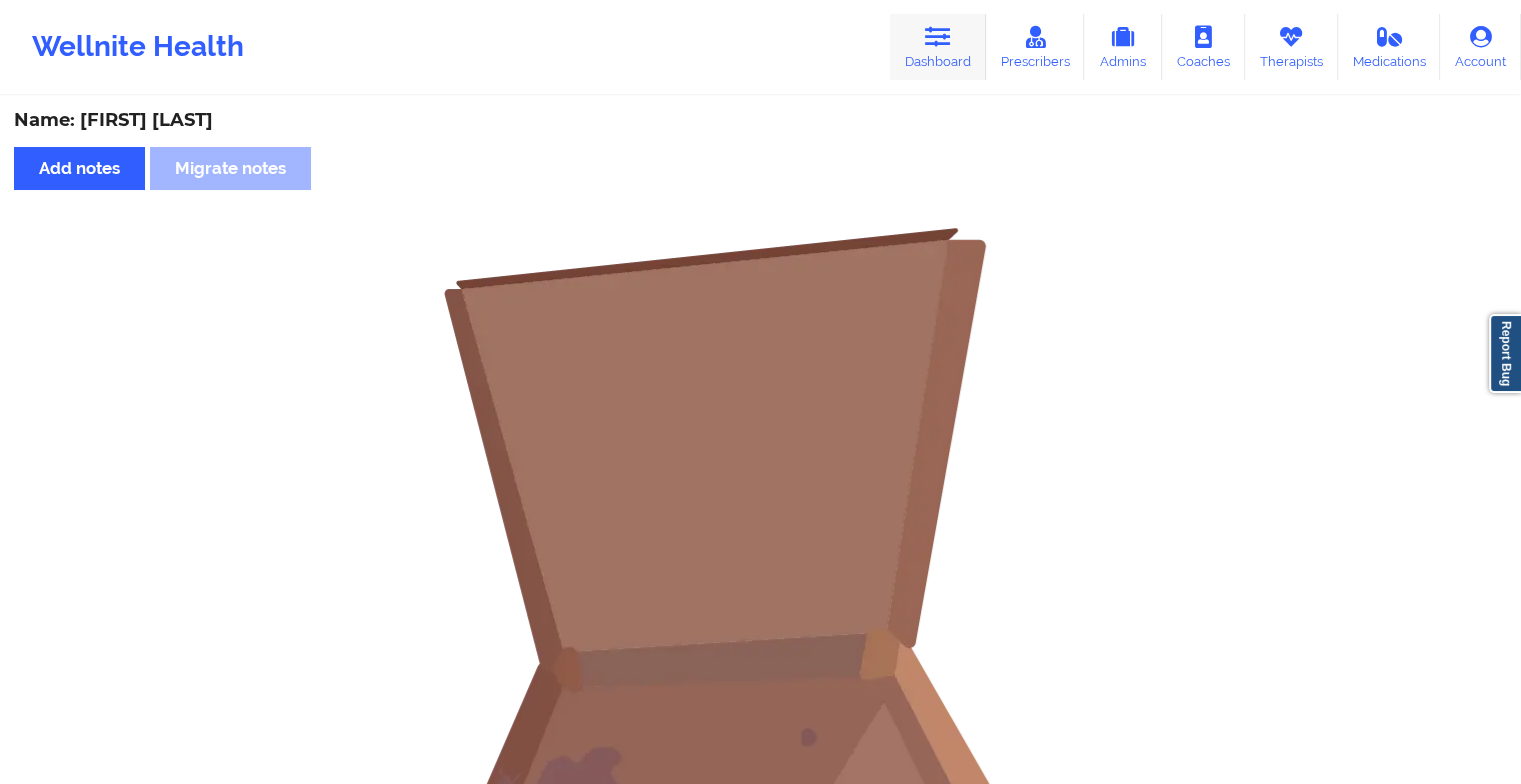 click on "Dashboard" at bounding box center [938, 47] 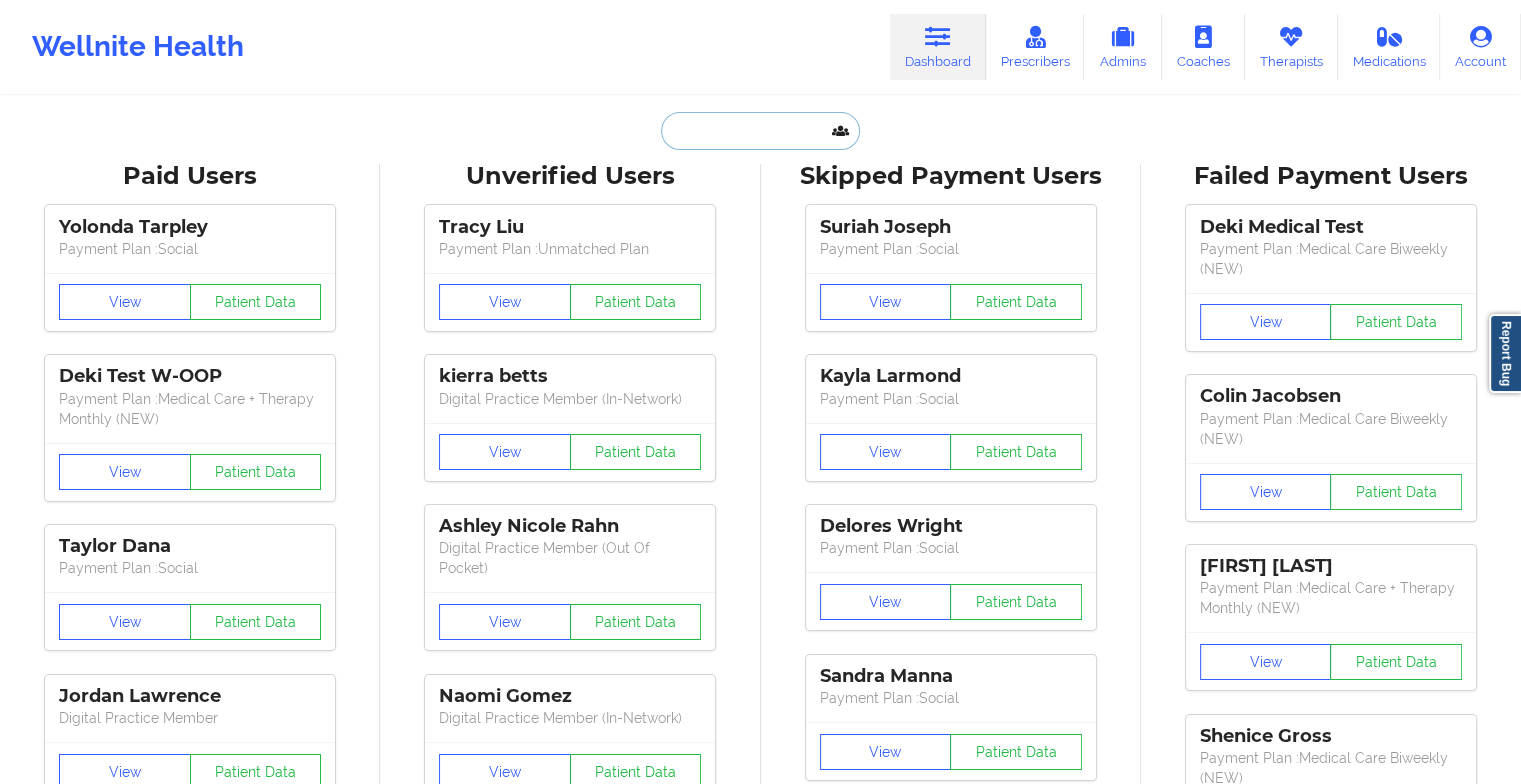 click at bounding box center [760, 131] 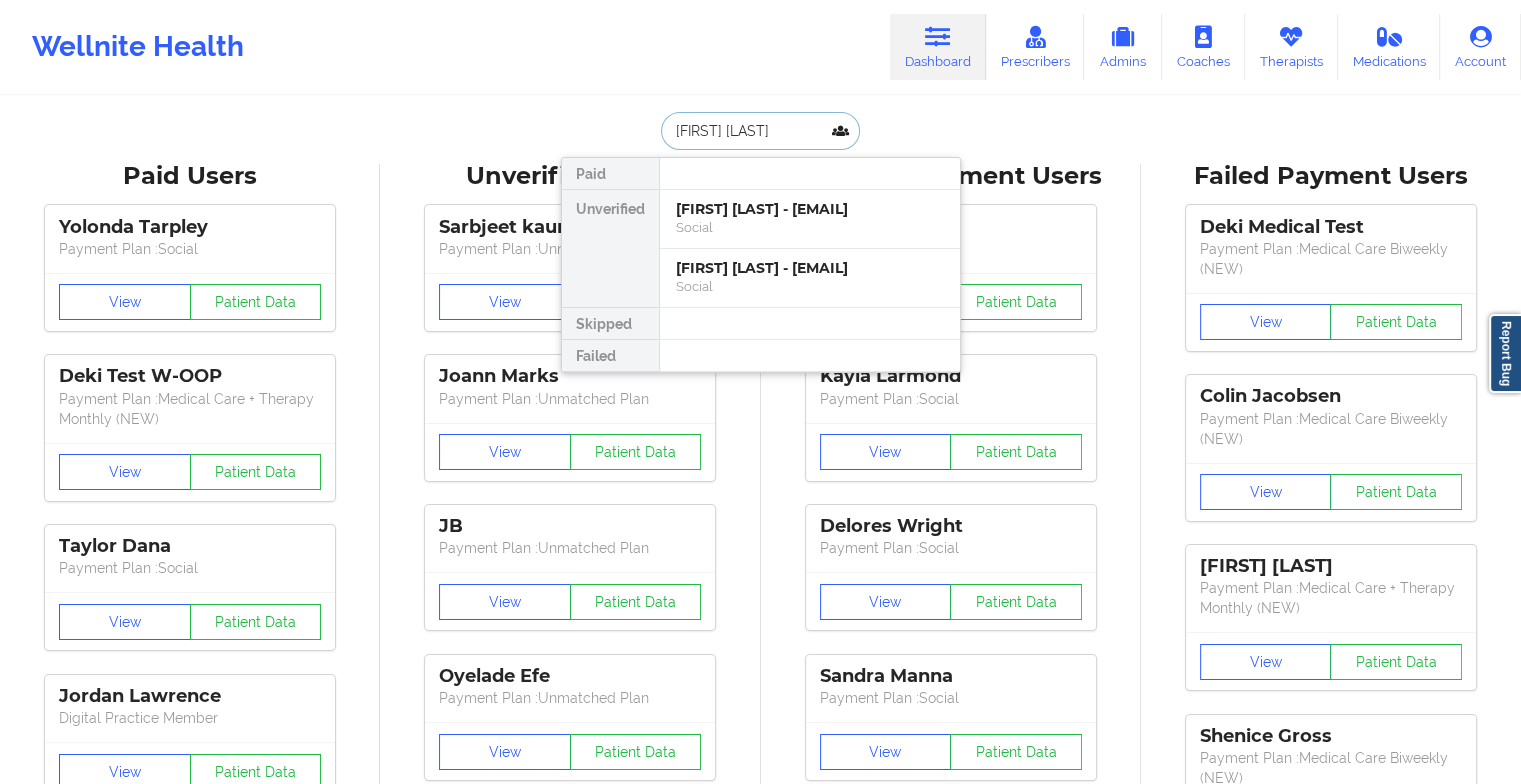 type on "[NAME]" 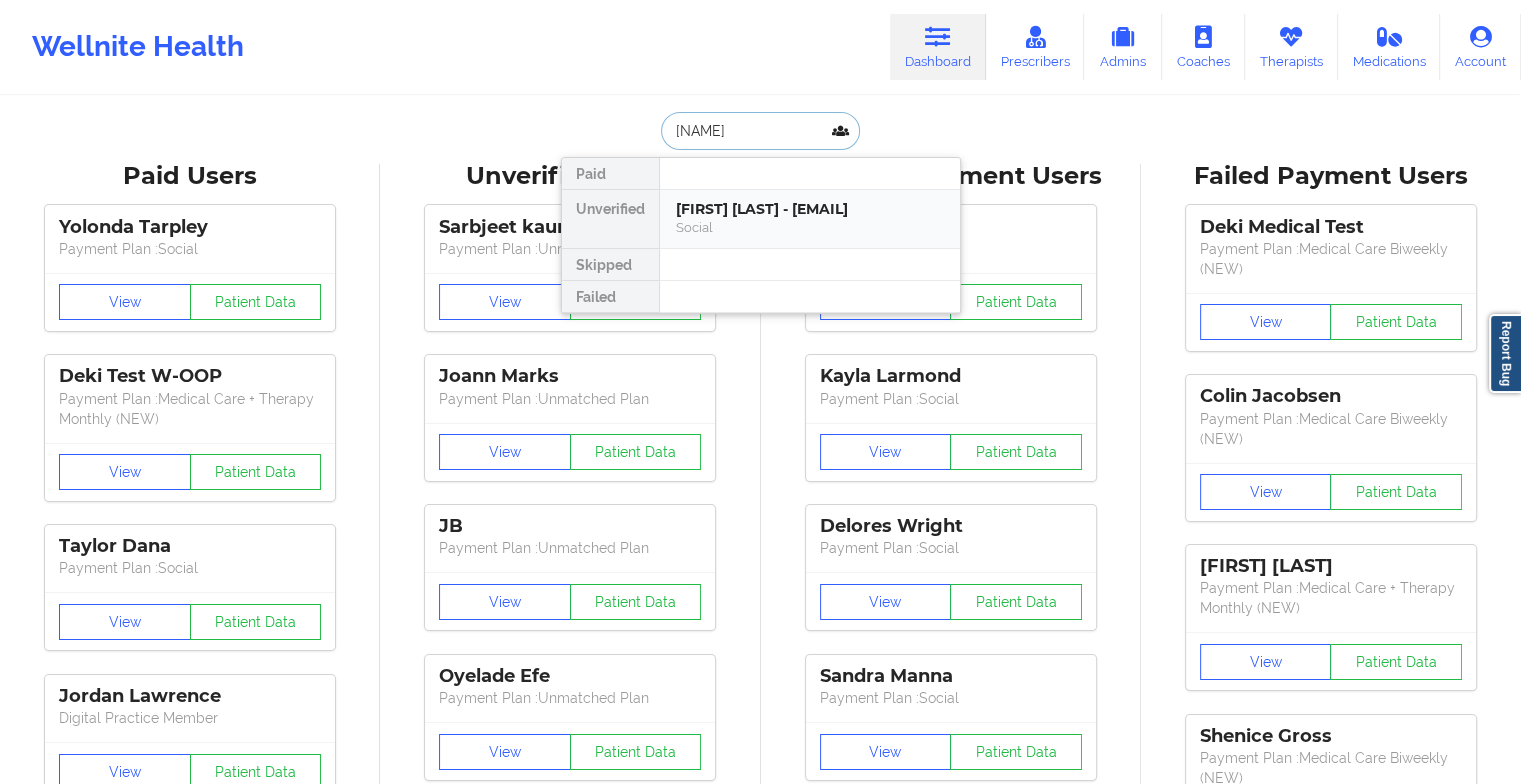 click on "[FIRST] [LAST] - [EMAIL] Social" at bounding box center [810, 219] 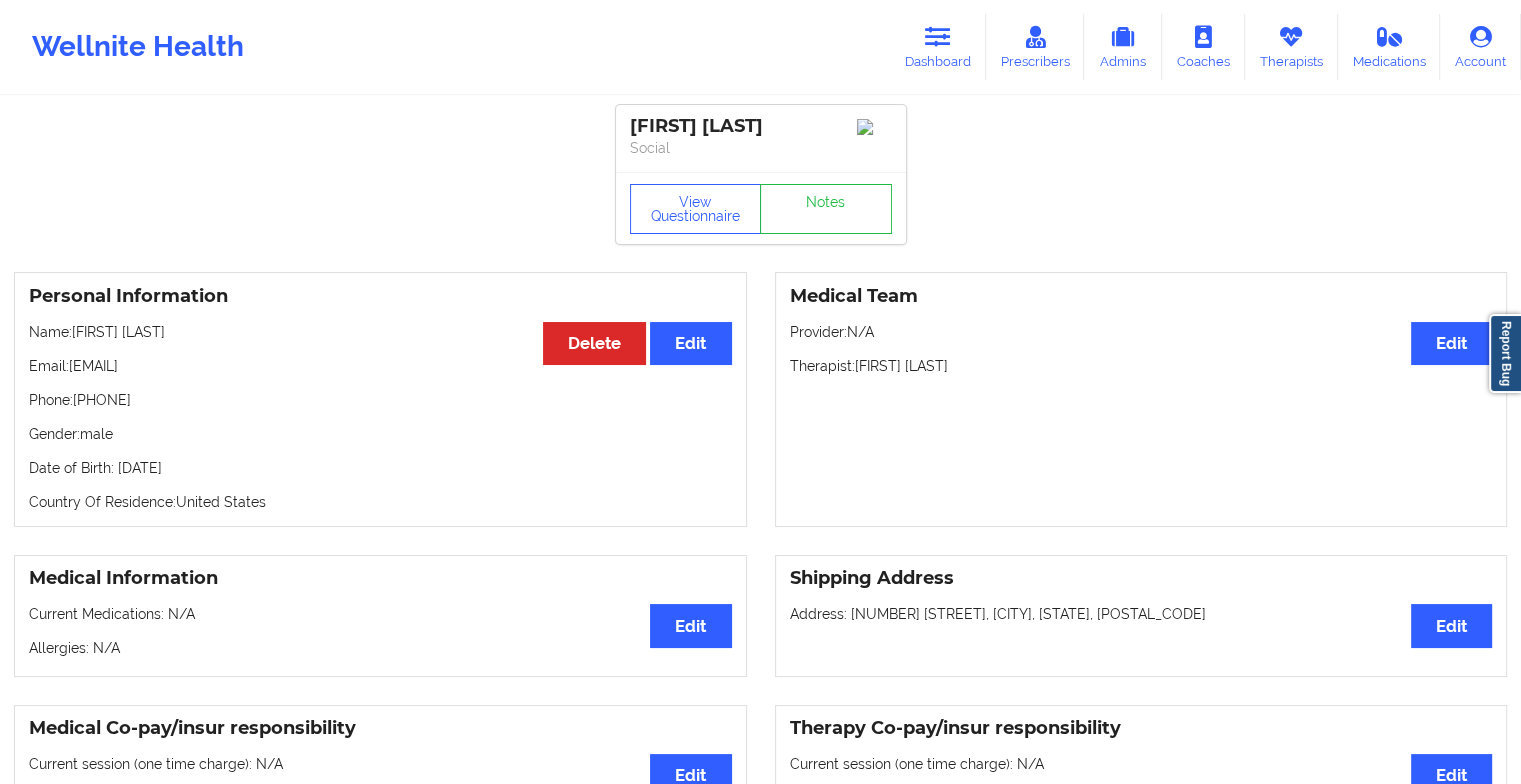 click on "View Questionnaire Notes" at bounding box center [761, 208] 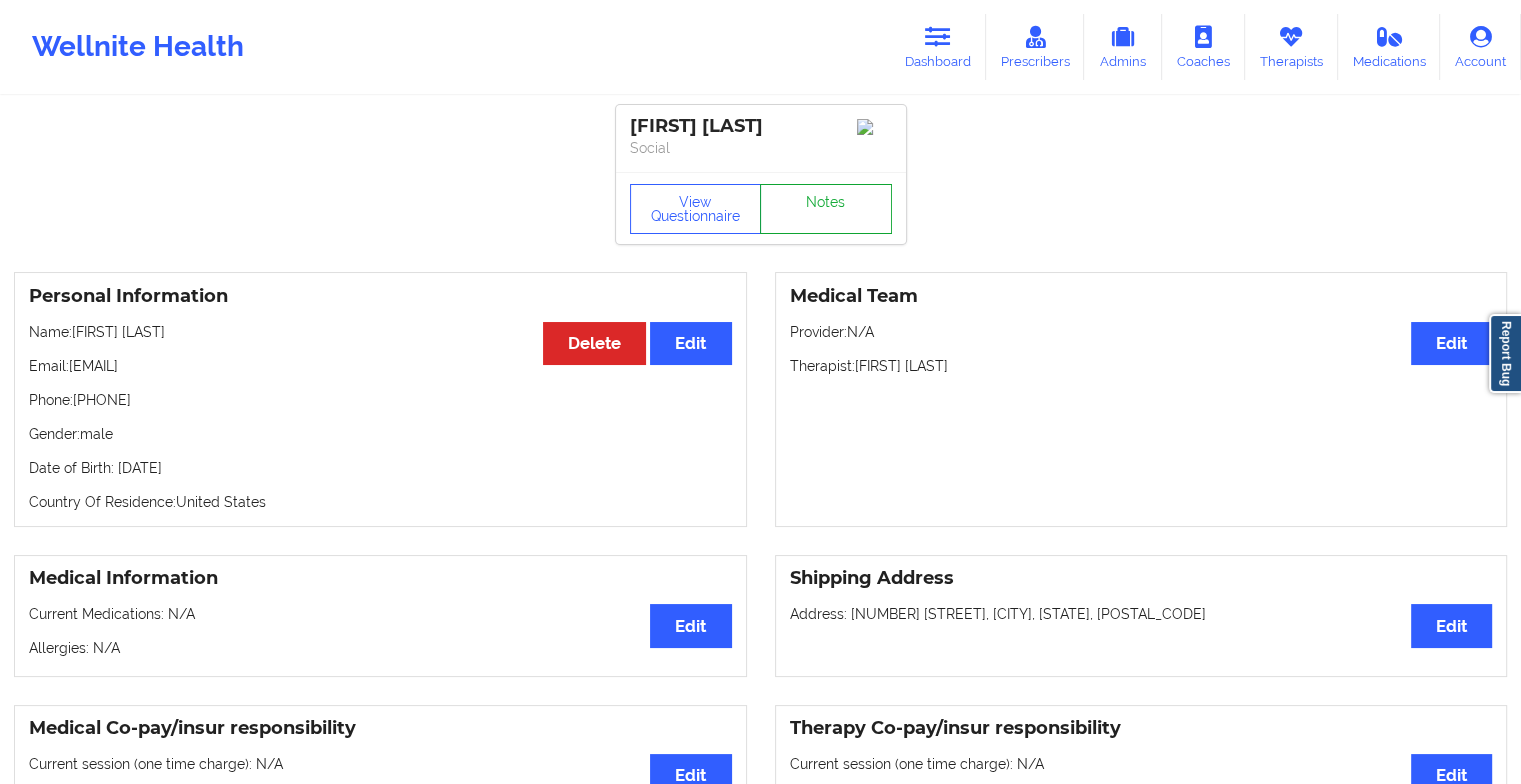 click on "Notes" at bounding box center [826, 209] 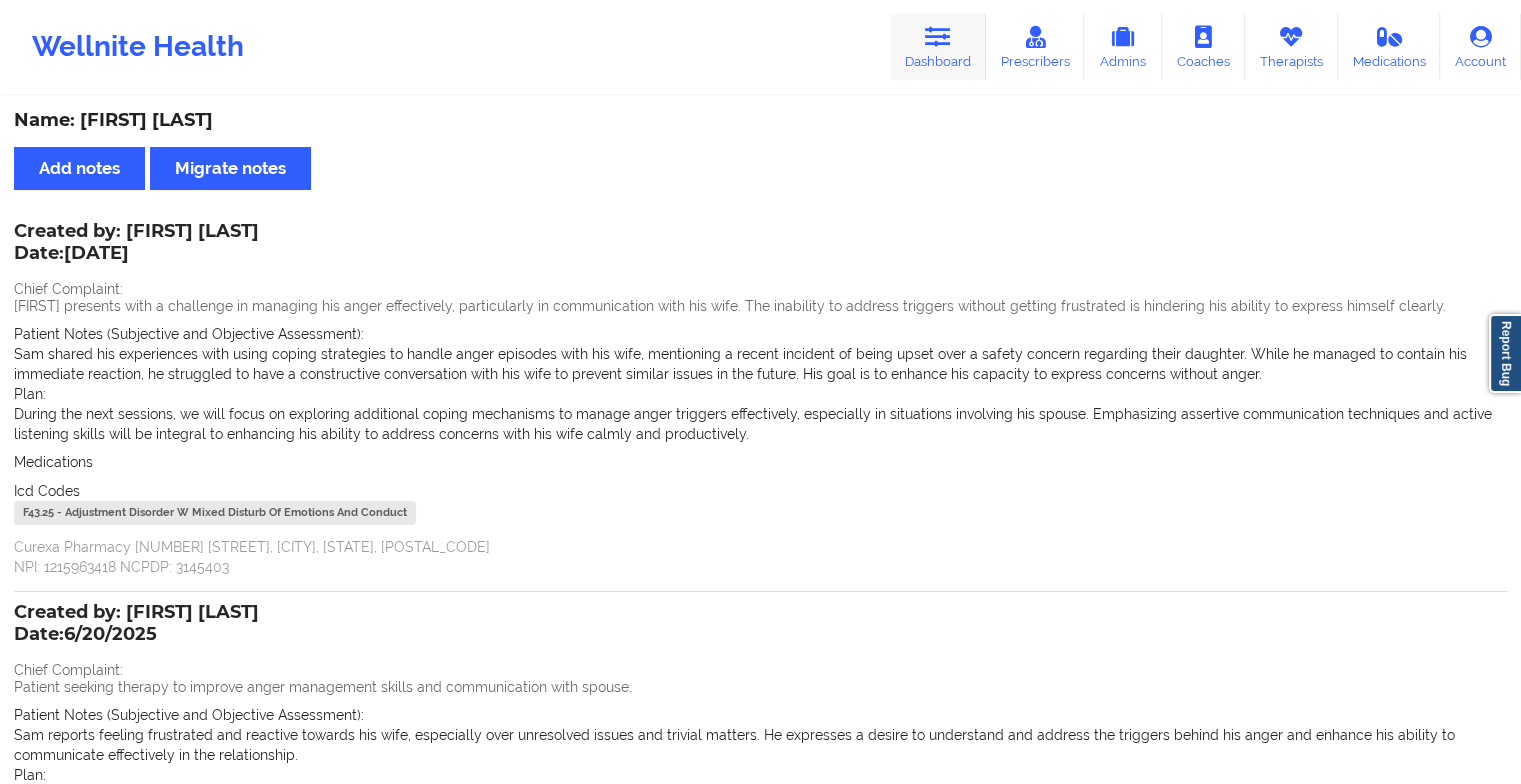 click on "Dashboard" at bounding box center (938, 47) 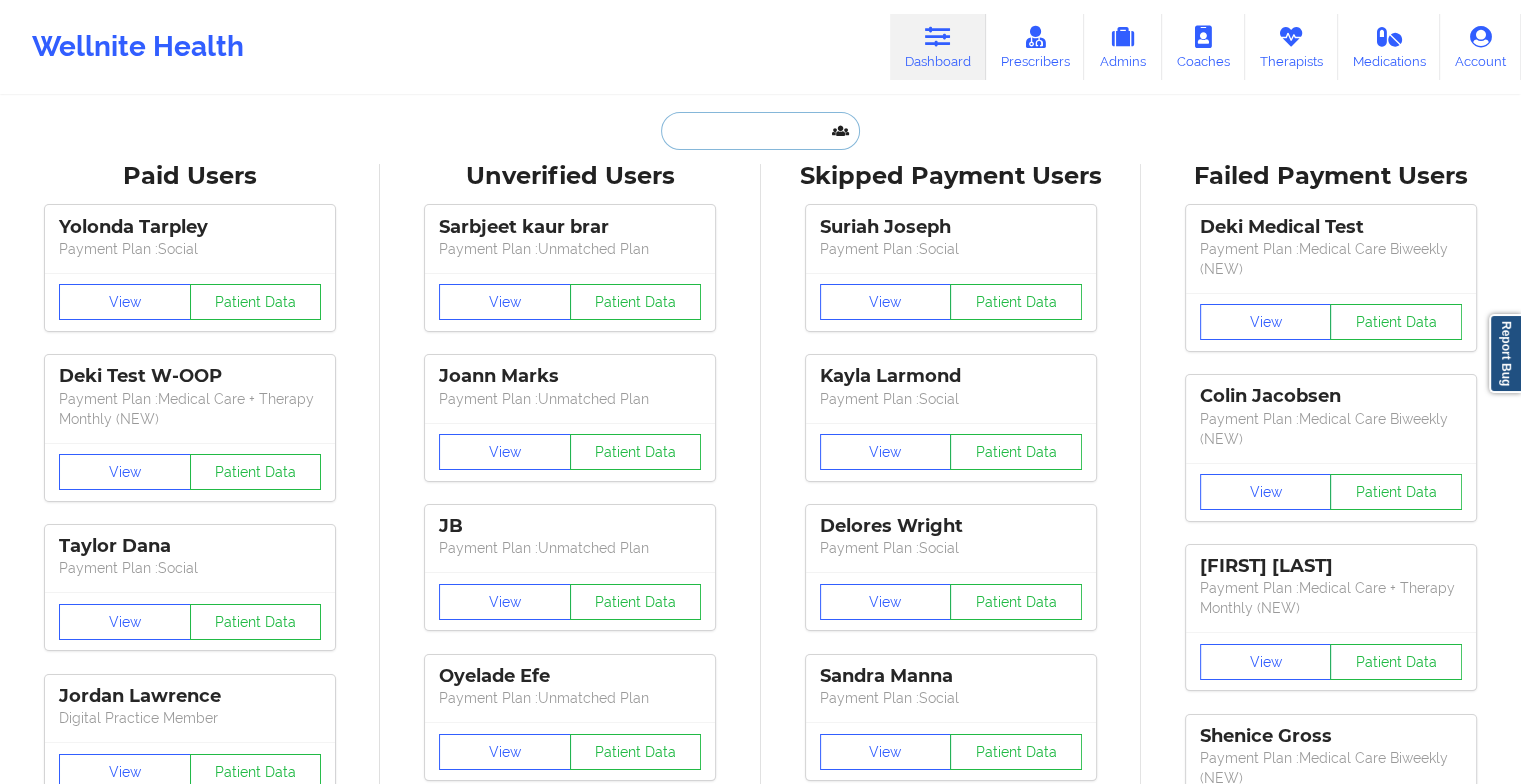 click at bounding box center [760, 131] 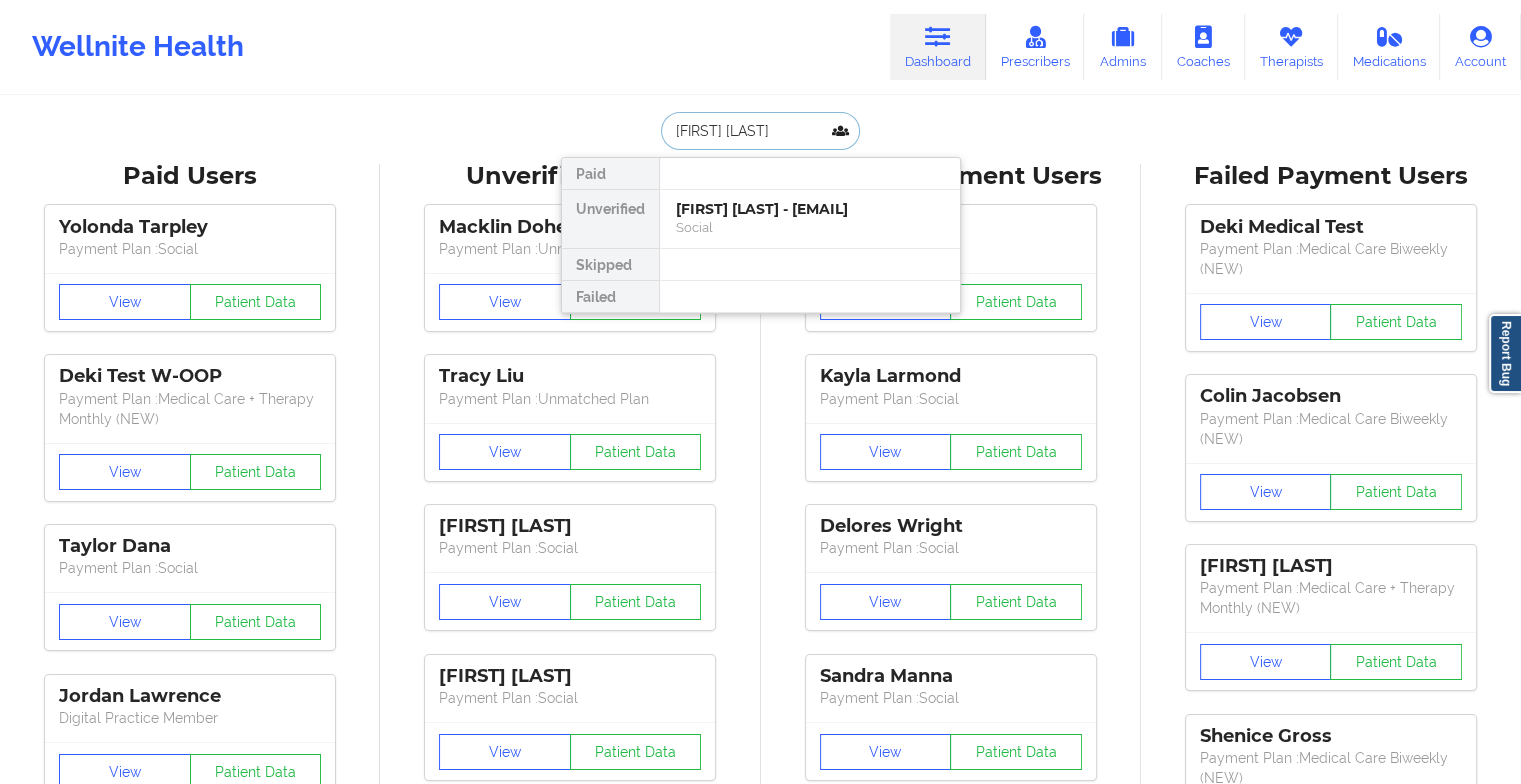 type on "[FIRST] [LAST]" 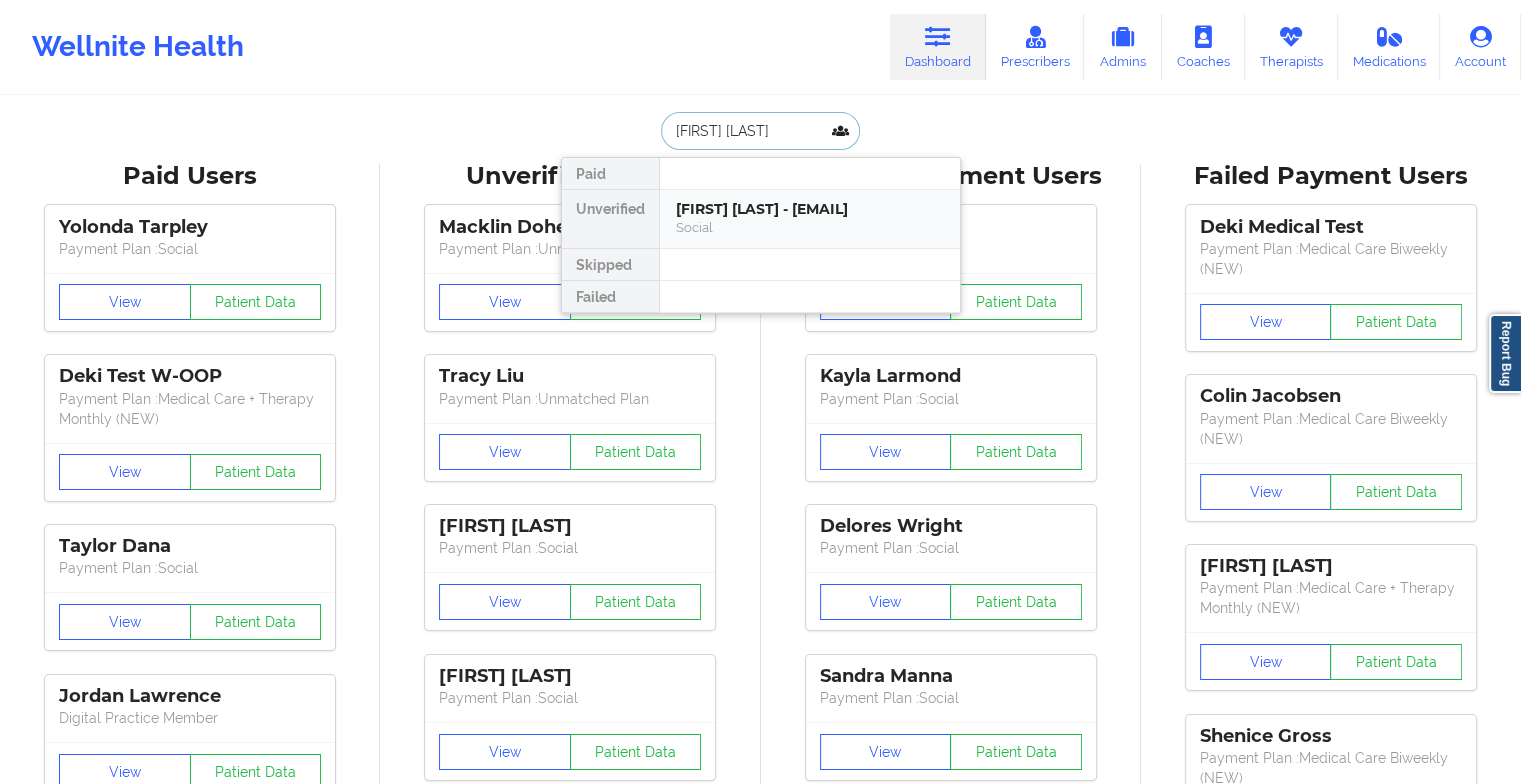 click on "[FIRST] [LAST] - [EMAIL]" at bounding box center [810, 209] 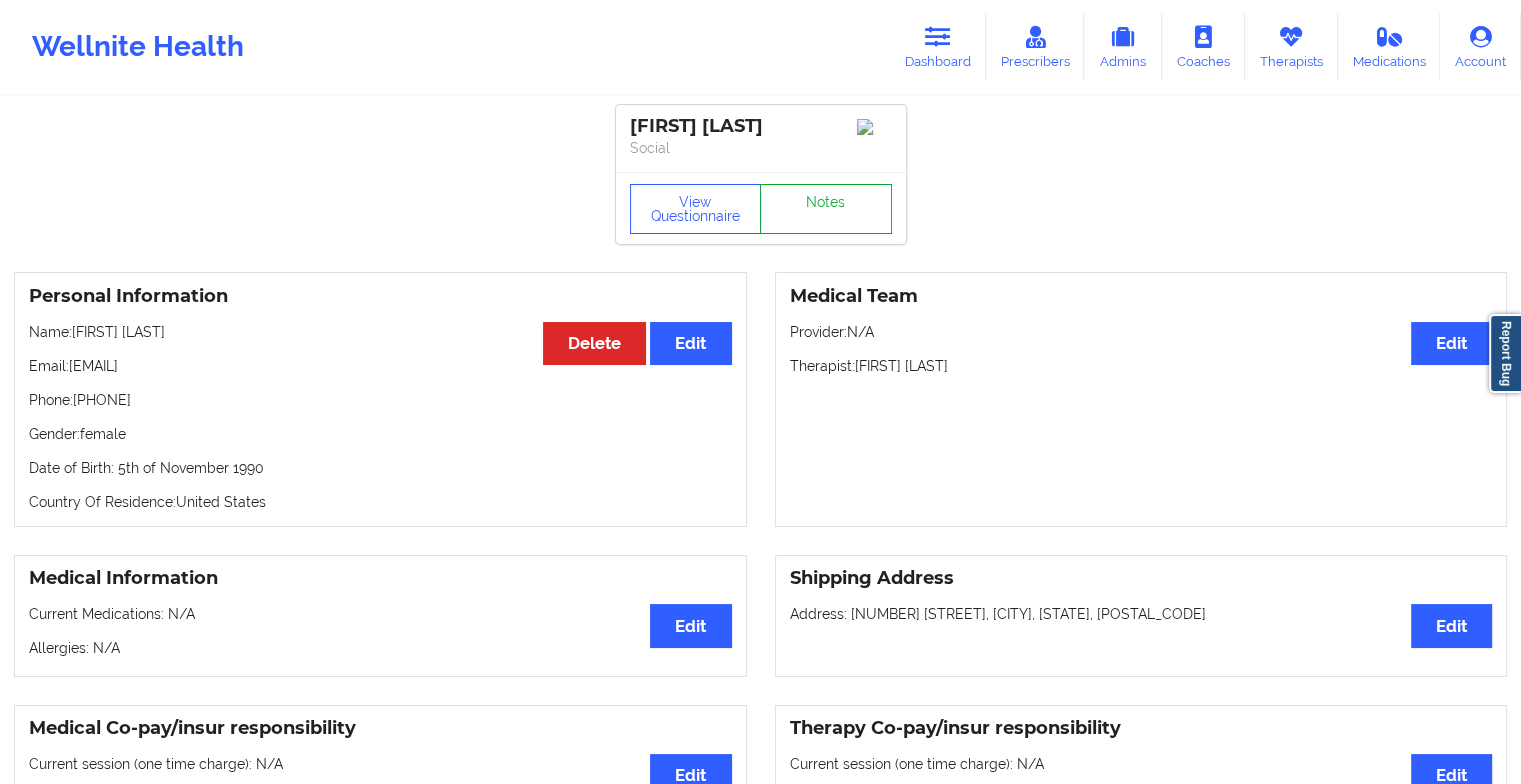 click on "Notes" at bounding box center (826, 209) 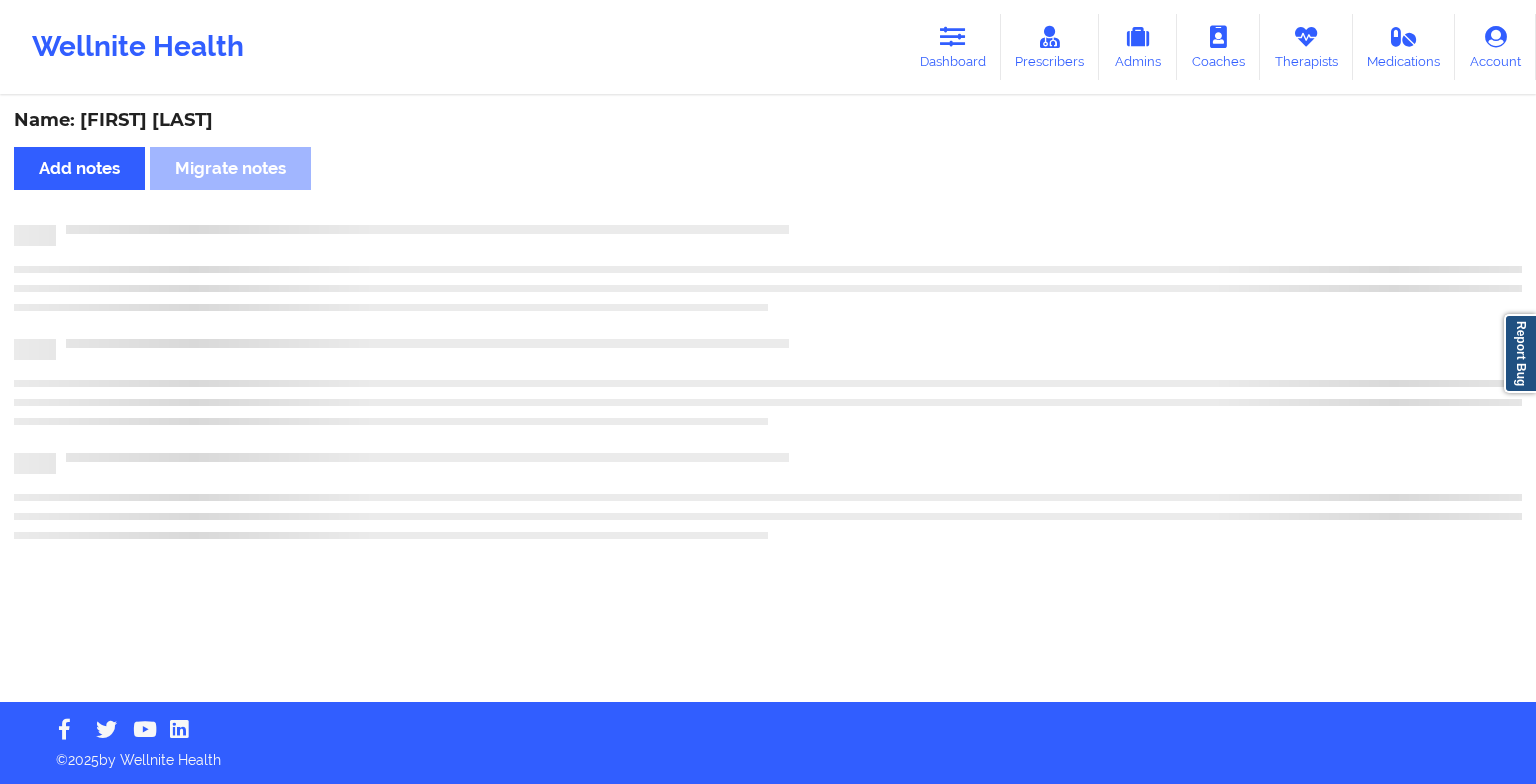 click on "Name: [FIRST] [LAST] Add notes Migrate notes" at bounding box center (768, 400) 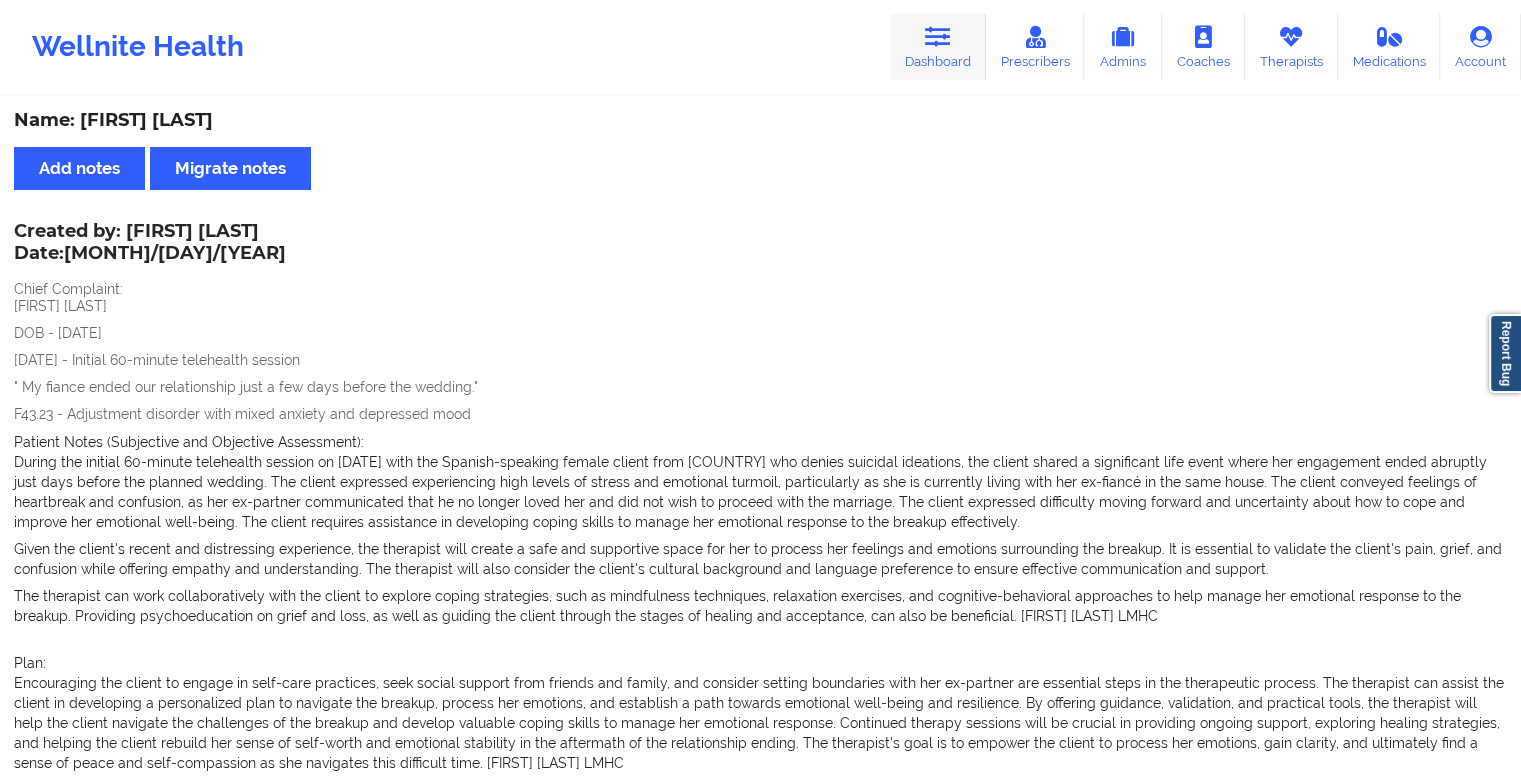 click on "Dashboard" at bounding box center (938, 47) 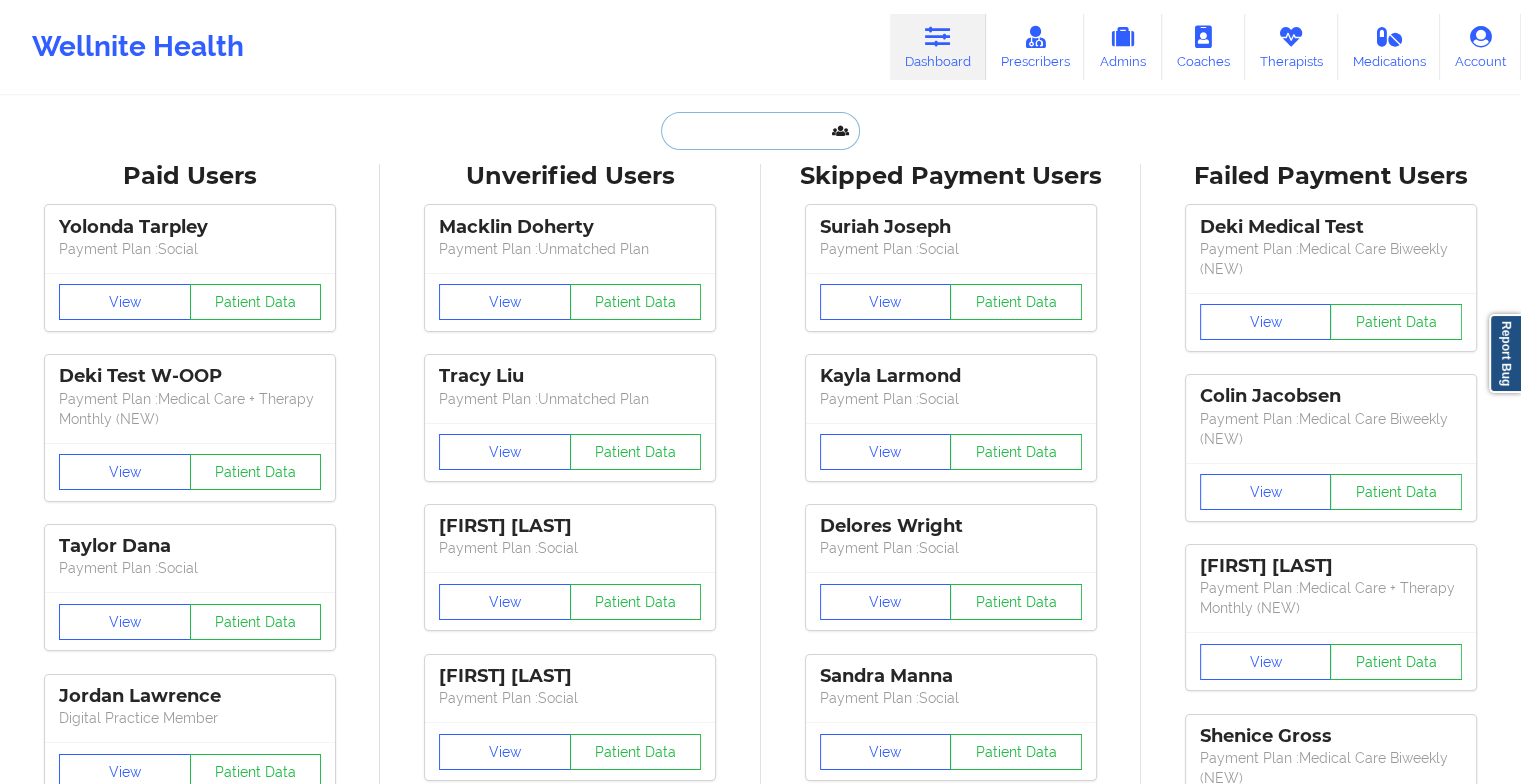 click at bounding box center [760, 131] 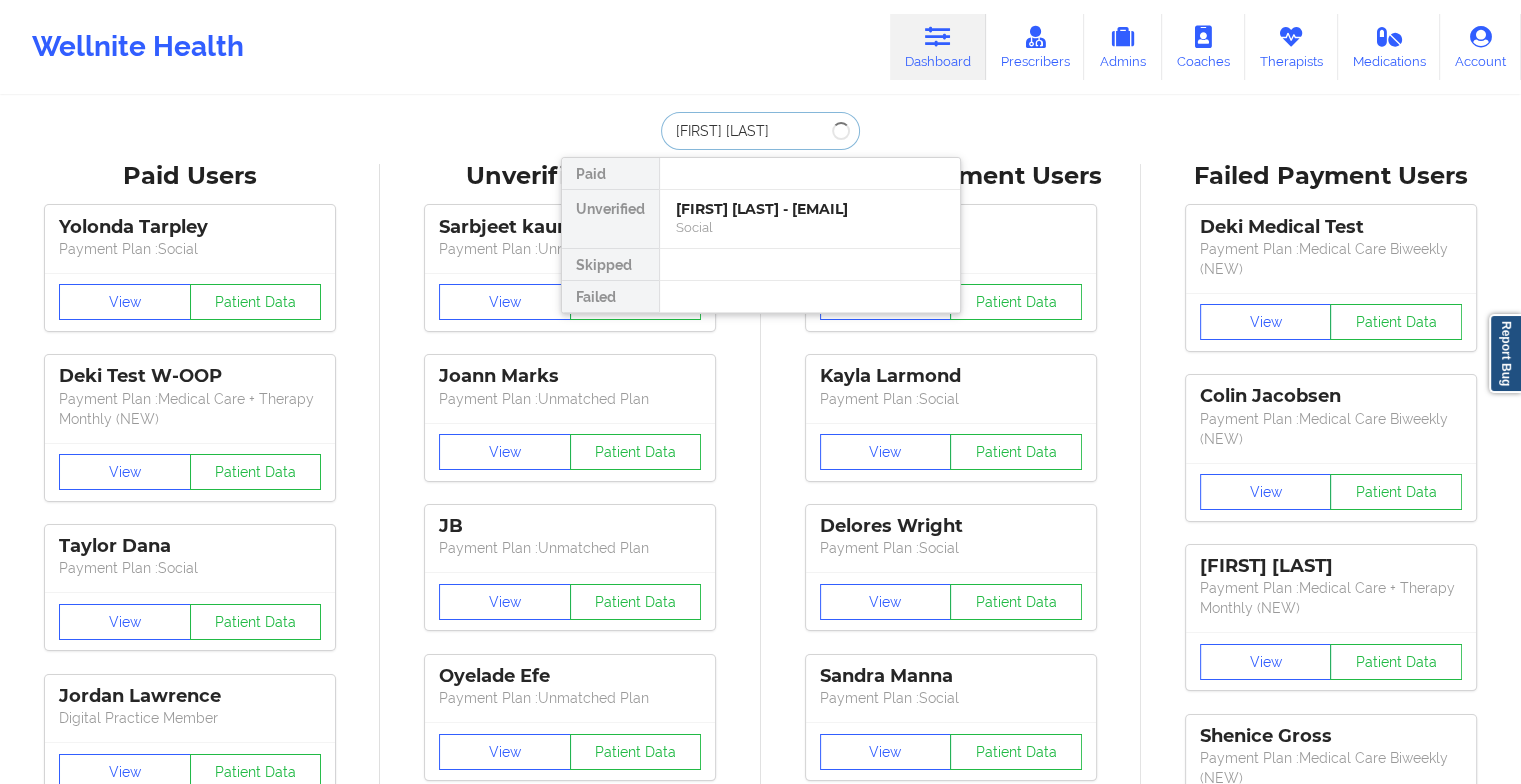 click on "[FIRST] [LAST]" at bounding box center [760, 131] 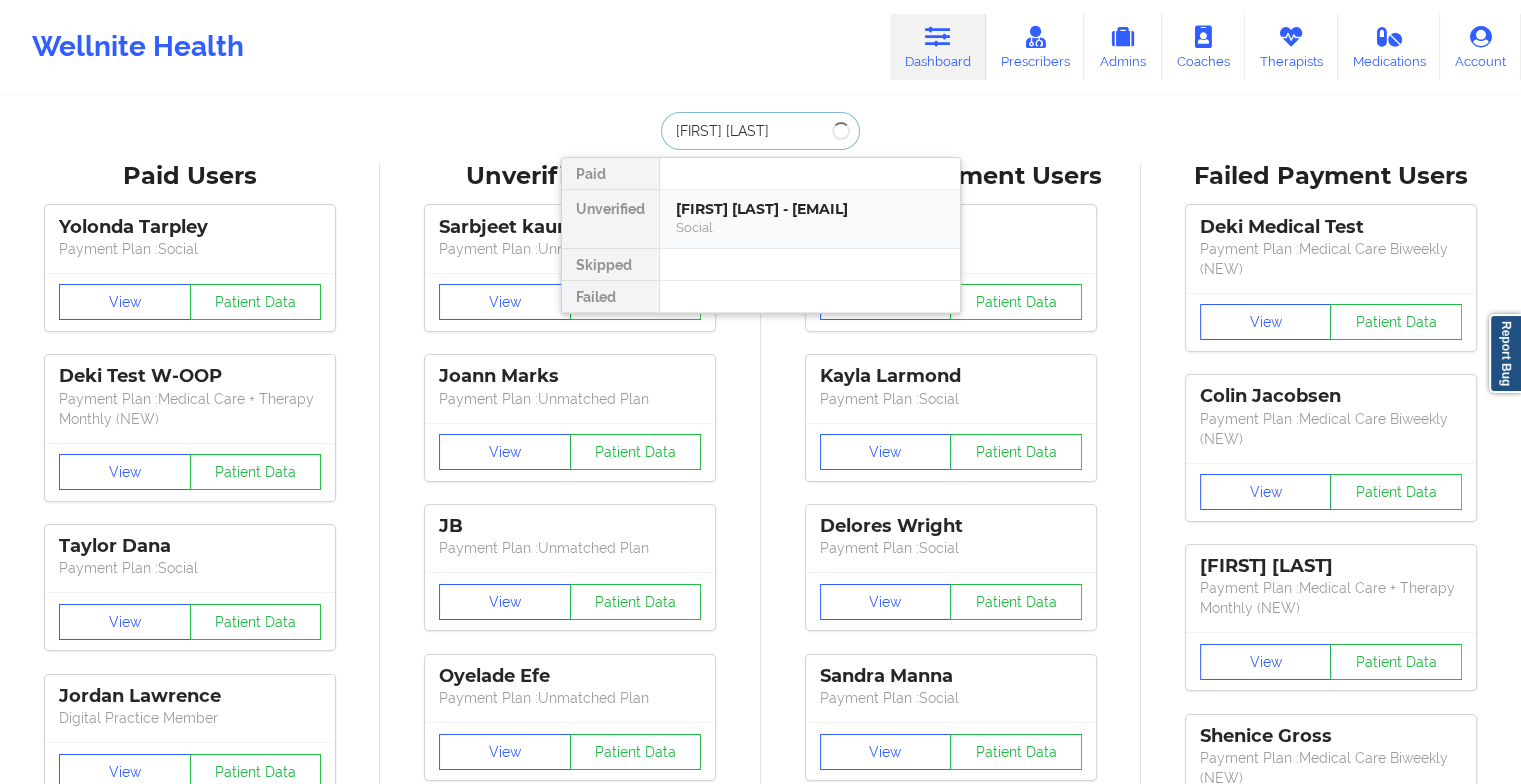 click on "[FIRST] [LAST] - [EMAIL]" at bounding box center (810, 209) 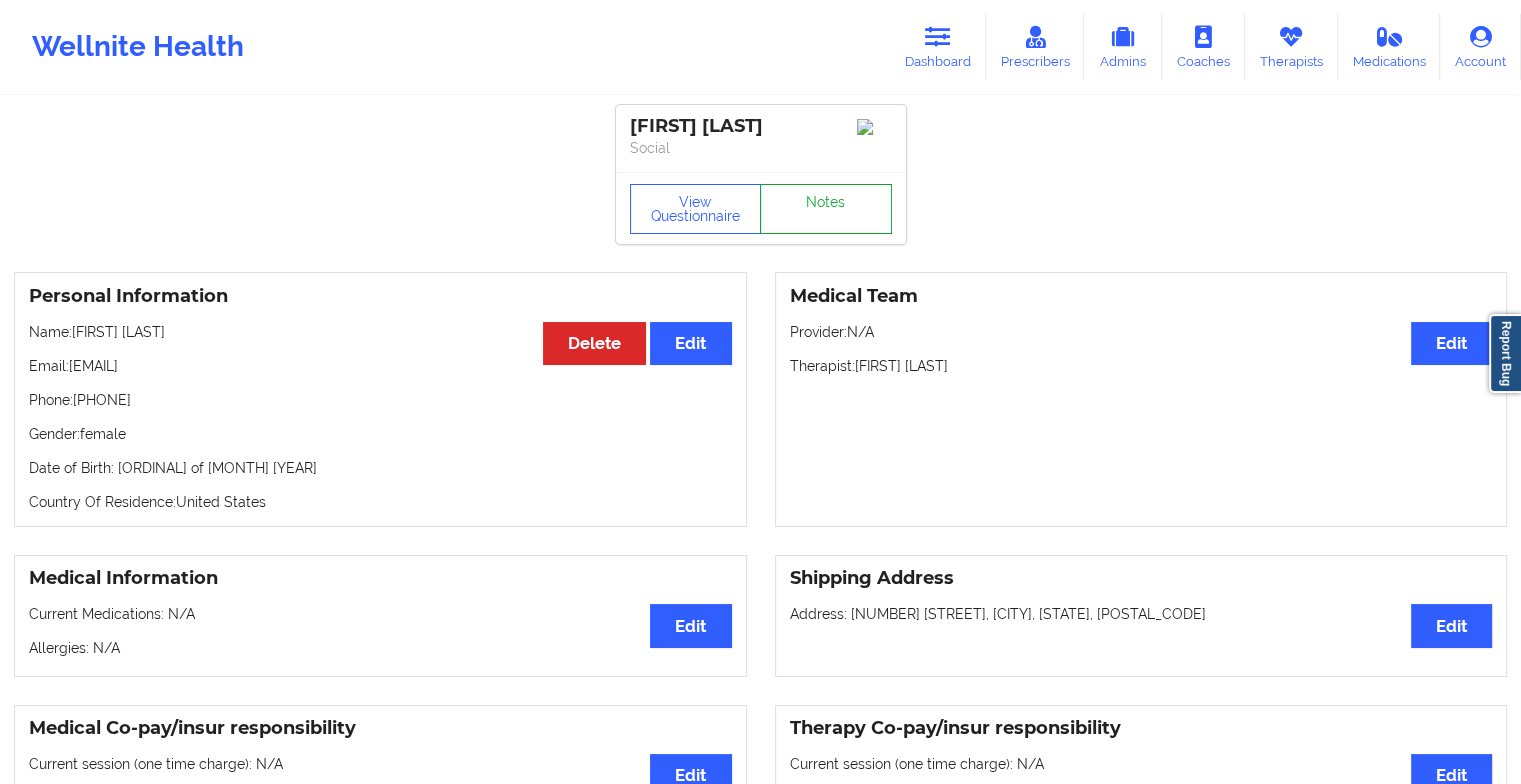 click on "Notes" at bounding box center [826, 209] 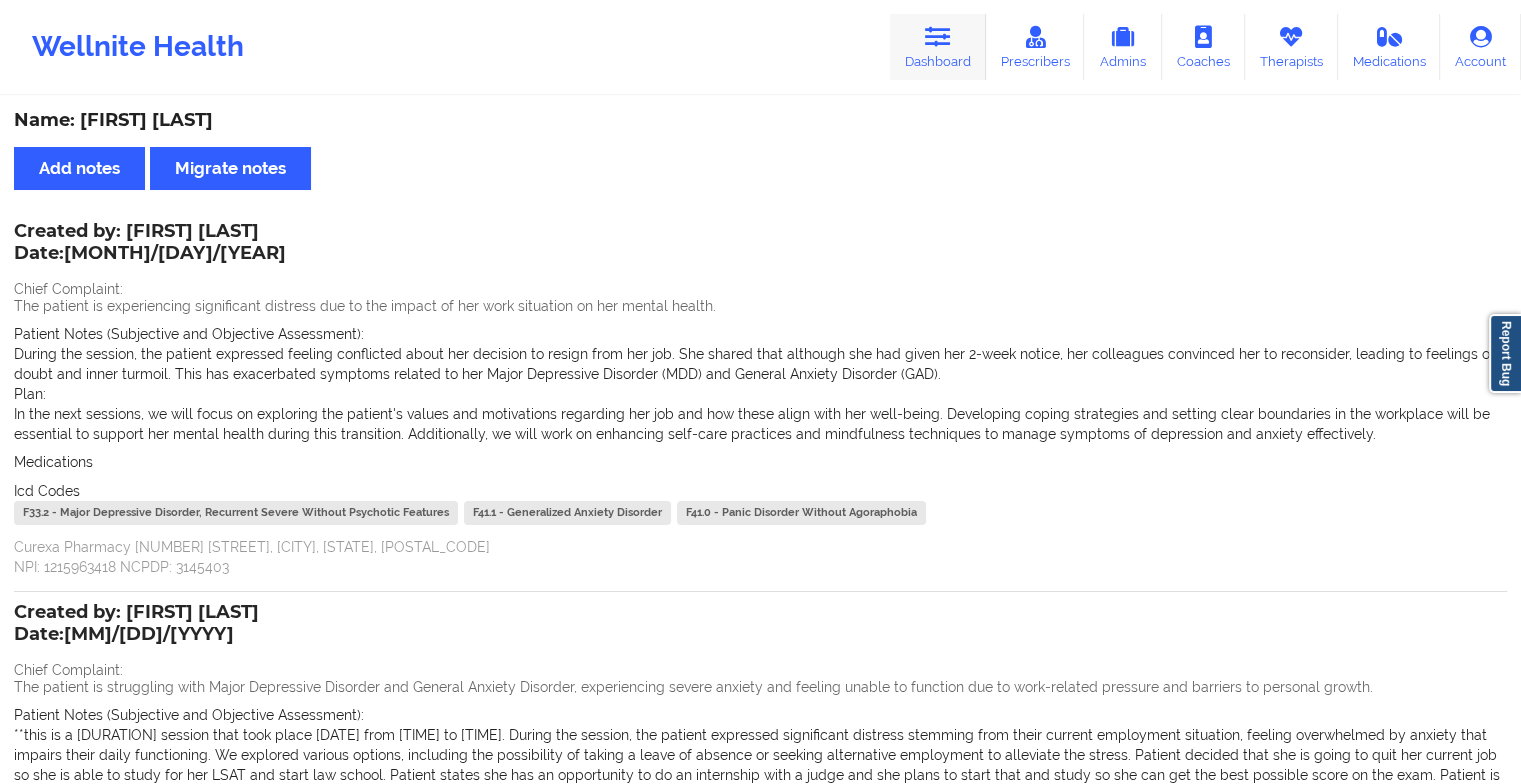 click on "Dashboard" at bounding box center (938, 47) 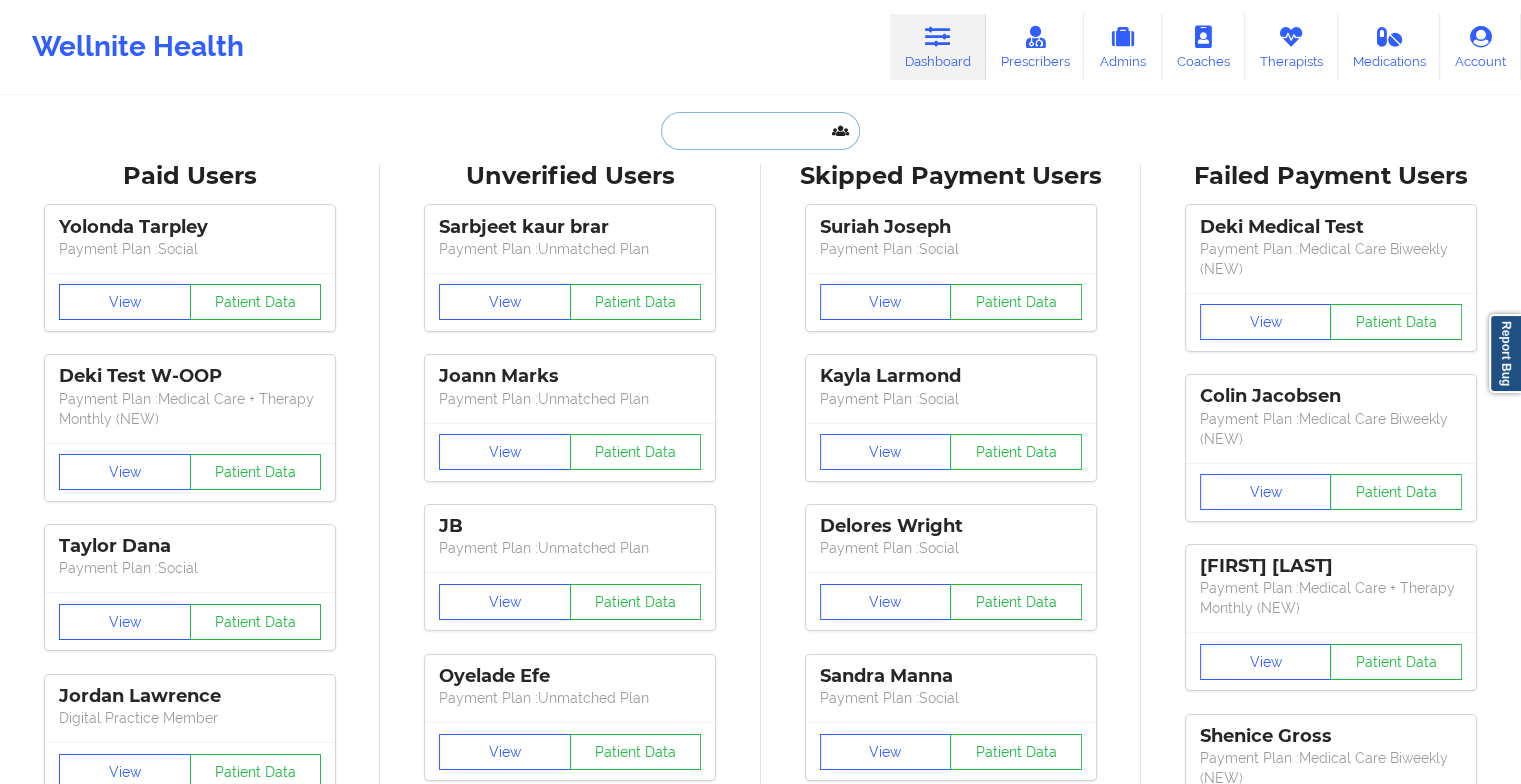 click at bounding box center [760, 131] 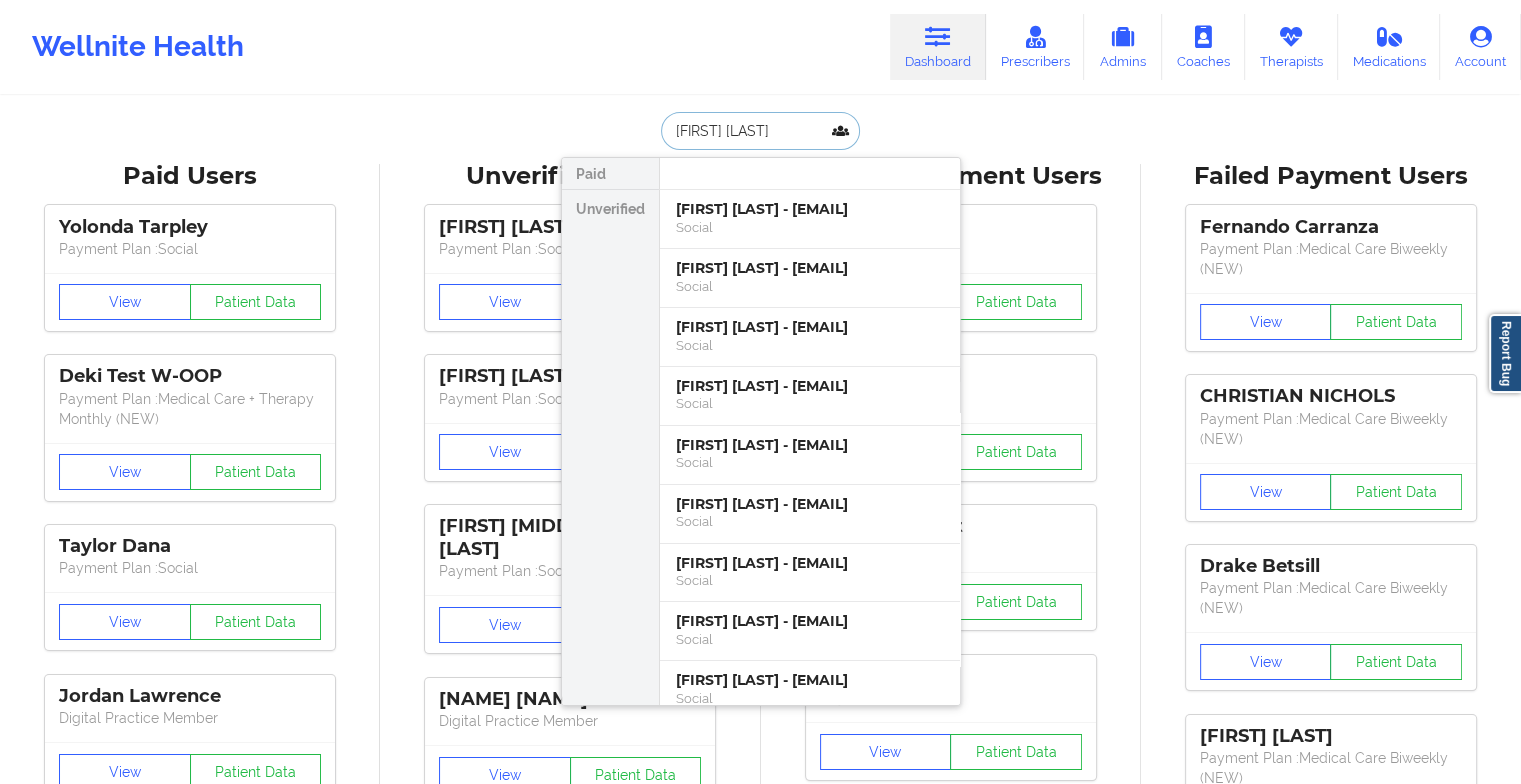 type on "[FIRST] [LAST]" 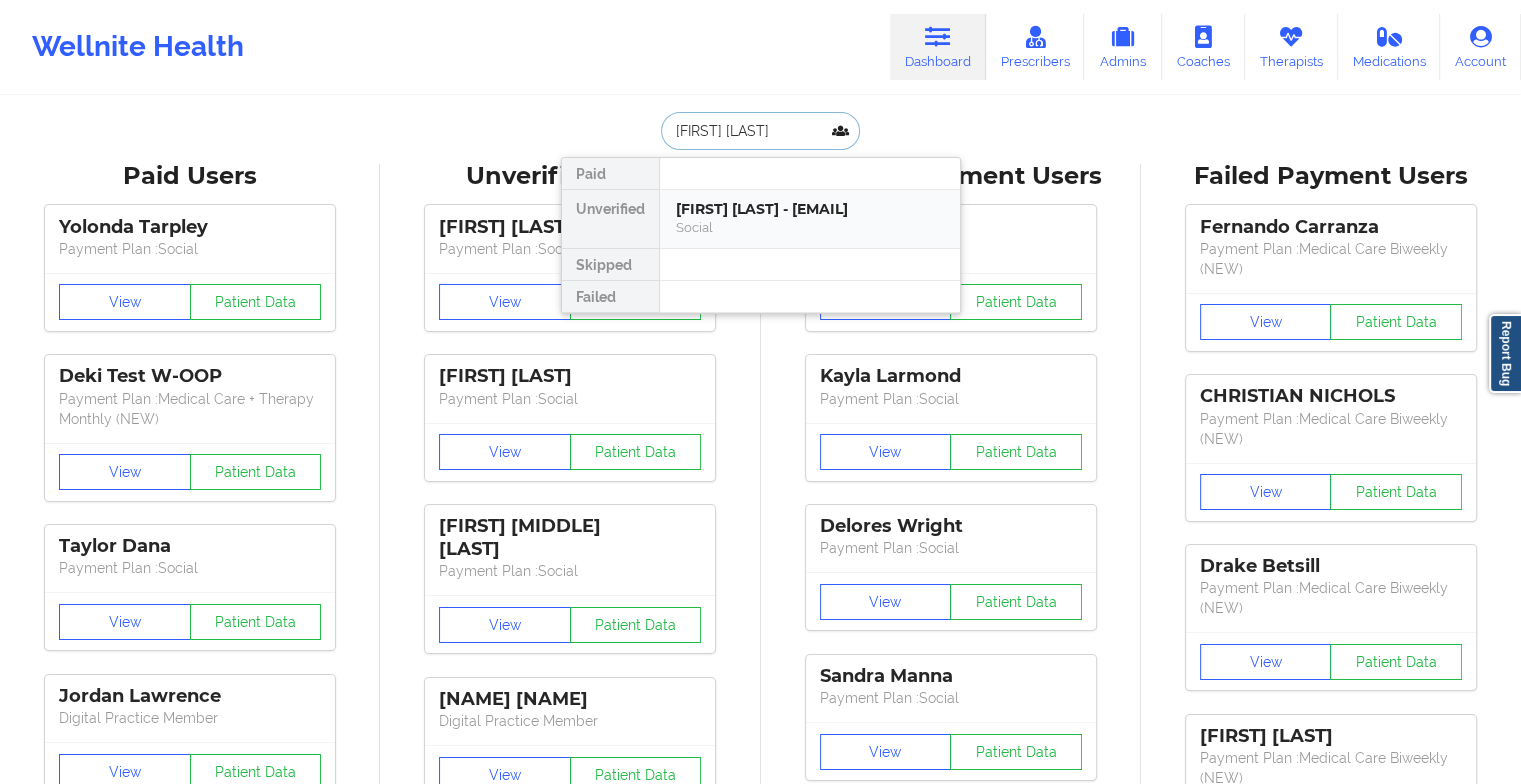 click on "[FIRST] [LAST] - [EMAIL]" at bounding box center (810, 209) 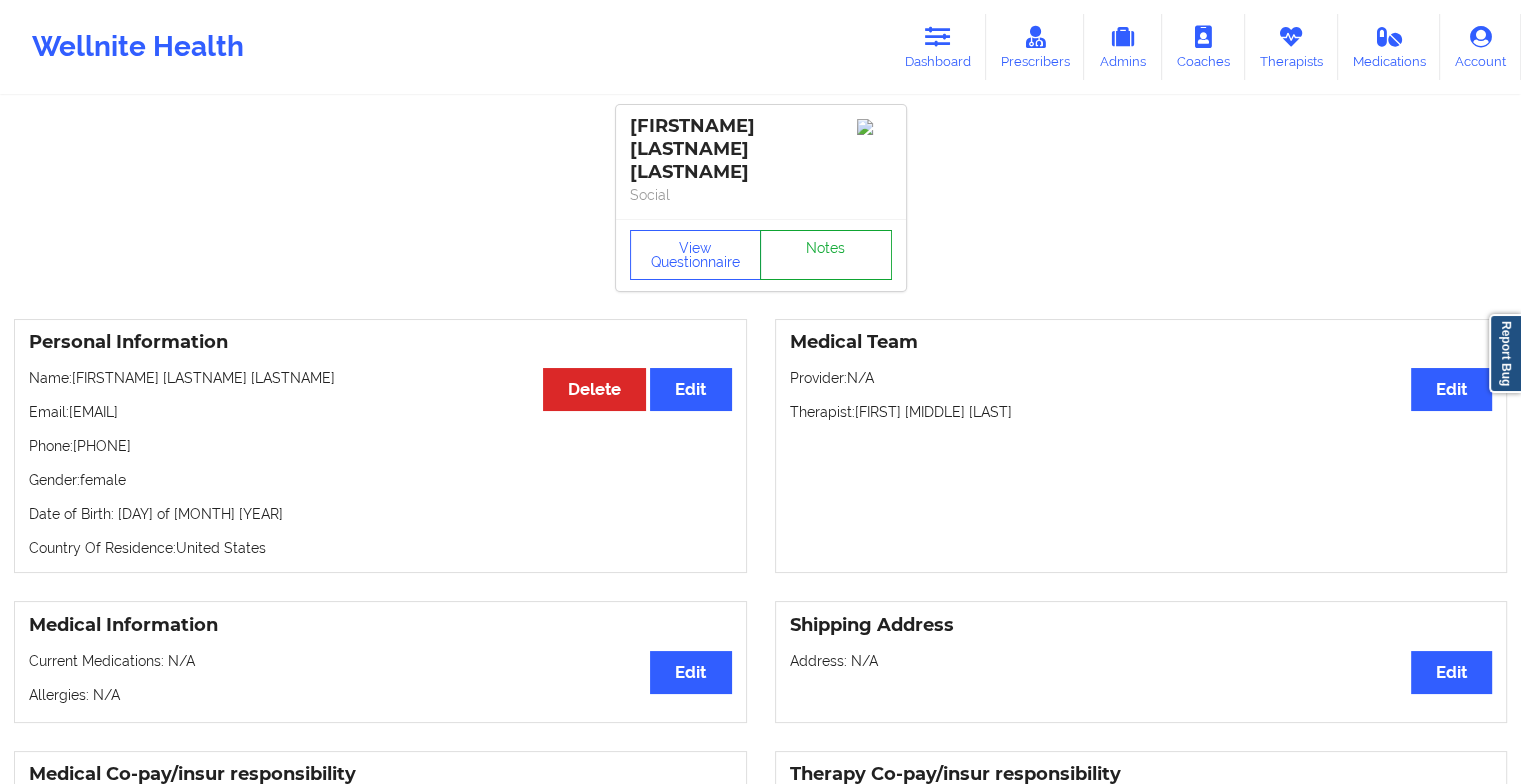 click on "Notes" at bounding box center (826, 255) 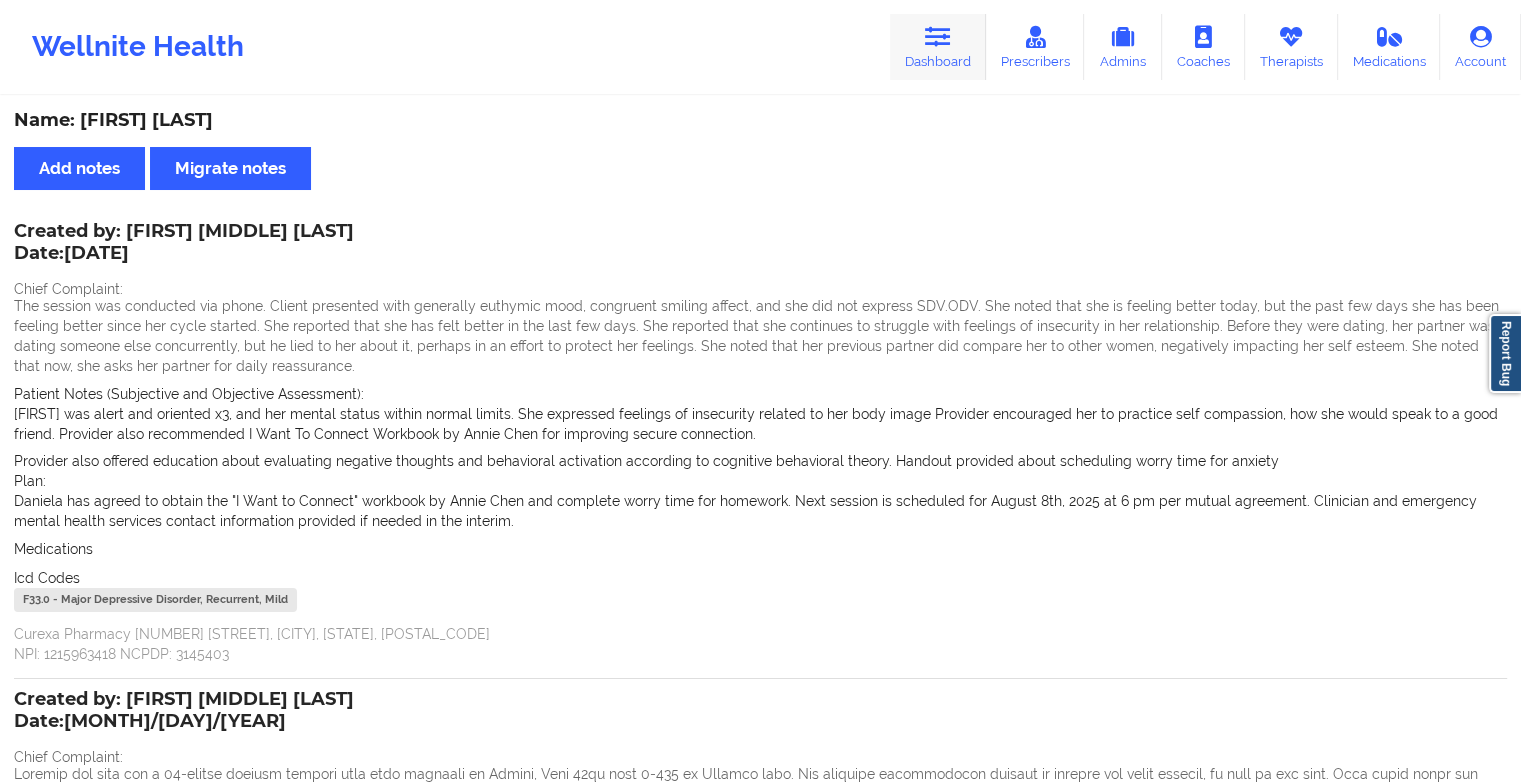 click on "Dashboard" at bounding box center [938, 47] 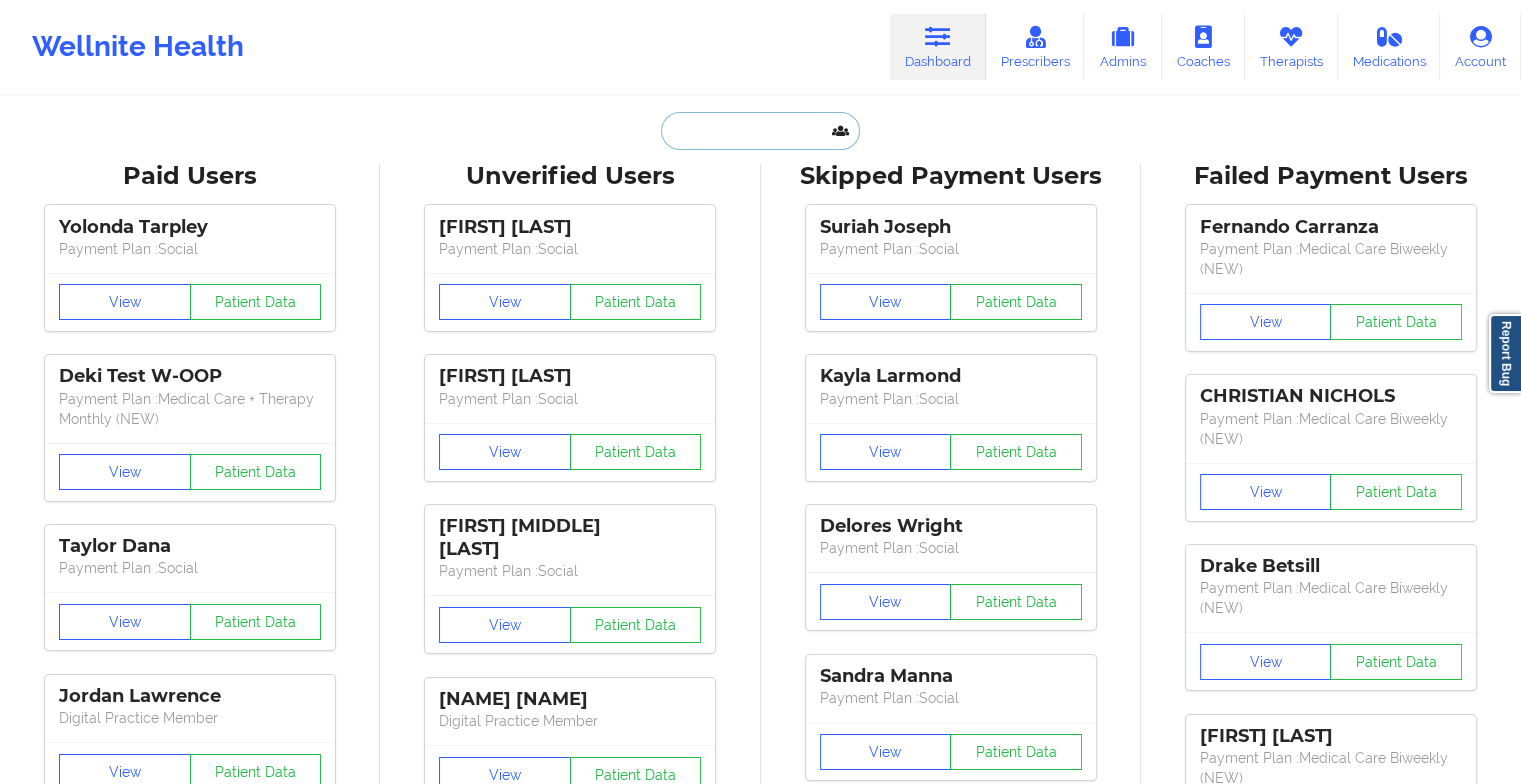 click at bounding box center (760, 131) 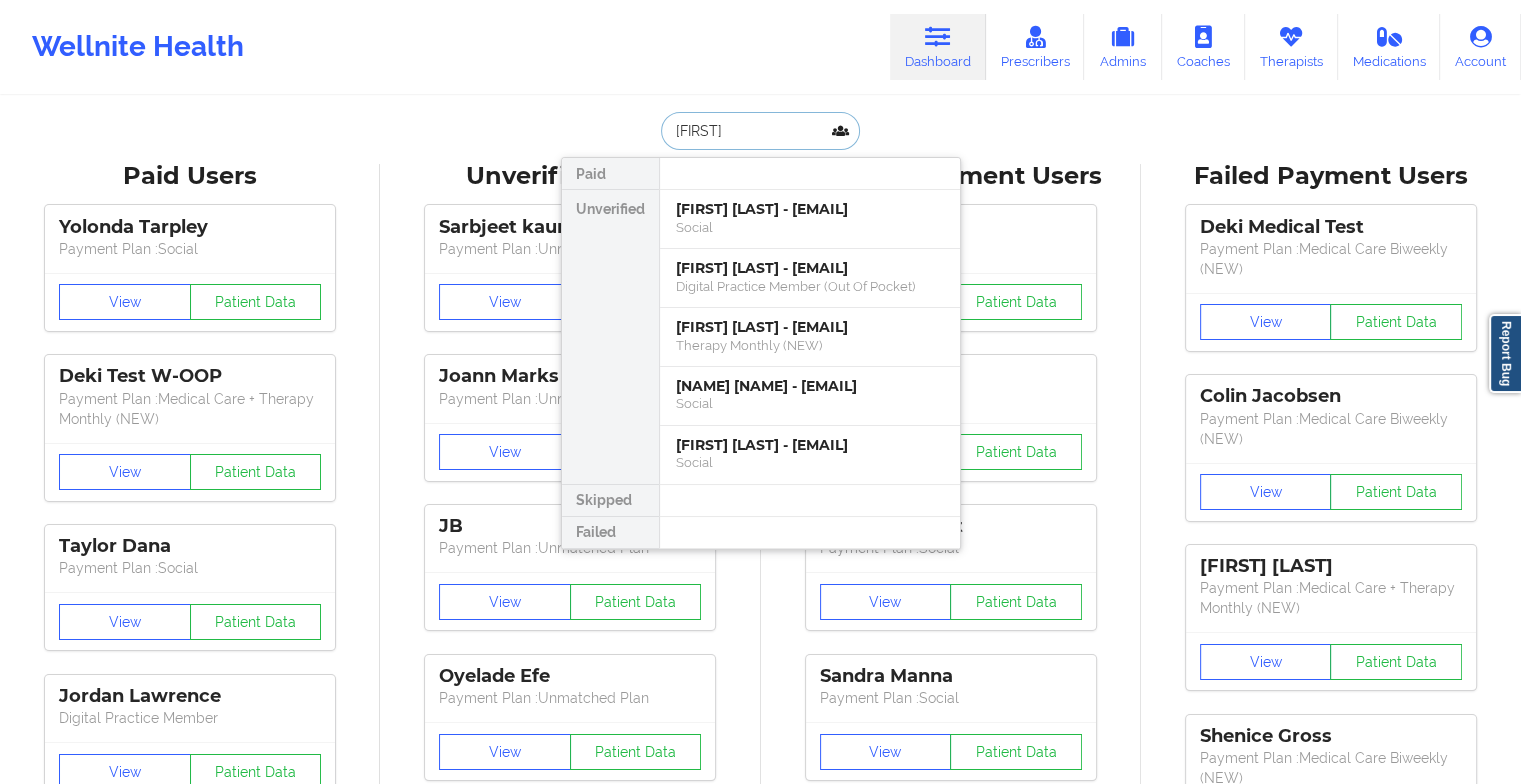 type on "[FIRST]" 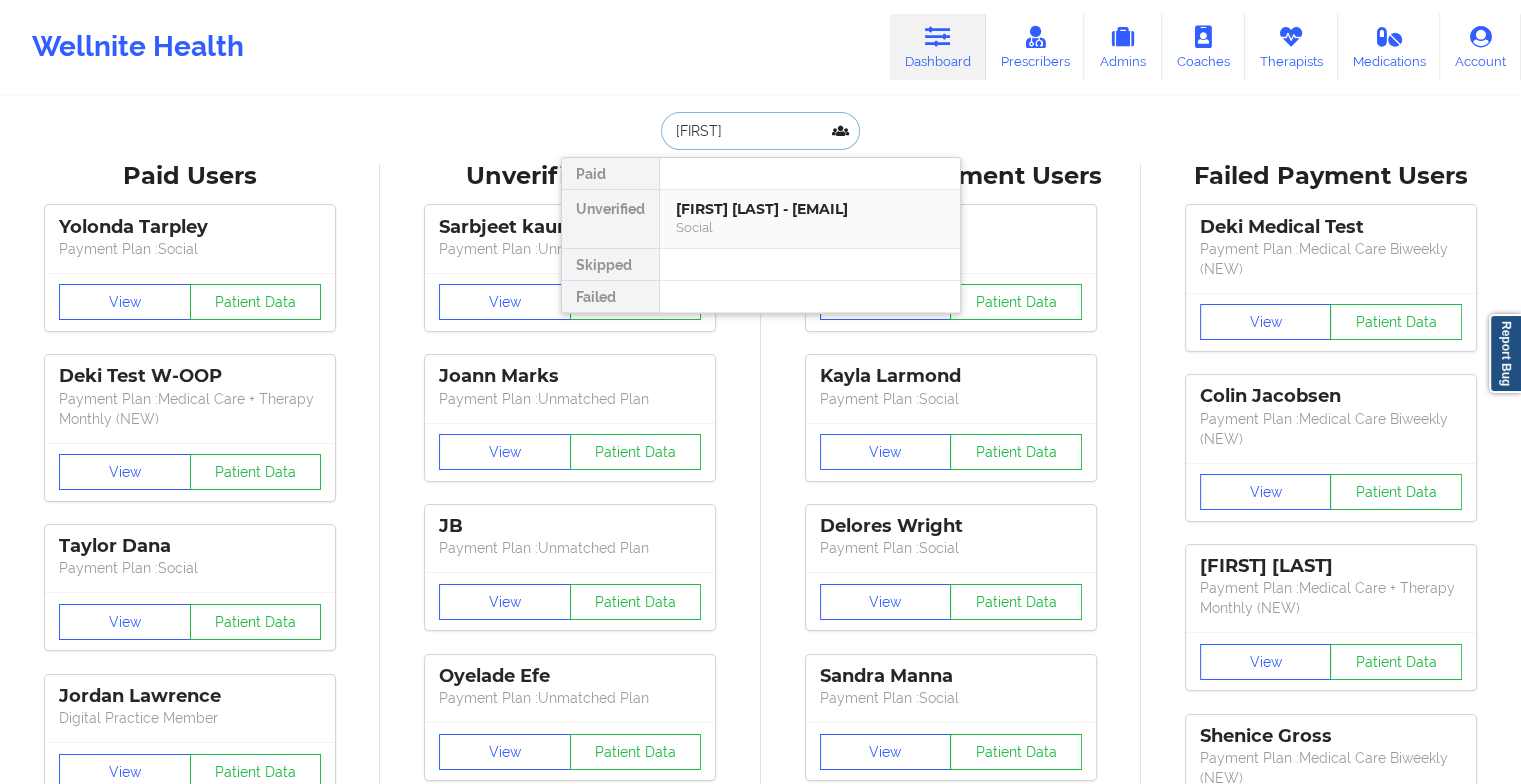 click on "[FIRST] [LAST]  - [EMAIL]" at bounding box center [810, 209] 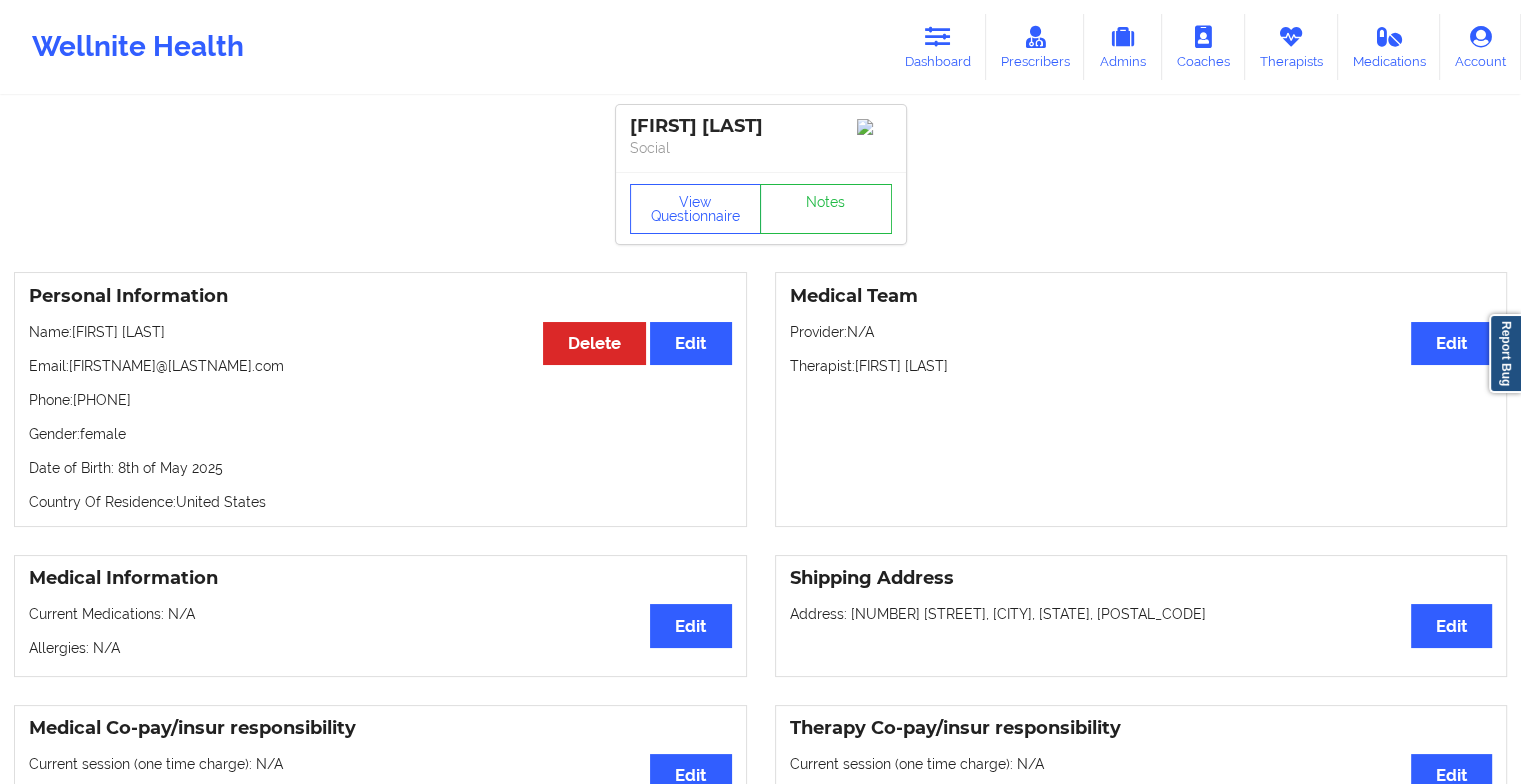 click on "Name: [FIRST] [LAST] Email: [EMAIL] Phone: [PHONE] Gender: female Date of Birth: [DAY]th of [MONTH] [YEAR] Country Of Residence: United States Medical Team Edit Provider: N/A Therapist: Jeri DeVale Medical Information Edit Current Medications: N/A Allergies: N/A Shipping Address Edit Address: [NUMBER] [STREET] [PLACE] , [CITY] , [STATE], [ZIP_CODE] Medical Co-pay/insur responsibility Edit Current session (one time charge): N/A Recurring co-pay charge - all prescriber sessions : N/A Recurring co-pay charge - prescriber 10 min : N/A Recurring co-pay charge - prescriber 30 min : N/A Therapy Co-pay/insur responsibility Edit Current session (one time charge): N/A Recurring co-pay charge - all therapy sessions : 50 Recurring co-pay charge - therapy 30 min : 50 Recurring co-pay charge - therapy 45 min : 50 Recurring co-pay charge - therapy 60 min : 50 State of Residence Edit State: [STATE] Insurance Address" at bounding box center (760, 1003) 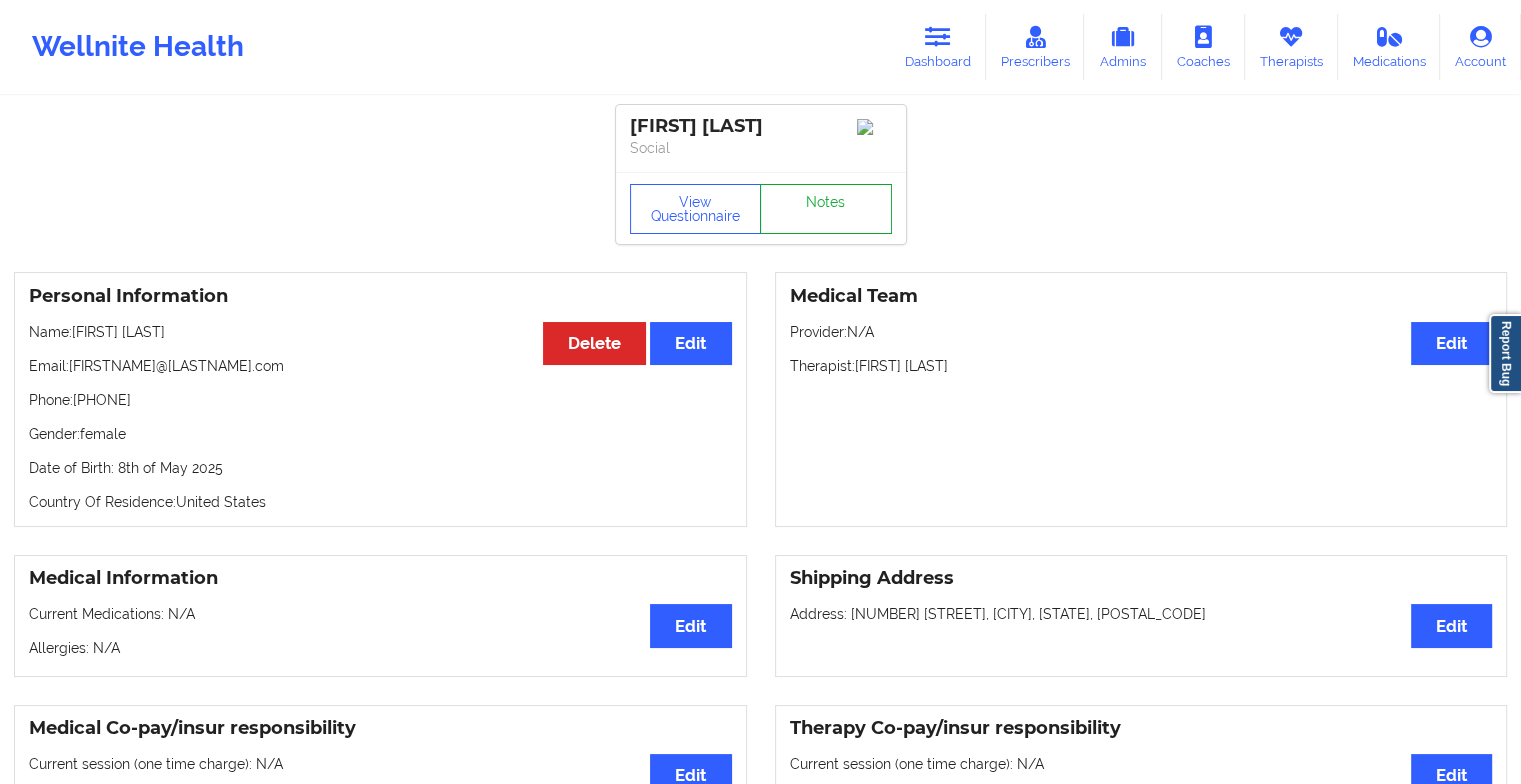 click on "Notes" at bounding box center (826, 209) 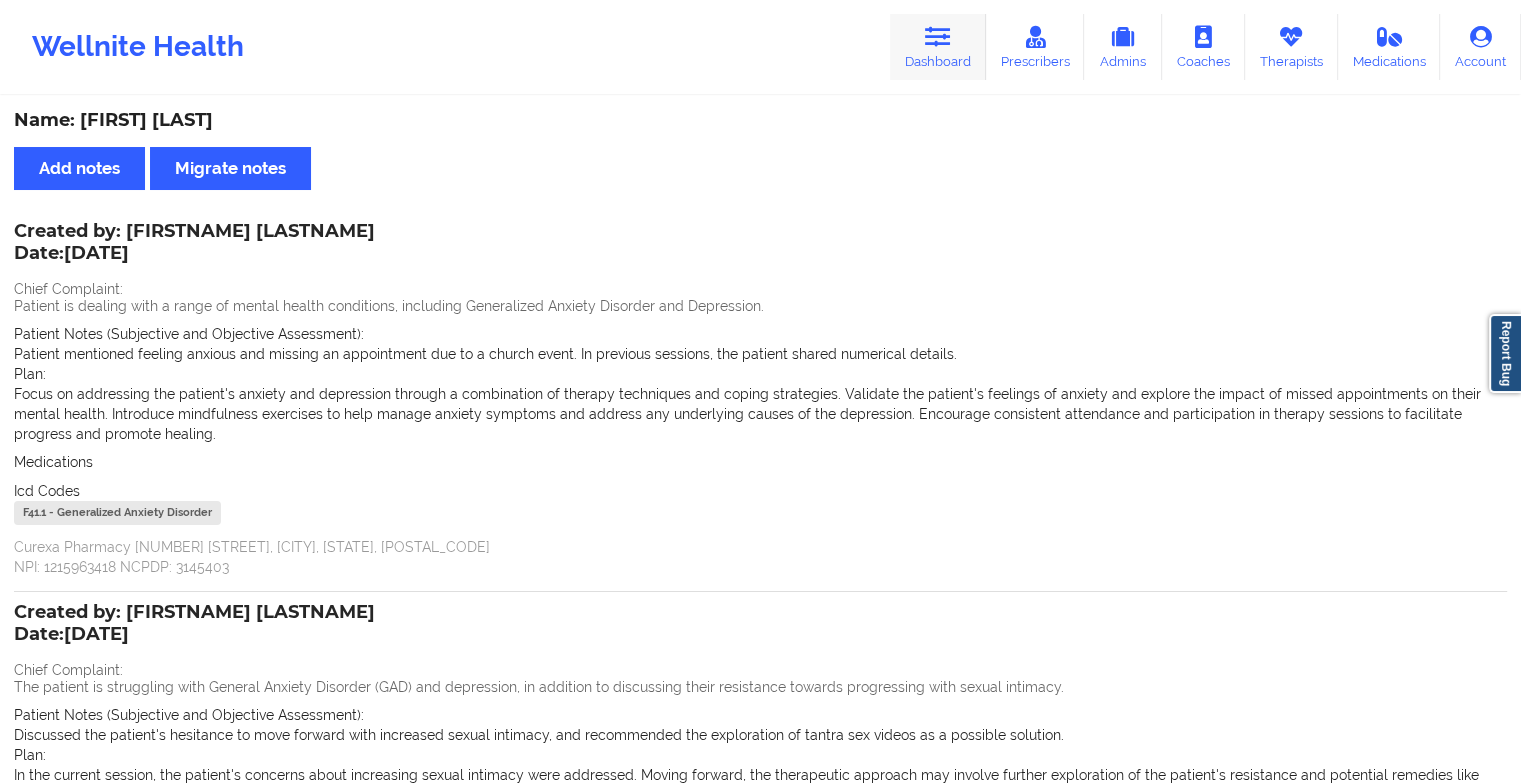 click on "Dashboard" at bounding box center (938, 47) 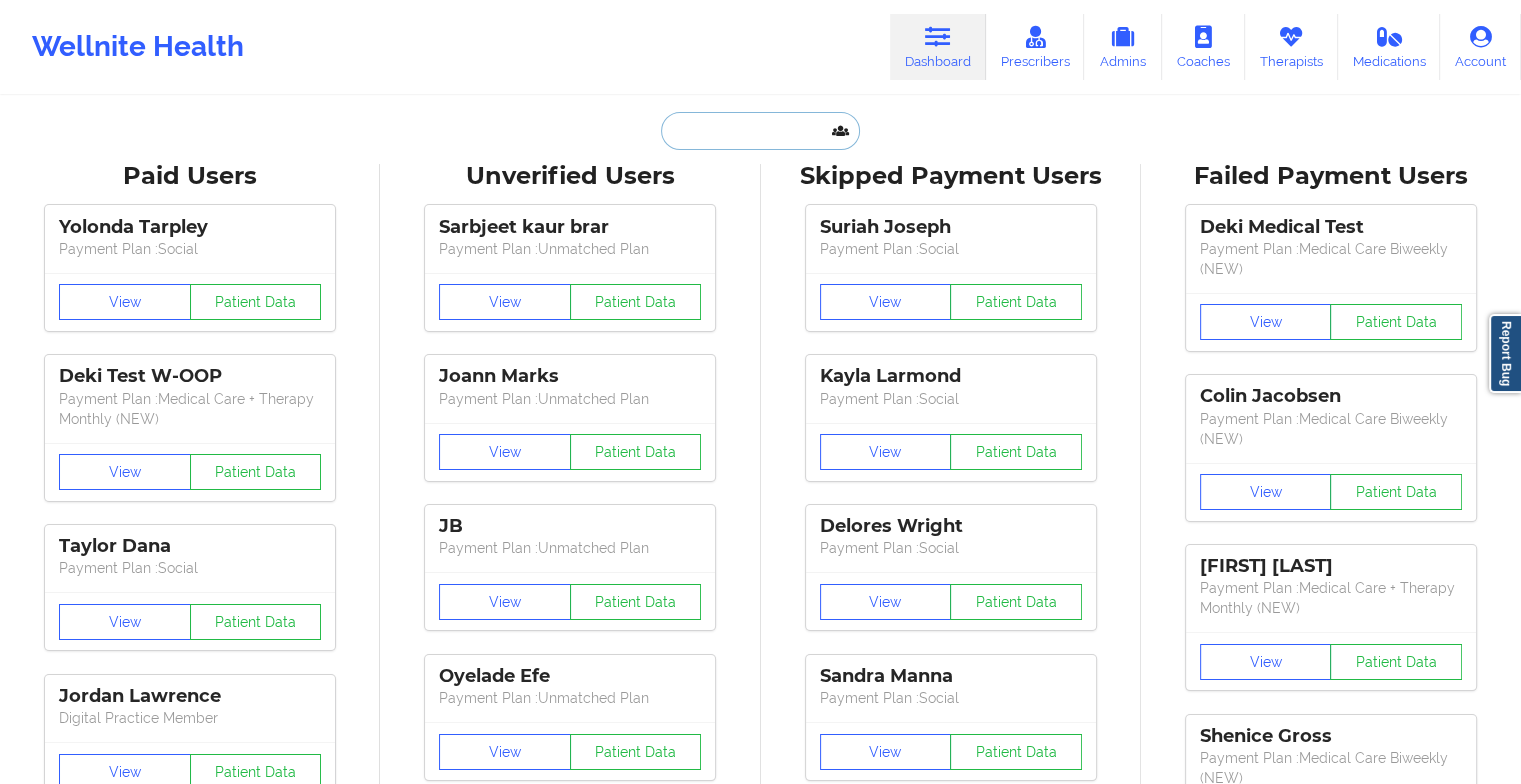 click at bounding box center [760, 131] 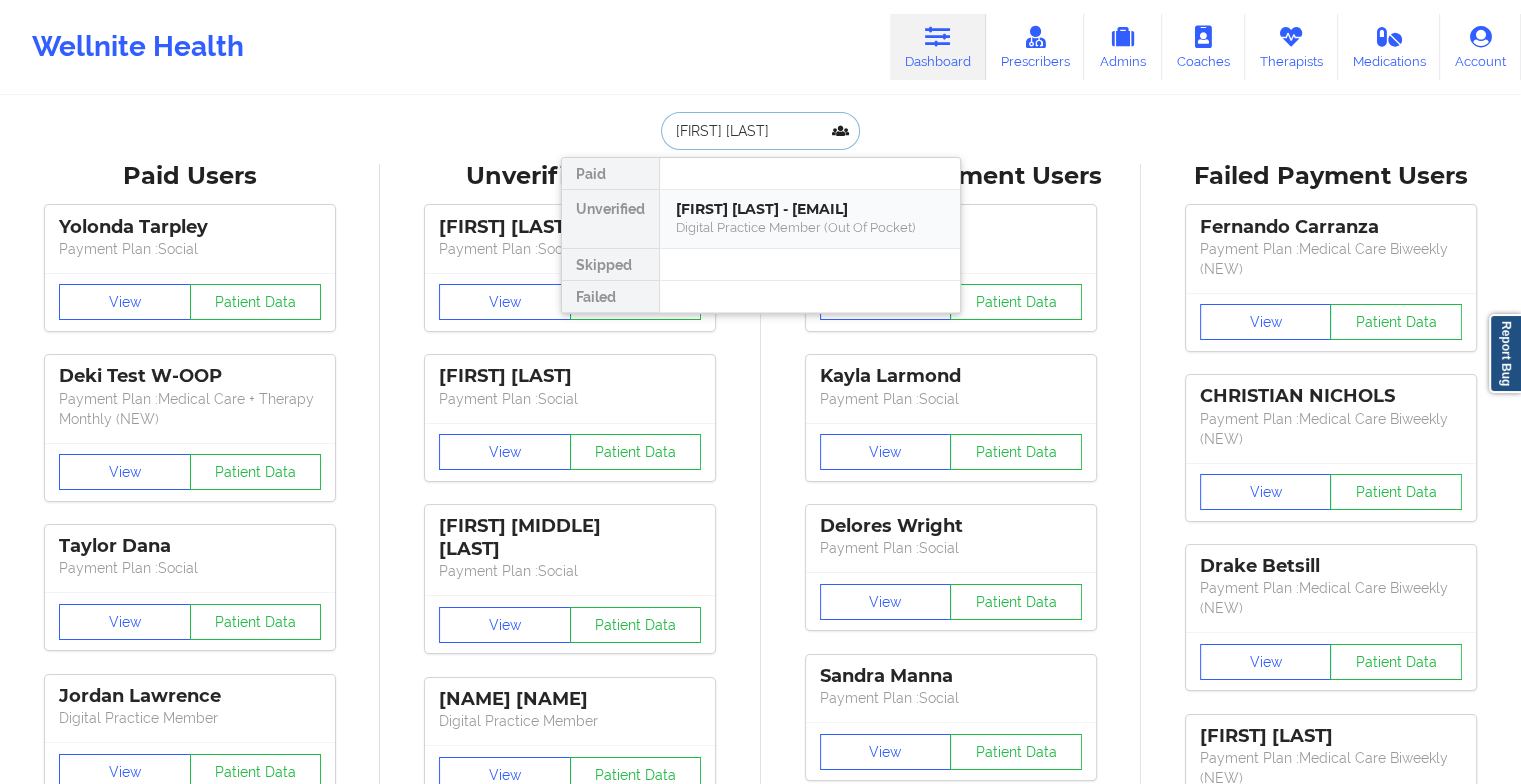 click on "[FIRST] [LAST] - [EMAIL]" at bounding box center [810, 209] 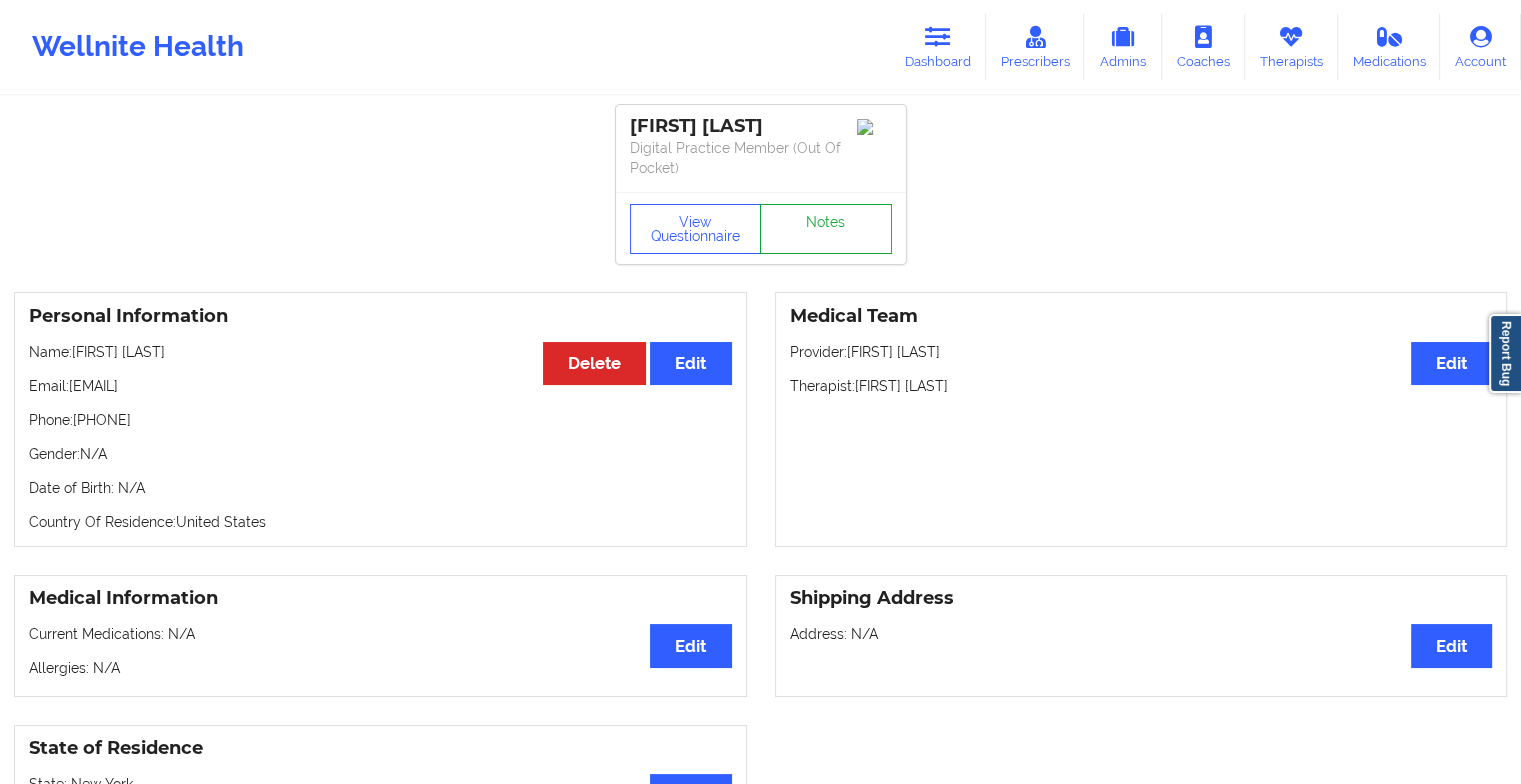 click on "Notes" at bounding box center (826, 229) 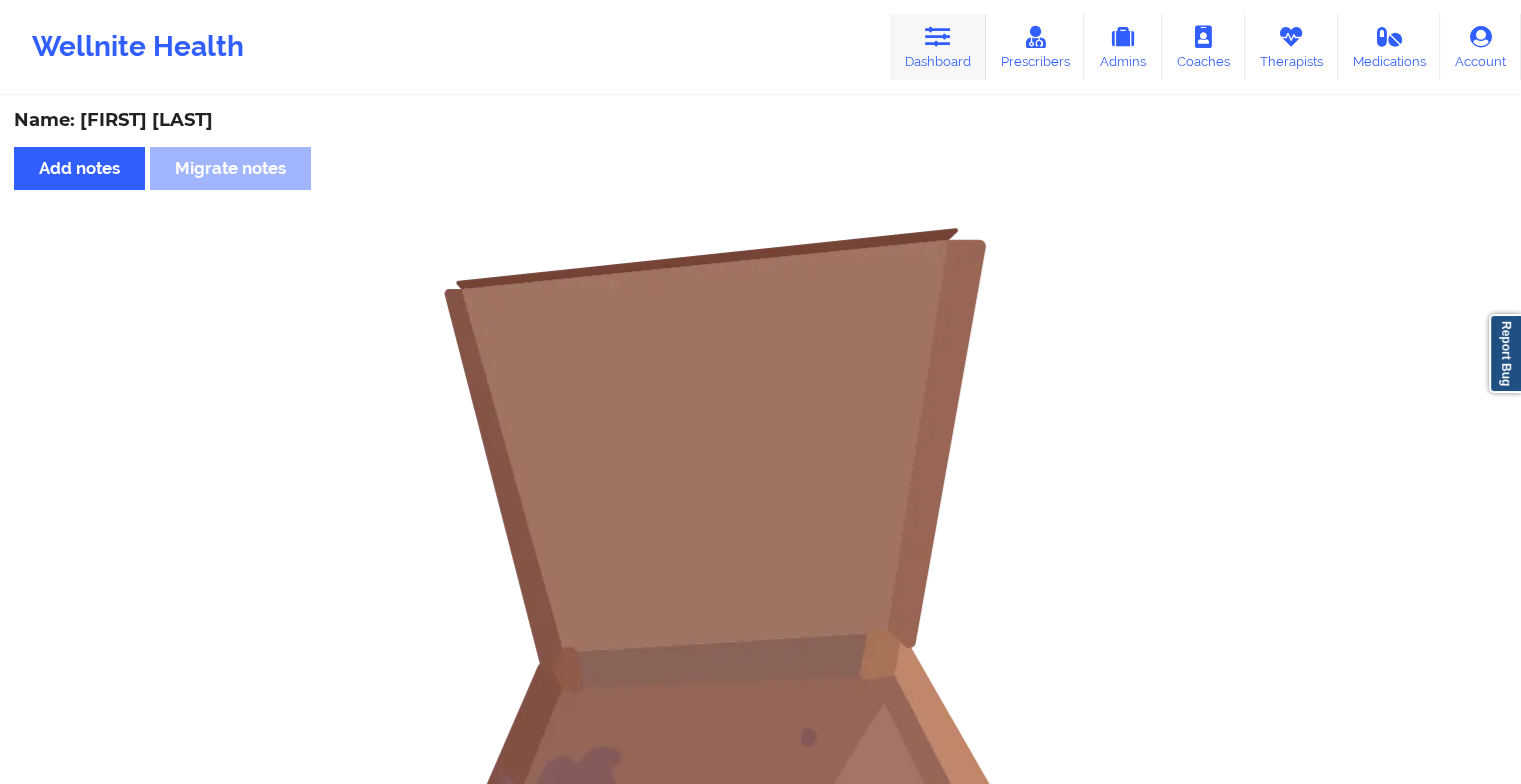 click on "Dashboard" at bounding box center [938, 47] 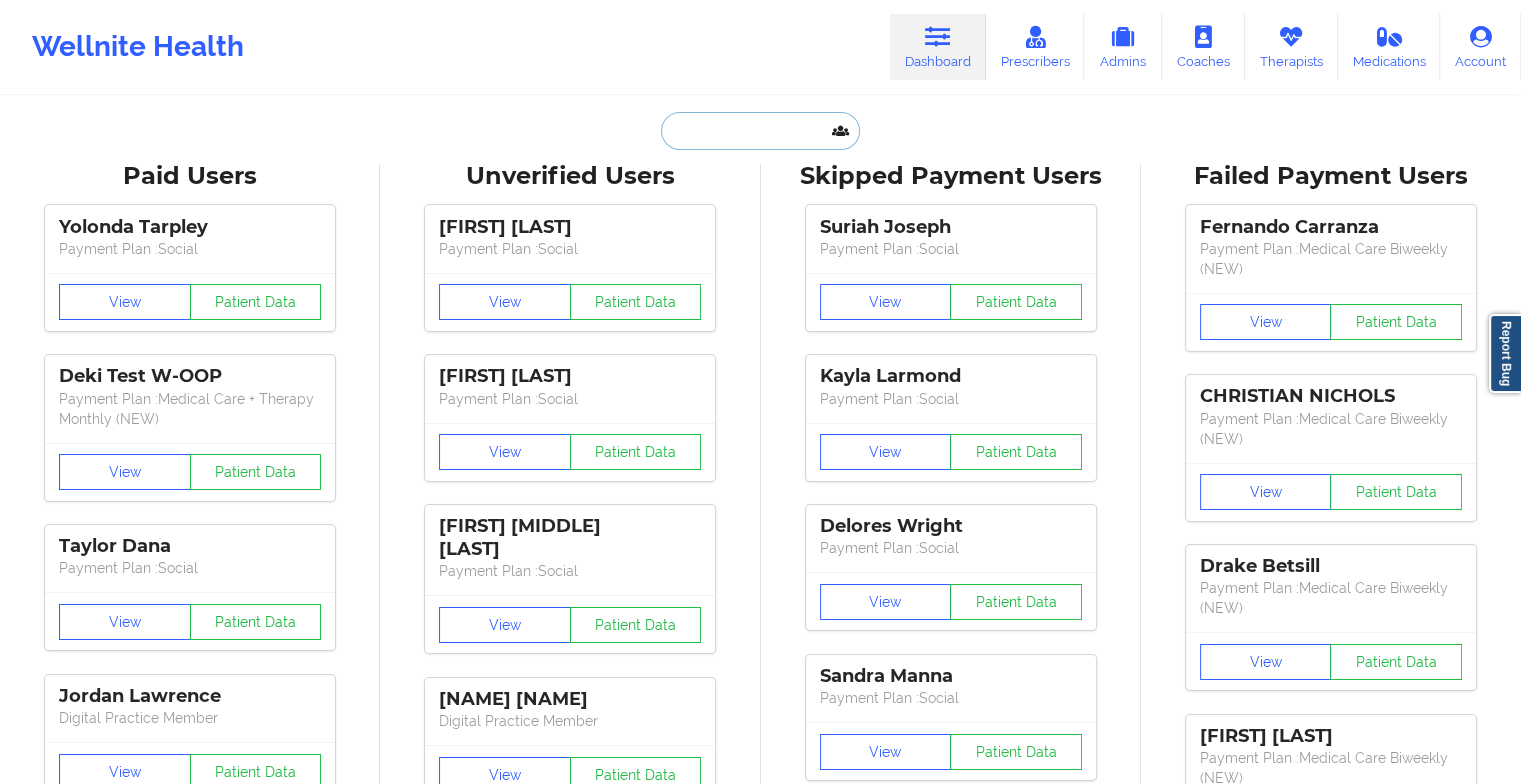 click at bounding box center [760, 131] 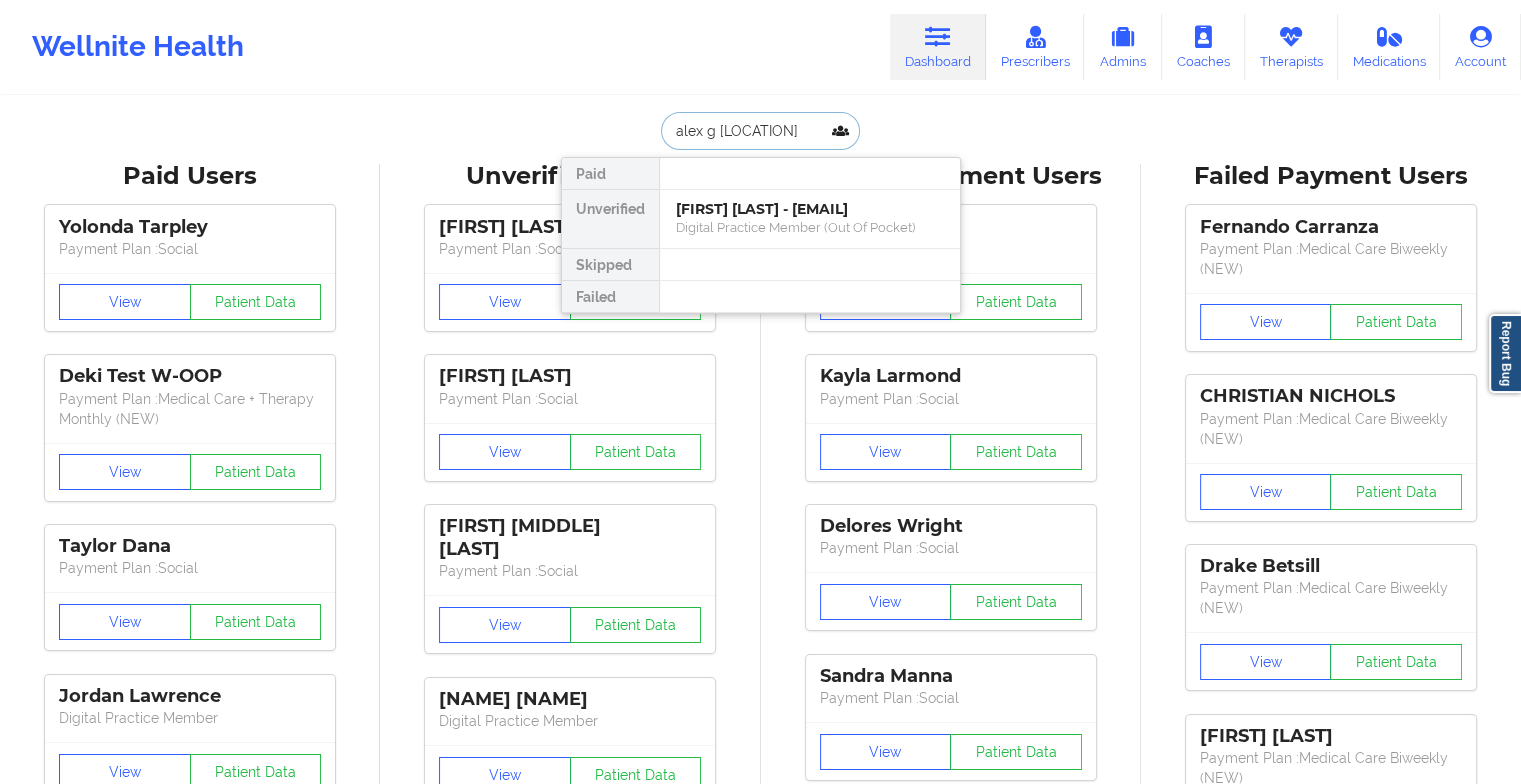 type on "[FIRST] [LAST]" 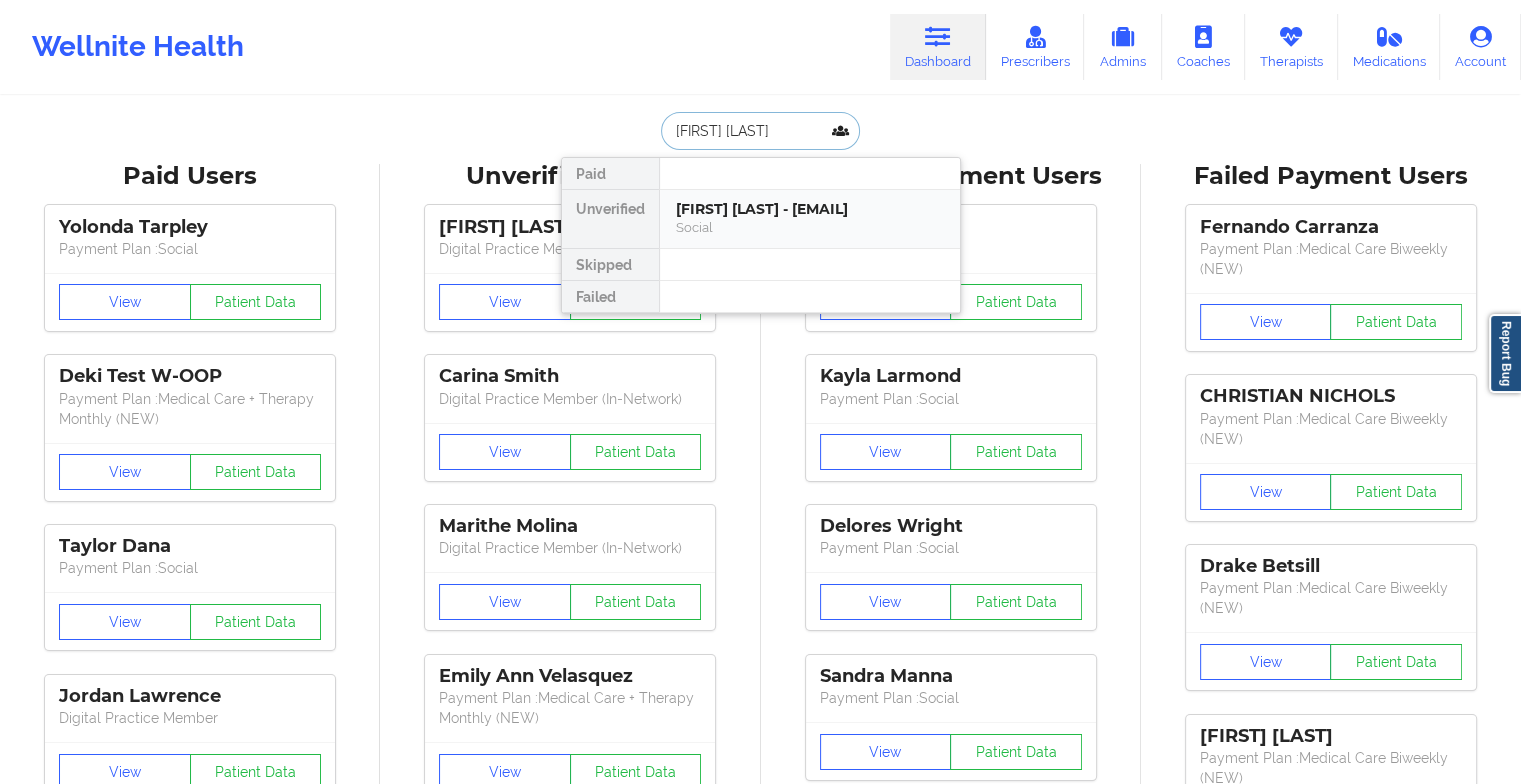 click on "[FIRST] [LAST] - [EMAIL] Social" at bounding box center [810, 219] 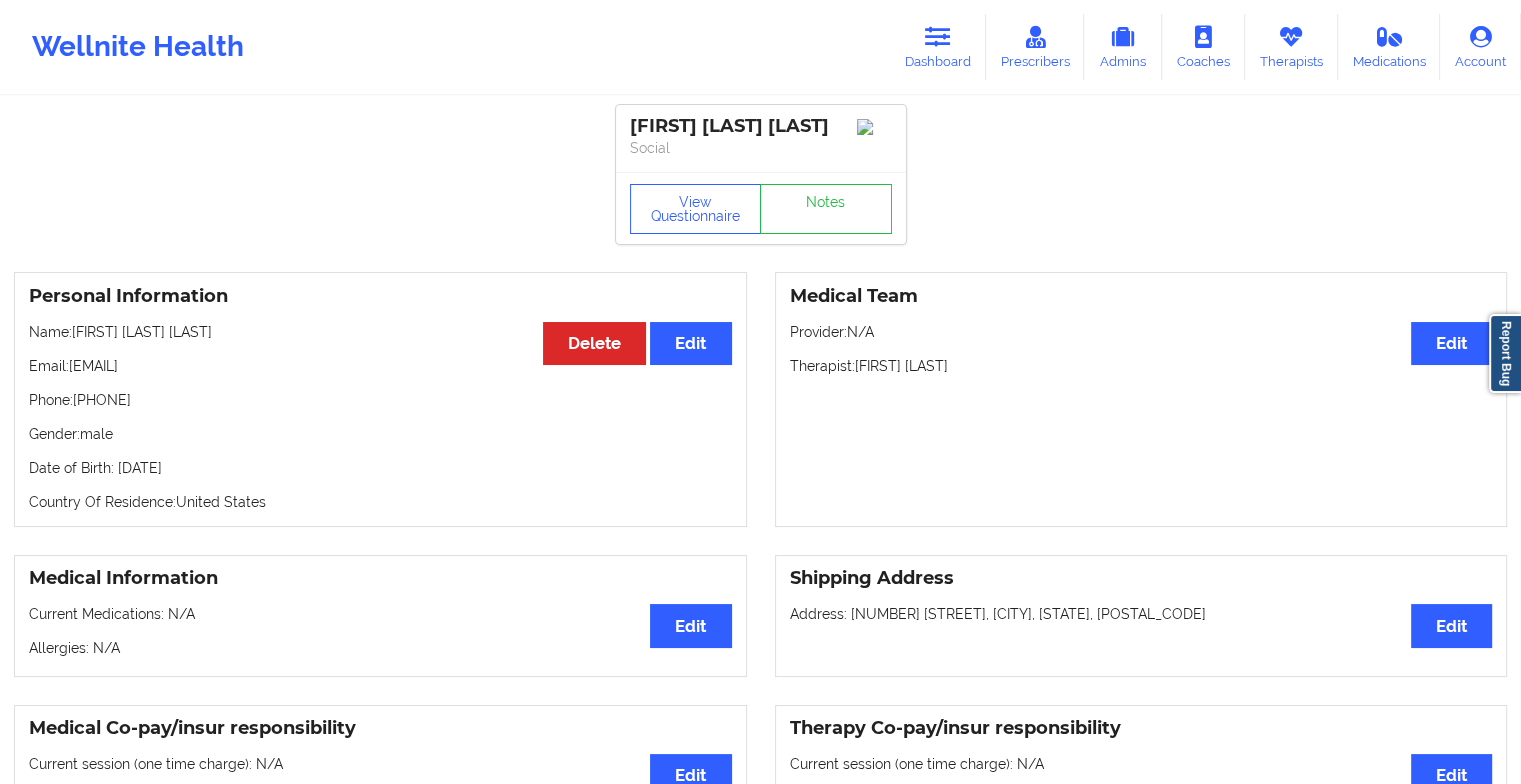 click on "[FIRST] [LAST] Social" at bounding box center (761, 138) 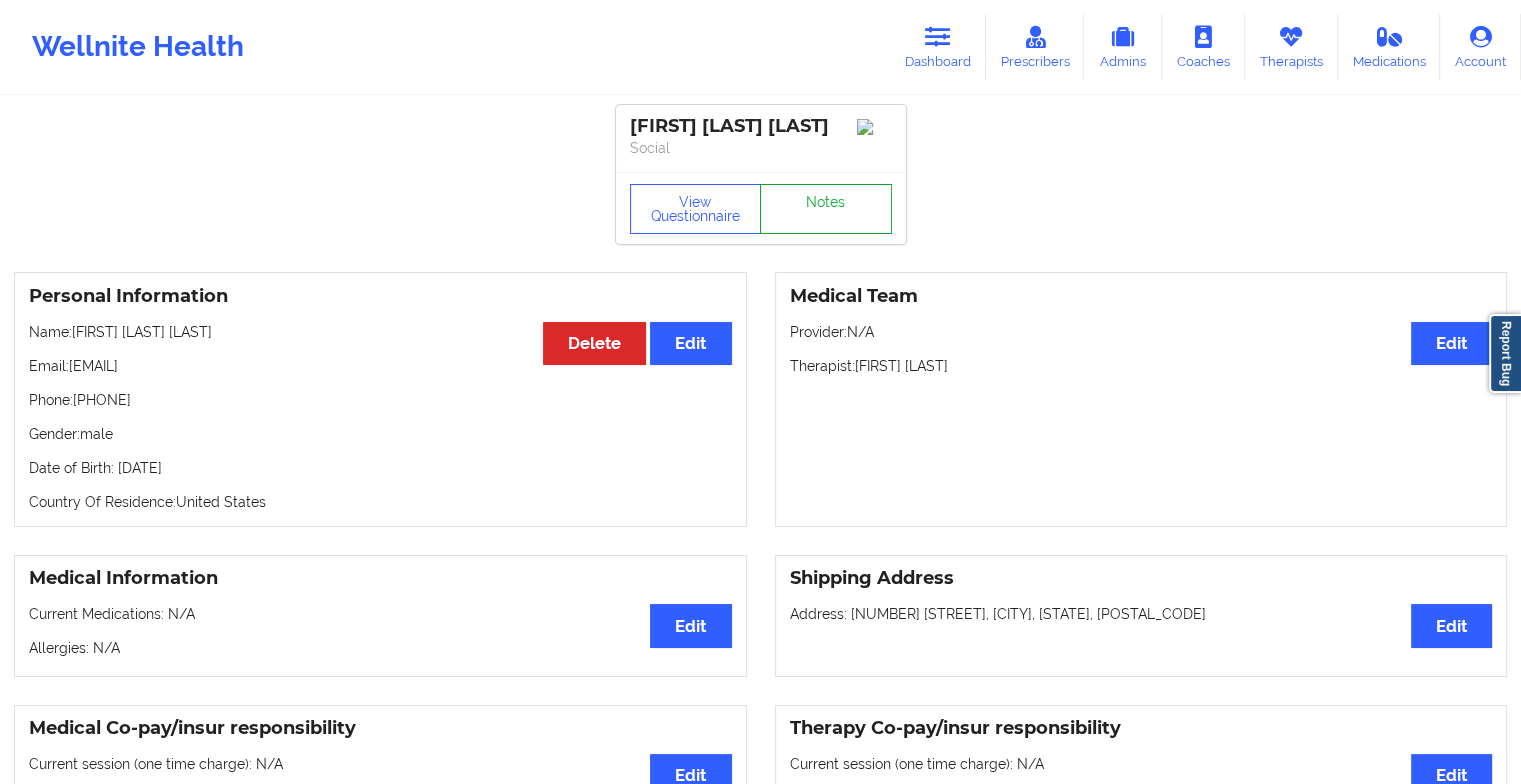 drag, startPoint x: 792, startPoint y: 193, endPoint x: 874, endPoint y: 237, distance: 93.05912 